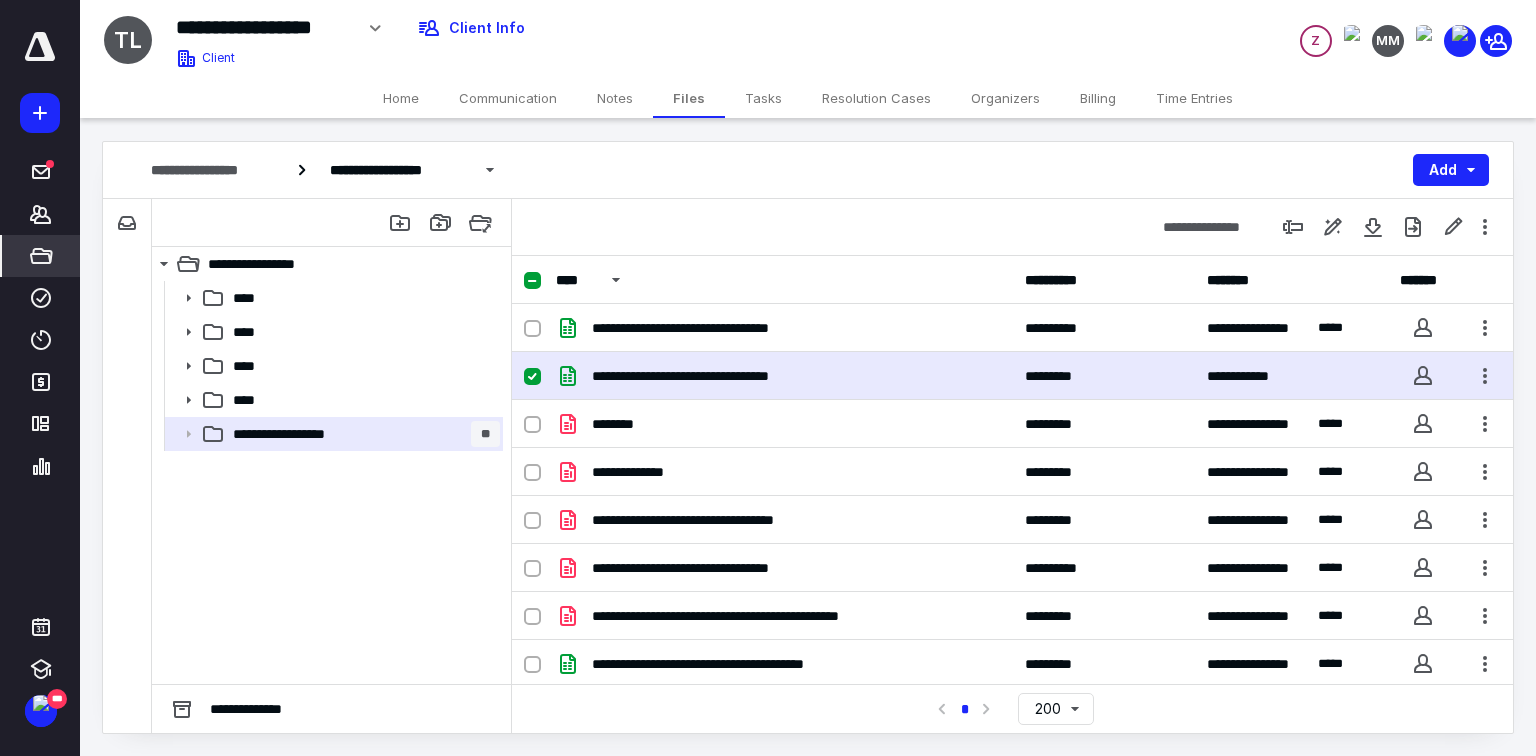 scroll, scrollTop: 0, scrollLeft: 0, axis: both 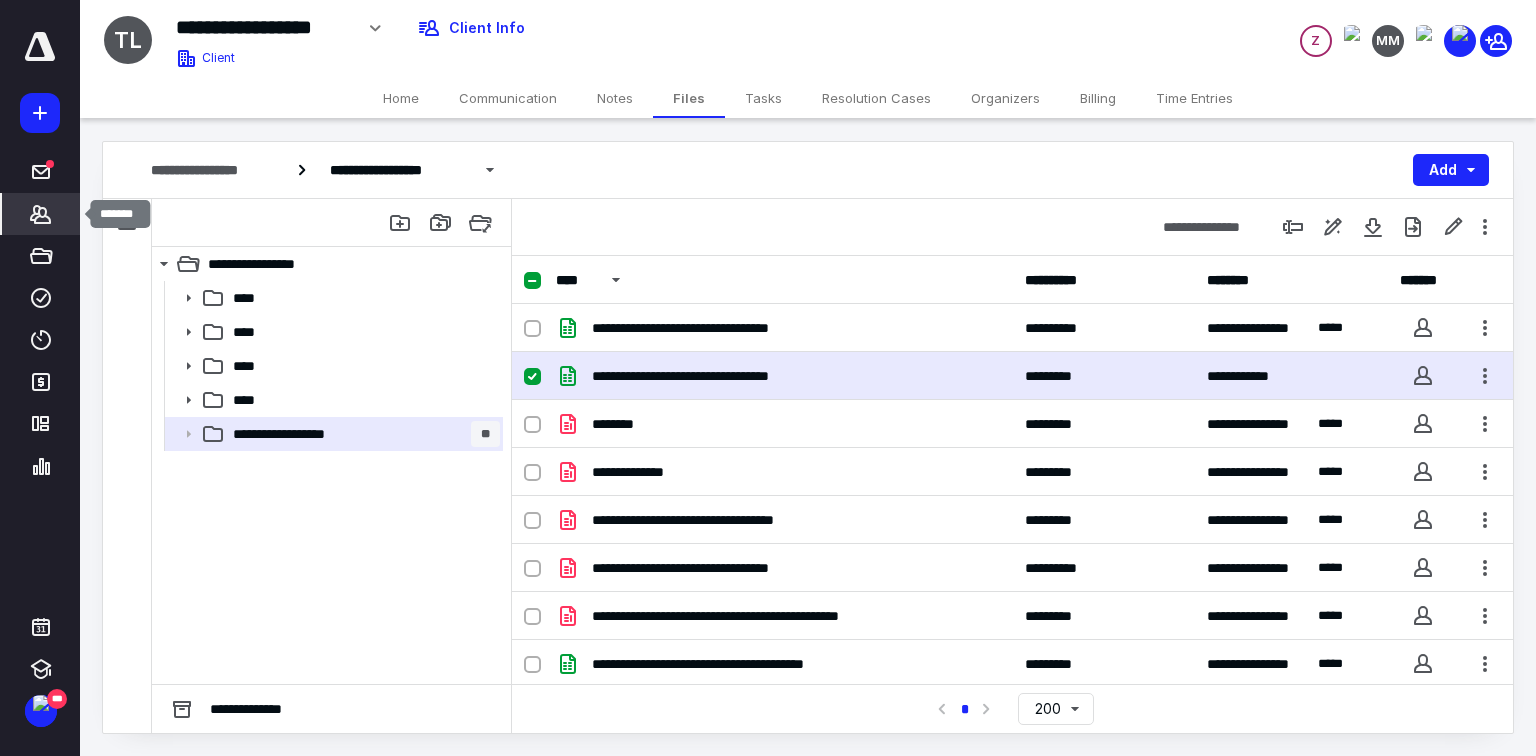 click 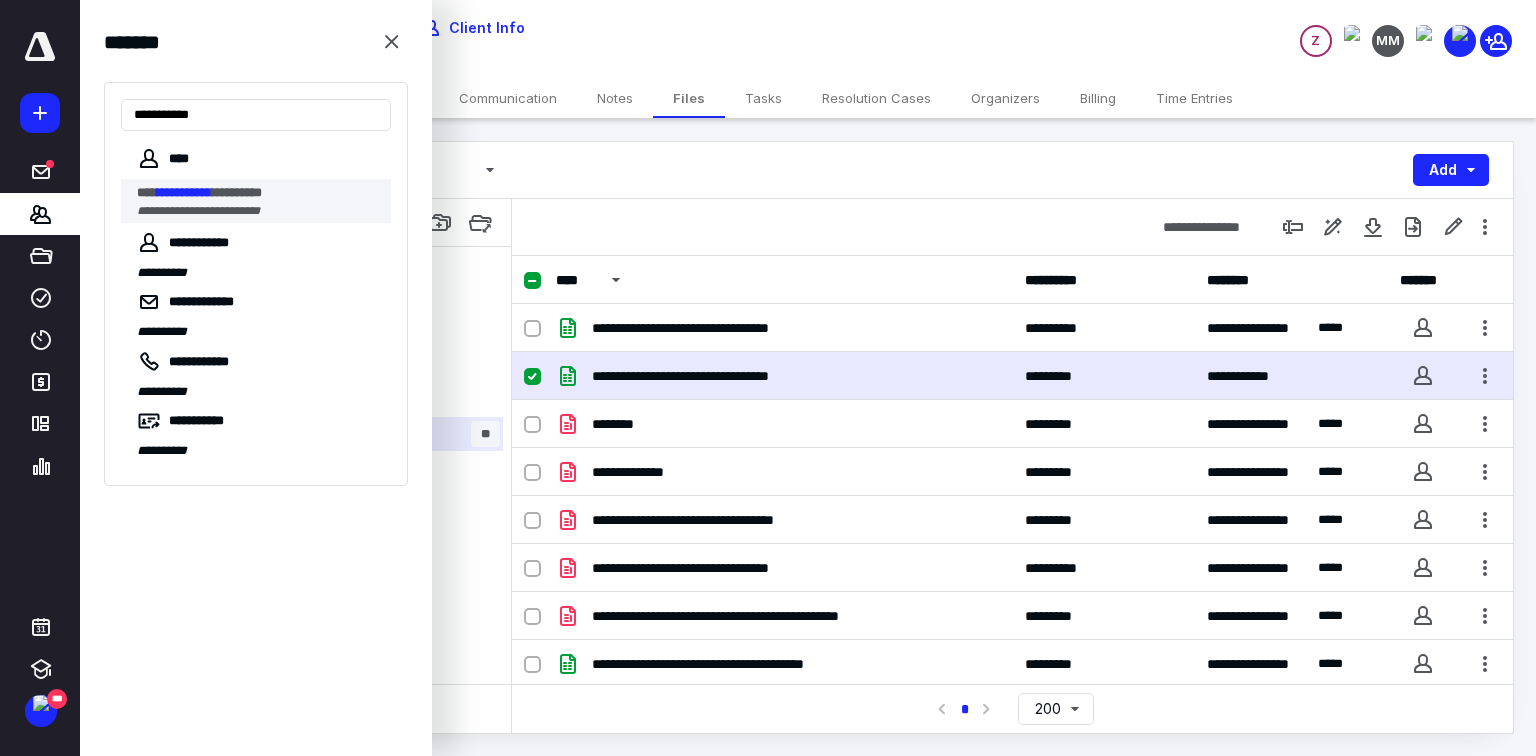 type on "**********" 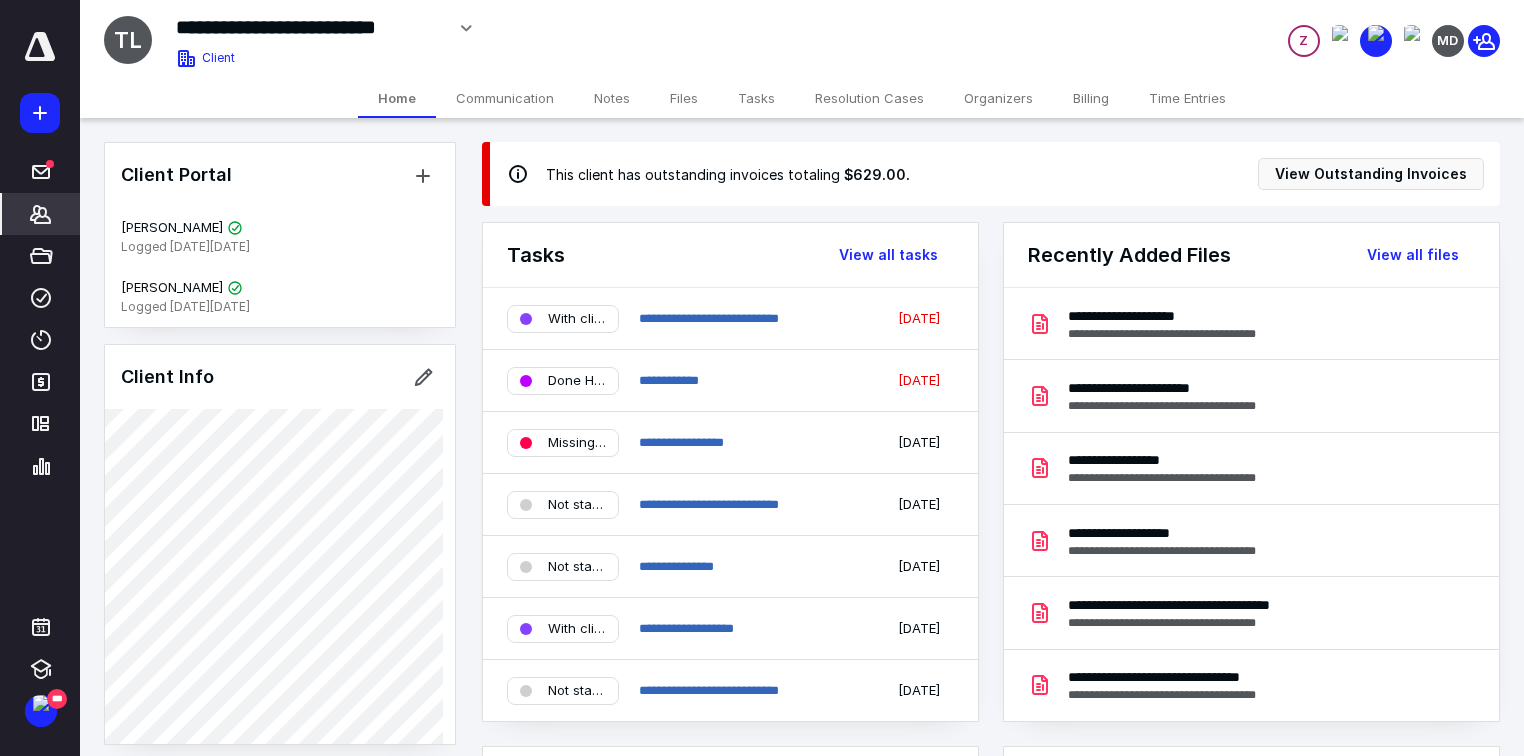 click on "Files" at bounding box center [684, 98] 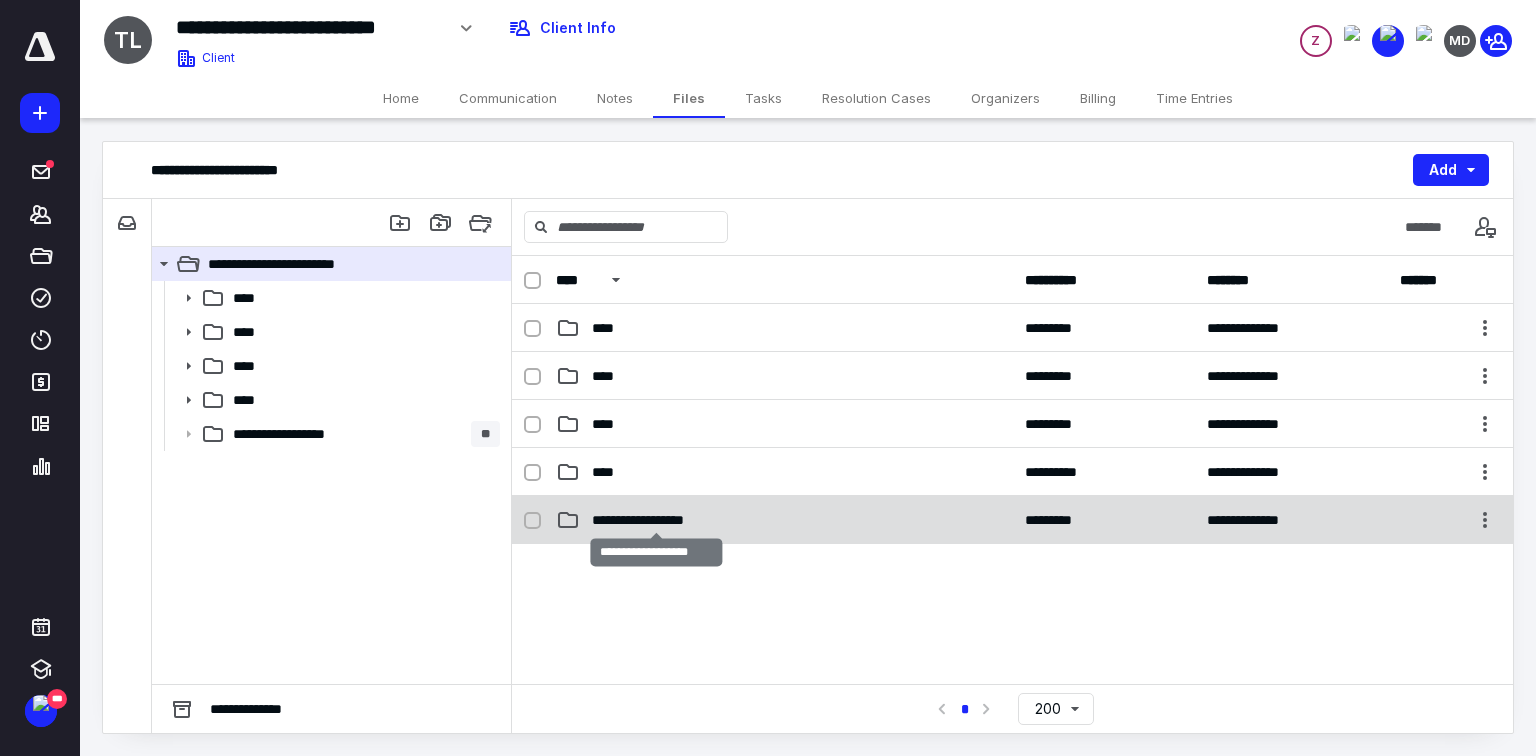 click on "**********" at bounding box center (656, 520) 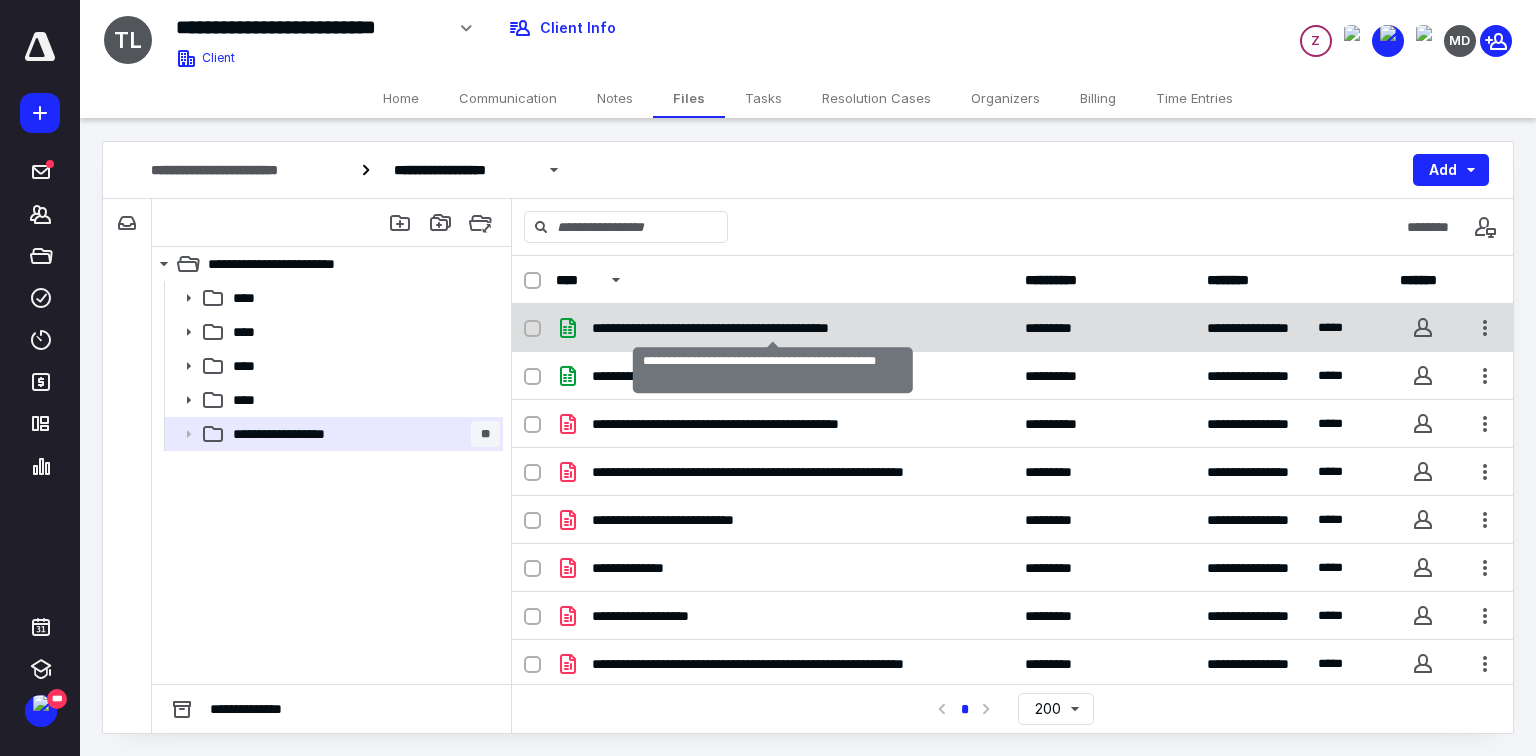 click on "**********" at bounding box center (773, 328) 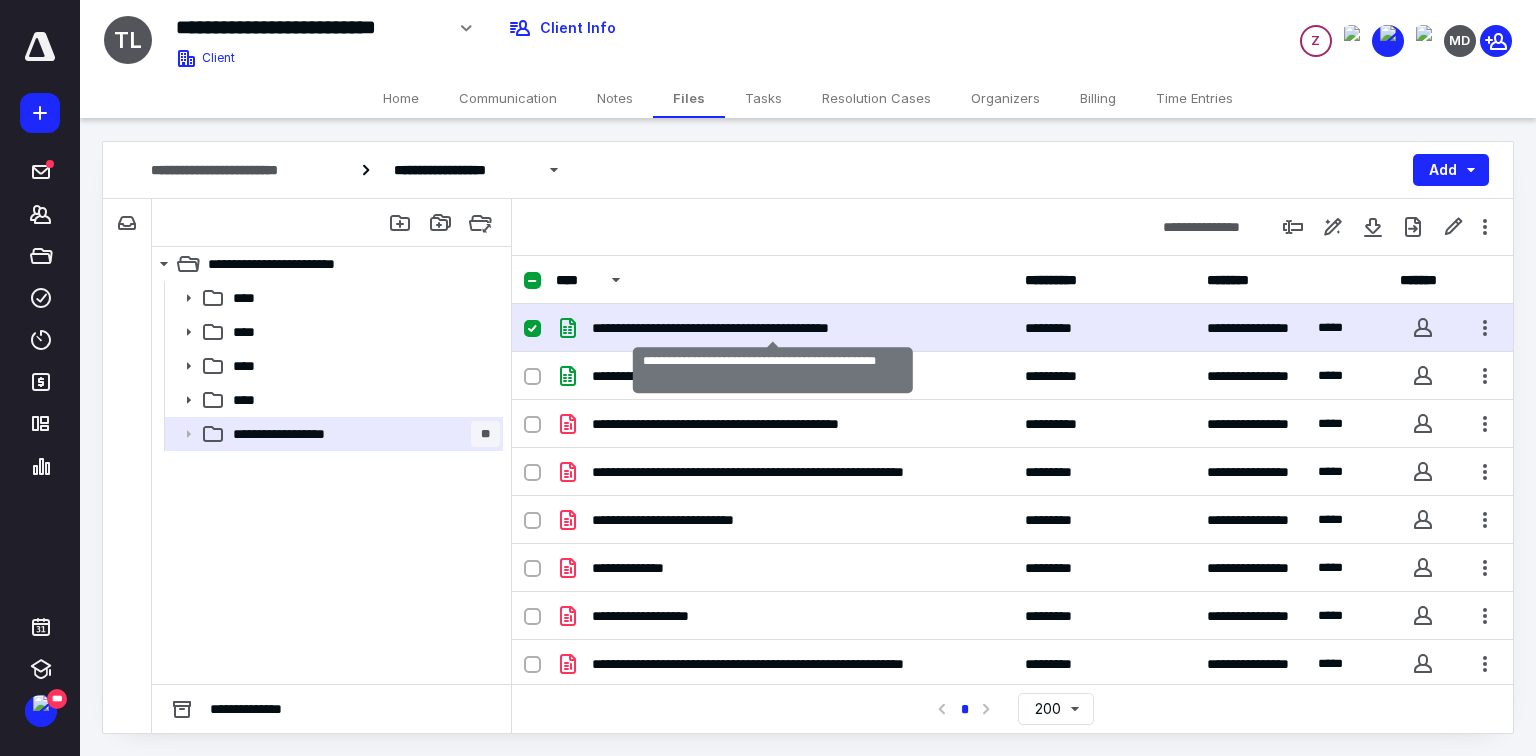 click on "**********" at bounding box center (773, 328) 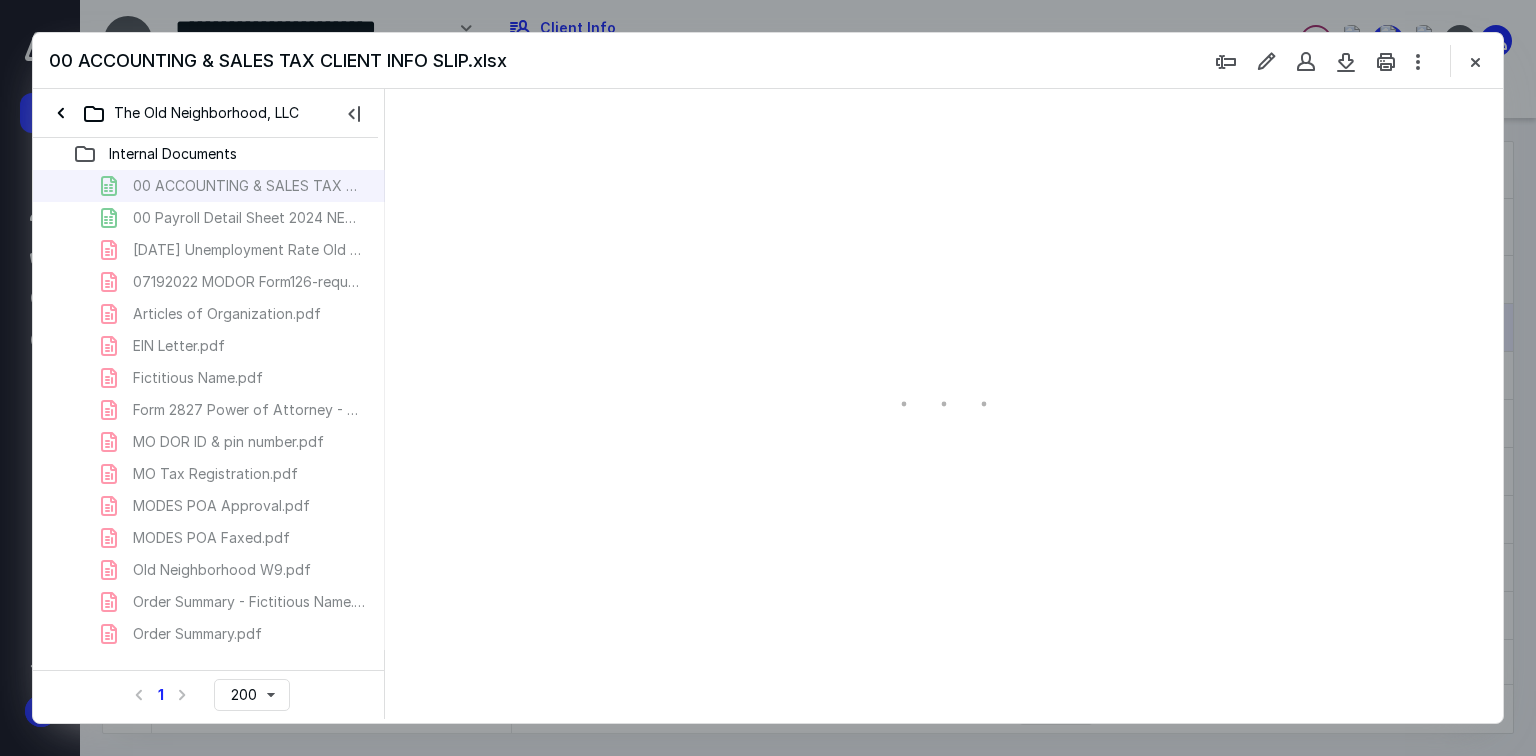 scroll, scrollTop: 0, scrollLeft: 0, axis: both 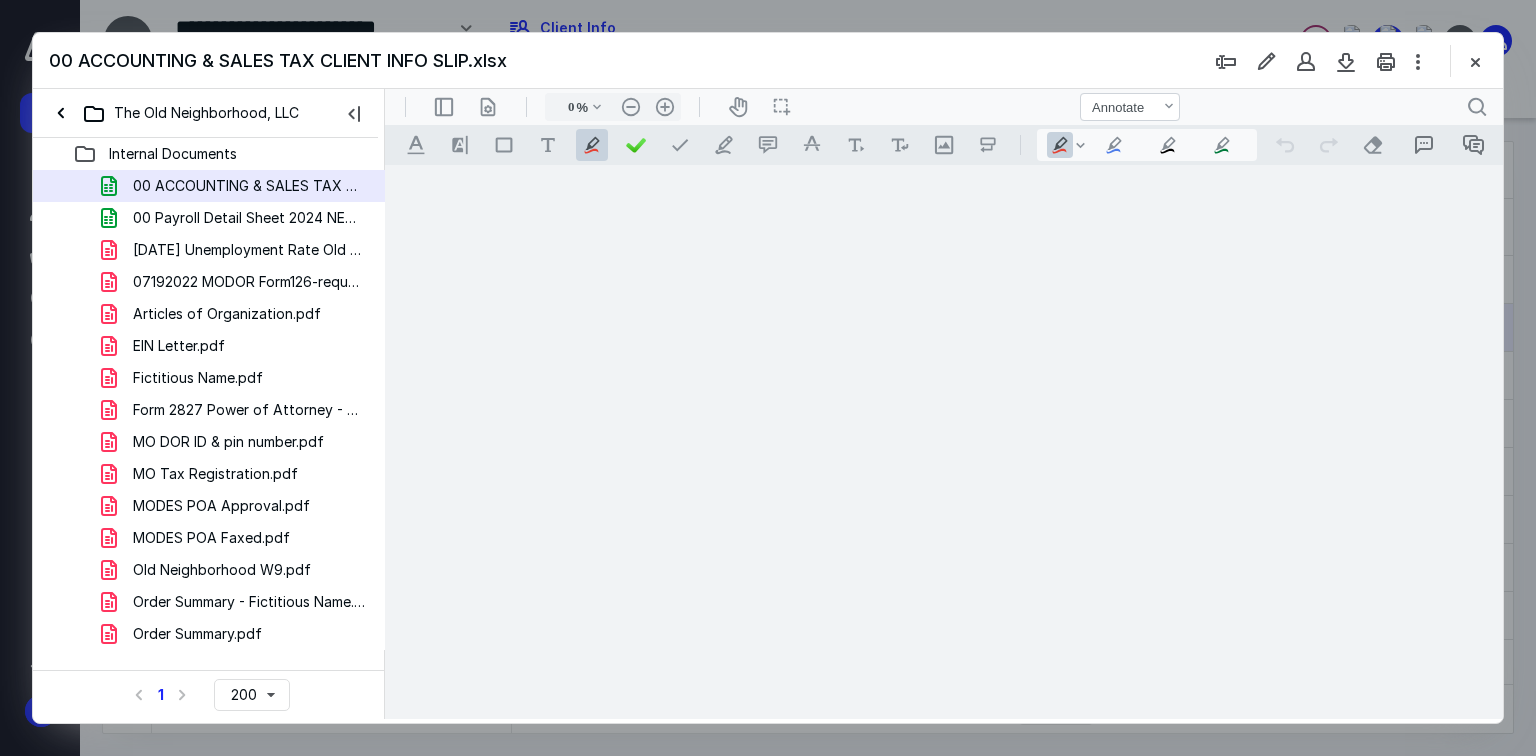 type on "139" 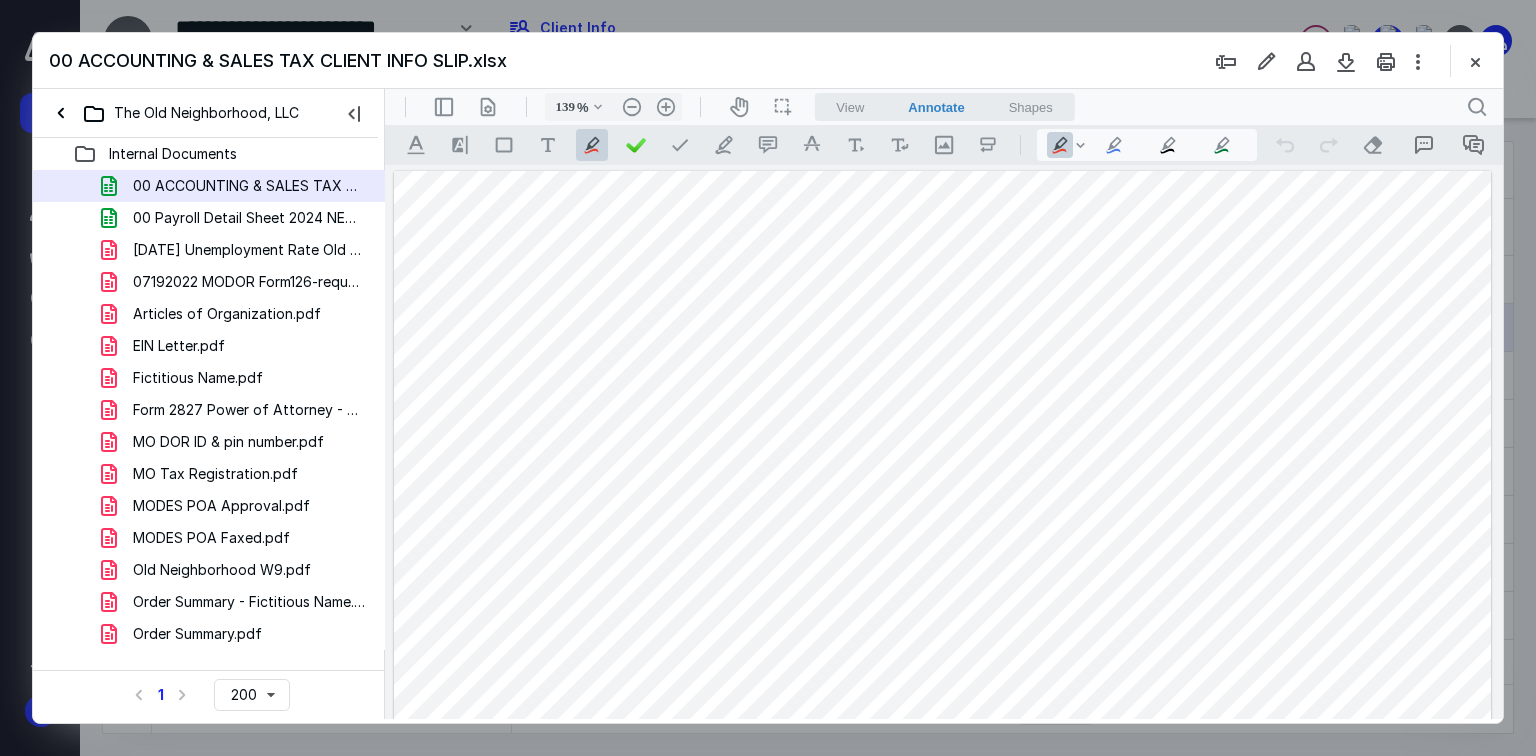 scroll, scrollTop: 160, scrollLeft: 0, axis: vertical 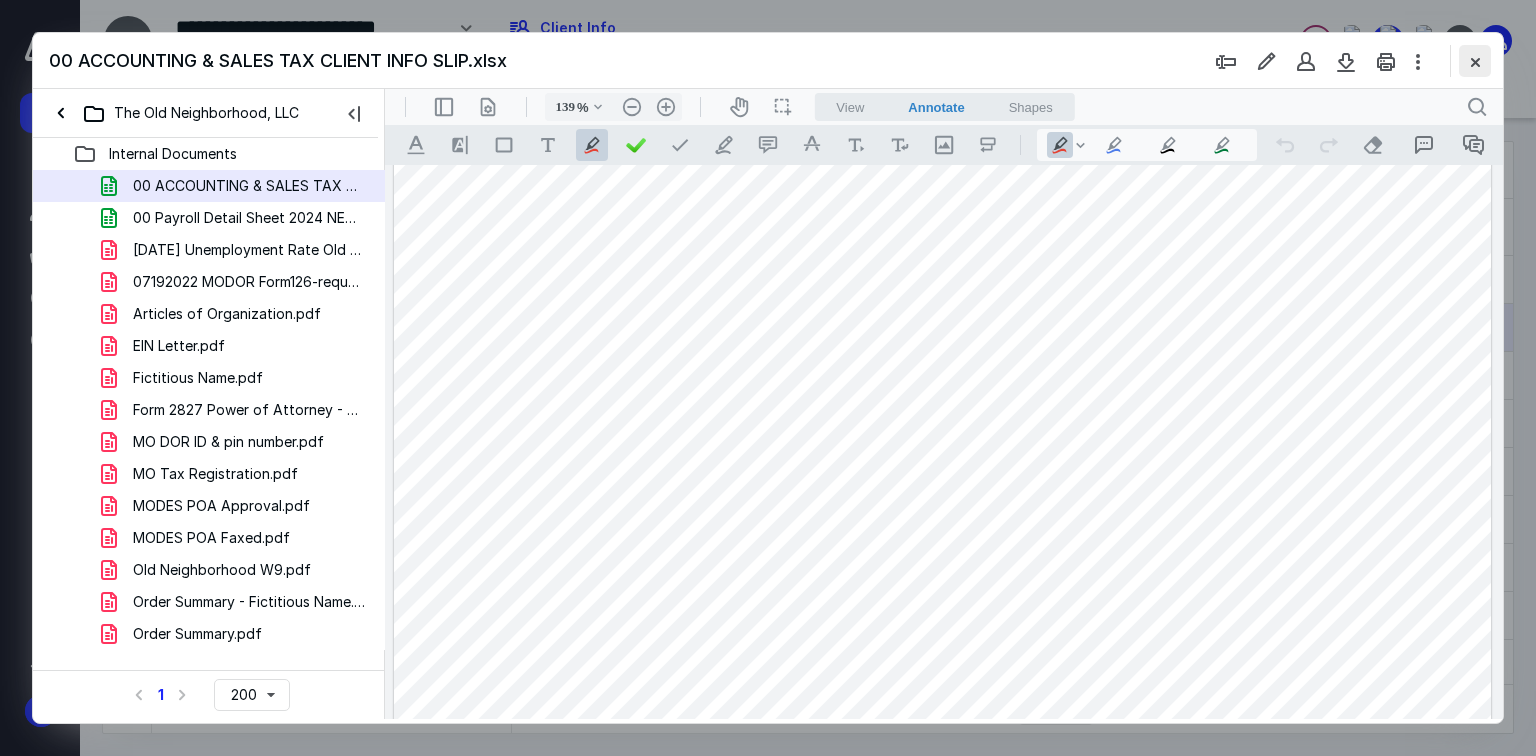 click at bounding box center [1475, 61] 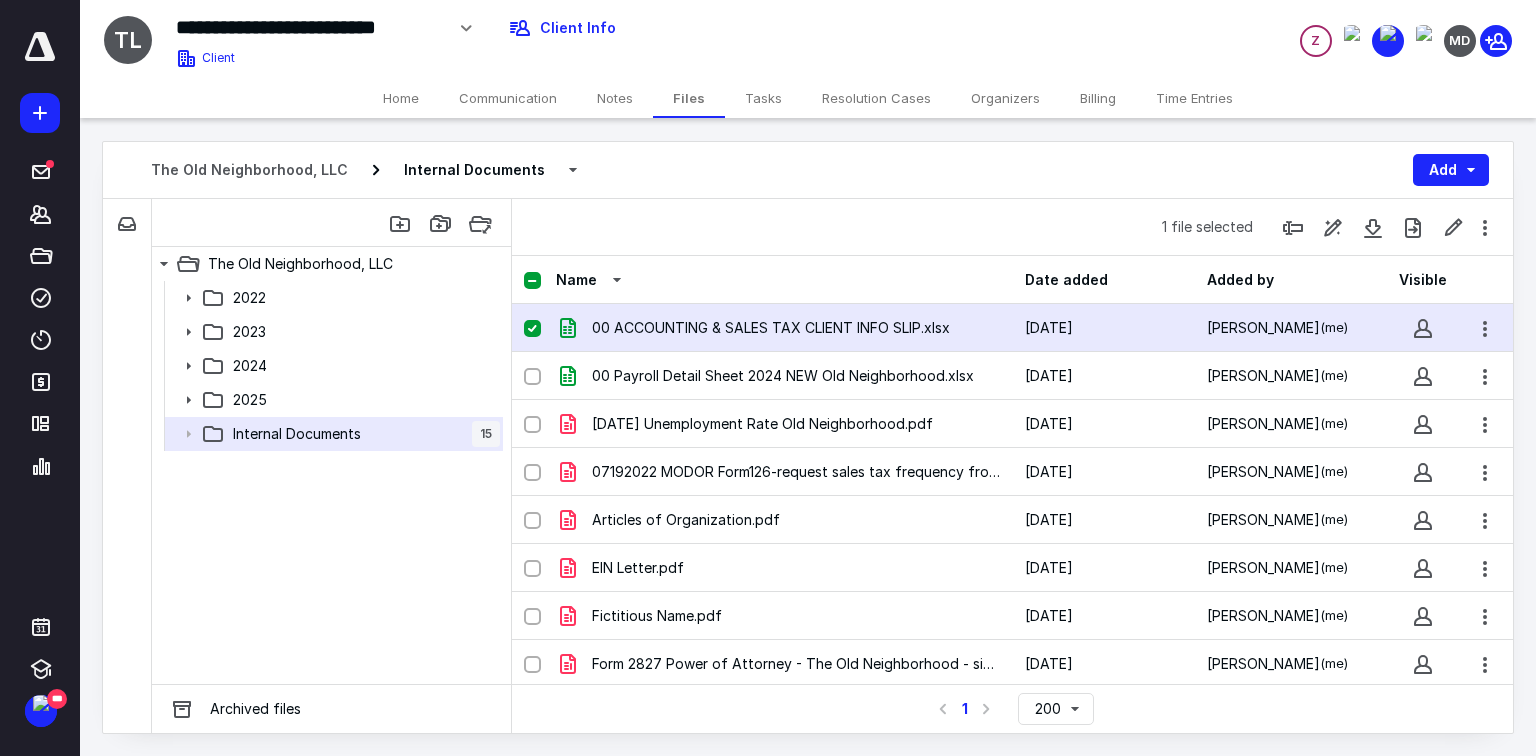 click on "Billing" at bounding box center (1098, 98) 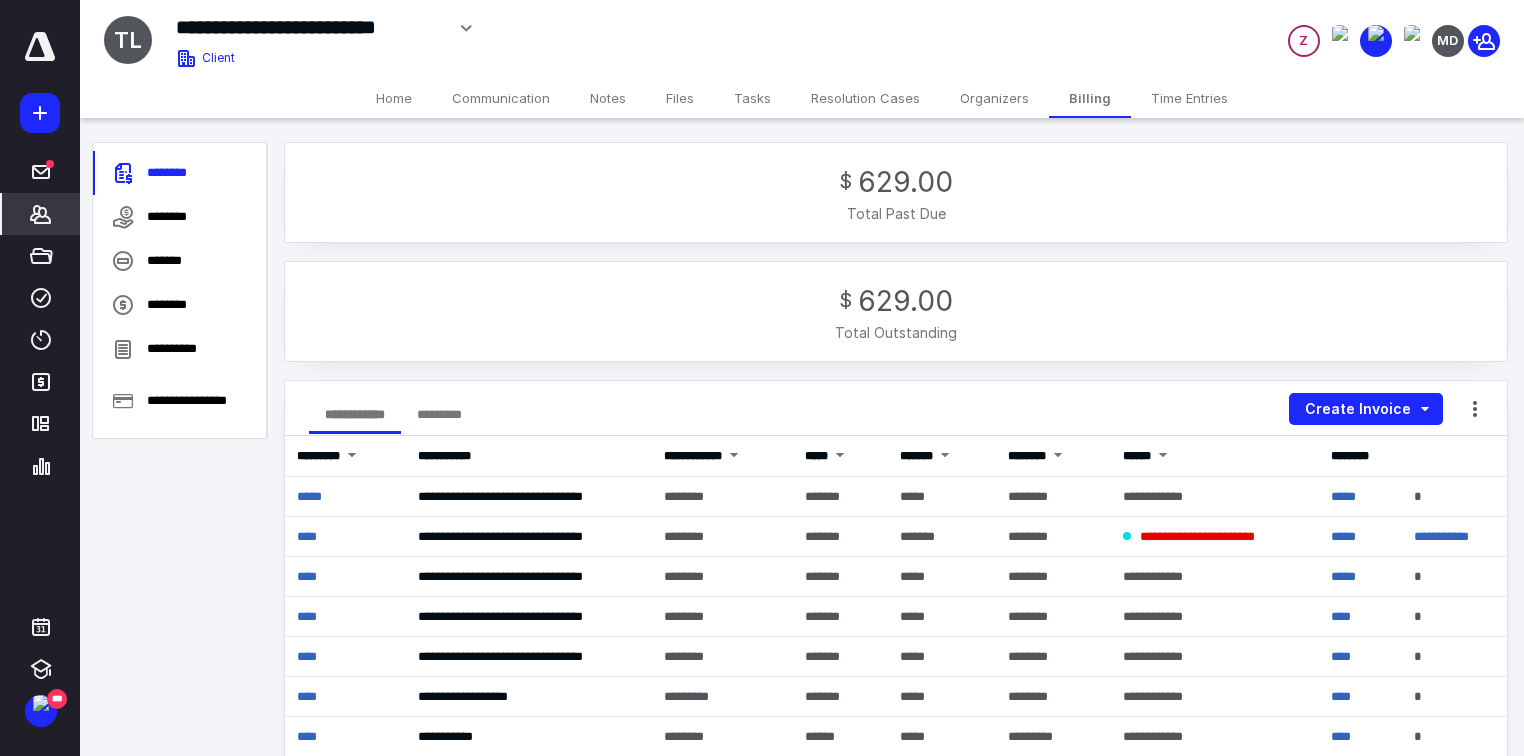 click 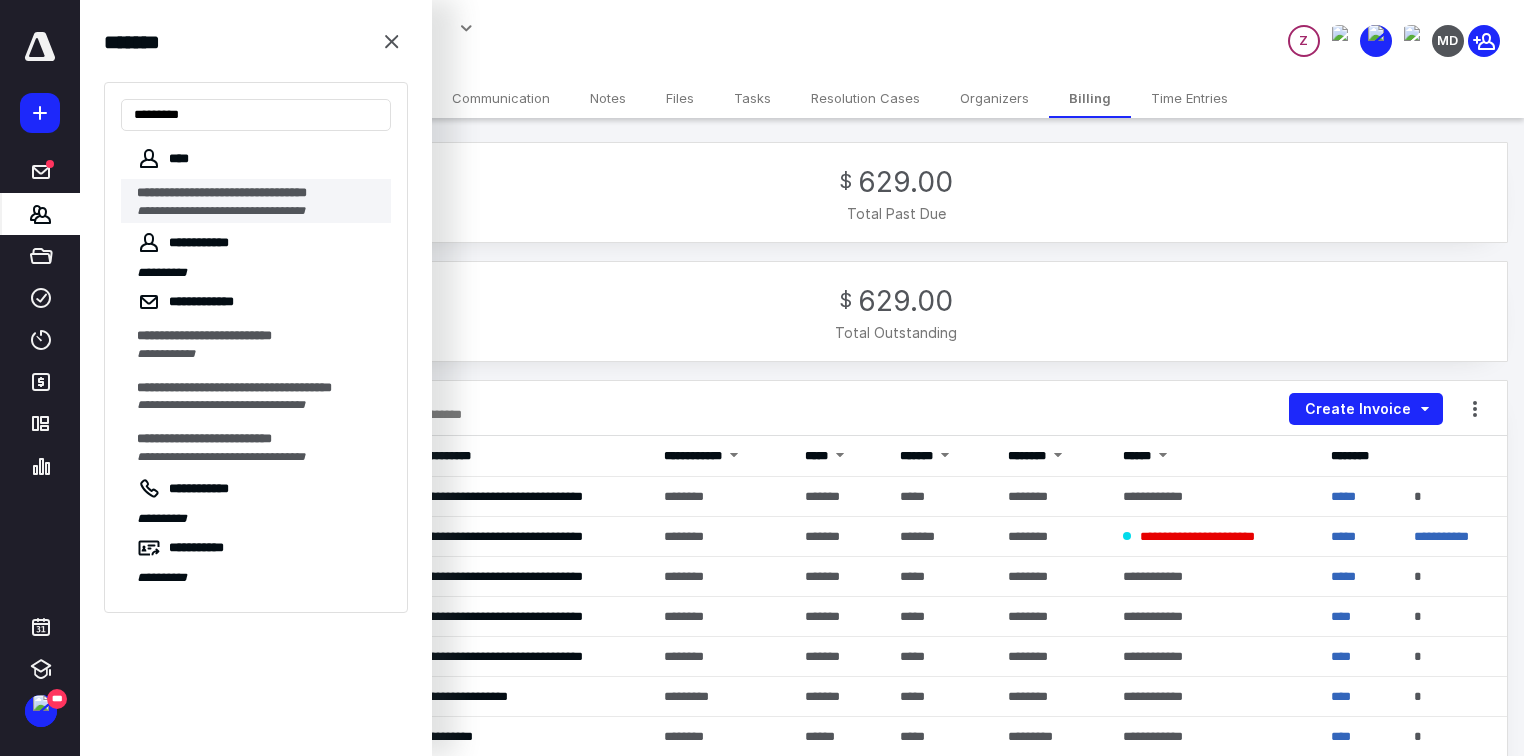 type on "********" 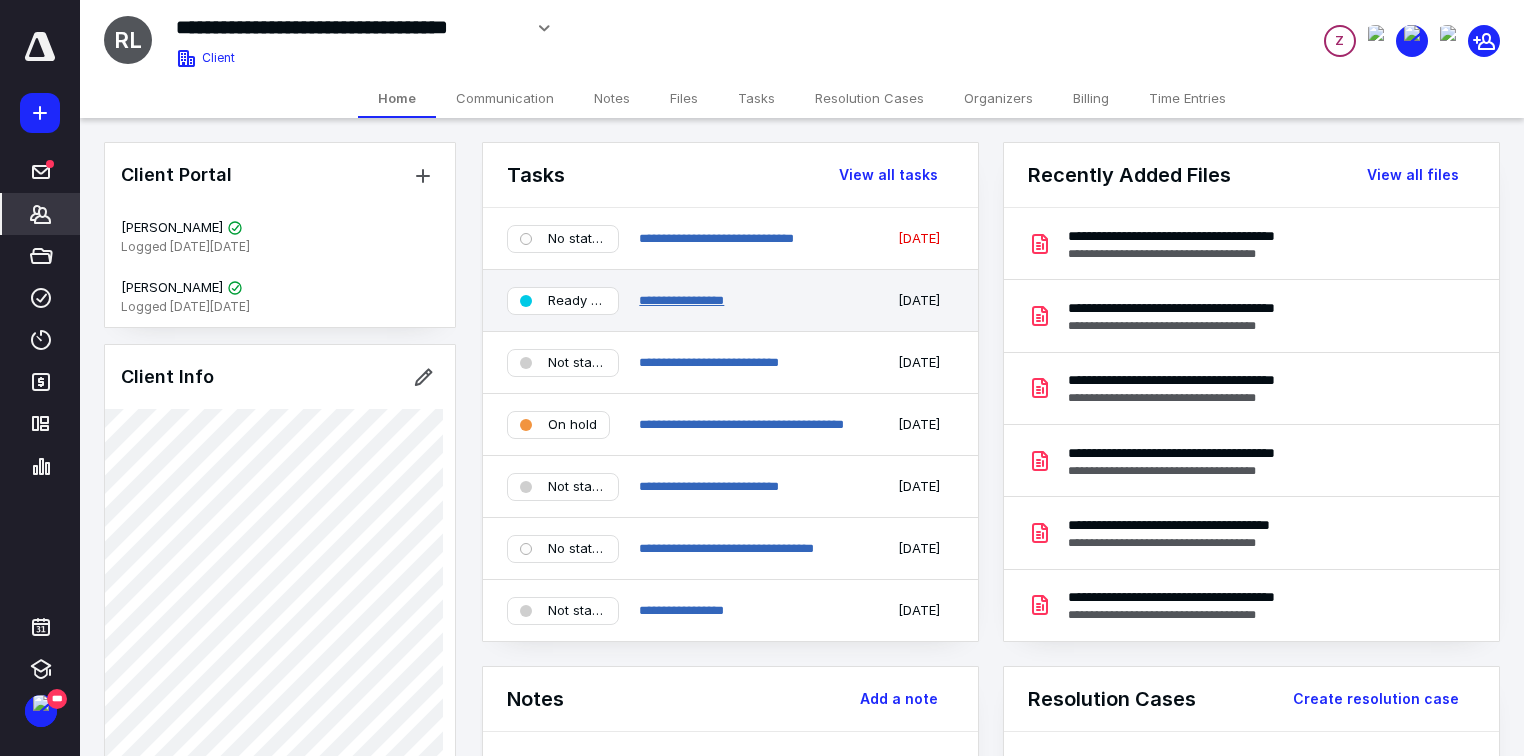 click on "**********" at bounding box center [681, 300] 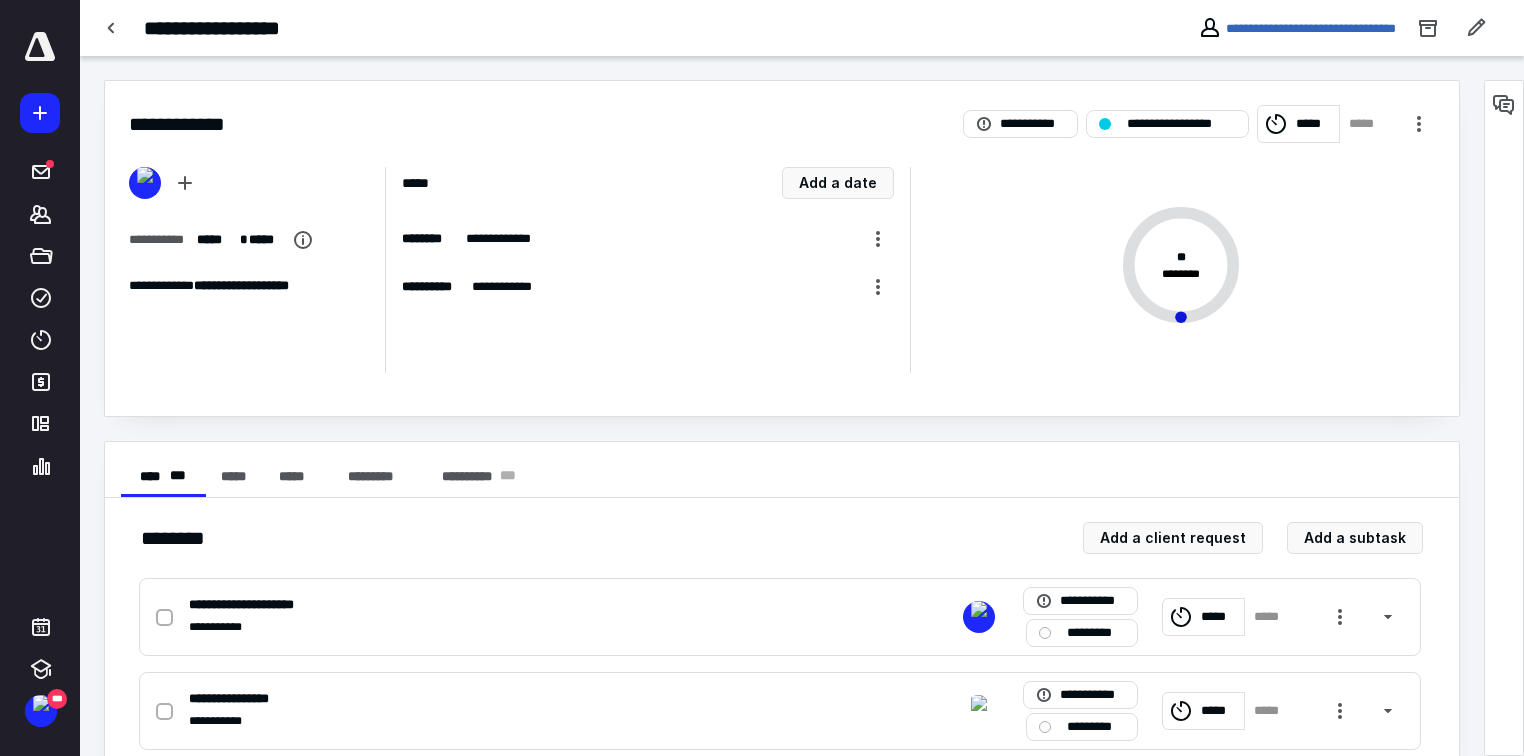 click on "*****" at bounding box center [1314, 124] 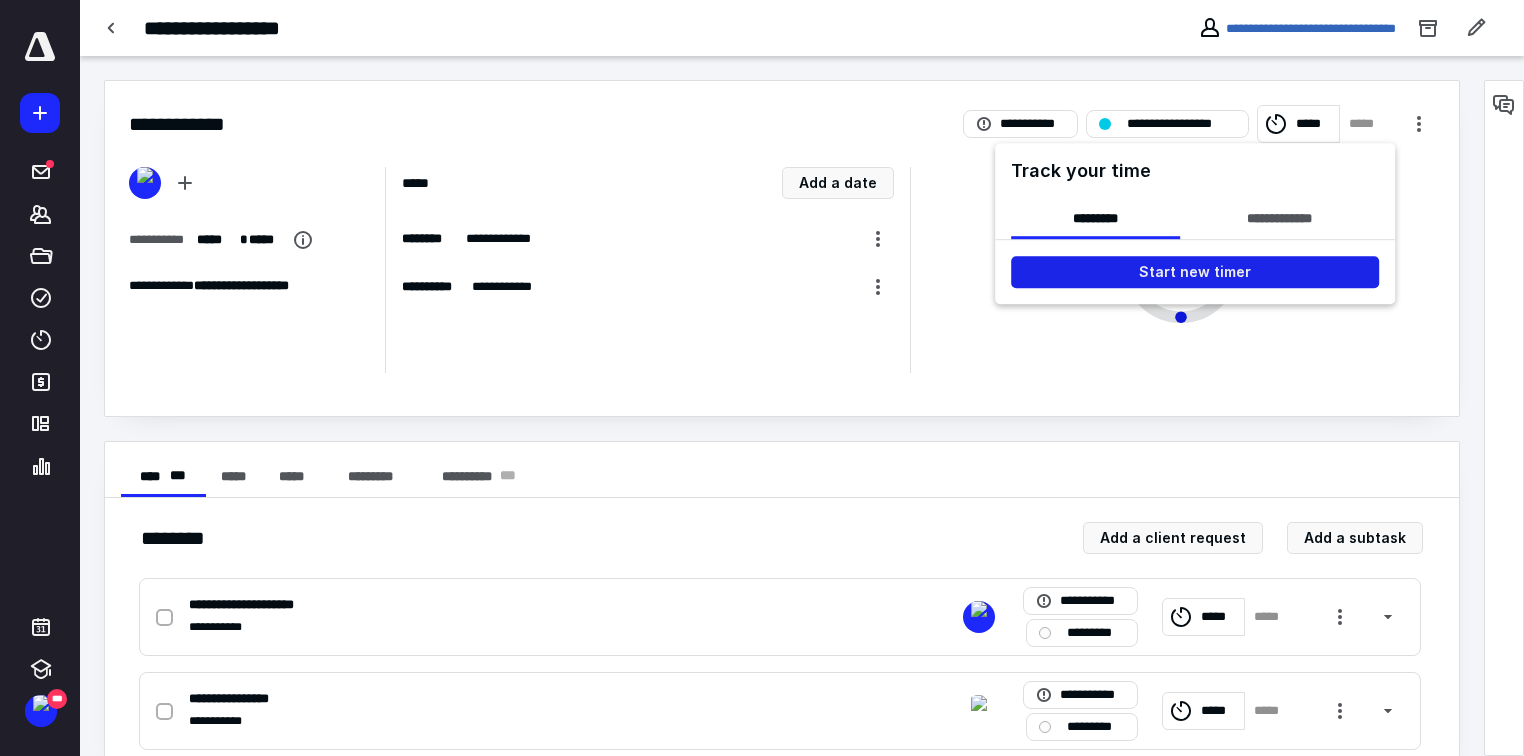 click on "Start new timer" at bounding box center (1195, 272) 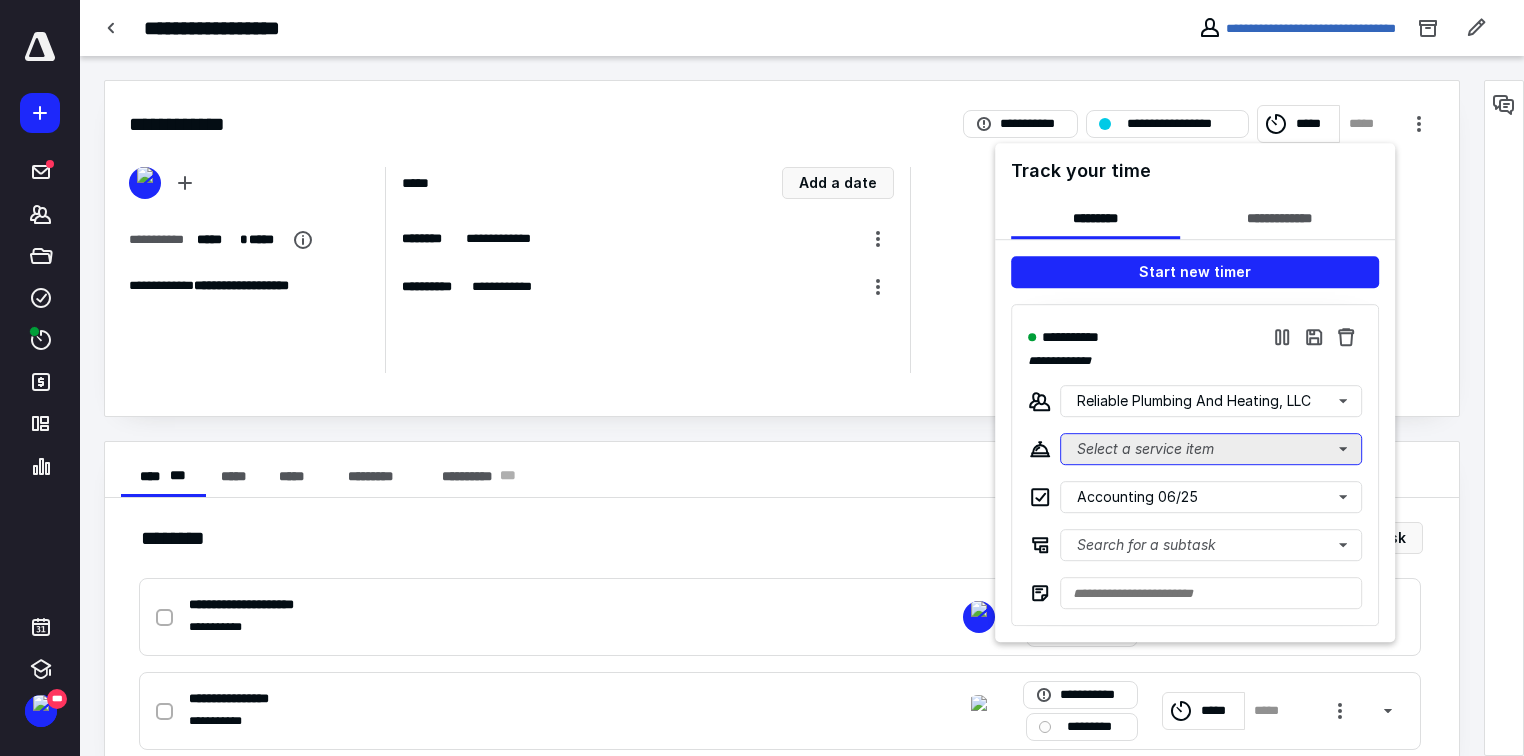 click on "Select a service item" at bounding box center [1211, 449] 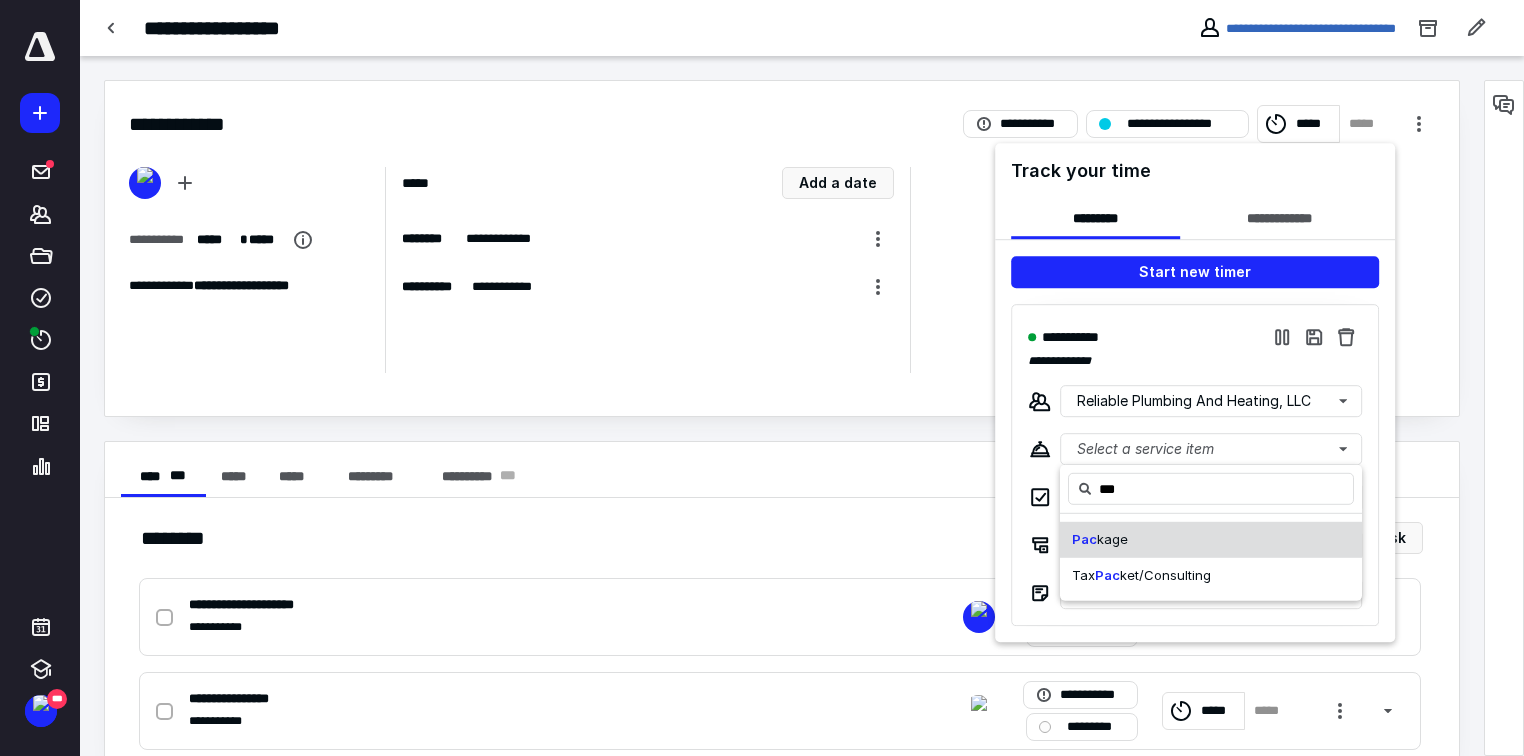 click on "kage" at bounding box center (1112, 539) 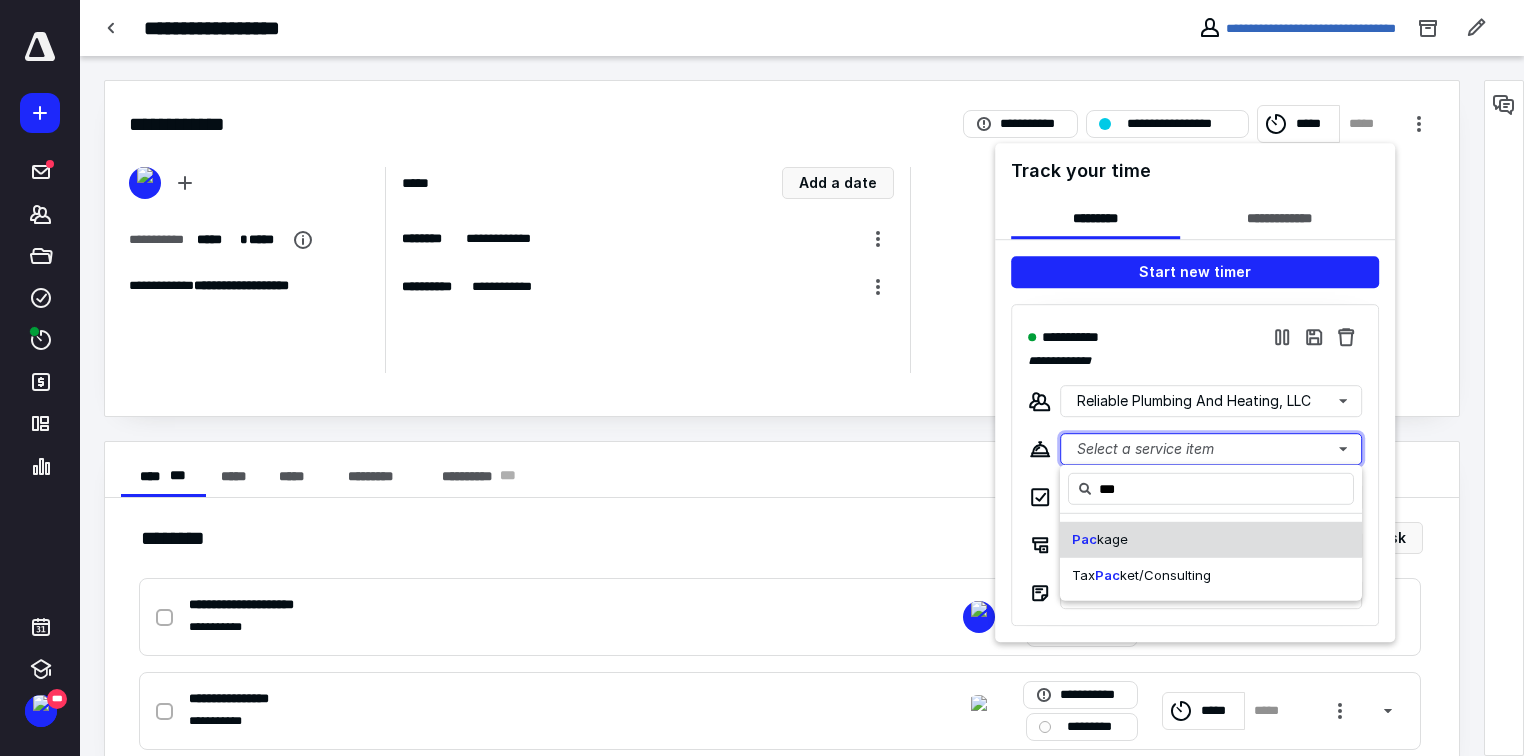type 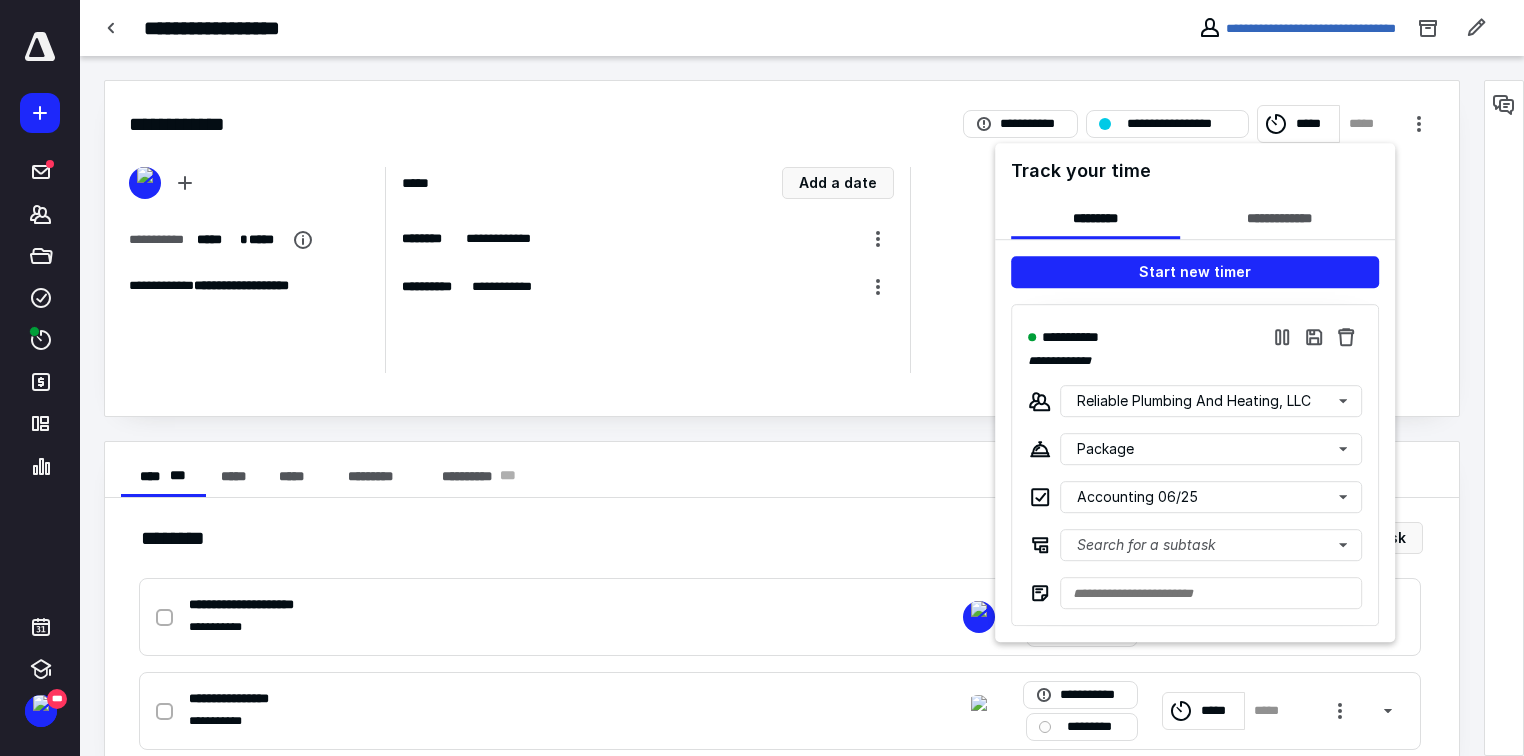 click at bounding box center (762, 378) 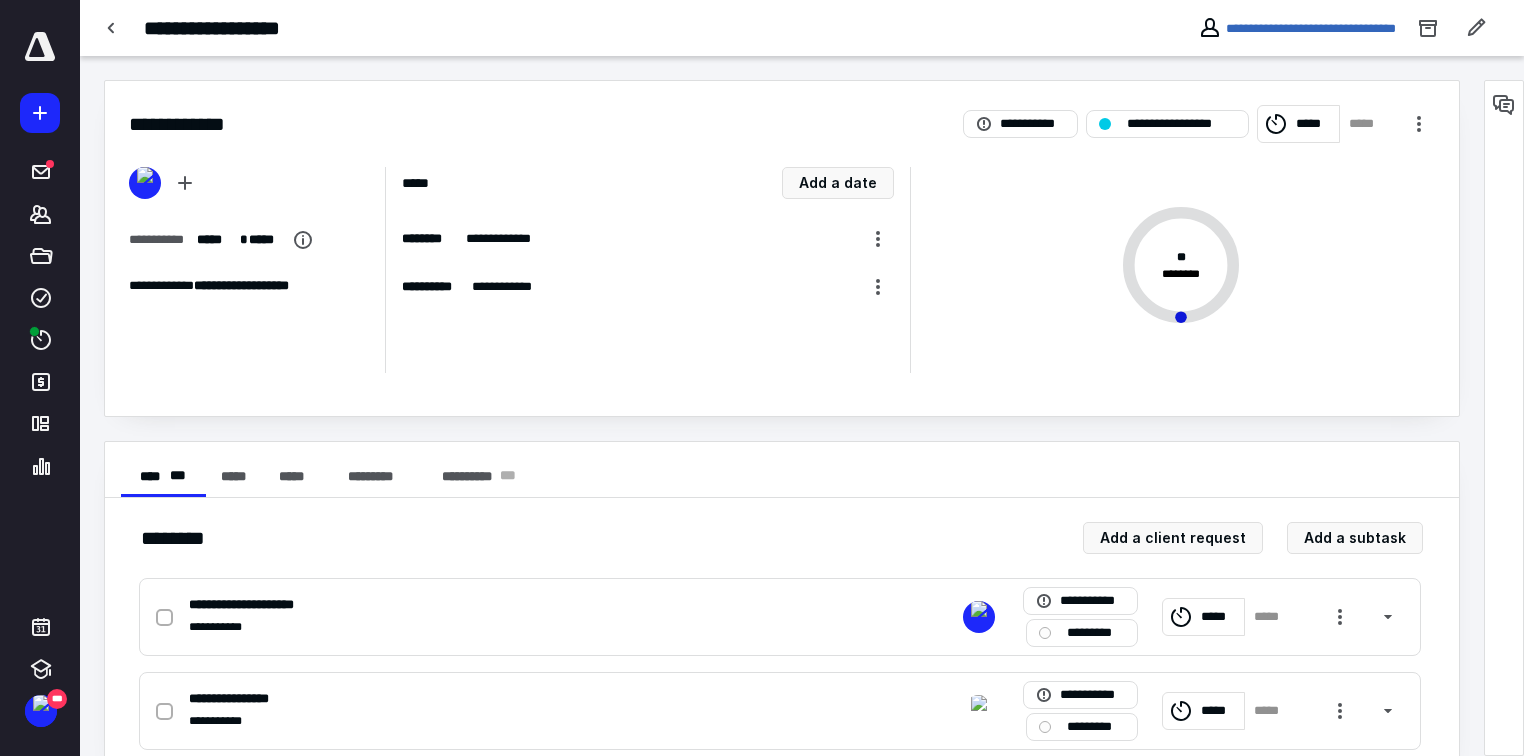 click at bounding box center [112, 28] 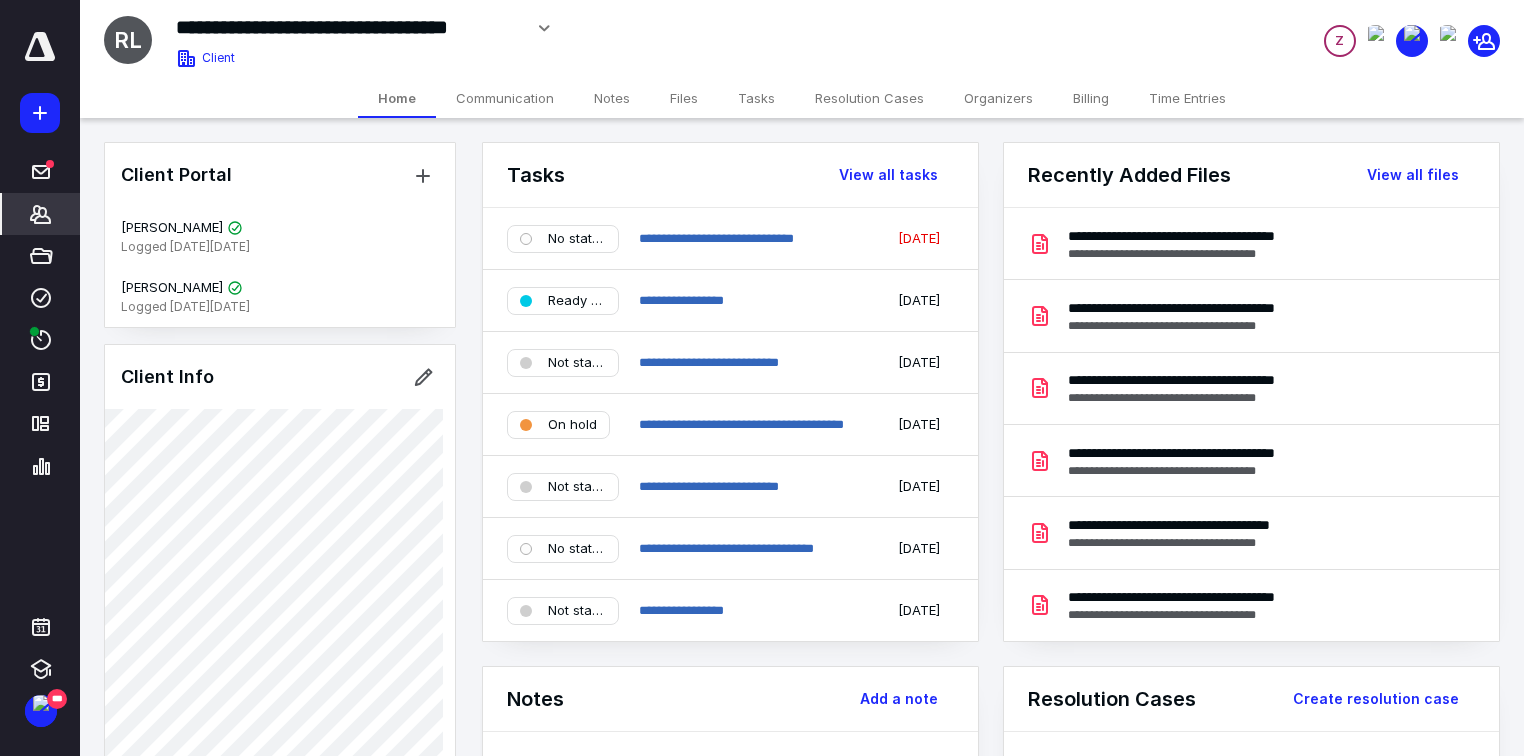 click on "Files" at bounding box center (684, 98) 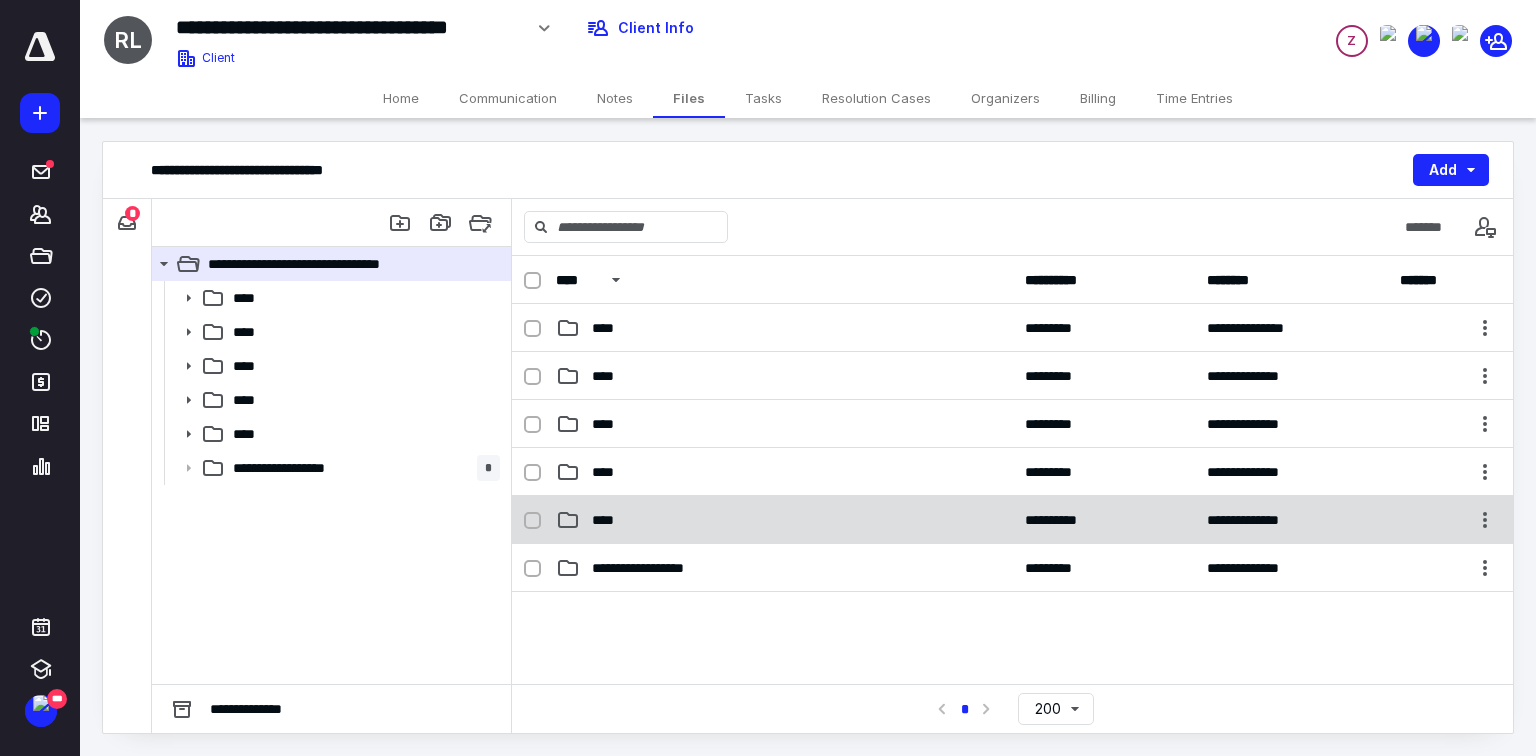 click on "****" at bounding box center [609, 520] 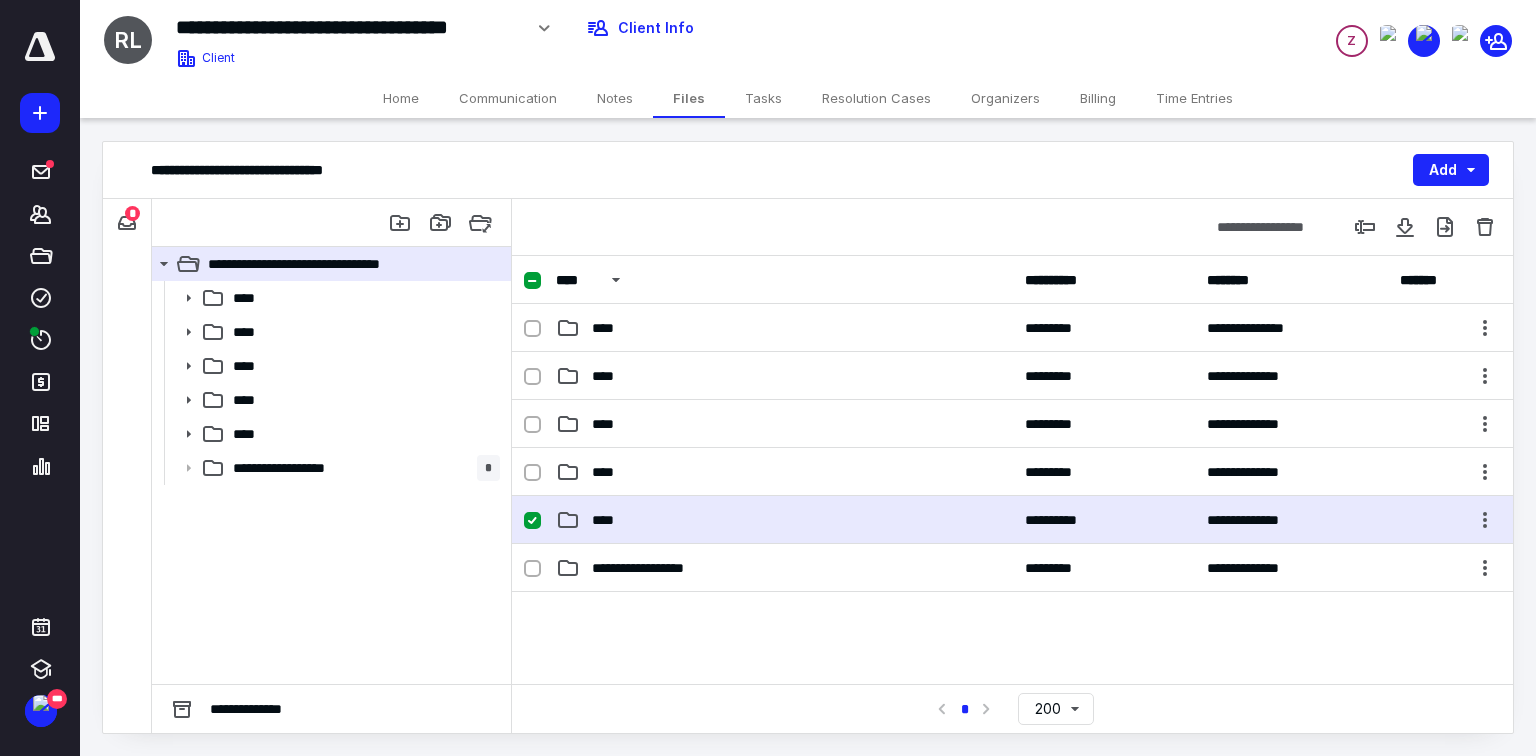click on "****" at bounding box center [609, 520] 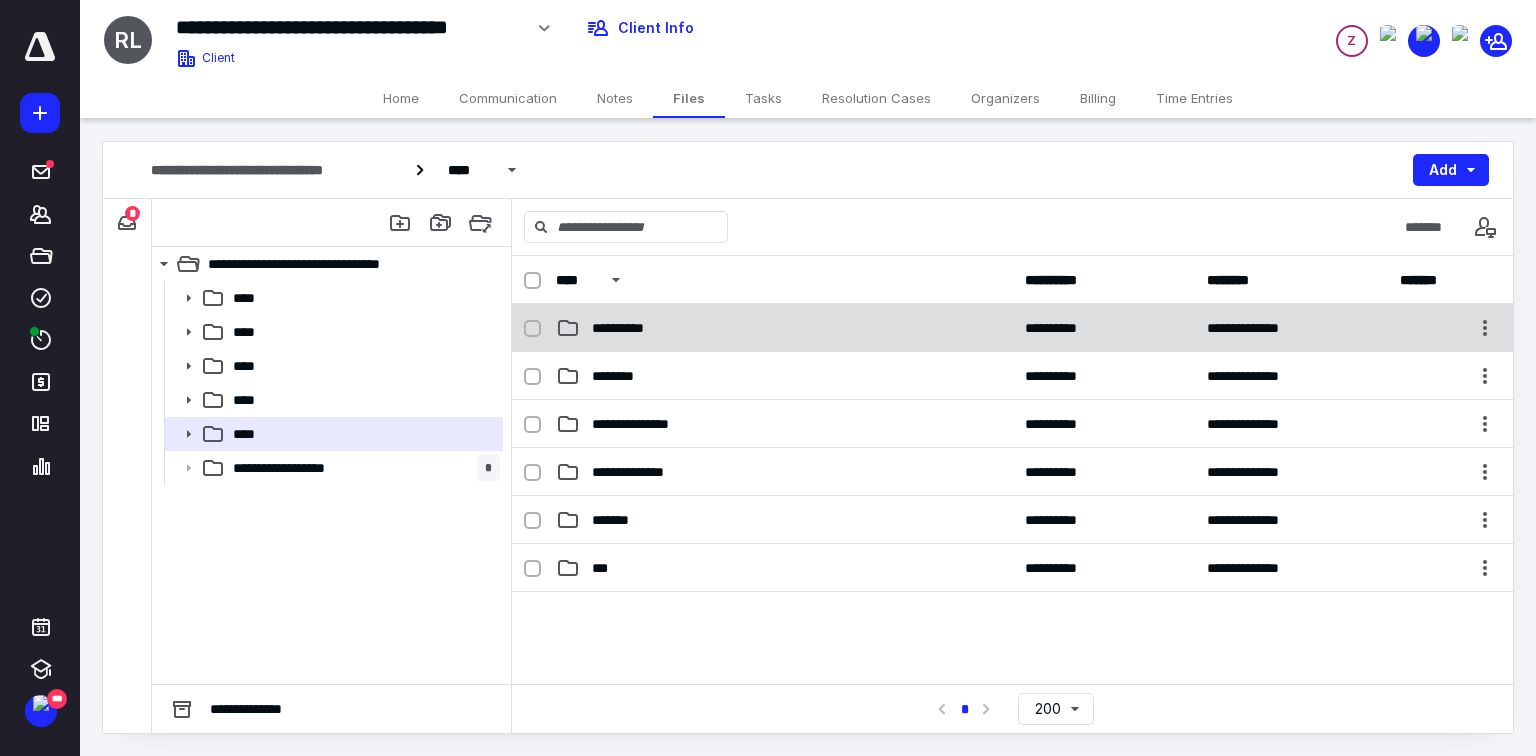 click on "**********" at bounding box center (784, 328) 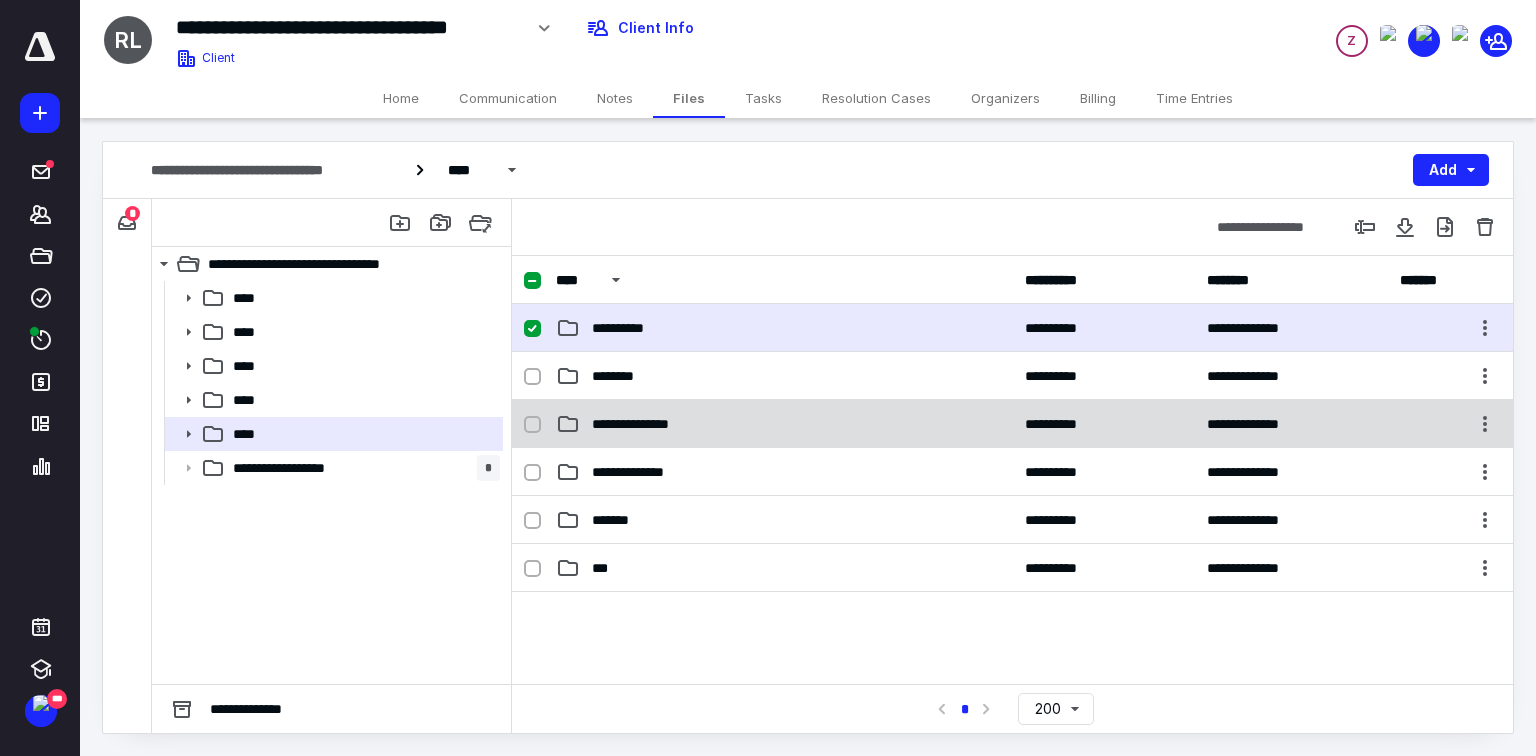 click on "**********" at bounding box center [1012, 424] 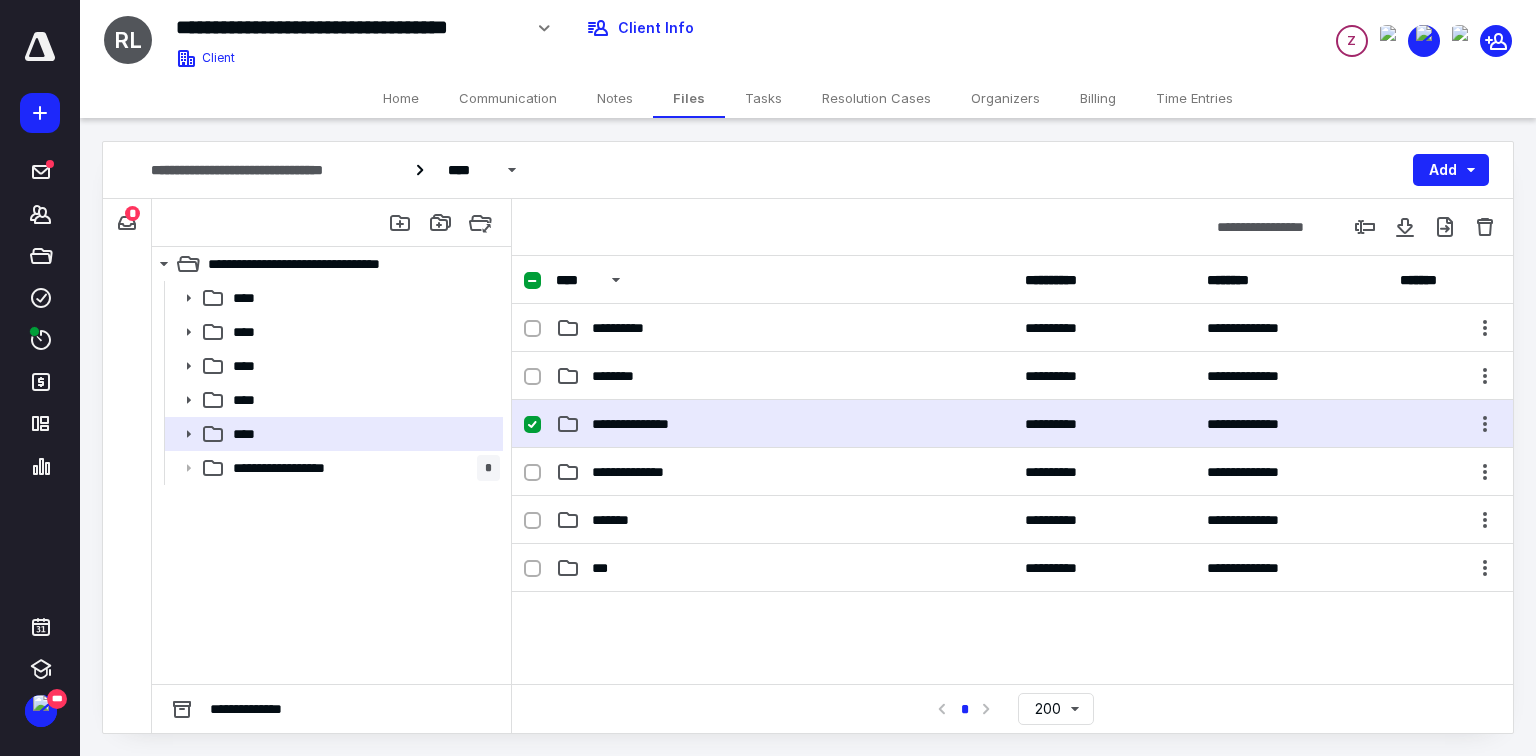 click on "**********" at bounding box center (1012, 424) 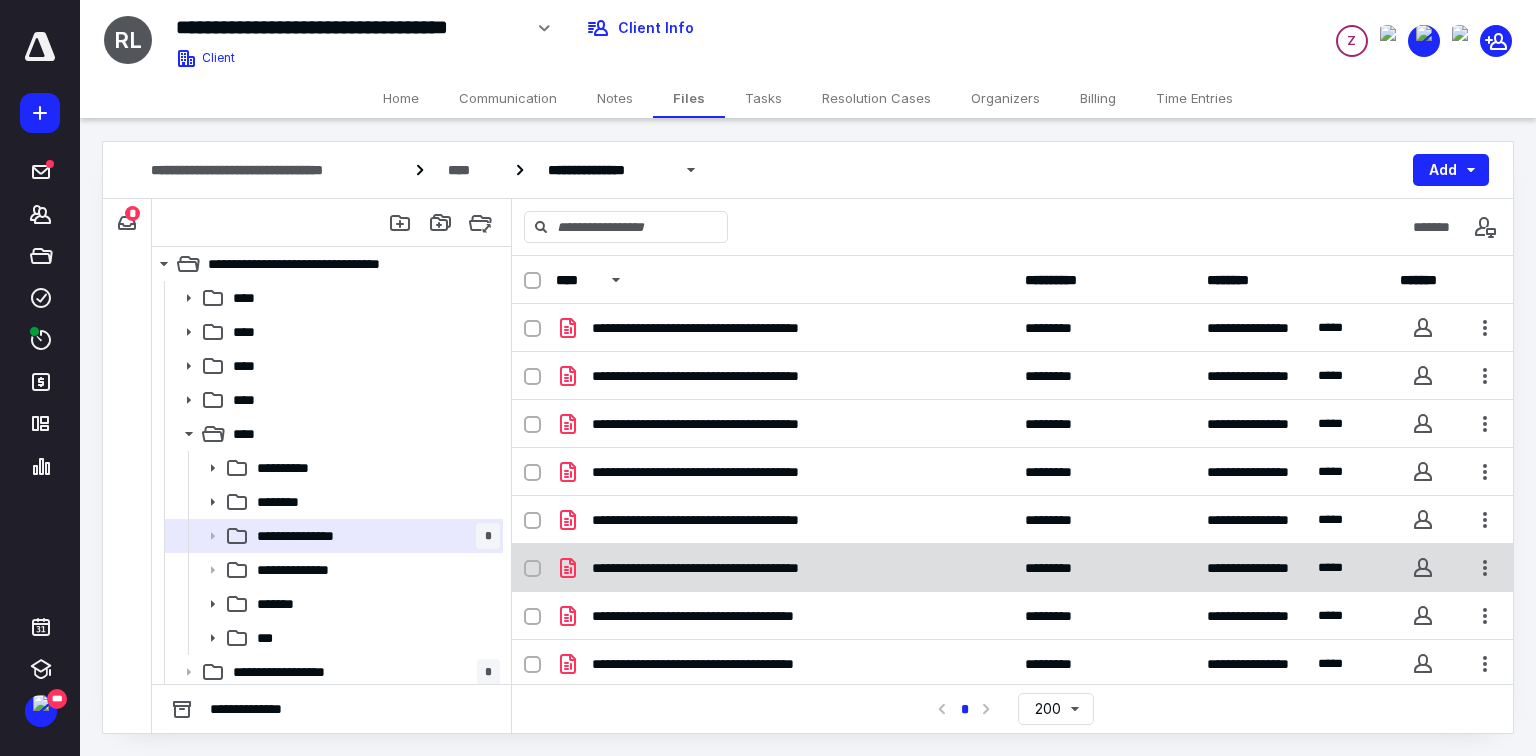 scroll, scrollTop: 1, scrollLeft: 0, axis: vertical 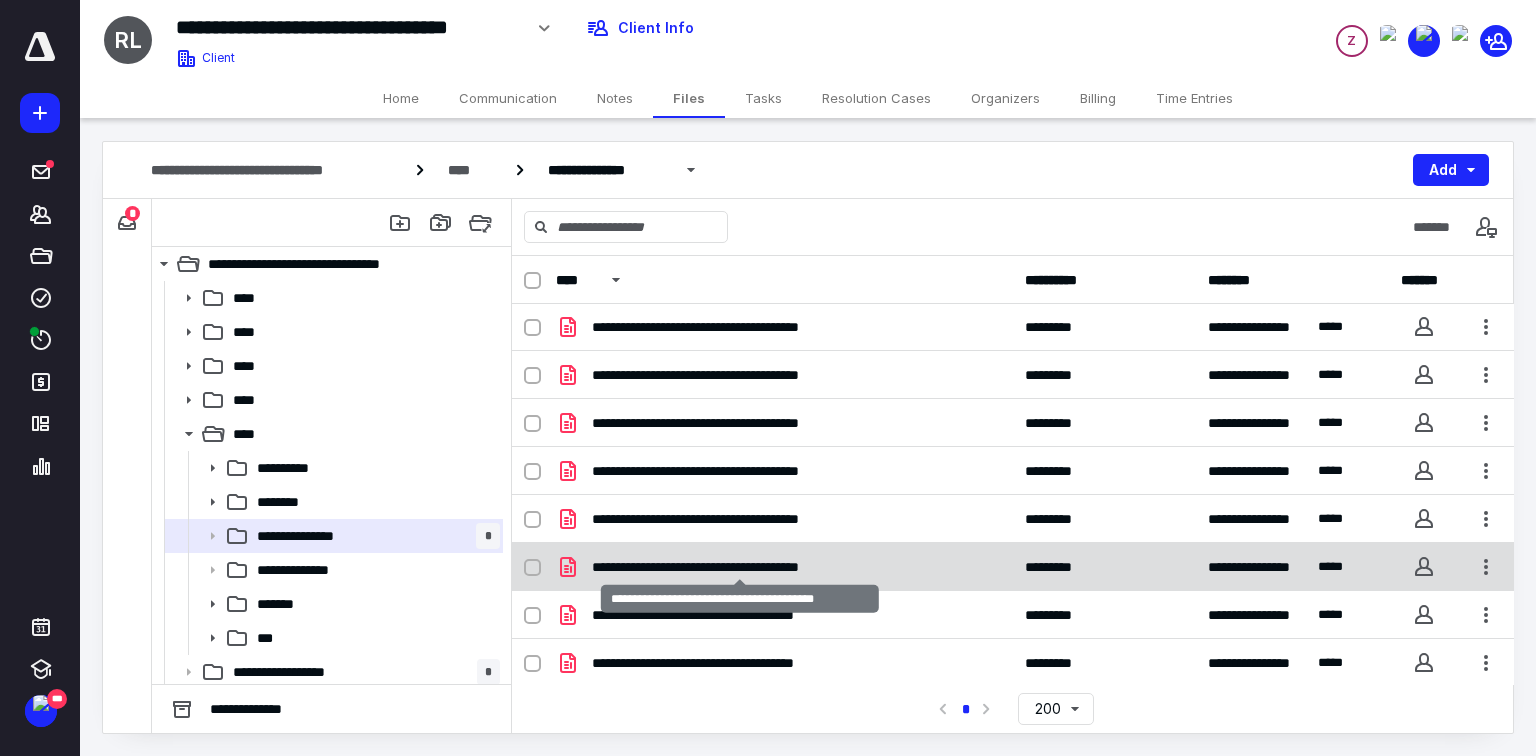 click on "**********" at bounding box center [740, 567] 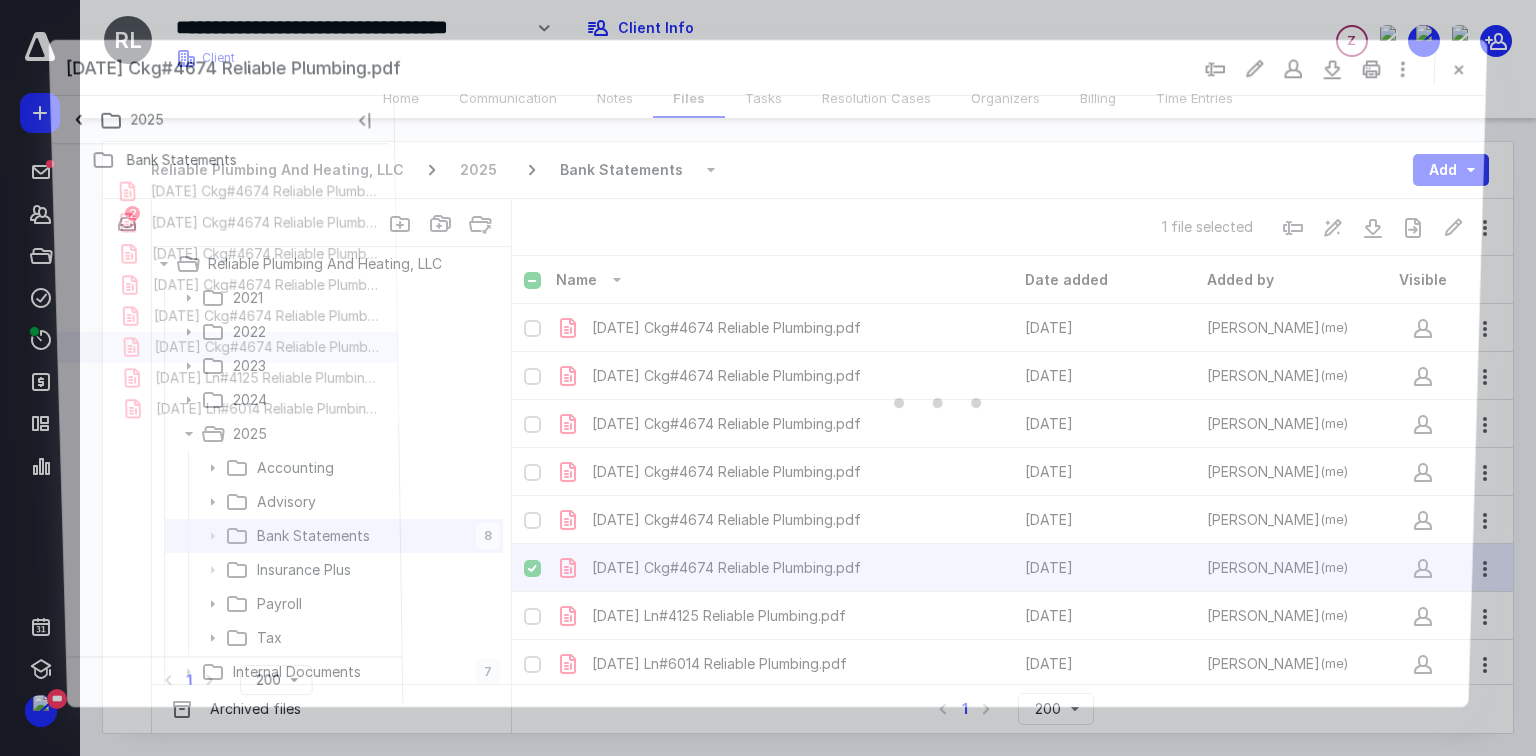 scroll, scrollTop: 1, scrollLeft: 0, axis: vertical 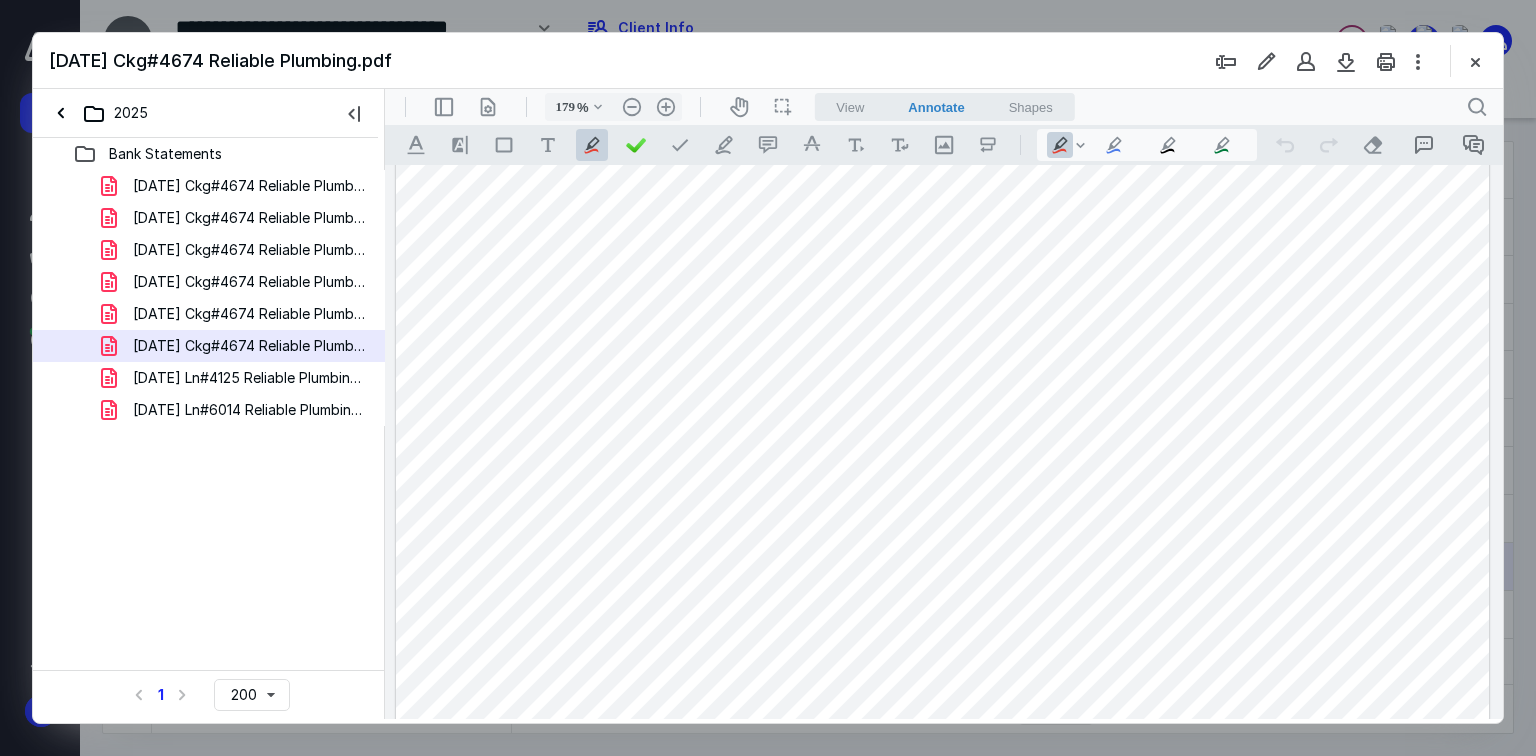 type on "229" 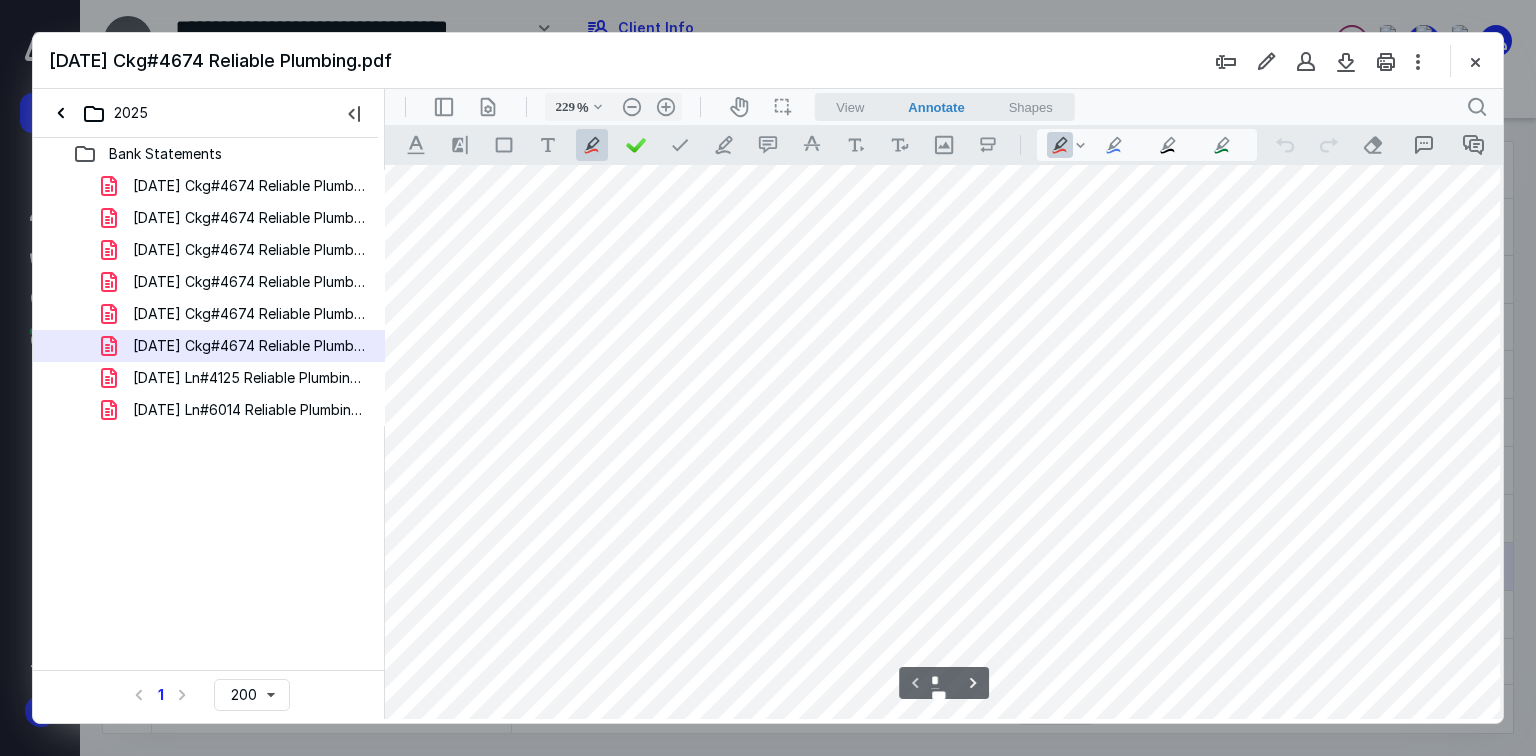 scroll, scrollTop: 1138, scrollLeft: 275, axis: both 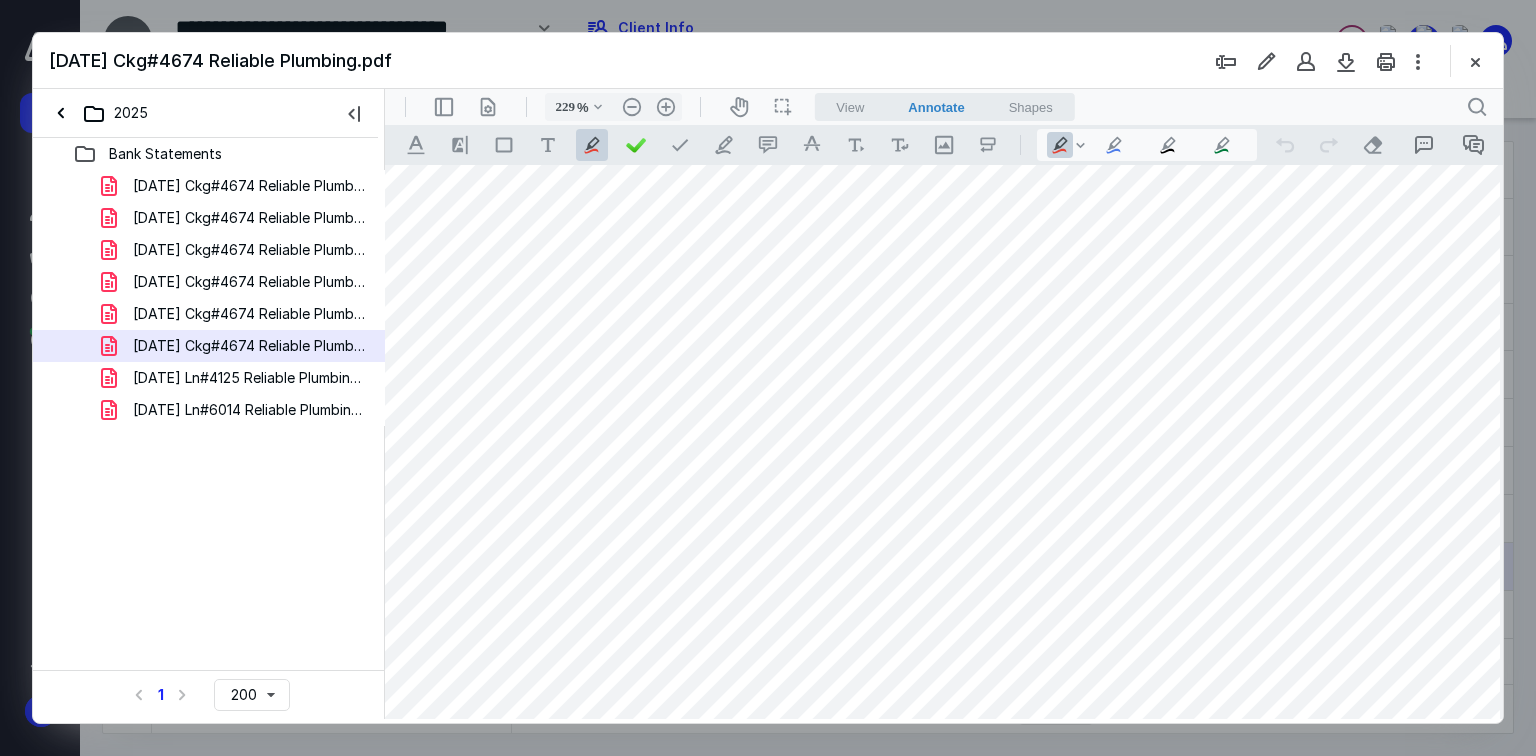 drag, startPoint x: 1117, startPoint y: 233, endPoint x: 1177, endPoint y: 237, distance: 60.133186 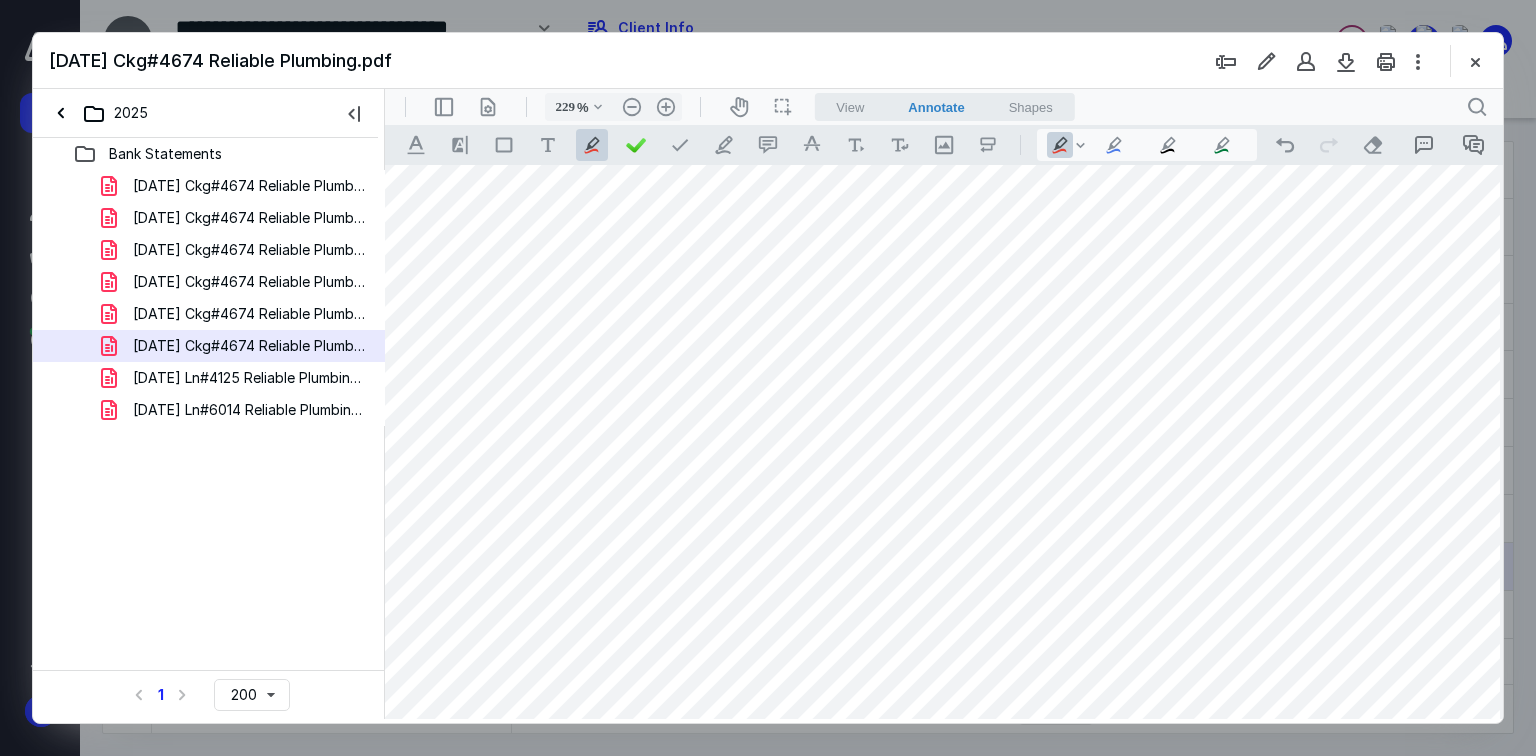 click at bounding box center (819, -58) 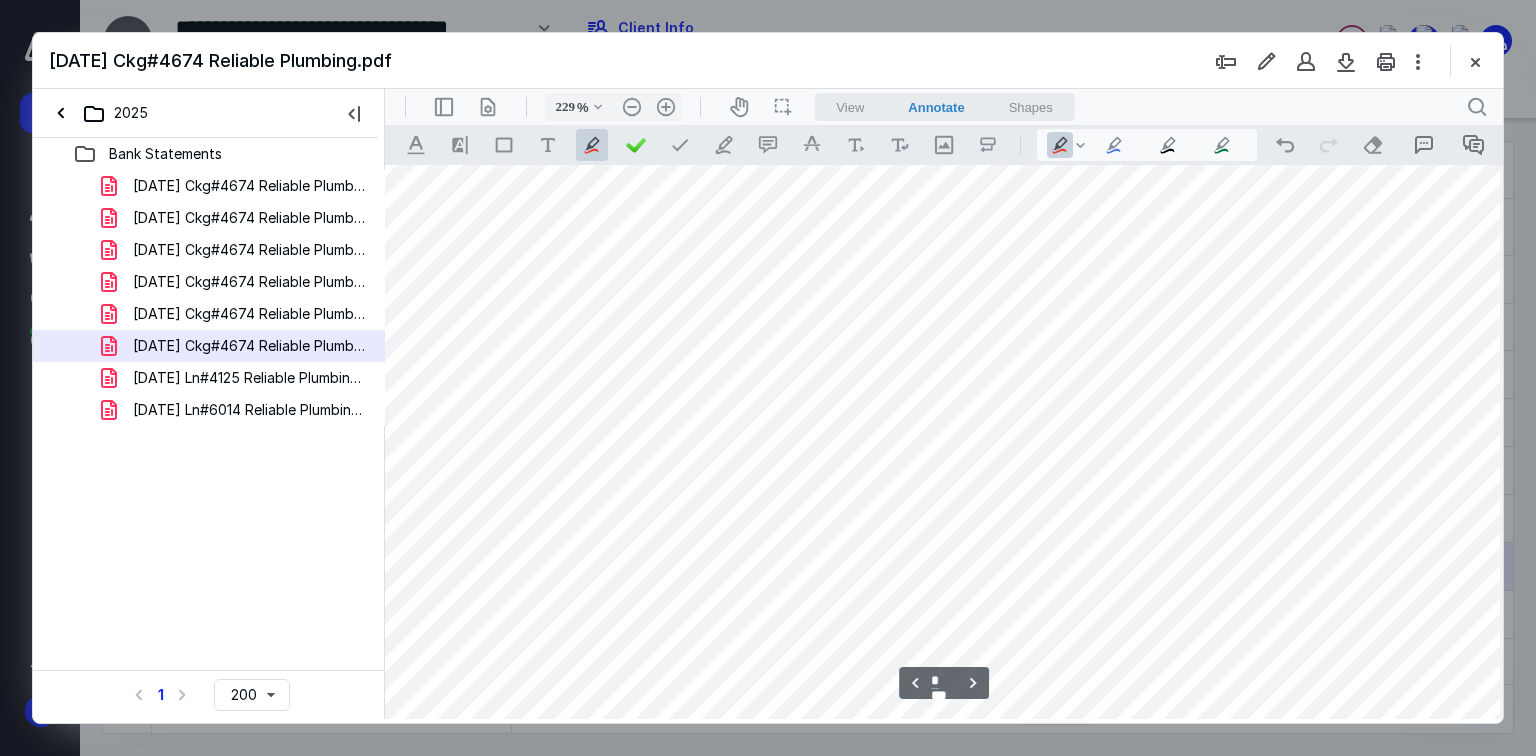 scroll, scrollTop: 2498, scrollLeft: 275, axis: both 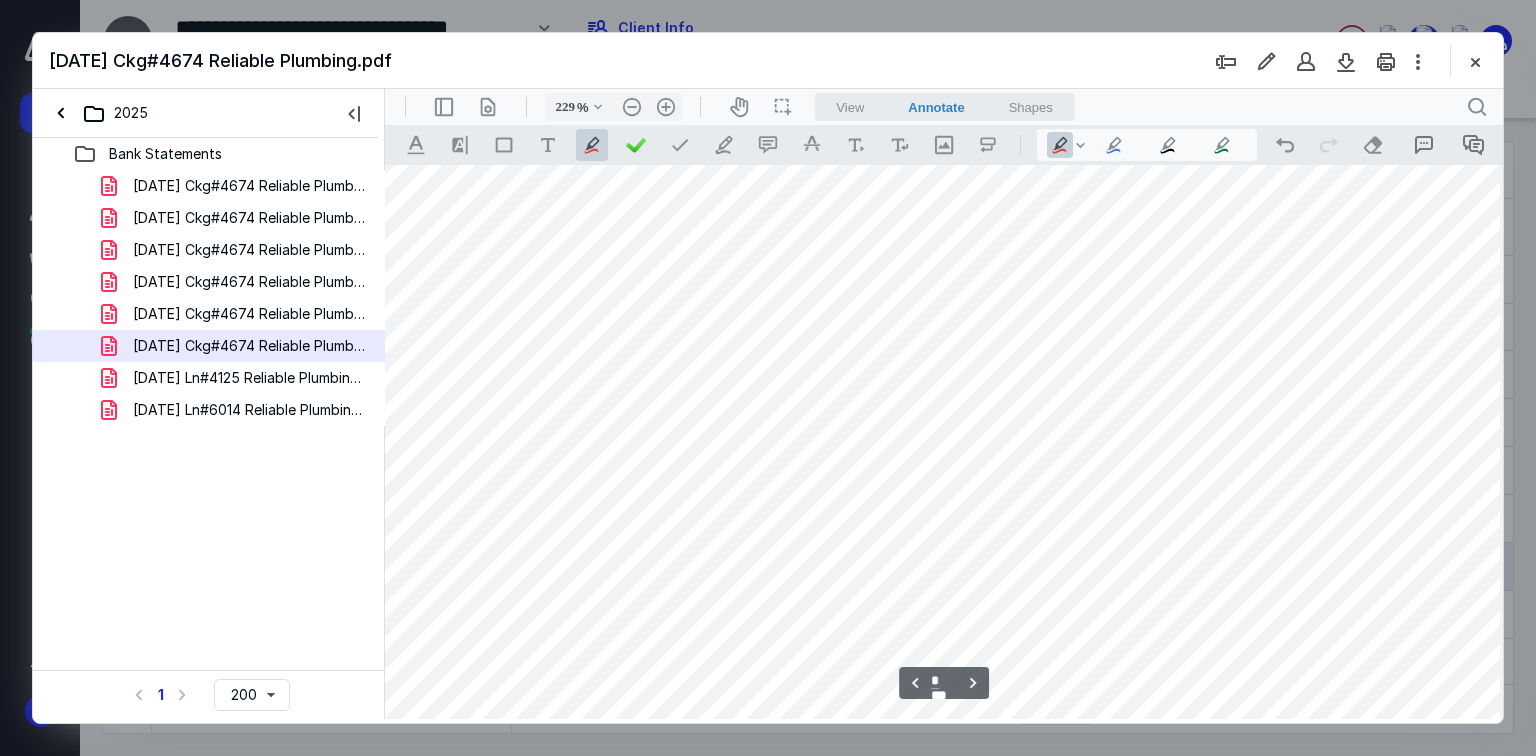 drag, startPoint x: 1302, startPoint y: 247, endPoint x: 1377, endPoint y: 247, distance: 75 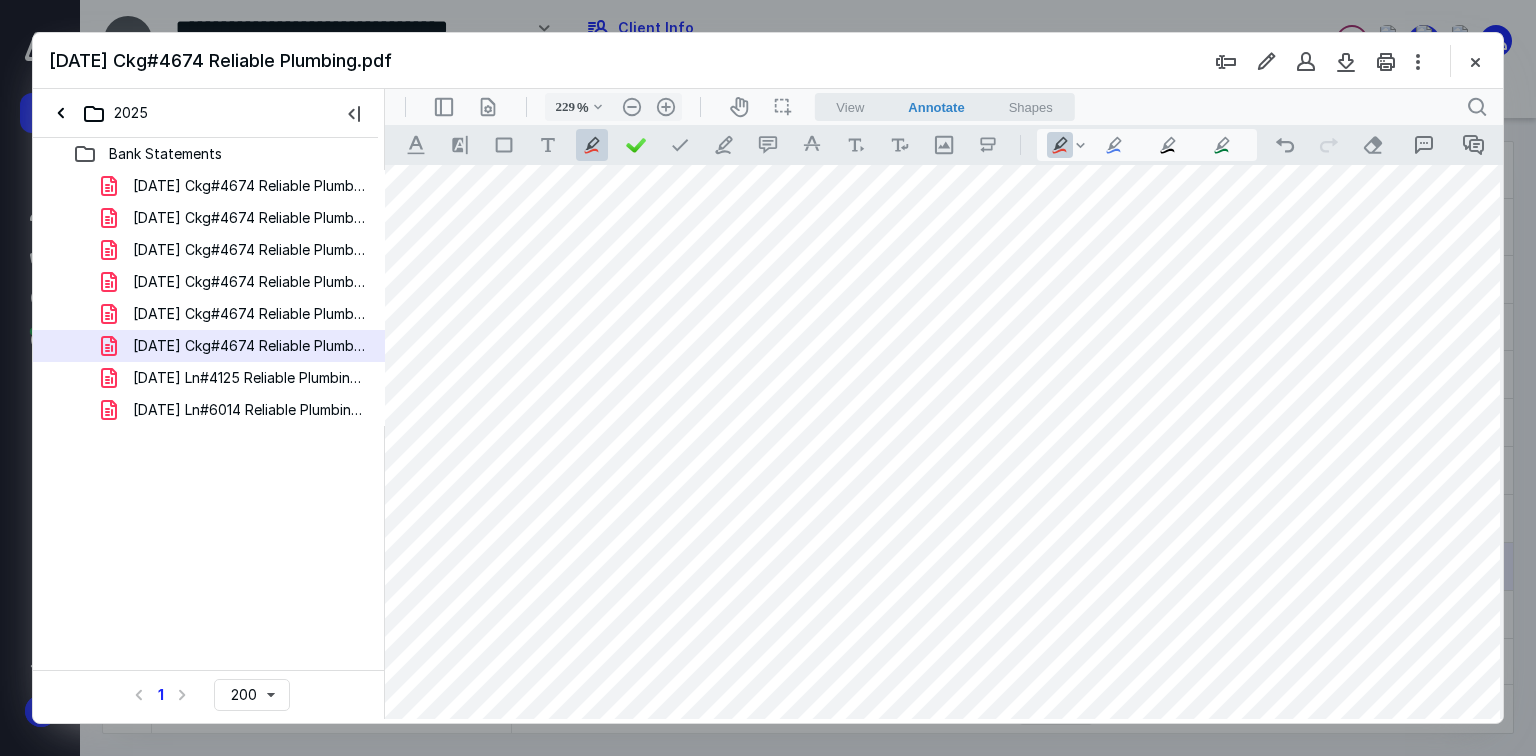 drag, startPoint x: 1305, startPoint y: 426, endPoint x: 1386, endPoint y: 426, distance: 81 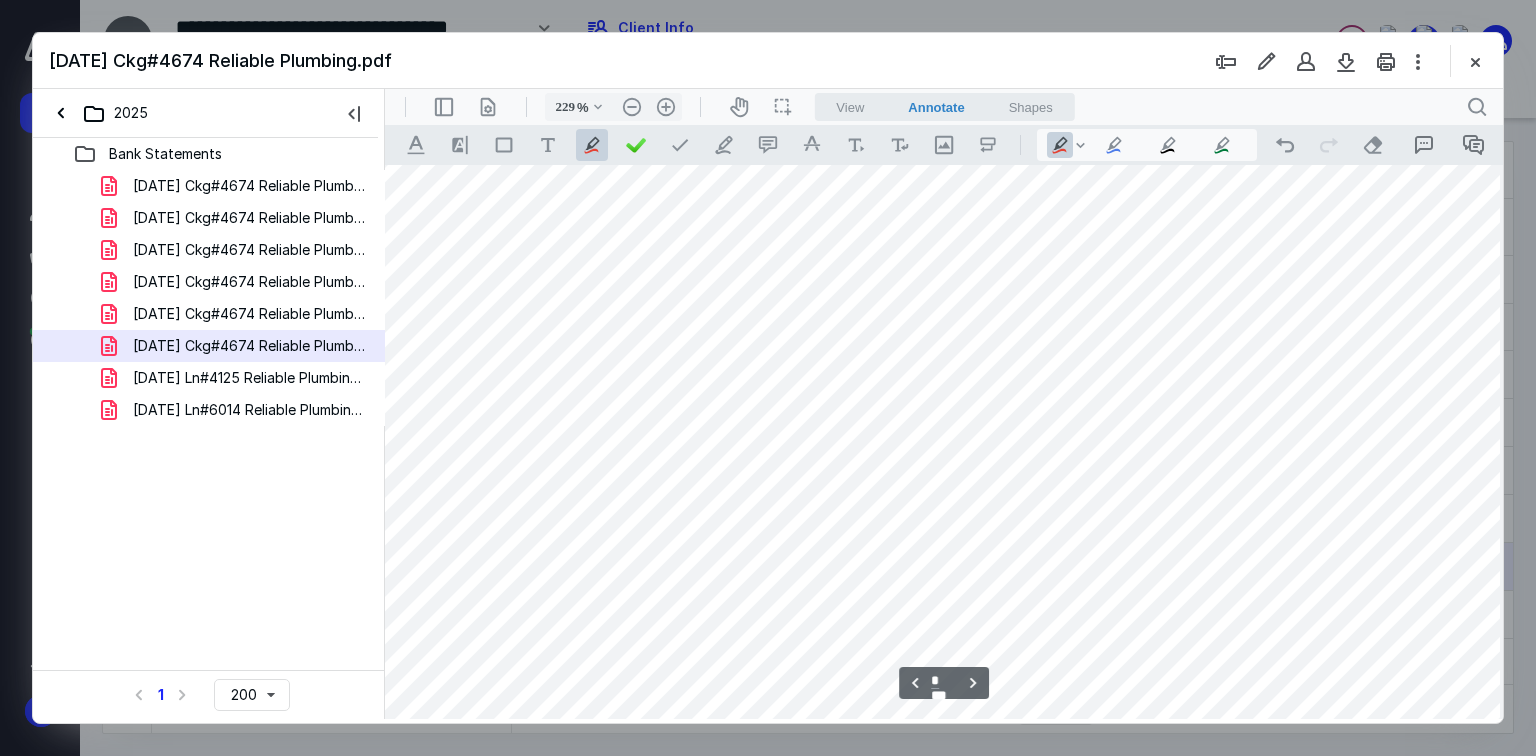 scroll, scrollTop: 4338, scrollLeft: 66, axis: both 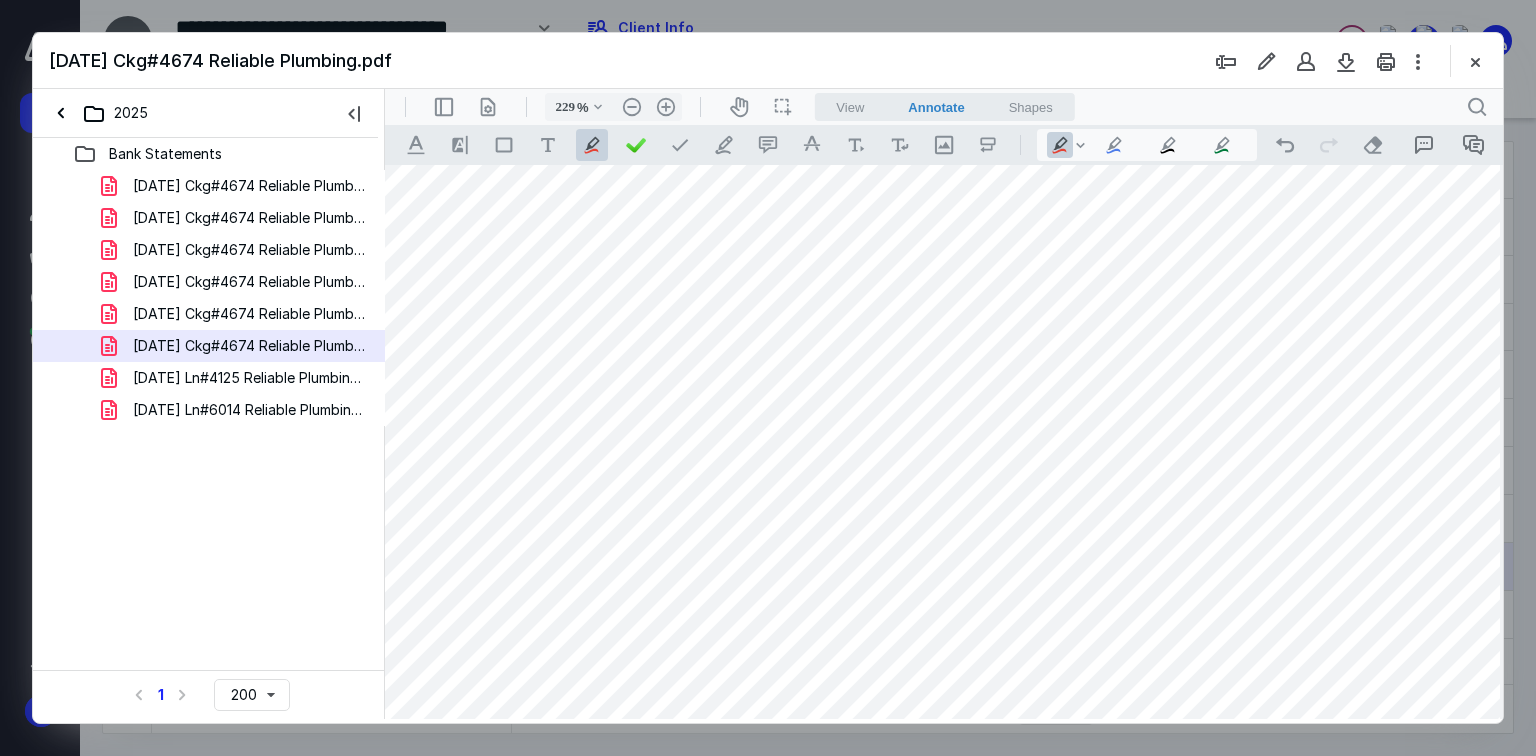 drag, startPoint x: 1320, startPoint y: 182, endPoint x: 1381, endPoint y: 186, distance: 61.13101 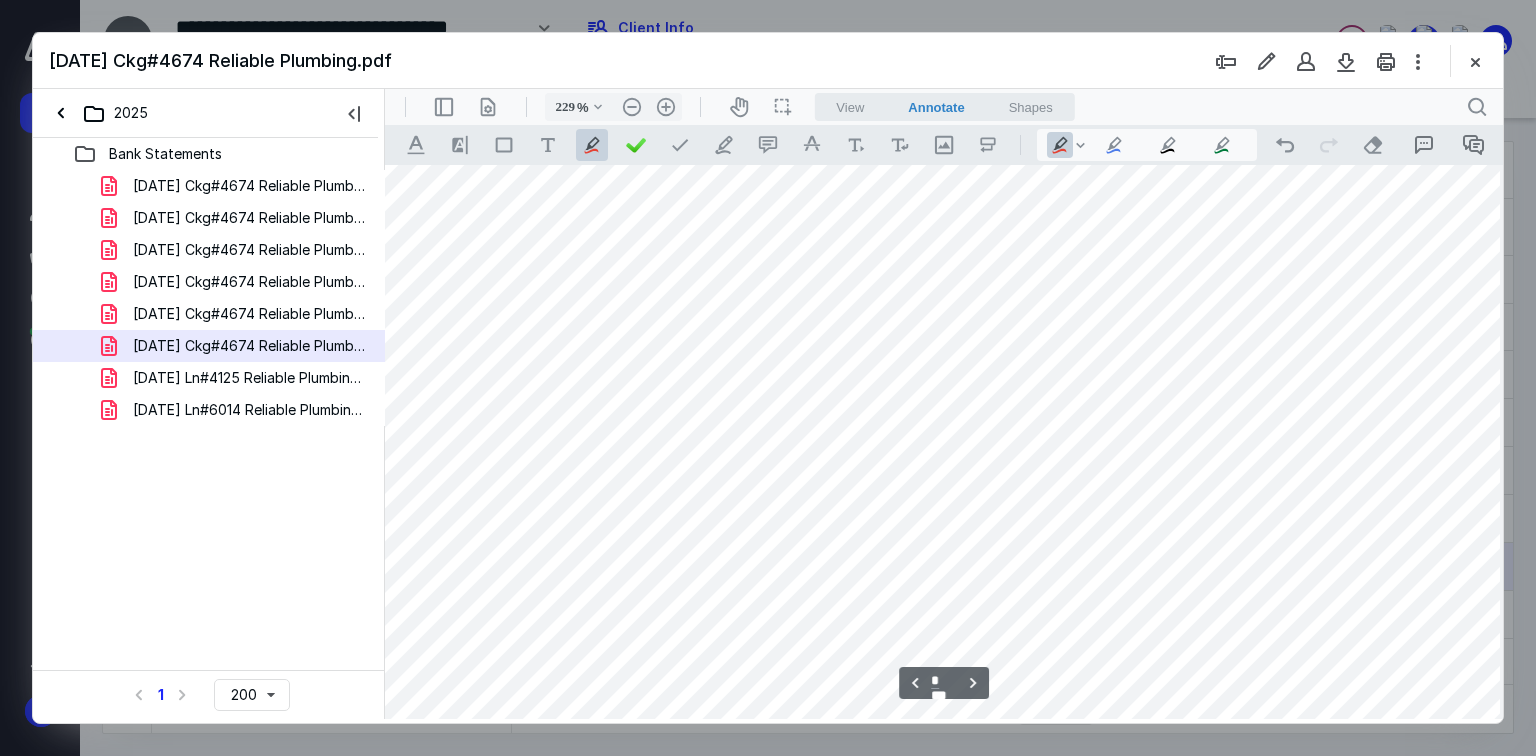 scroll, scrollTop: 4898, scrollLeft: 66, axis: both 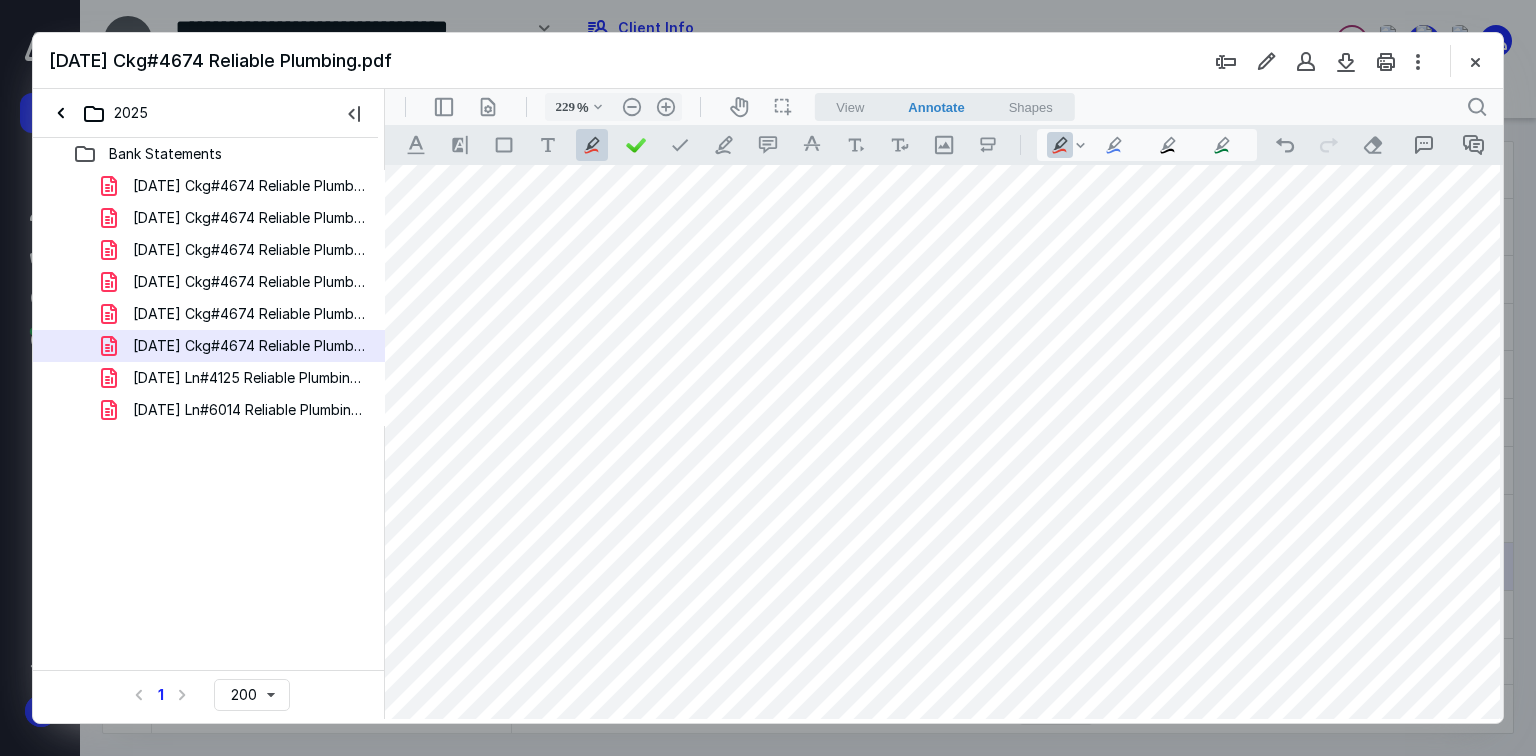 drag, startPoint x: 1325, startPoint y: 521, endPoint x: 1369, endPoint y: 520, distance: 44.011364 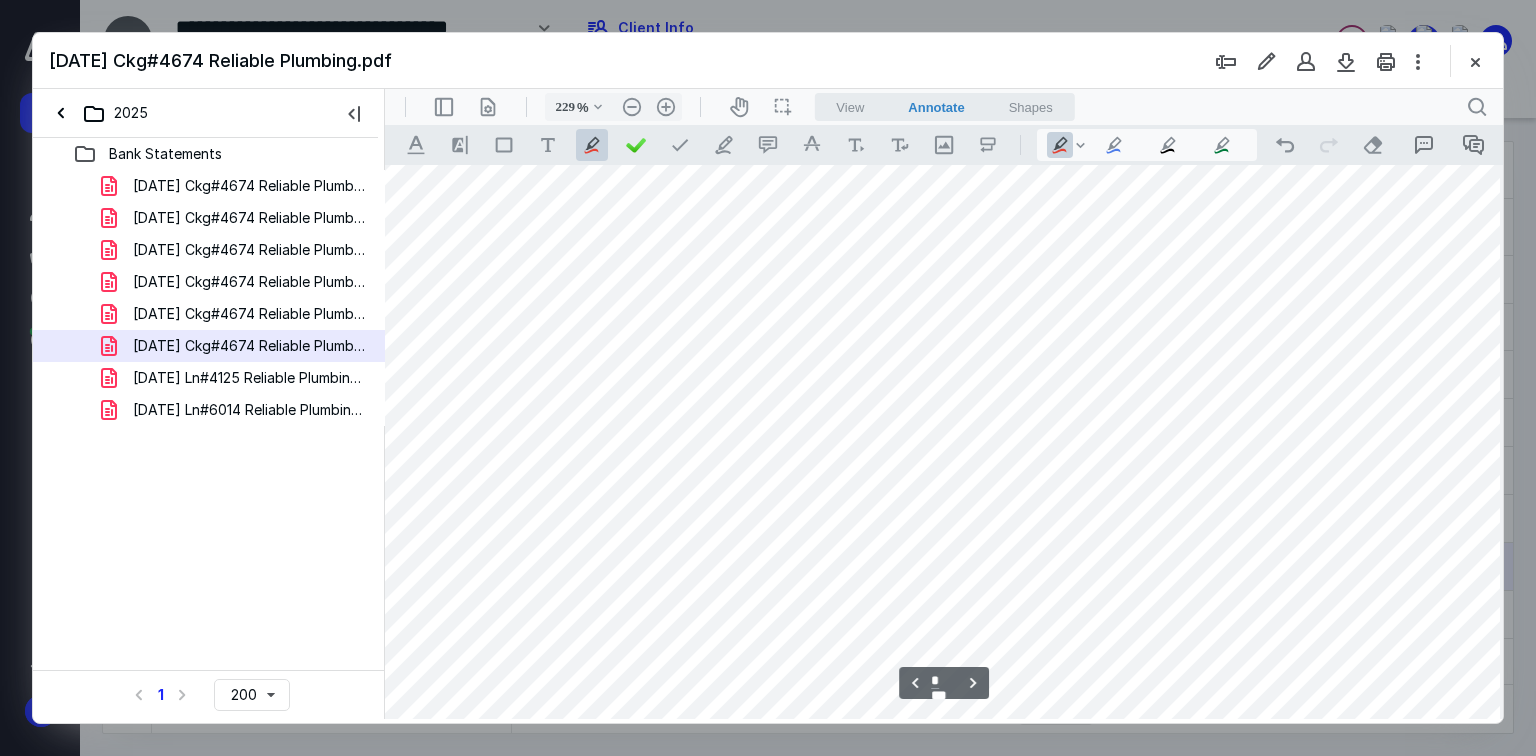 scroll, scrollTop: 6098, scrollLeft: 66, axis: both 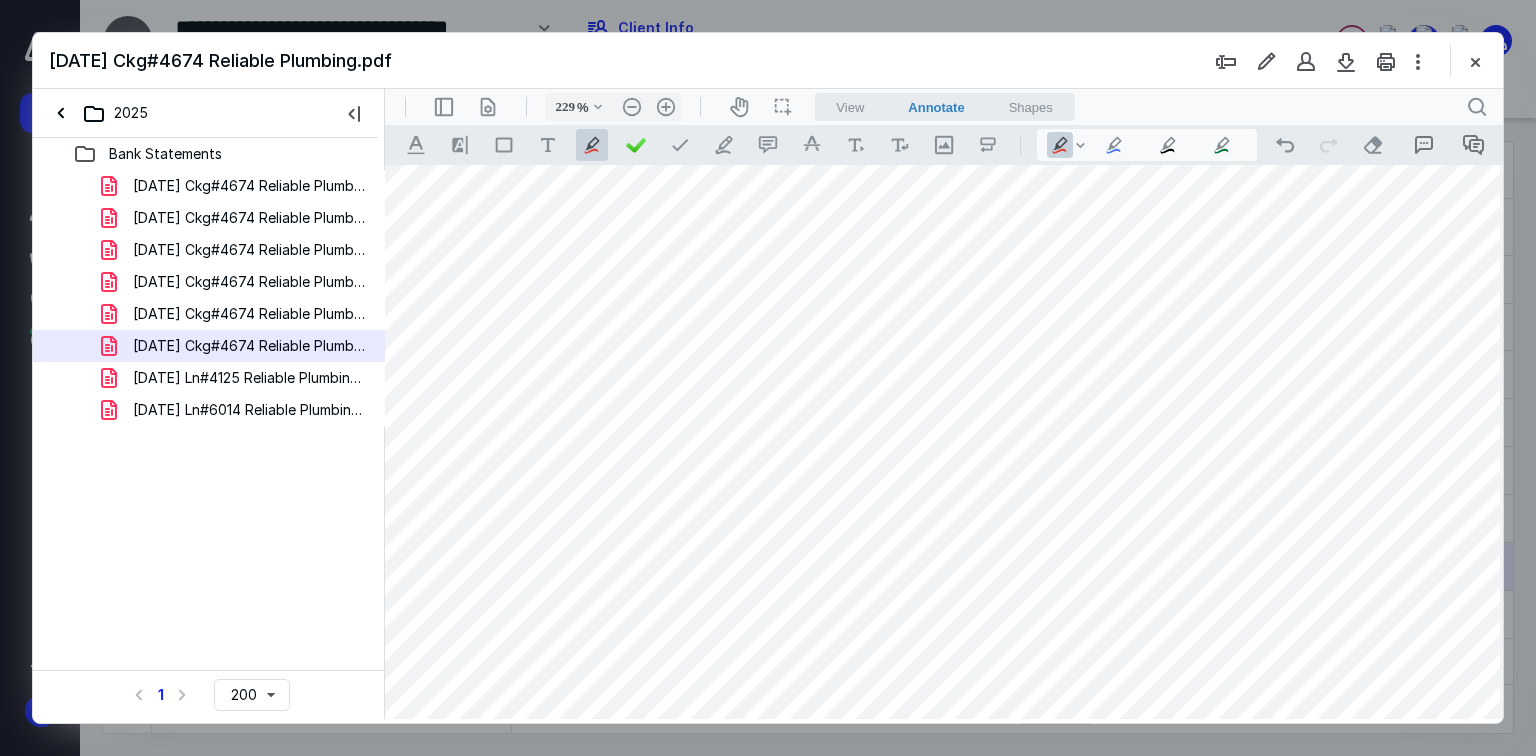 drag, startPoint x: 1343, startPoint y: 365, endPoint x: 1379, endPoint y: 365, distance: 36 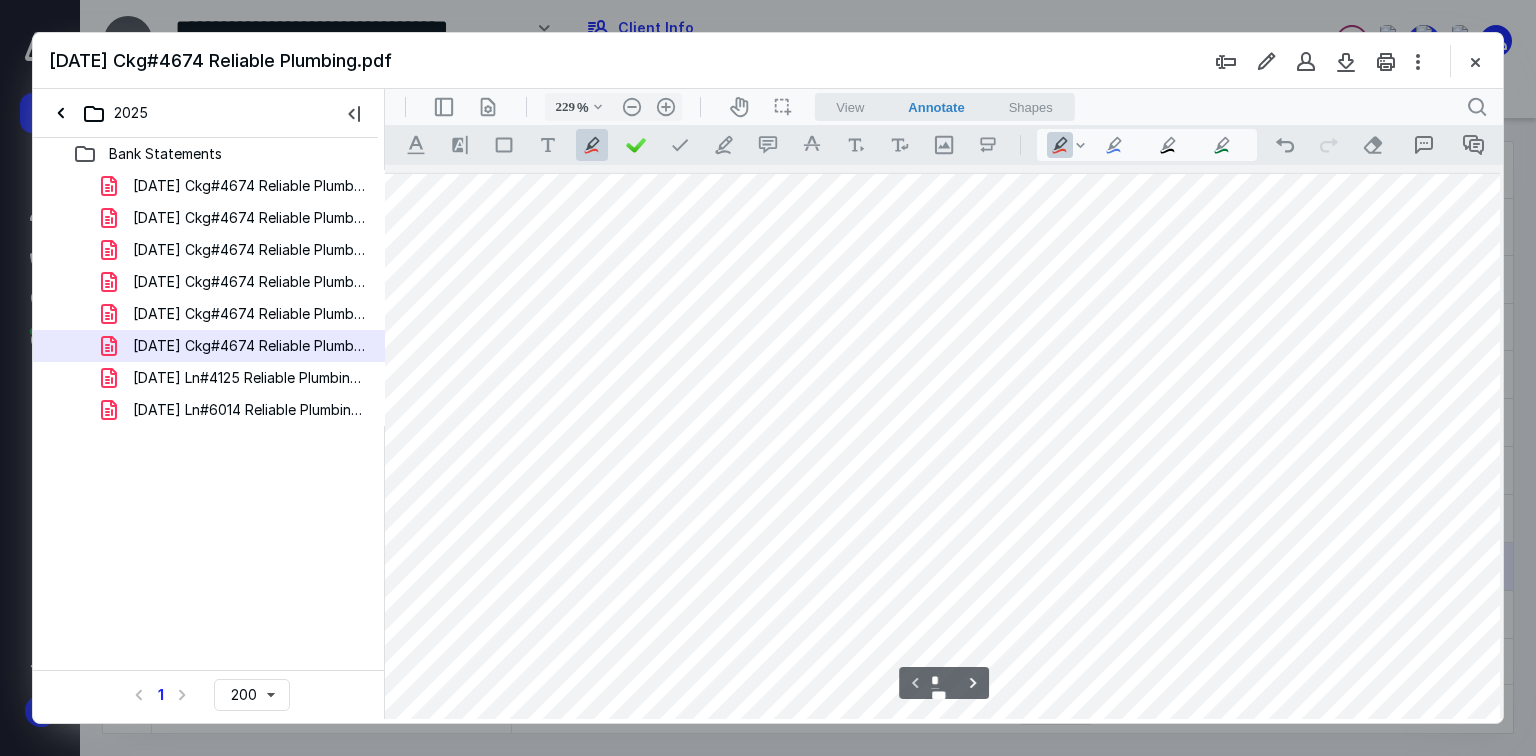 scroll, scrollTop: 480, scrollLeft: 66, axis: both 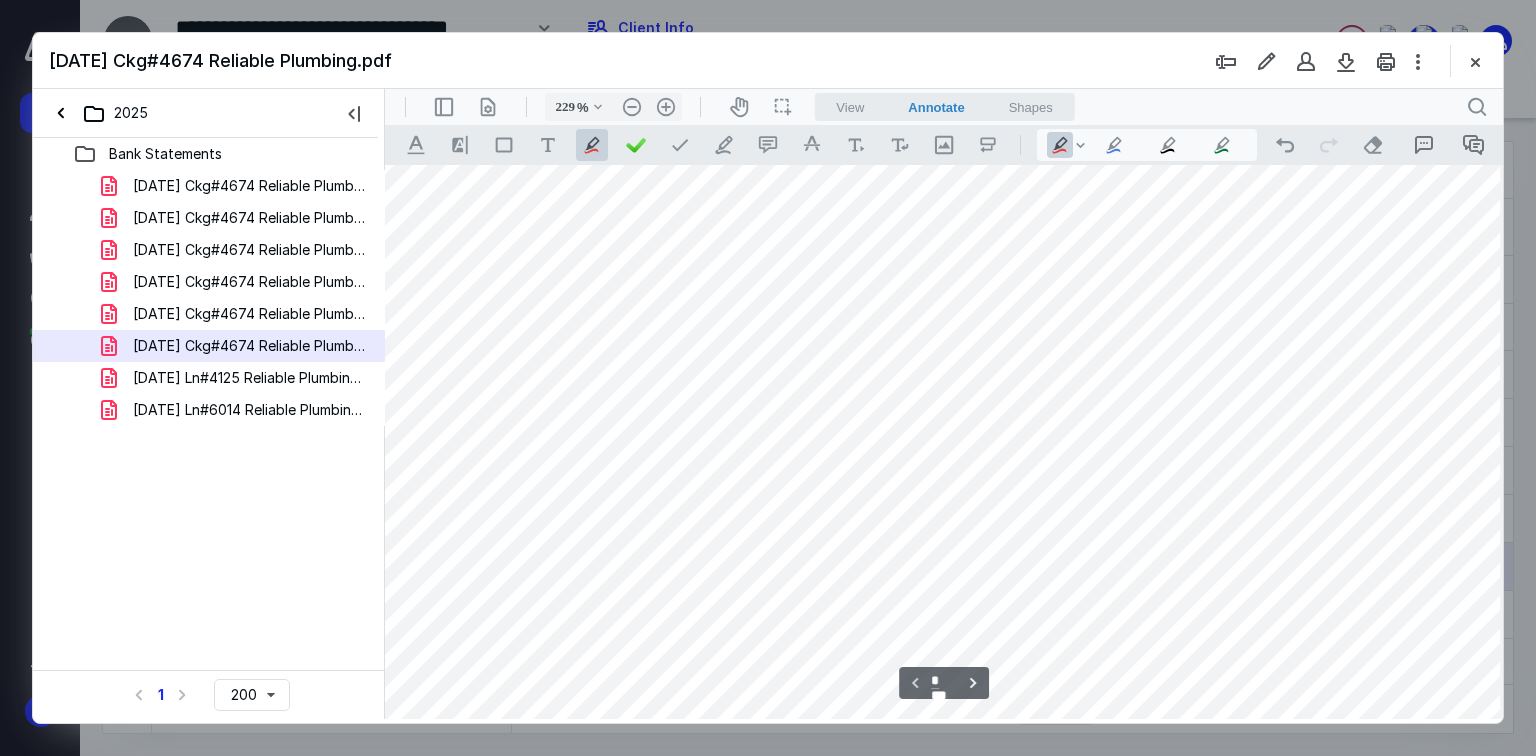click at bounding box center [876, 200] 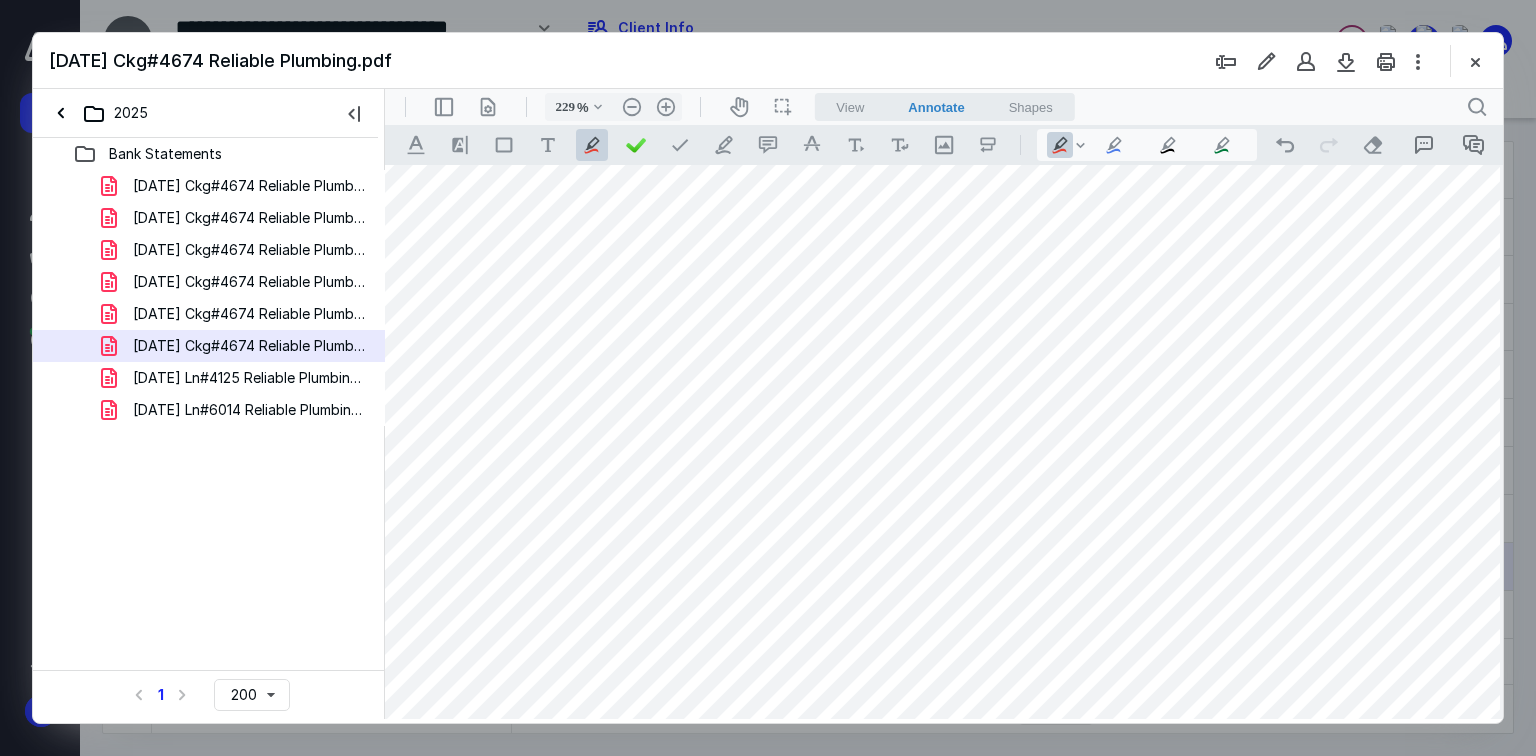 click at bounding box center (876, 200) 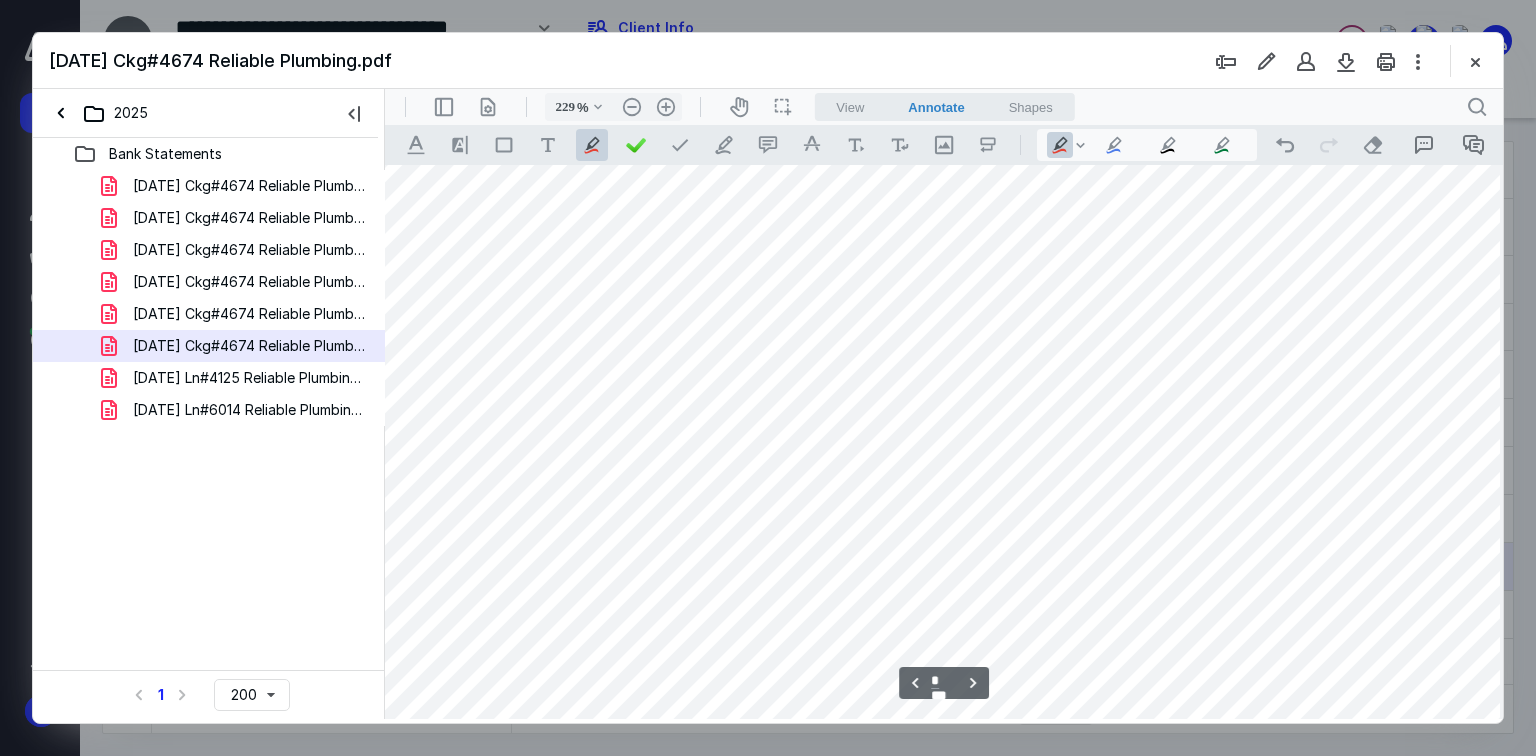 scroll, scrollTop: 2960, scrollLeft: 218, axis: both 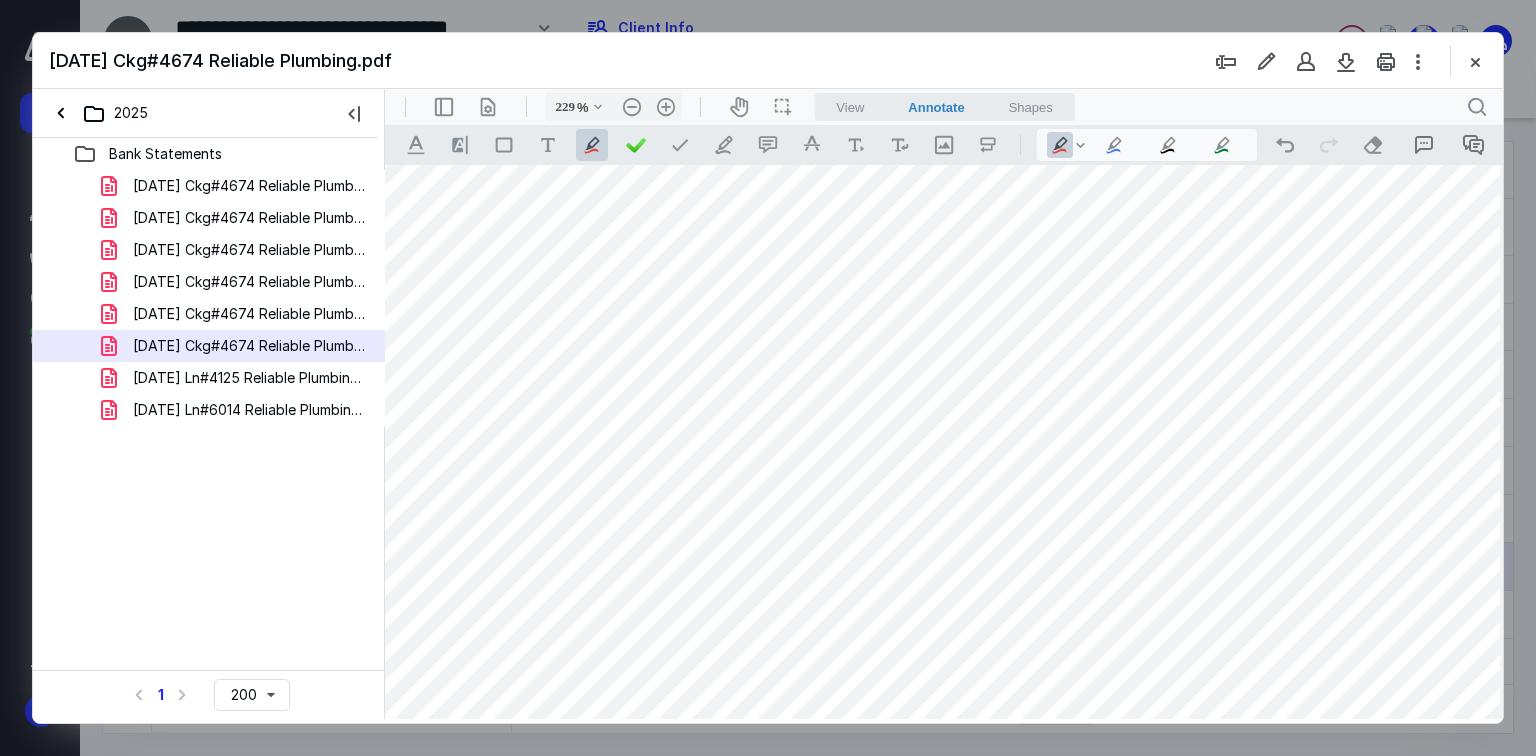 click at bounding box center [1082, 647] 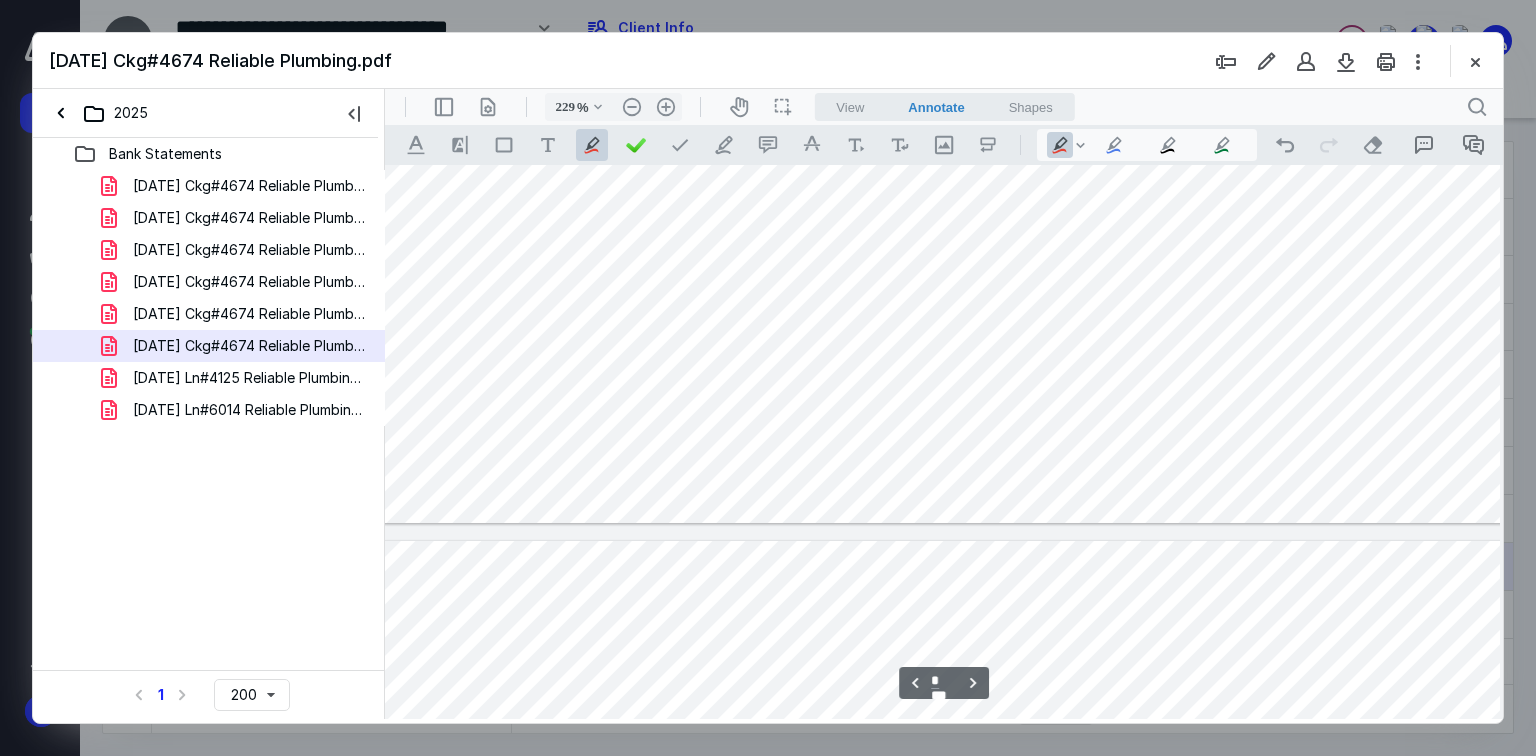 scroll, scrollTop: 4960, scrollLeft: 12, axis: both 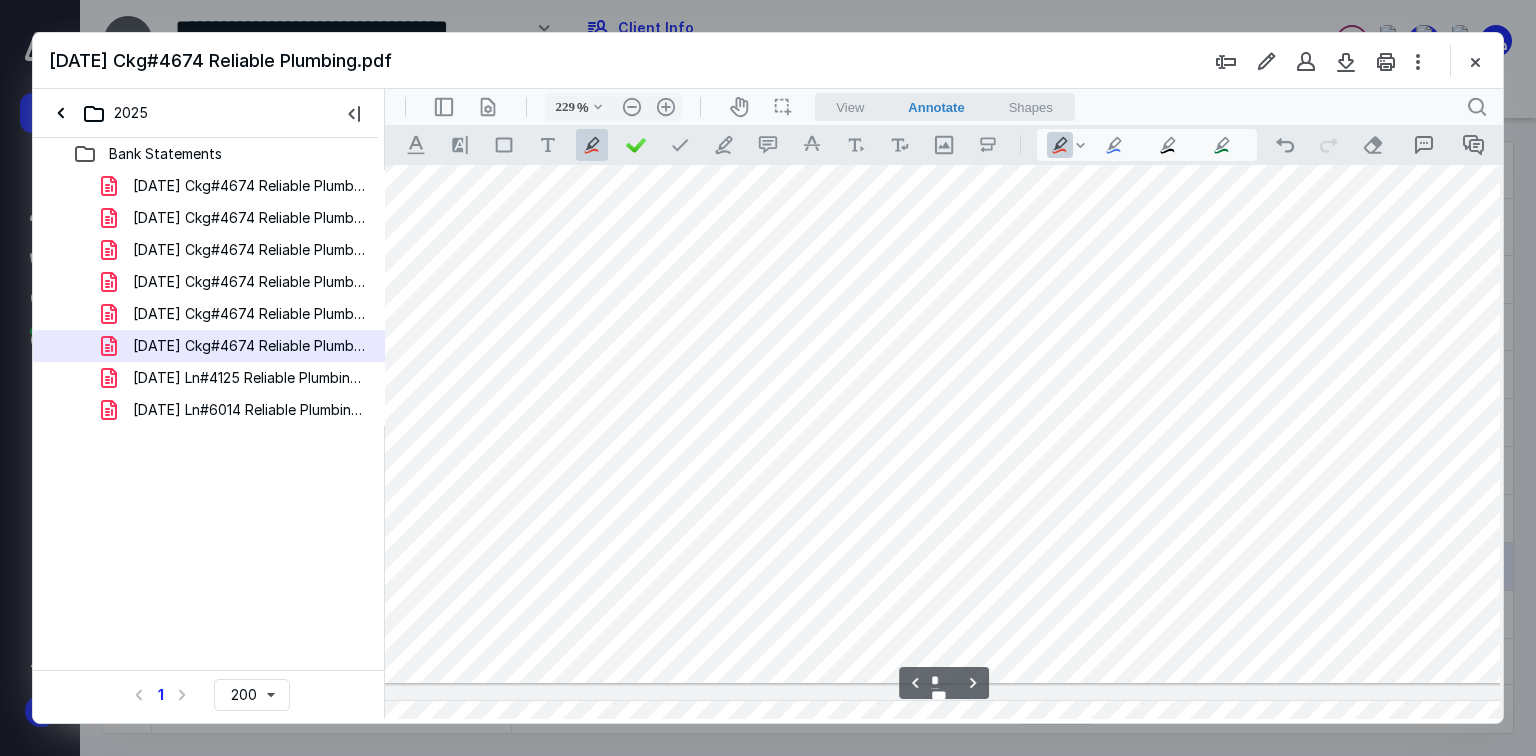 click at bounding box center [1082, -222] 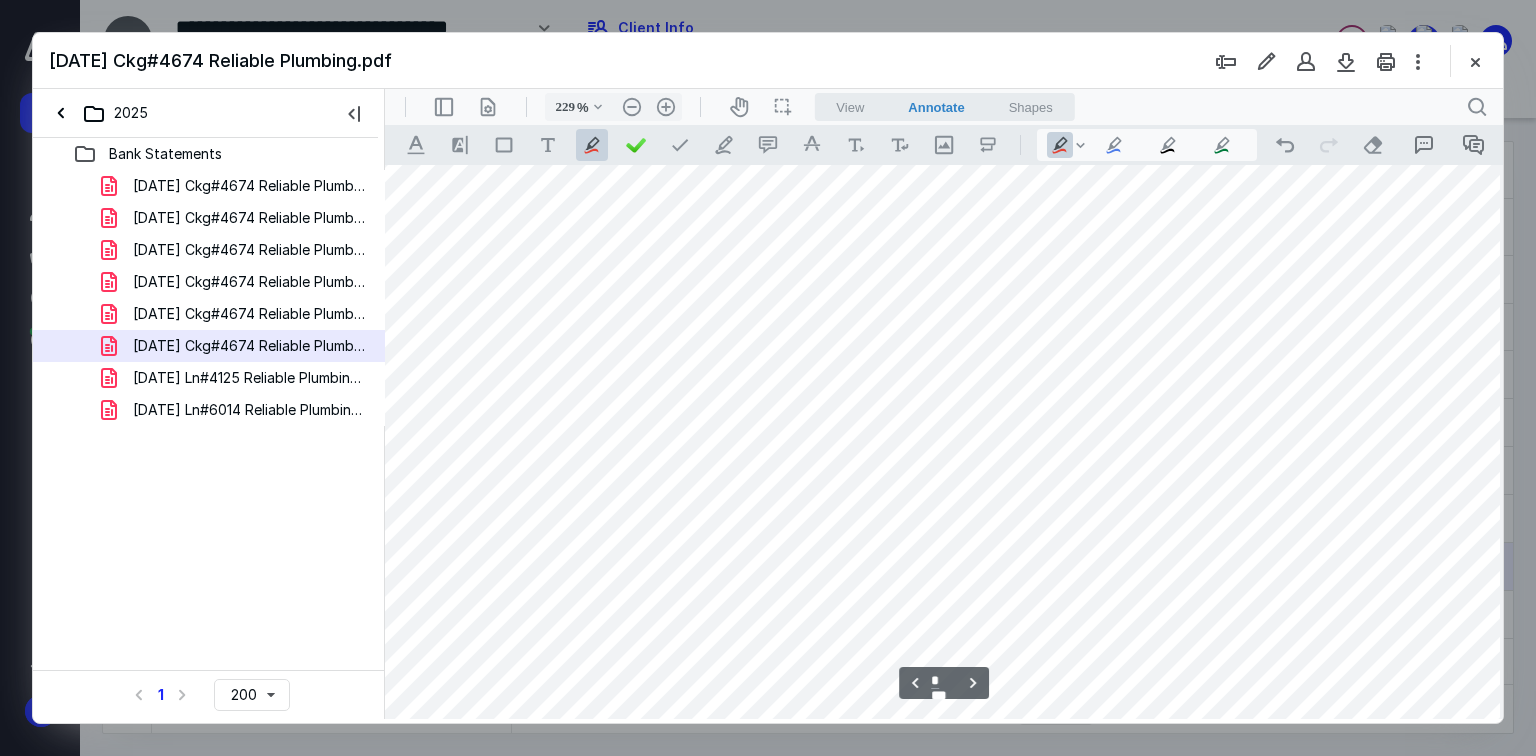 scroll, scrollTop: 4080, scrollLeft: 12, axis: both 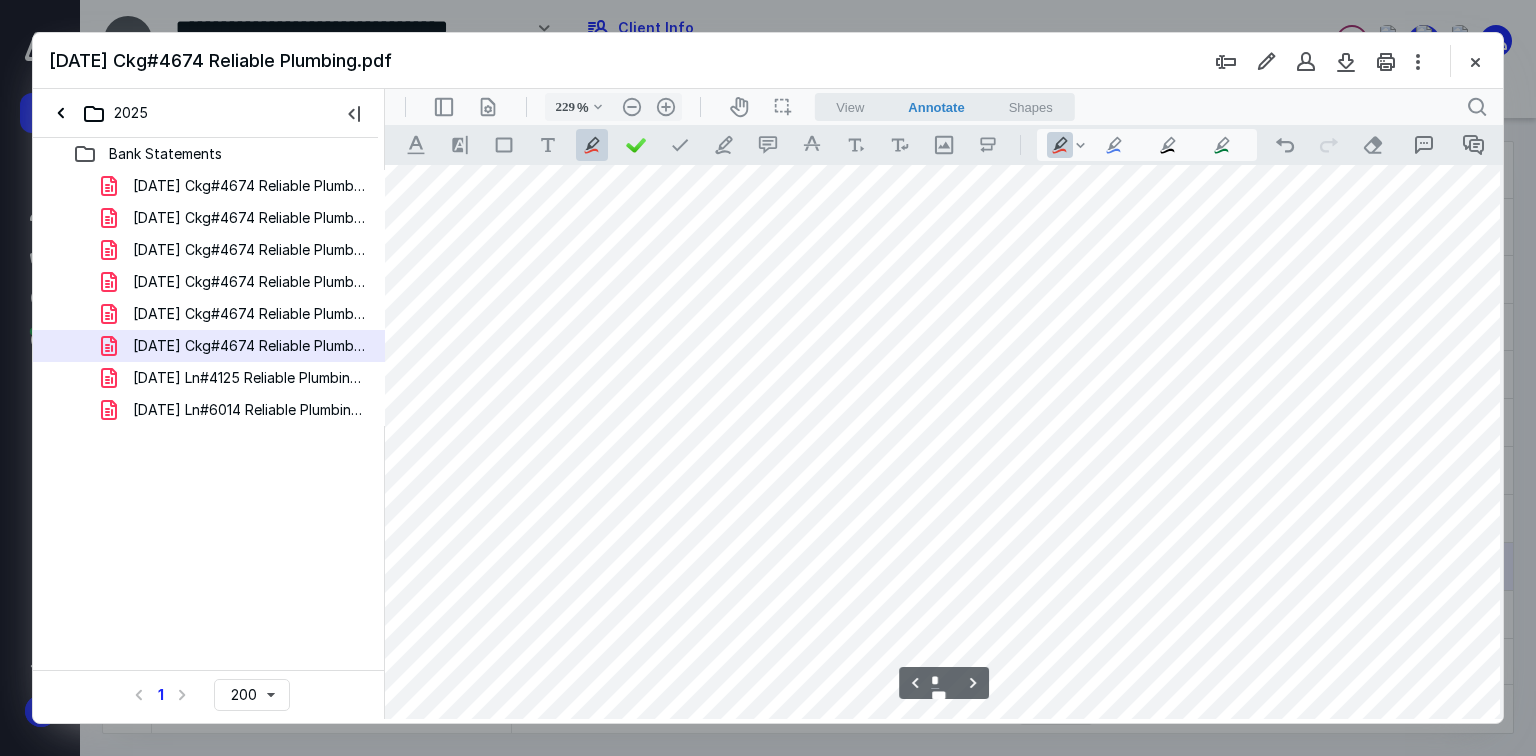click at bounding box center [1082, 658] 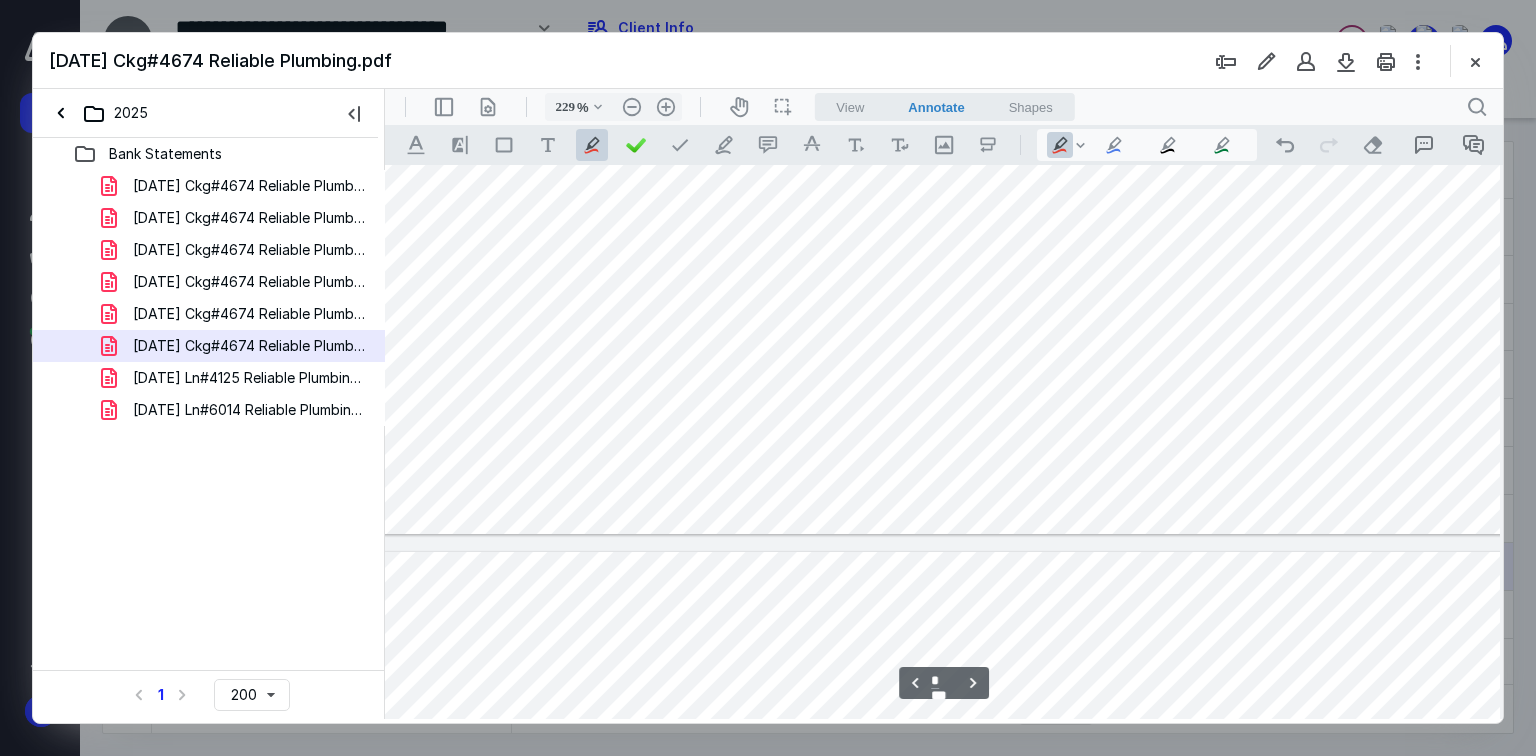 scroll, scrollTop: 3120, scrollLeft: 12, axis: both 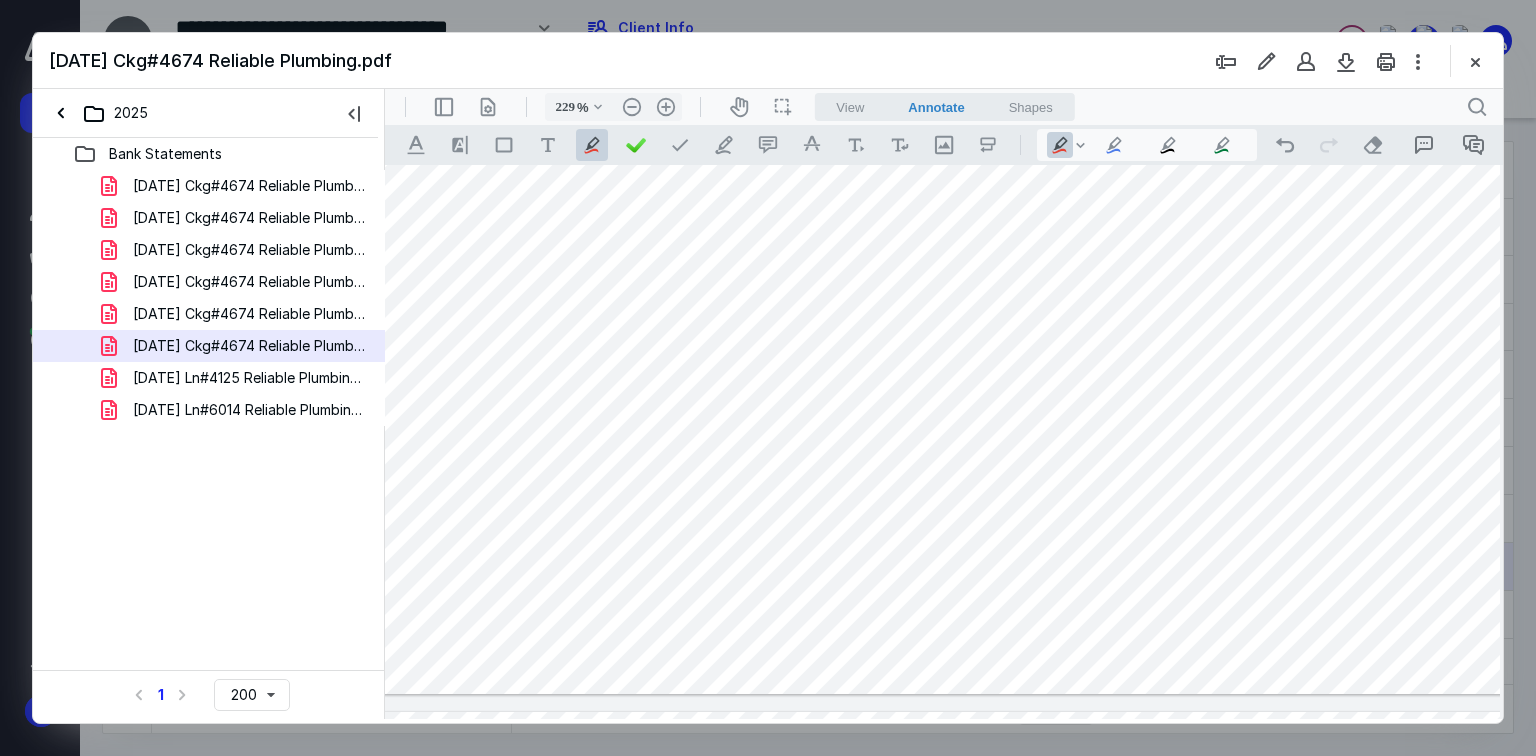 click at bounding box center (1082, -211) 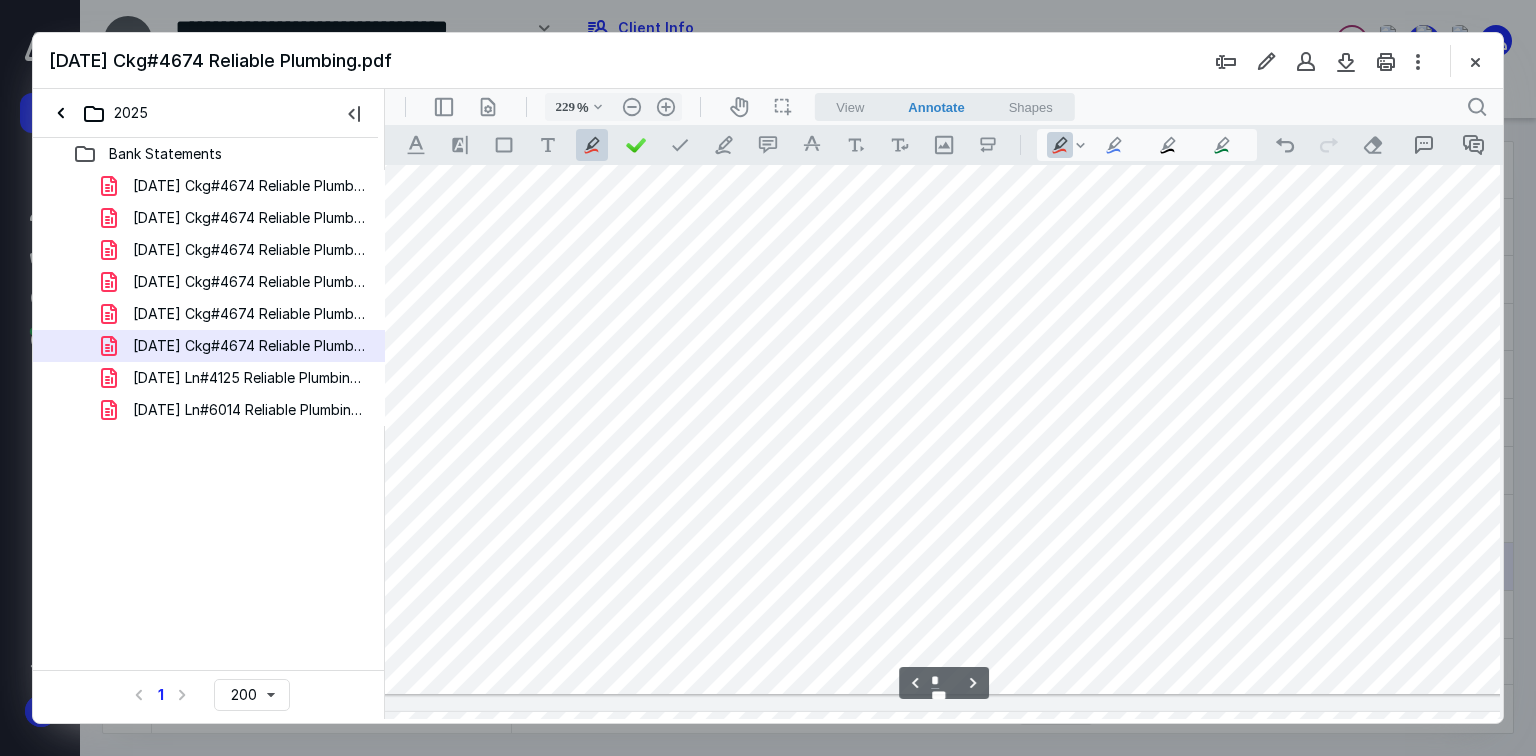 scroll, scrollTop: 2640, scrollLeft: 12, axis: both 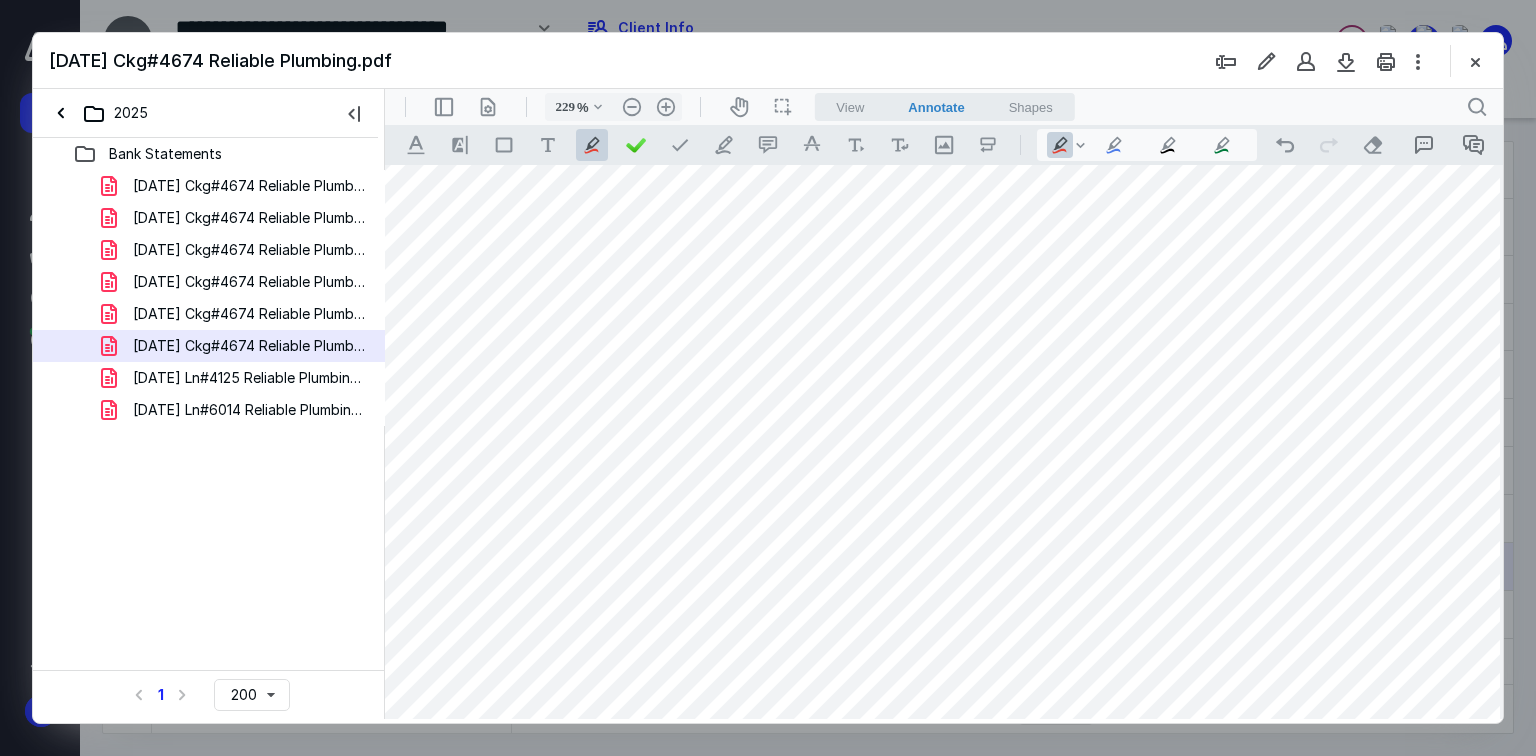 click at bounding box center [1082, 269] 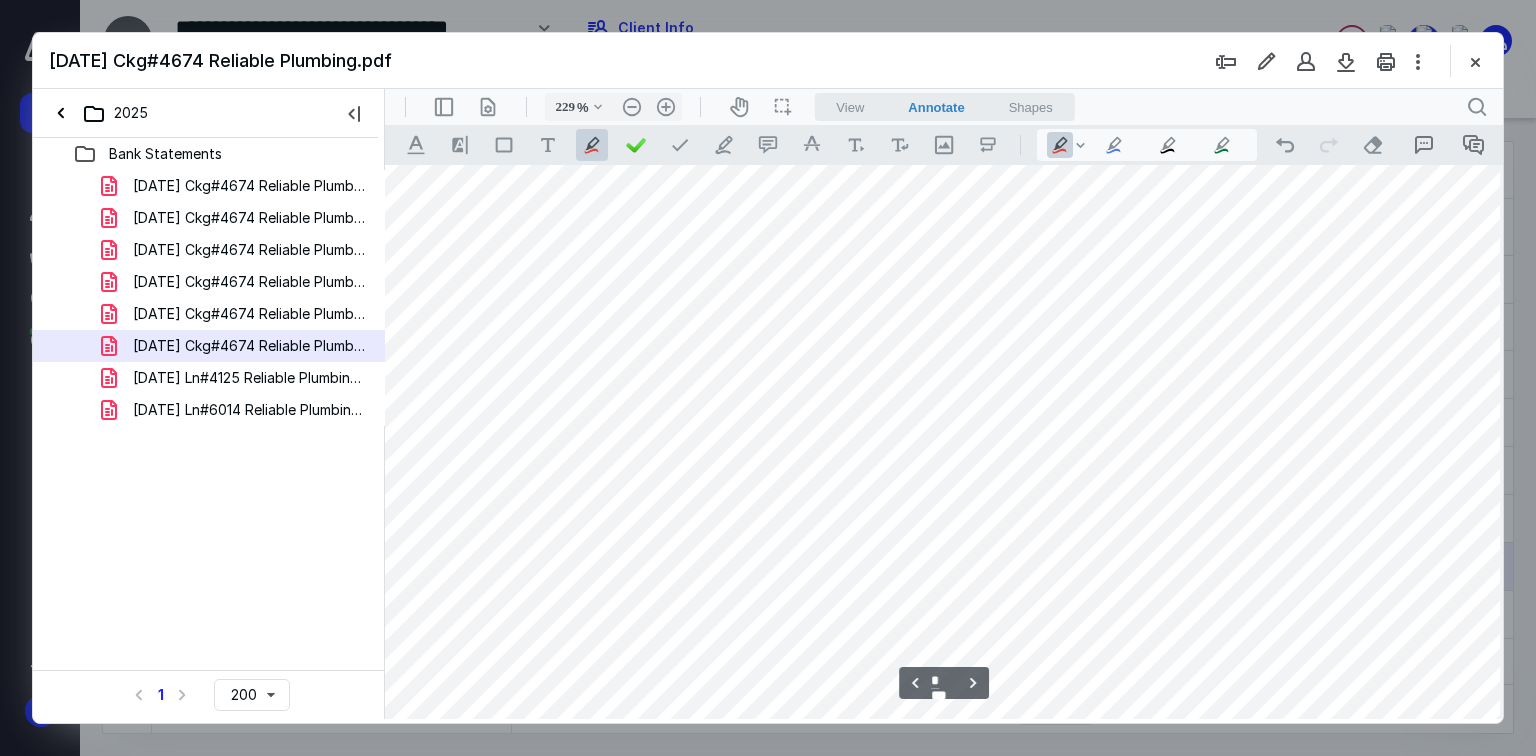 scroll, scrollTop: 4160, scrollLeft: 12, axis: both 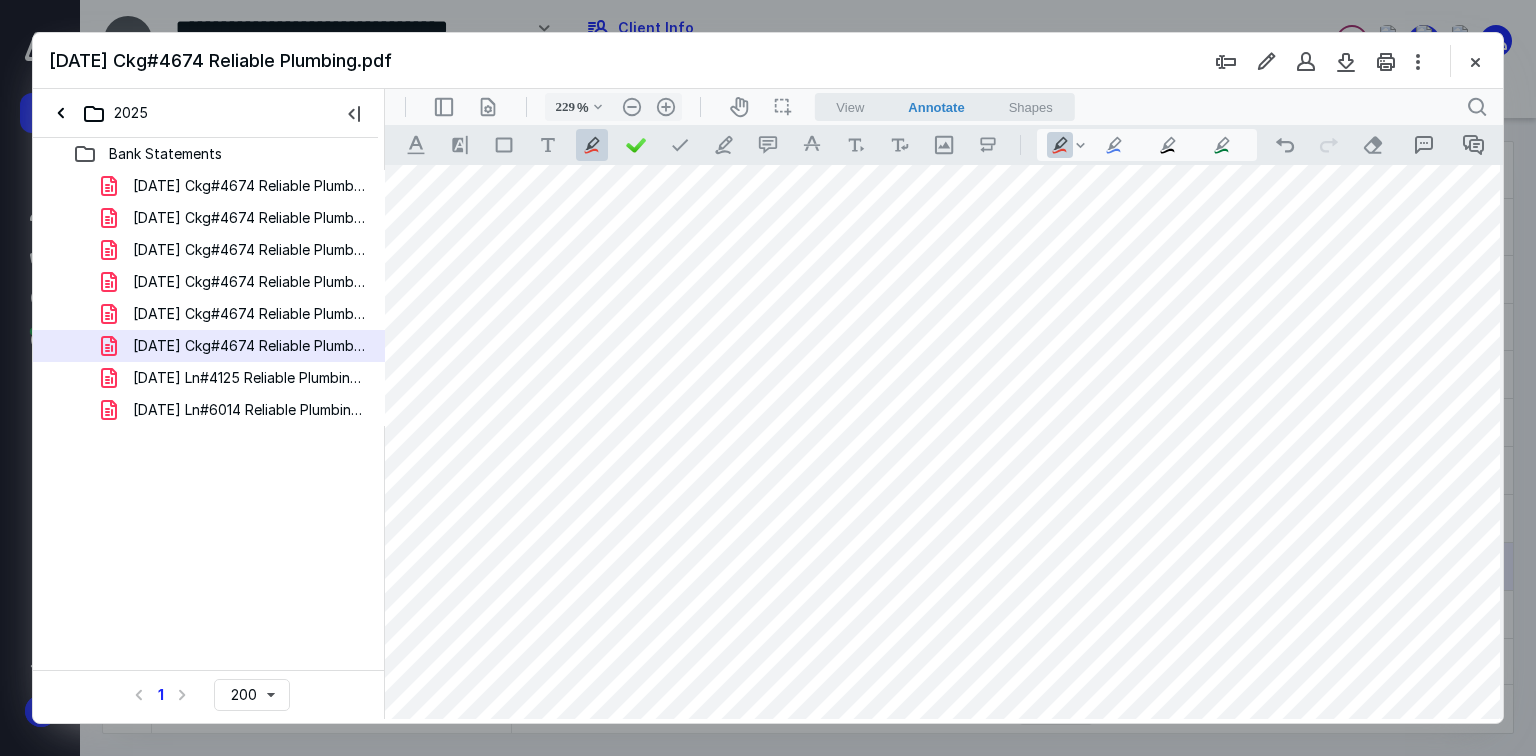 click at bounding box center (1082, 578) 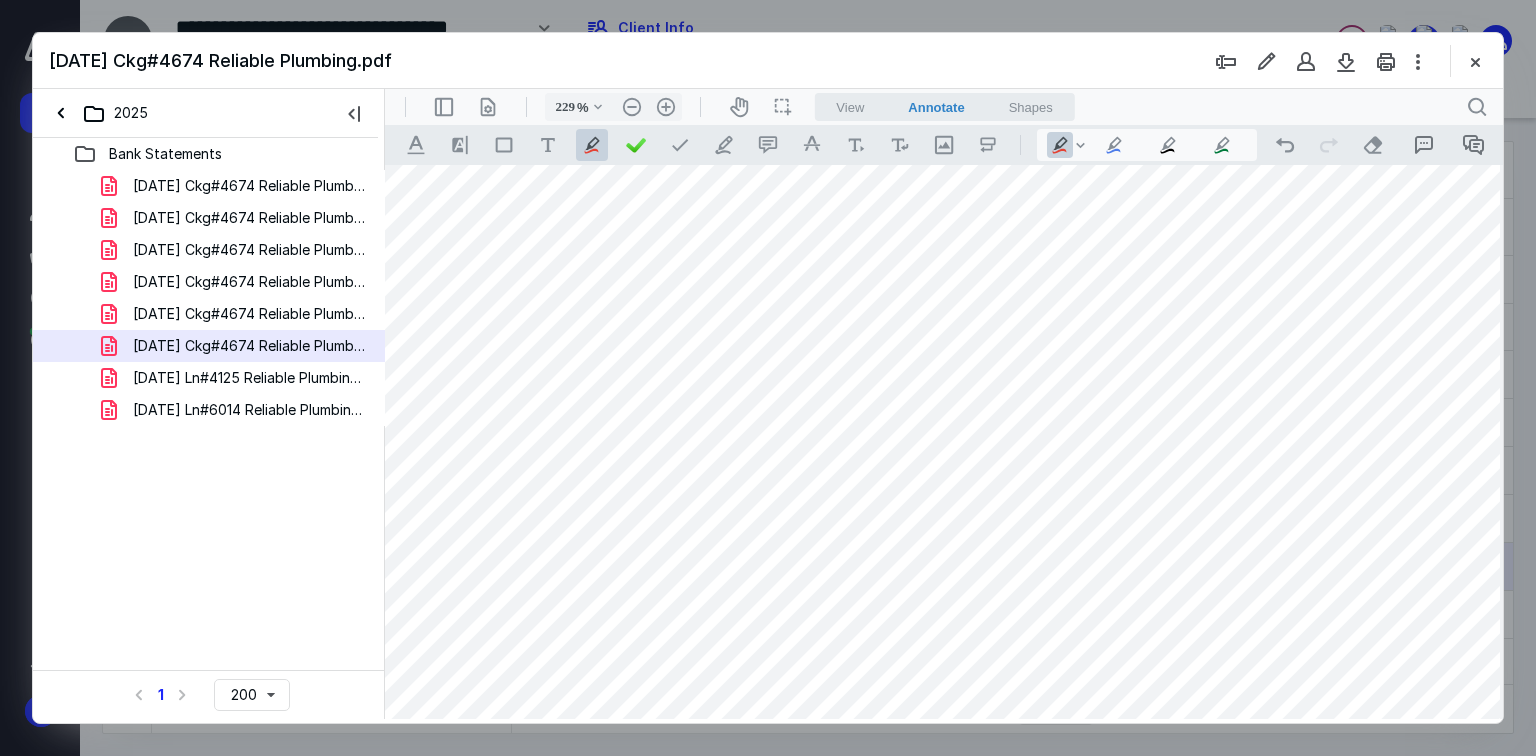 click at bounding box center (1082, 578) 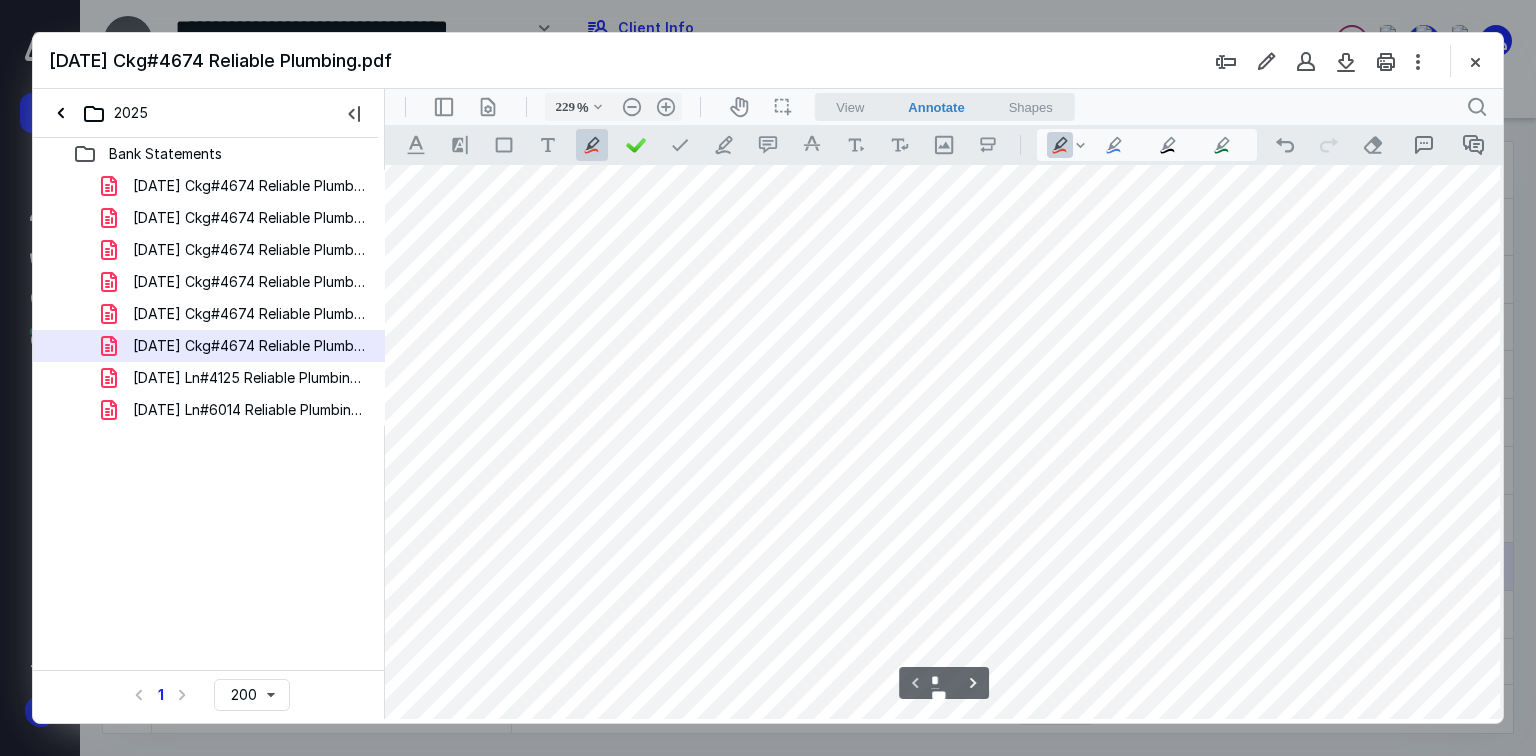 scroll, scrollTop: 720, scrollLeft: 12, axis: both 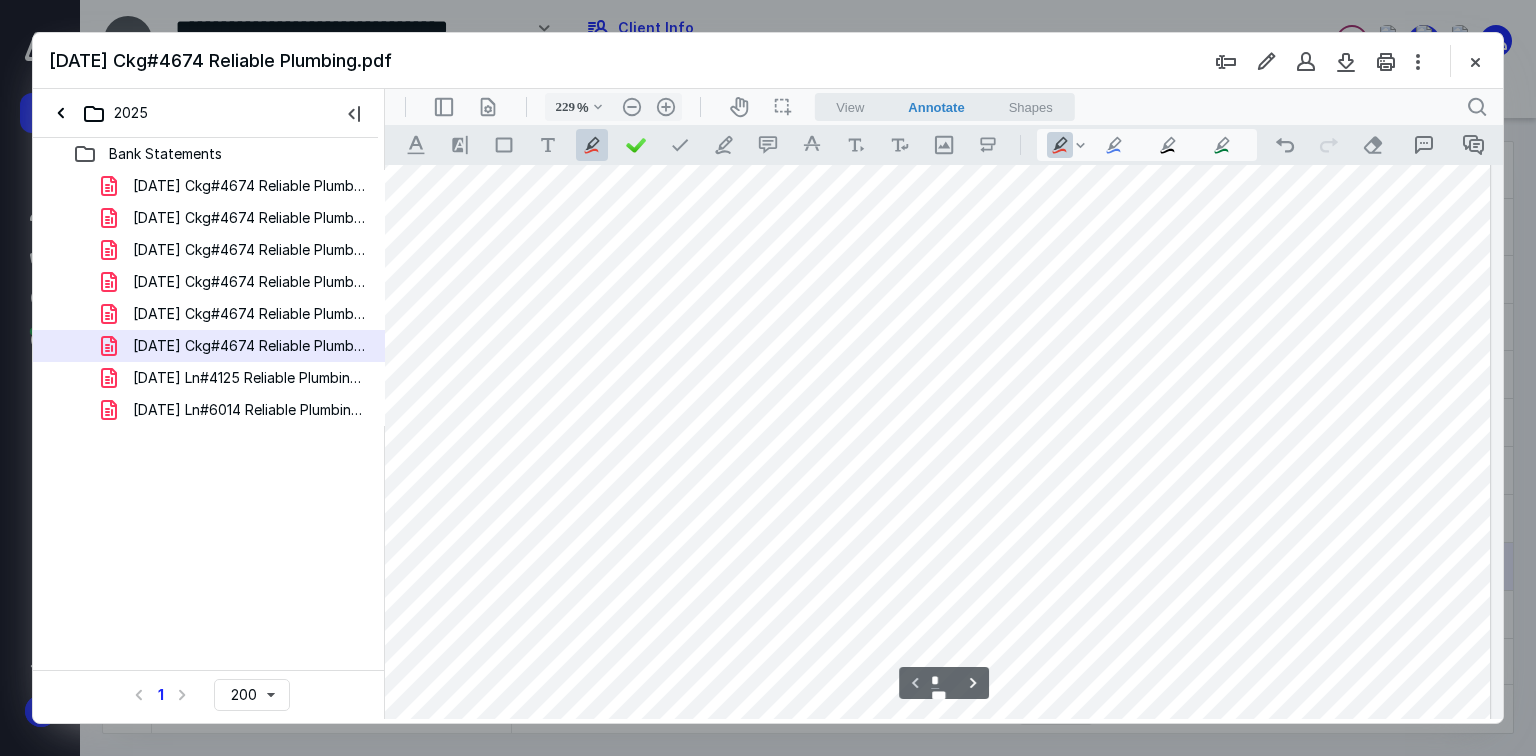 drag, startPoint x: 1244, startPoint y: 715, endPoint x: 1914, endPoint y: 787, distance: 673.85754 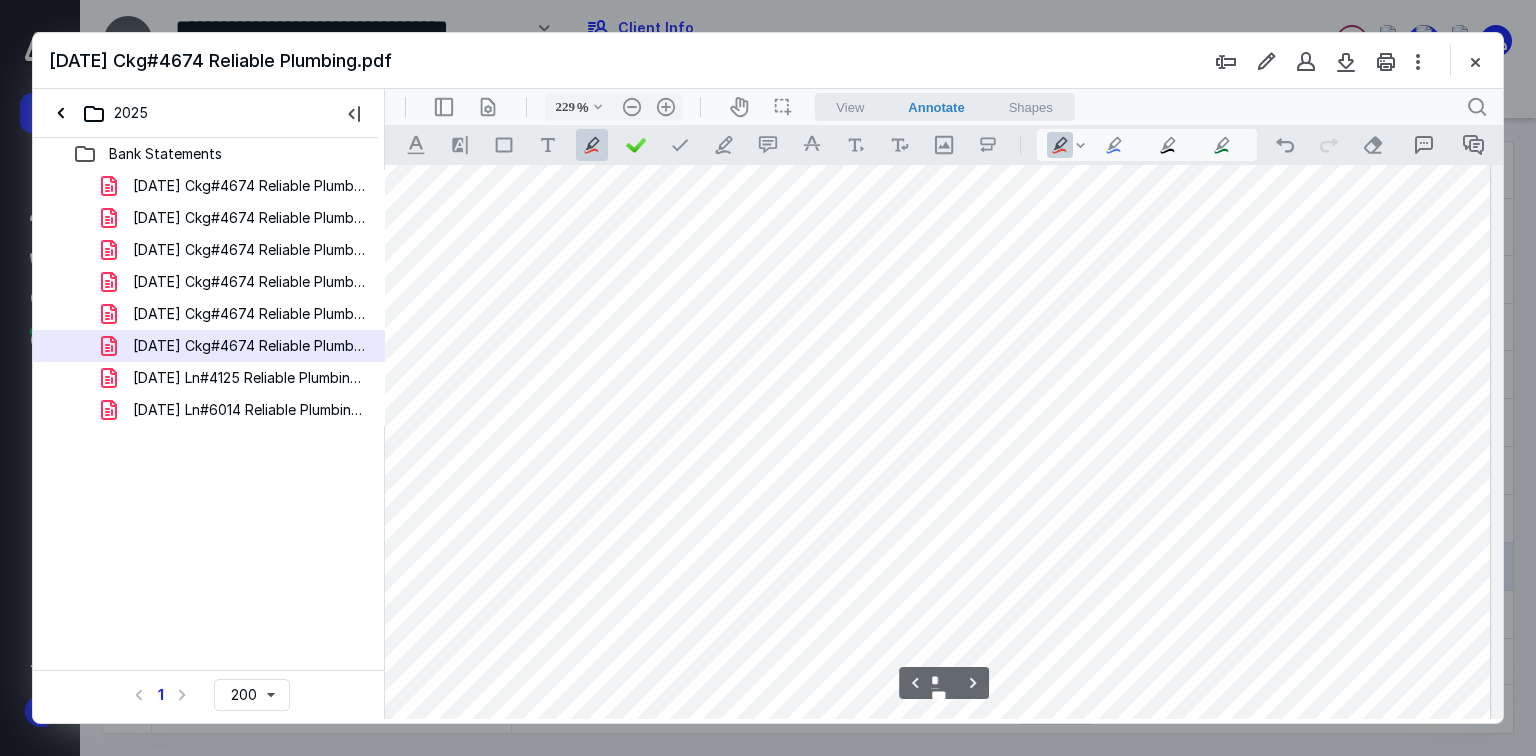 scroll, scrollTop: 6480, scrollLeft: 308, axis: both 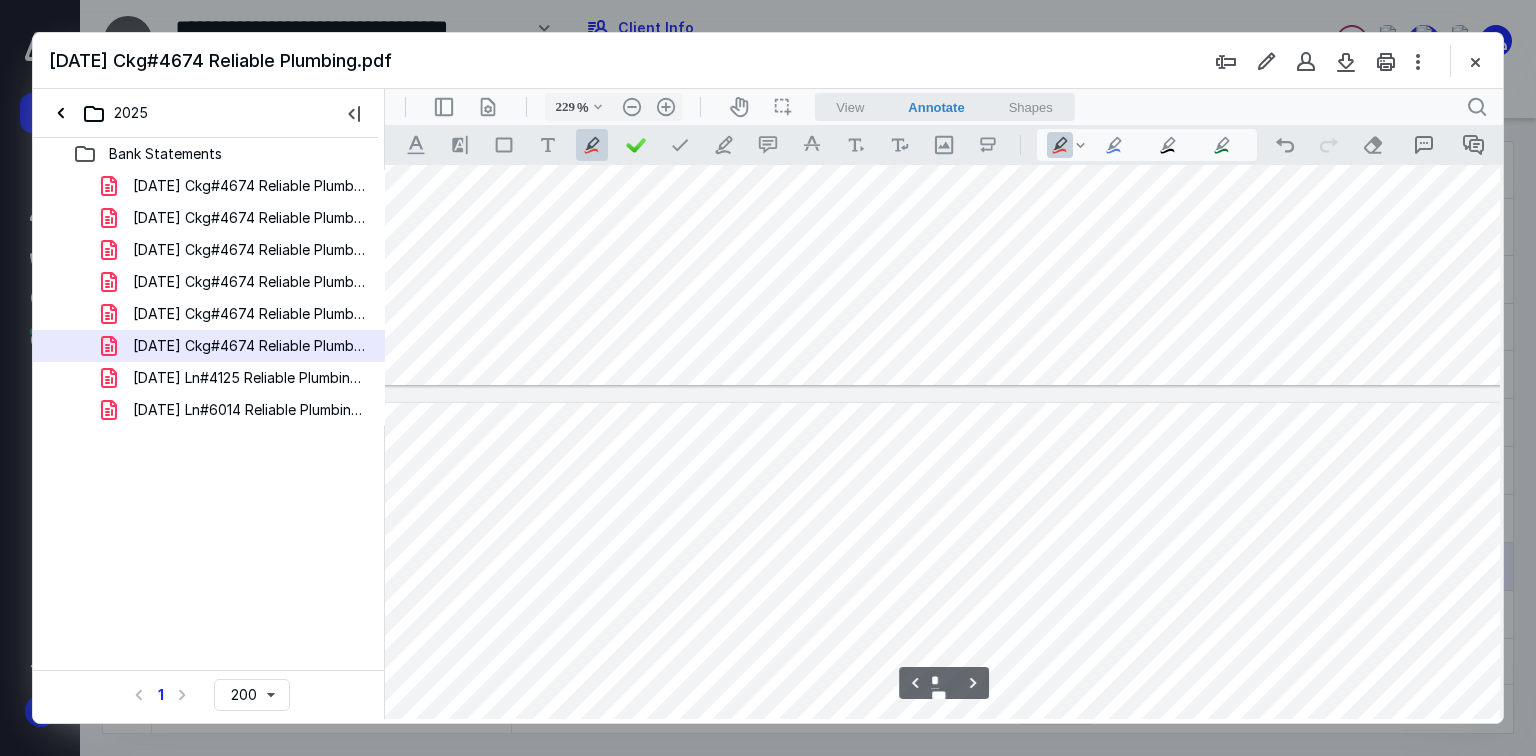 type on "*" 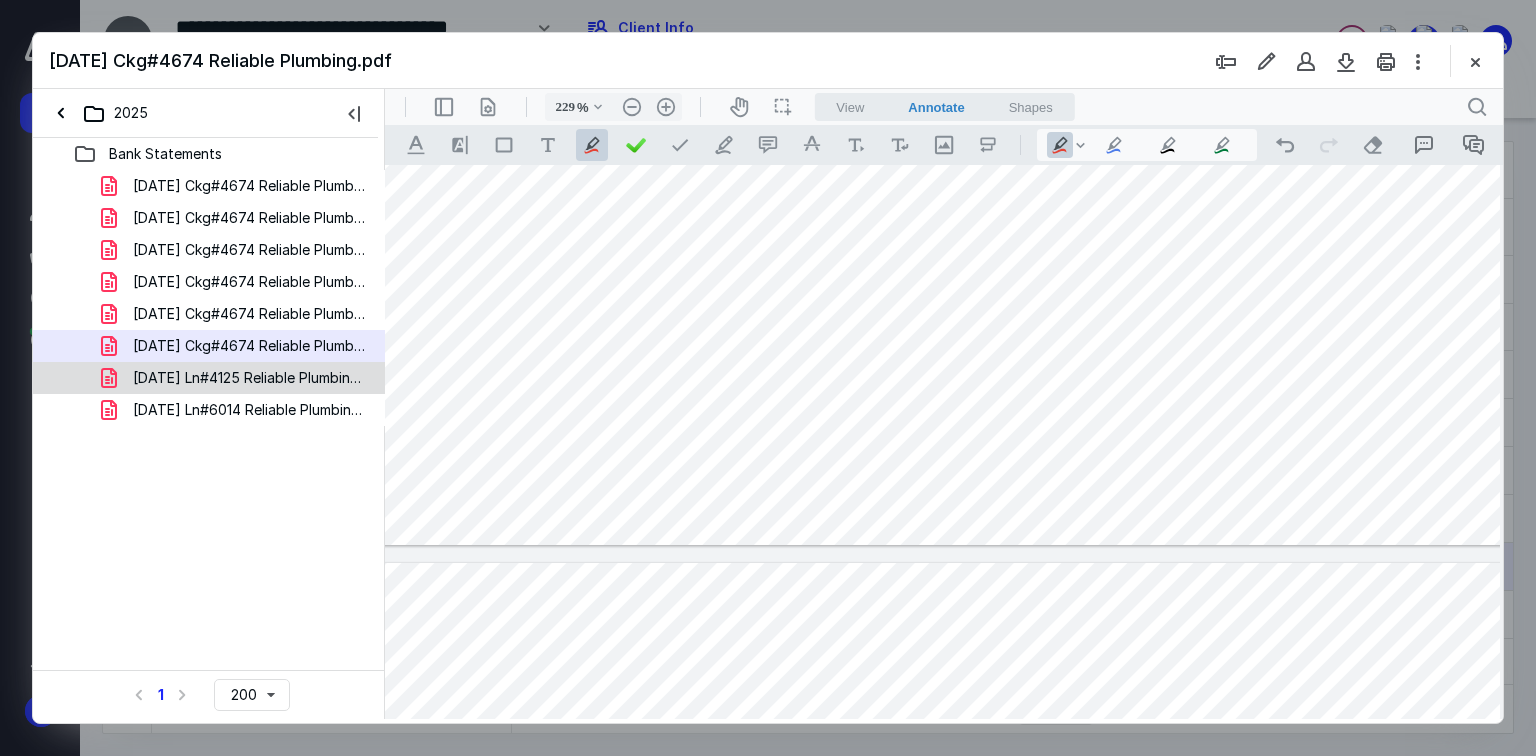 click on "[DATE] Ln#4125 Reliable Plumbing.pdf" at bounding box center (237, 378) 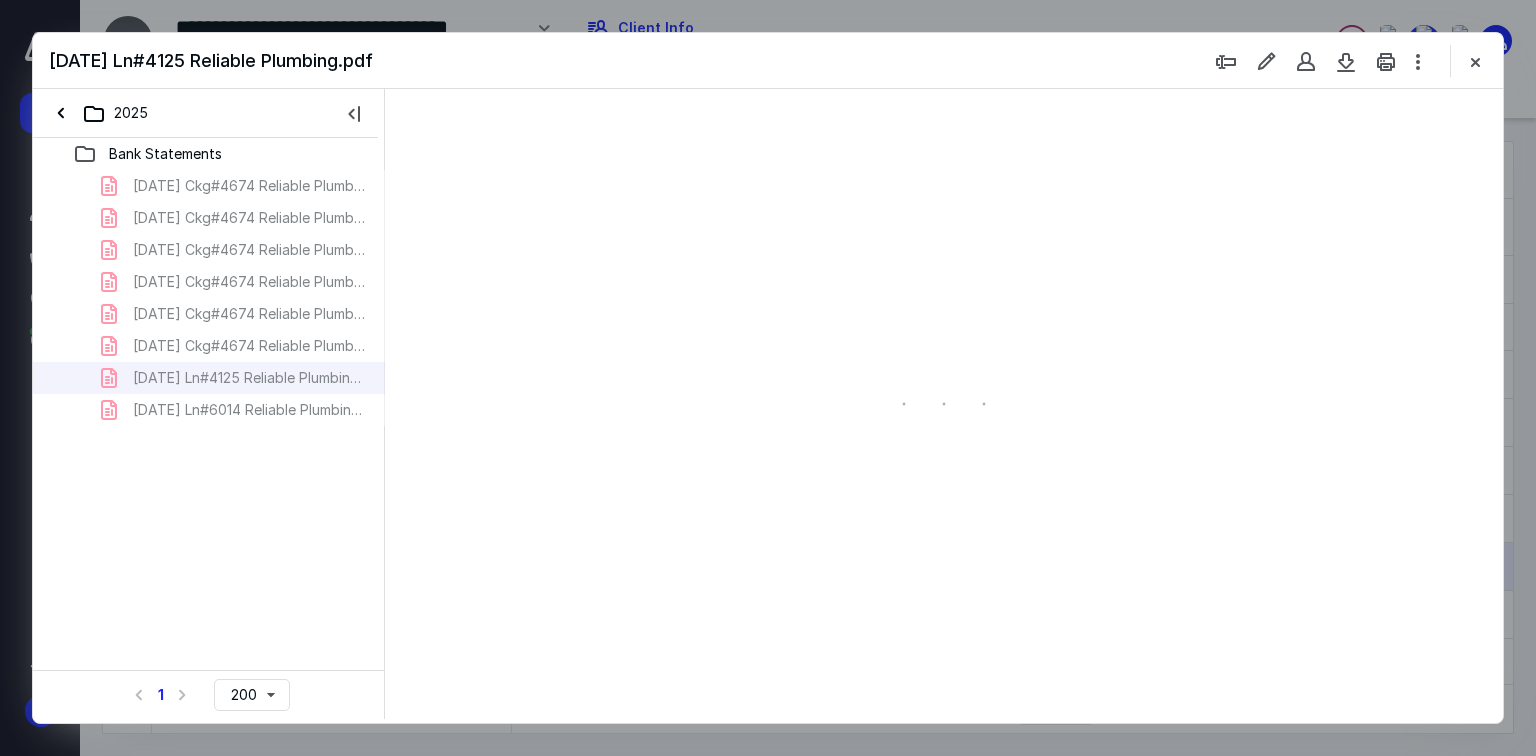 type on "179" 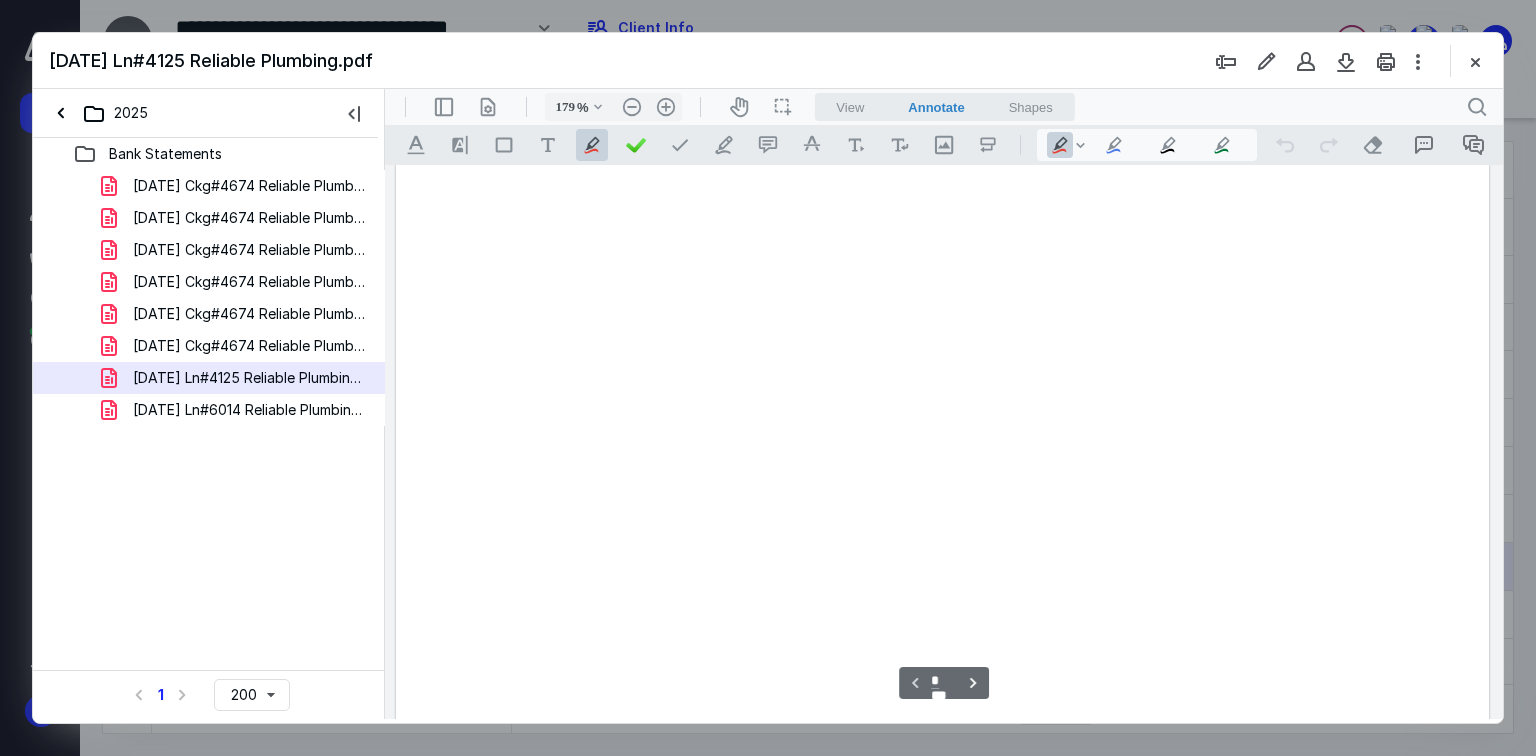 scroll, scrollTop: 83, scrollLeft: 0, axis: vertical 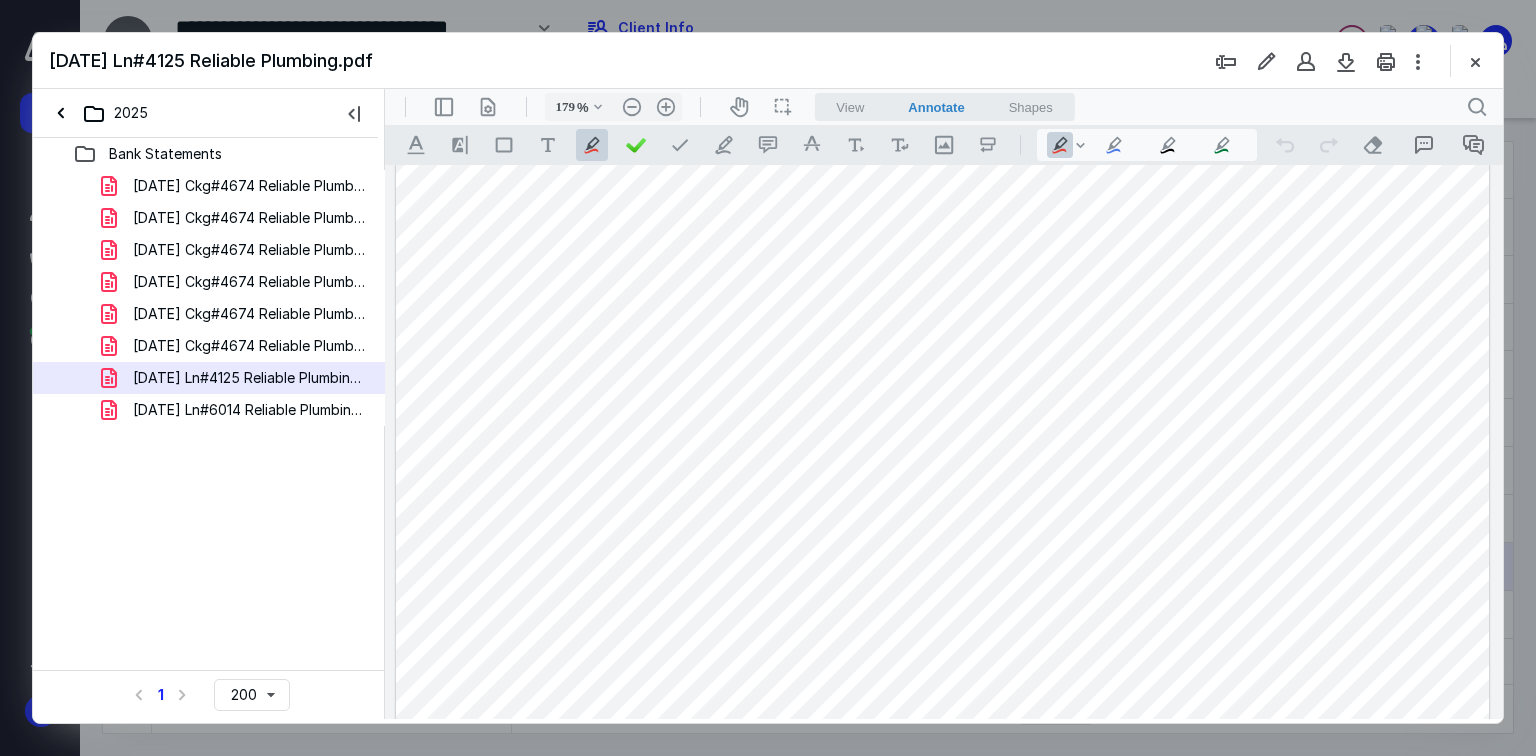 drag, startPoint x: 1468, startPoint y: 61, endPoint x: 1466, endPoint y: 72, distance: 11.18034 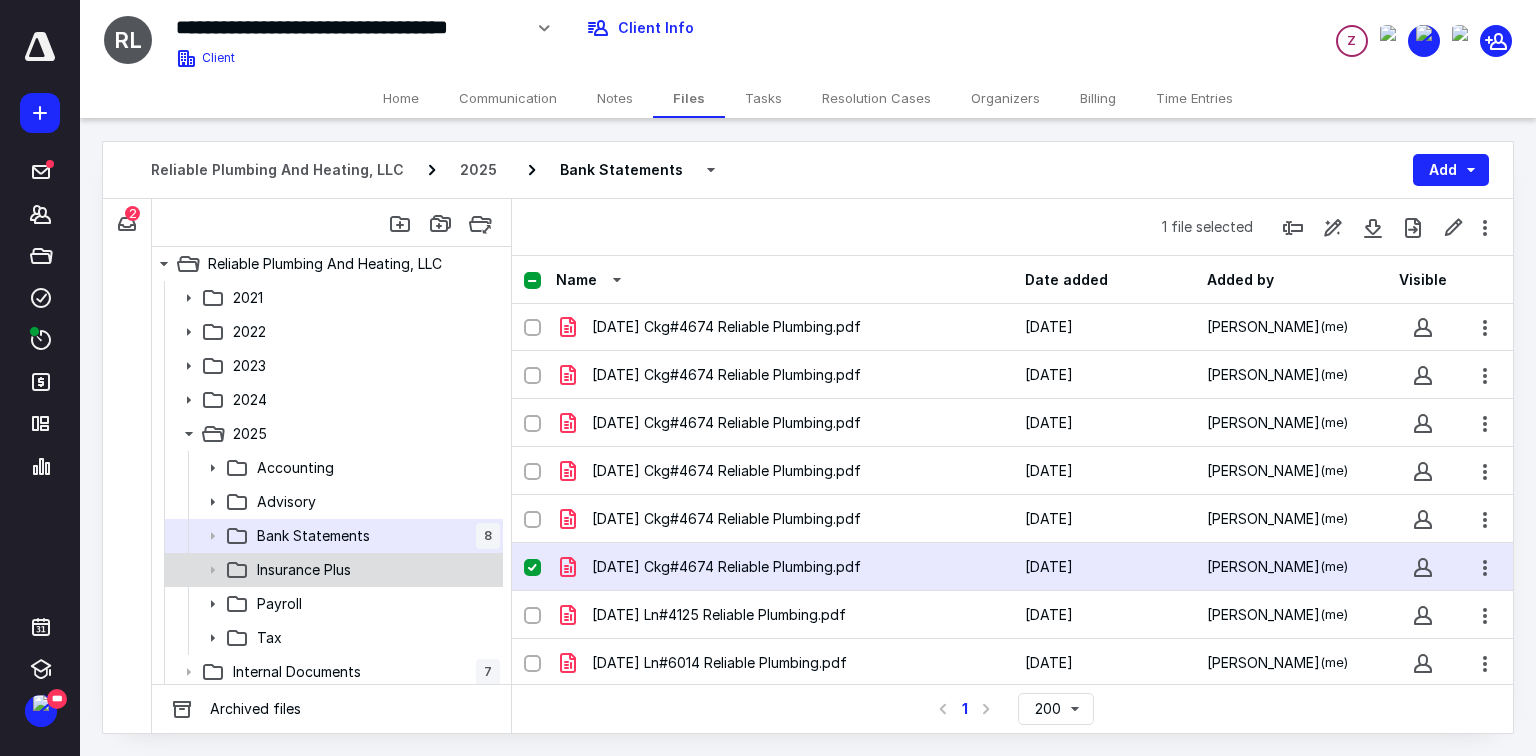 scroll, scrollTop: 4, scrollLeft: 0, axis: vertical 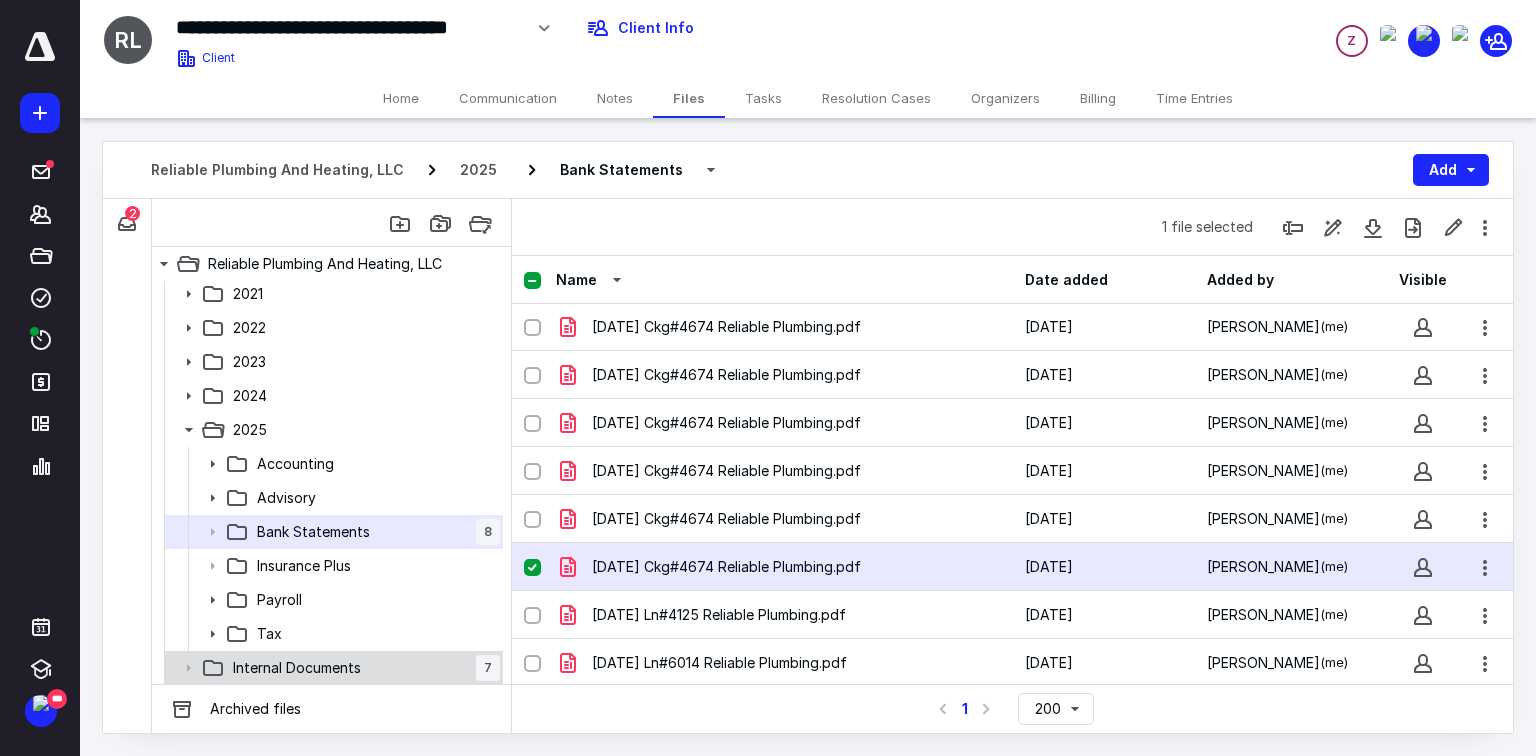 click on "Internal Documents" at bounding box center [297, 668] 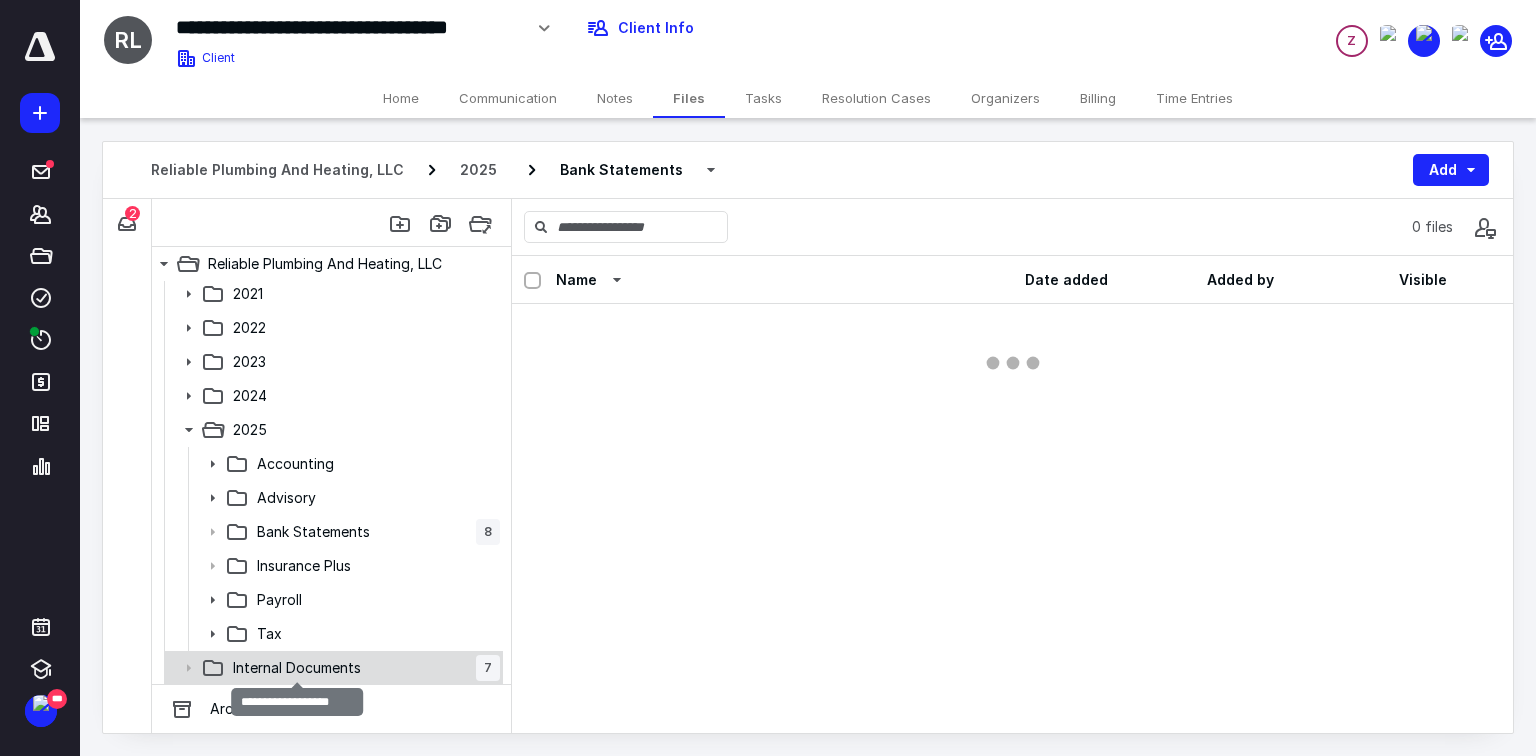 scroll, scrollTop: 0, scrollLeft: 0, axis: both 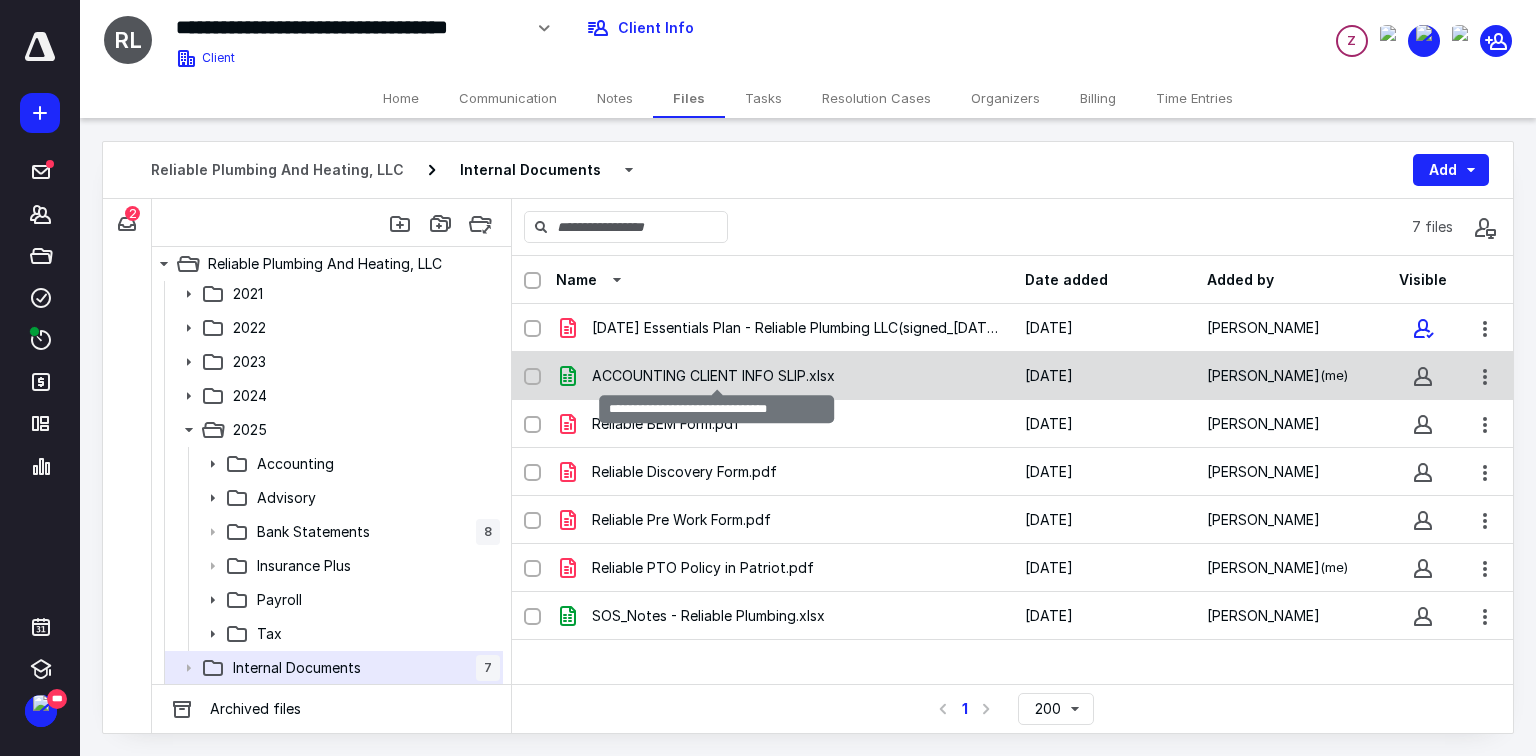 click on "ACCOUNTING CLIENT INFO SLIP.xlsx" at bounding box center [713, 376] 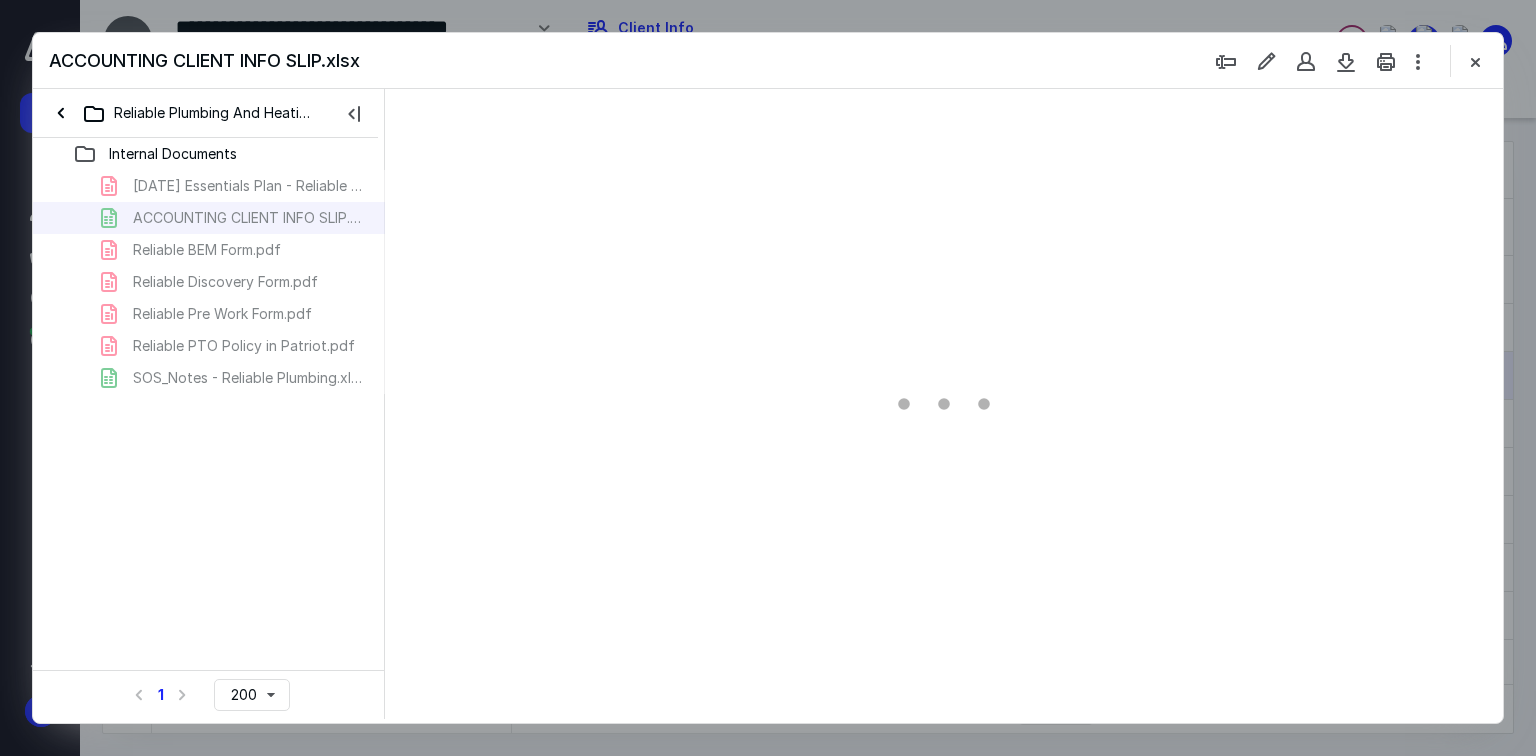 scroll, scrollTop: 0, scrollLeft: 0, axis: both 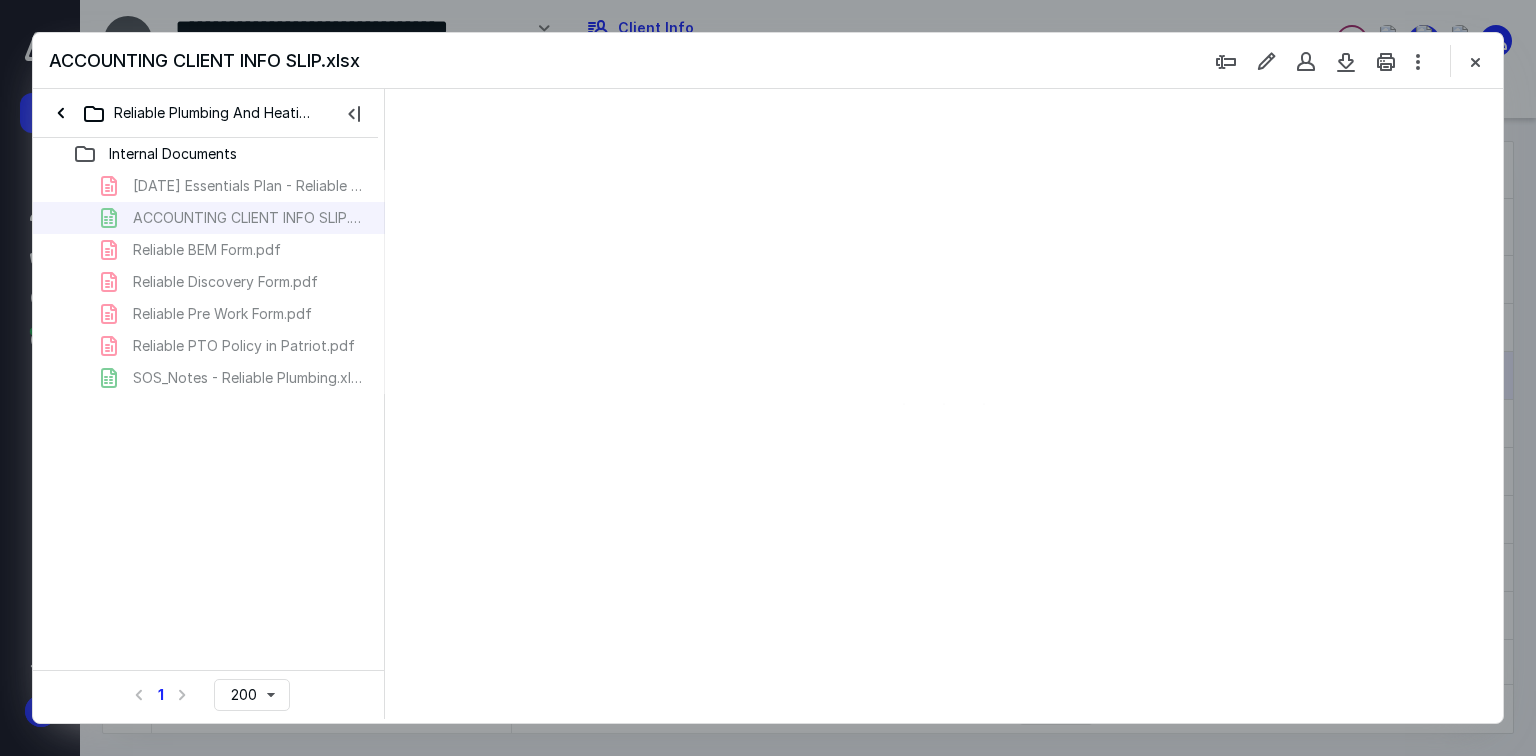 type on "154" 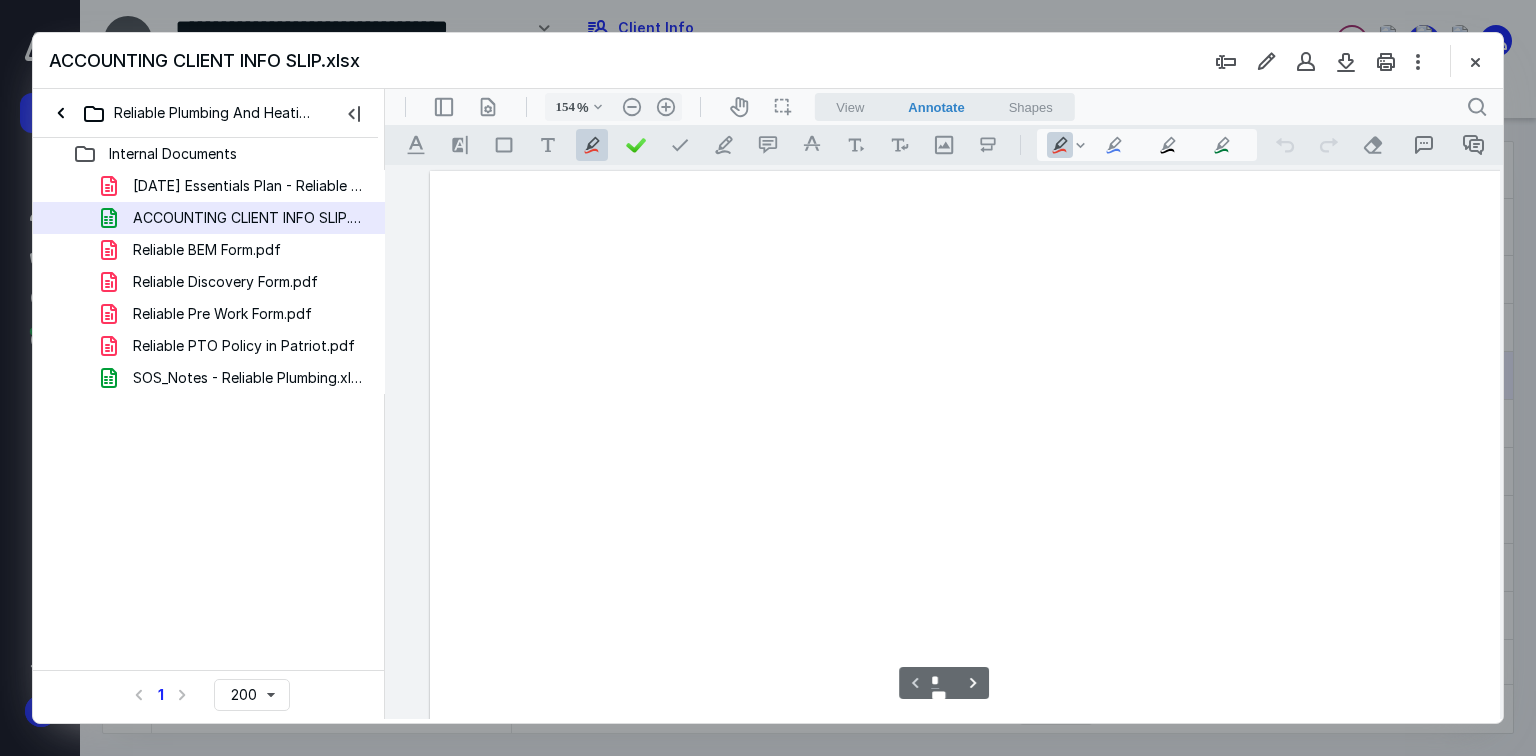 scroll, scrollTop: 82, scrollLeft: 37, axis: both 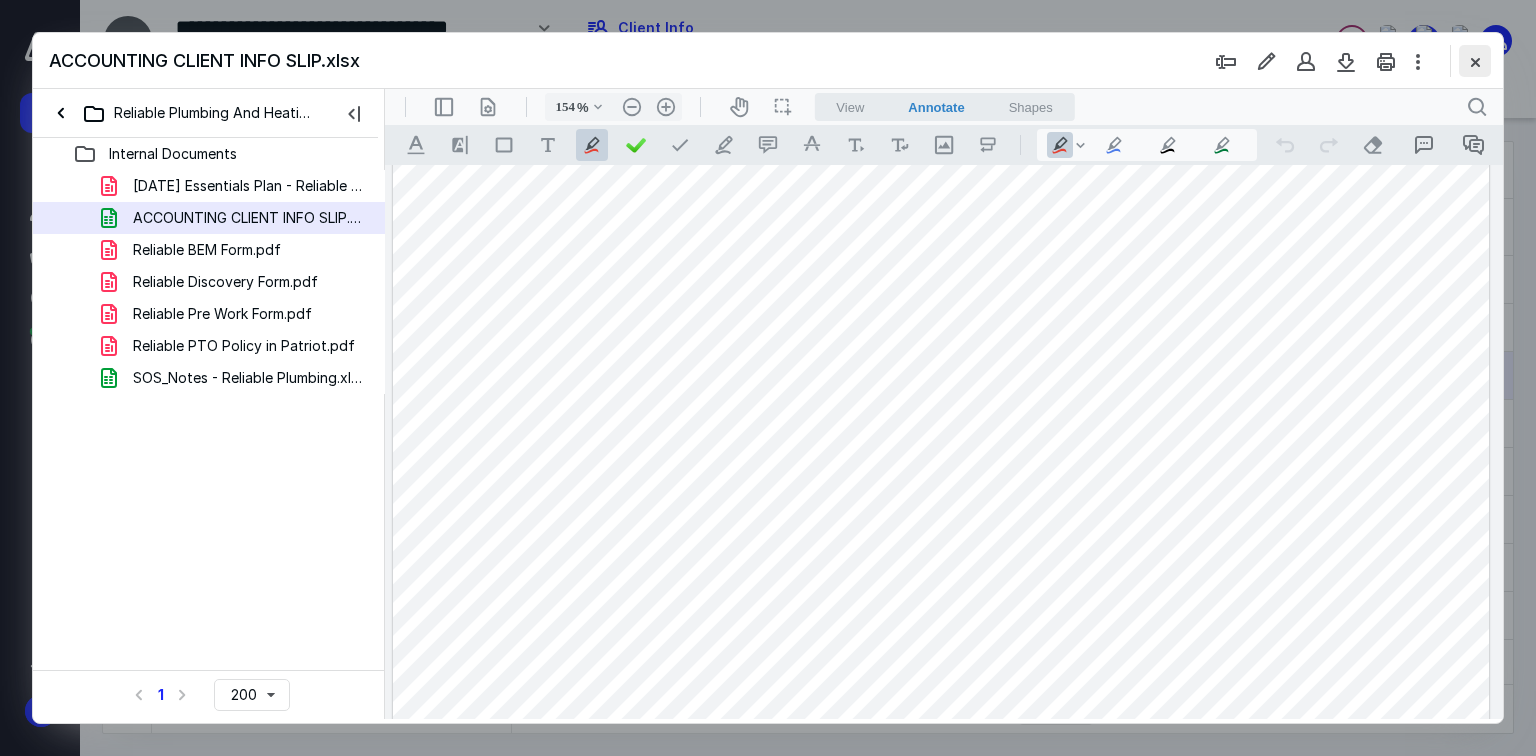 click at bounding box center (1475, 61) 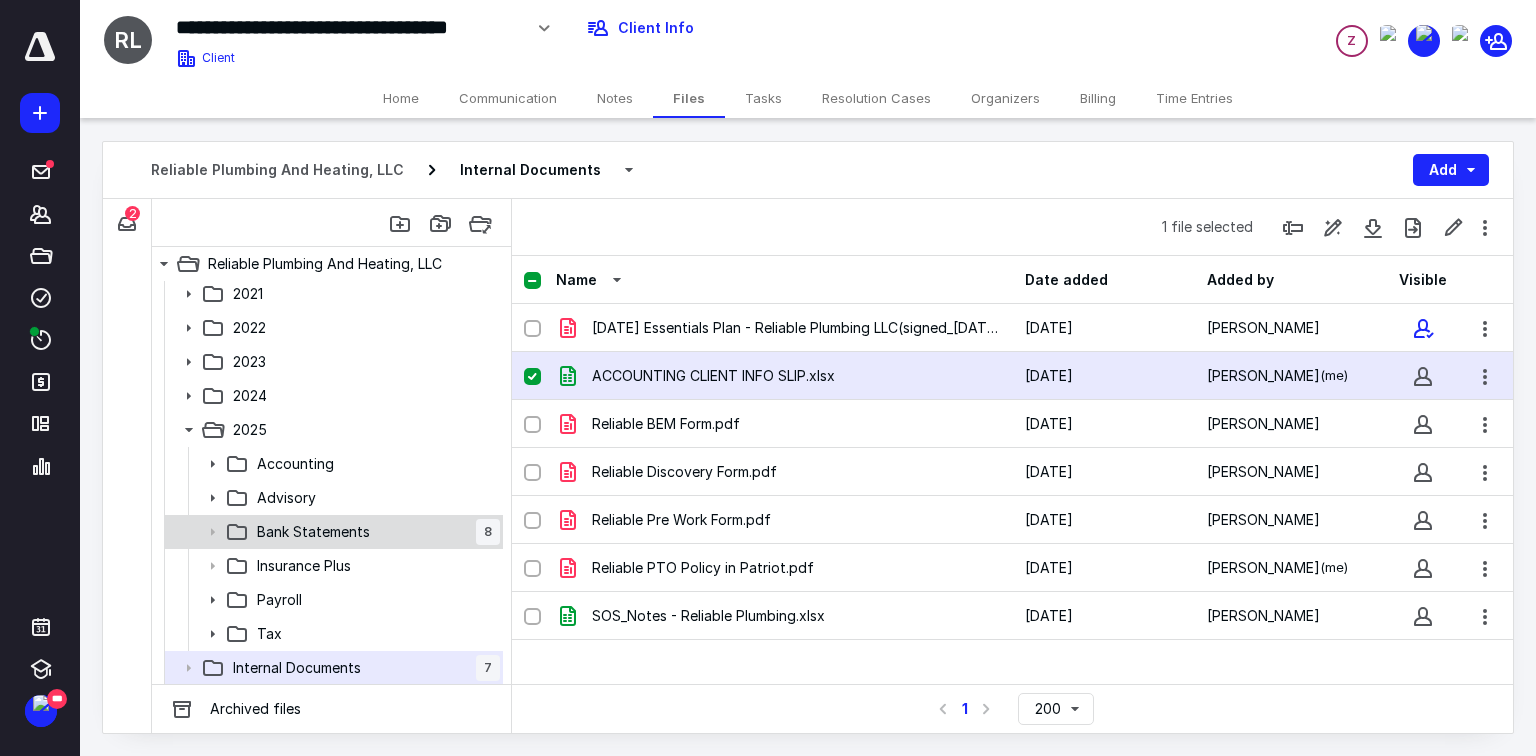 click on "Bank Statements" at bounding box center [313, 532] 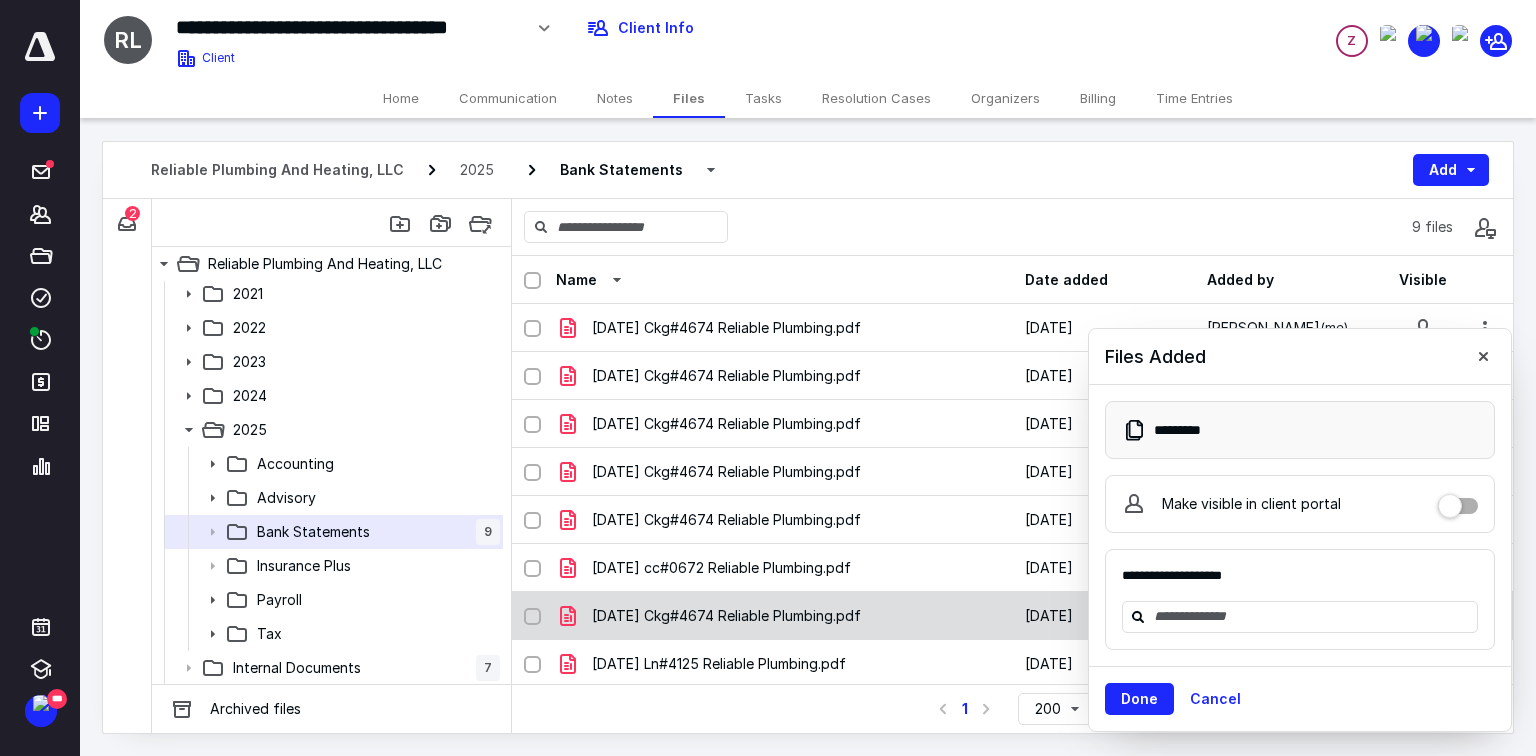 scroll, scrollTop: 49, scrollLeft: 0, axis: vertical 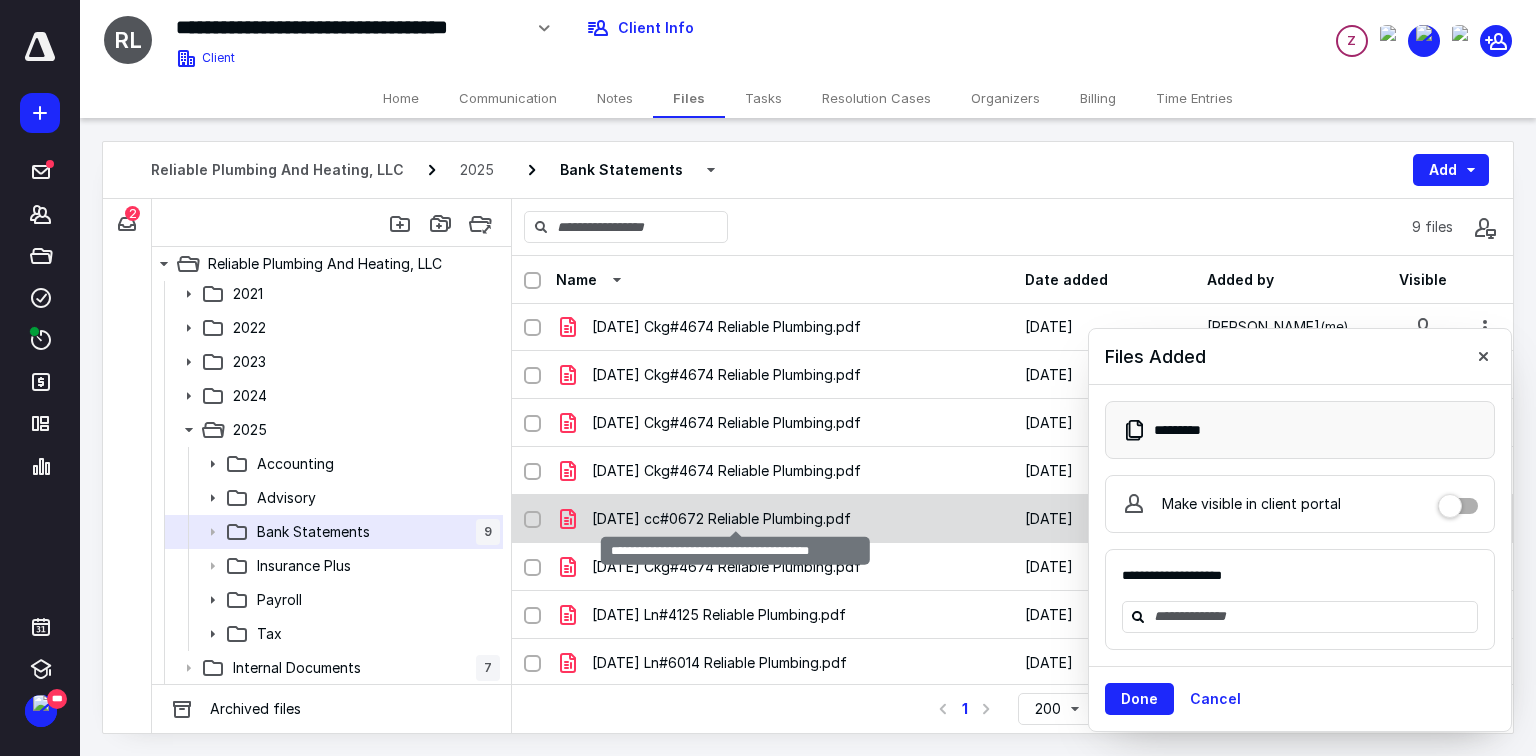 click on "[DATE] cc#0672 Reliable Plumbing.pdf" at bounding box center (721, 519) 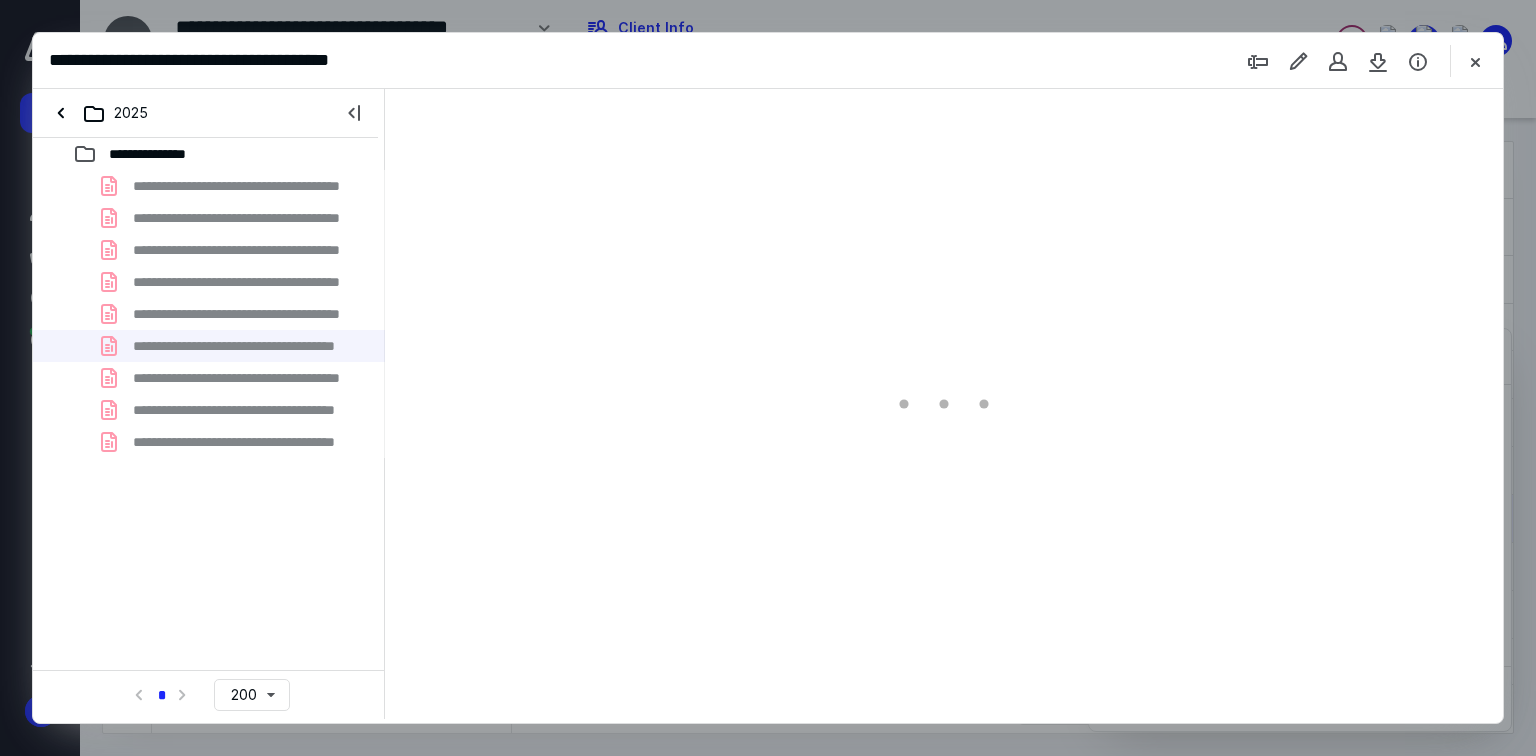 scroll, scrollTop: 0, scrollLeft: 0, axis: both 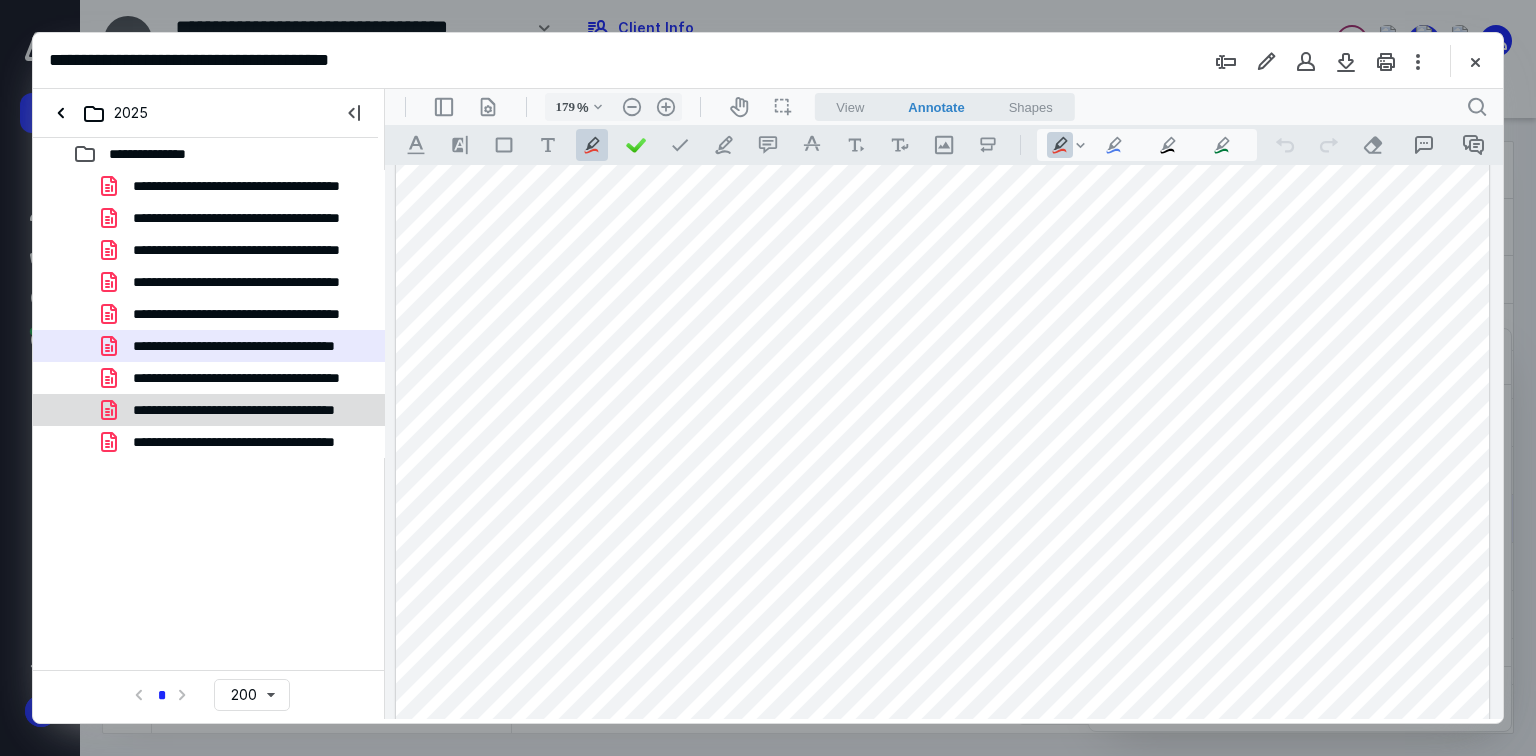 click on "**********" at bounding box center [209, 410] 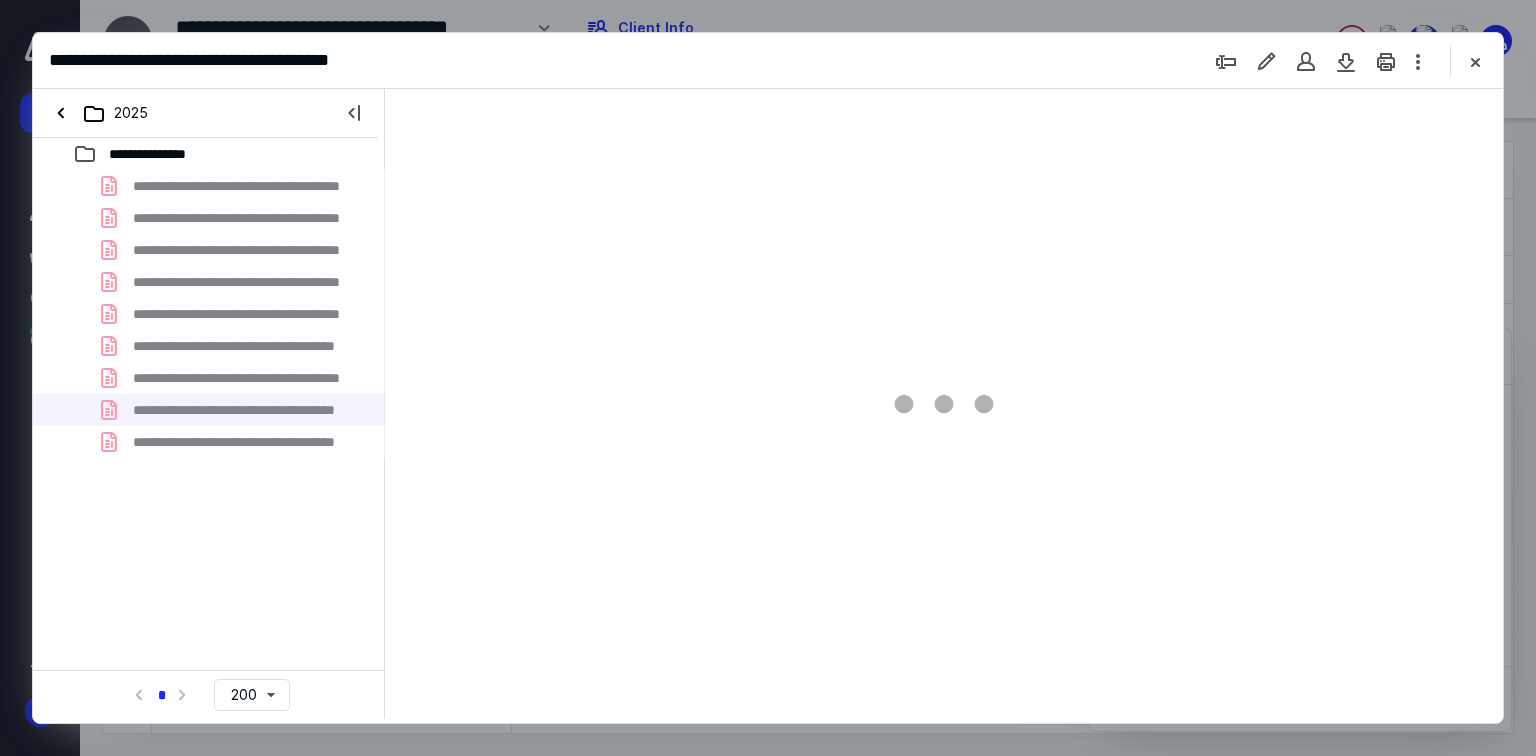 type on "179" 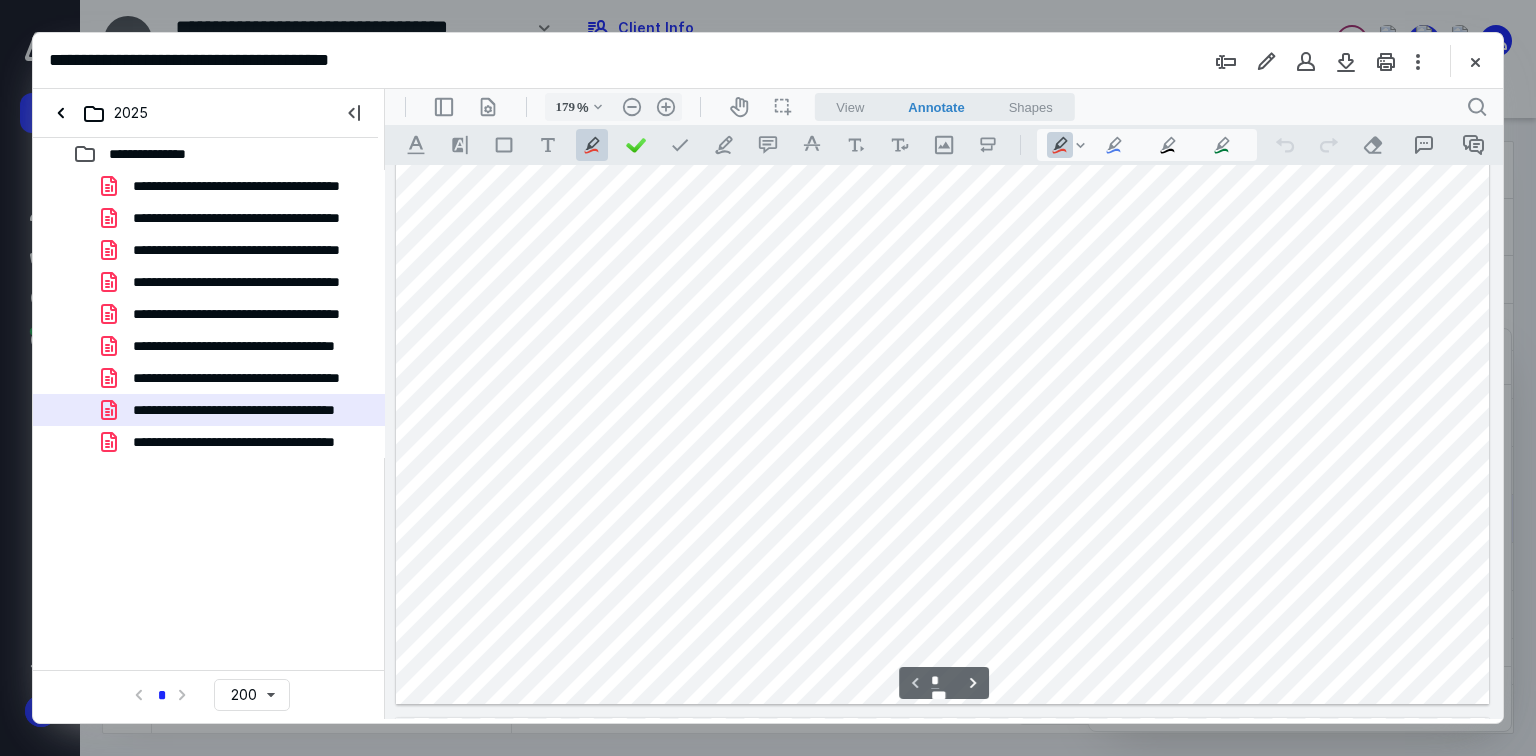 scroll, scrollTop: 963, scrollLeft: 0, axis: vertical 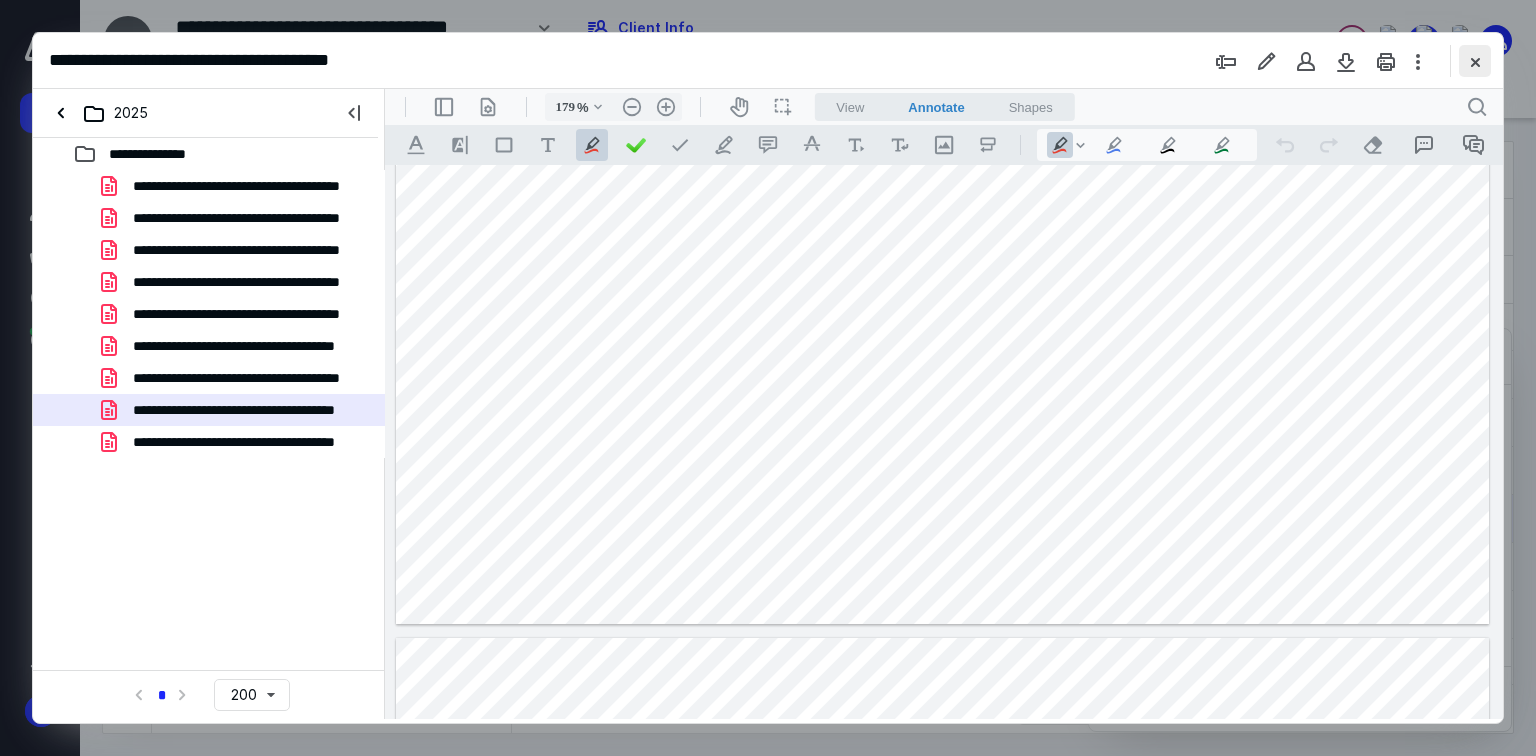 click at bounding box center (1475, 61) 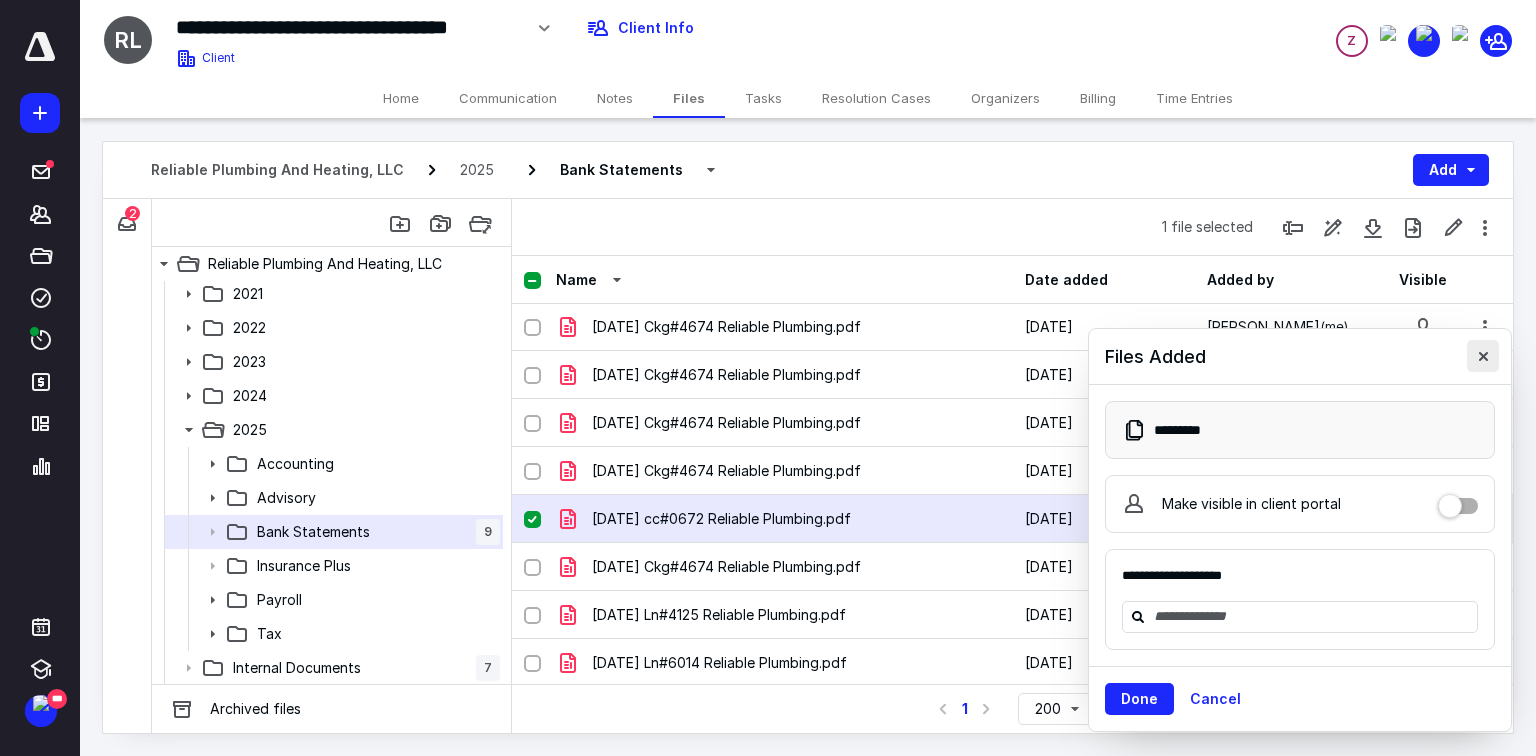 click at bounding box center [1483, 356] 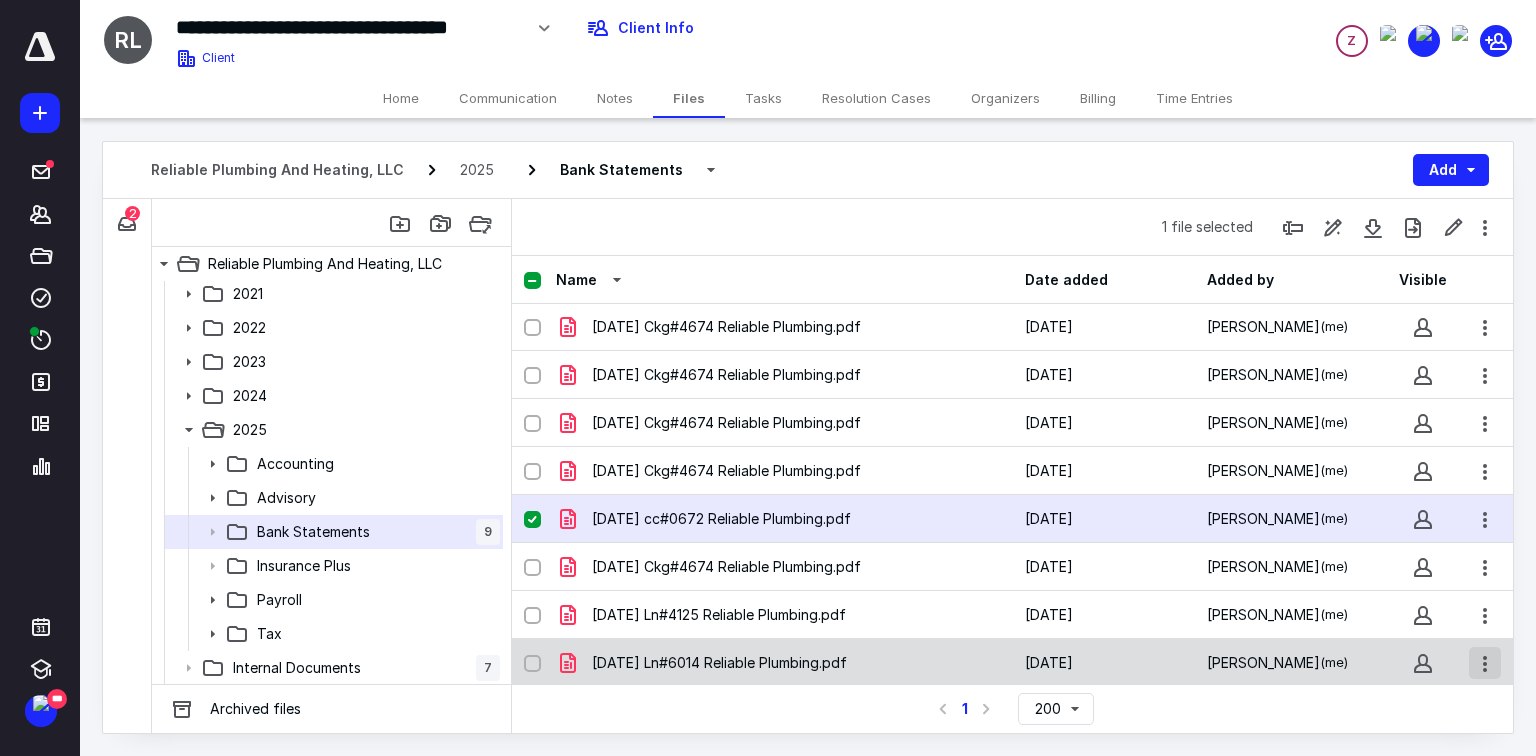 click at bounding box center (1485, 663) 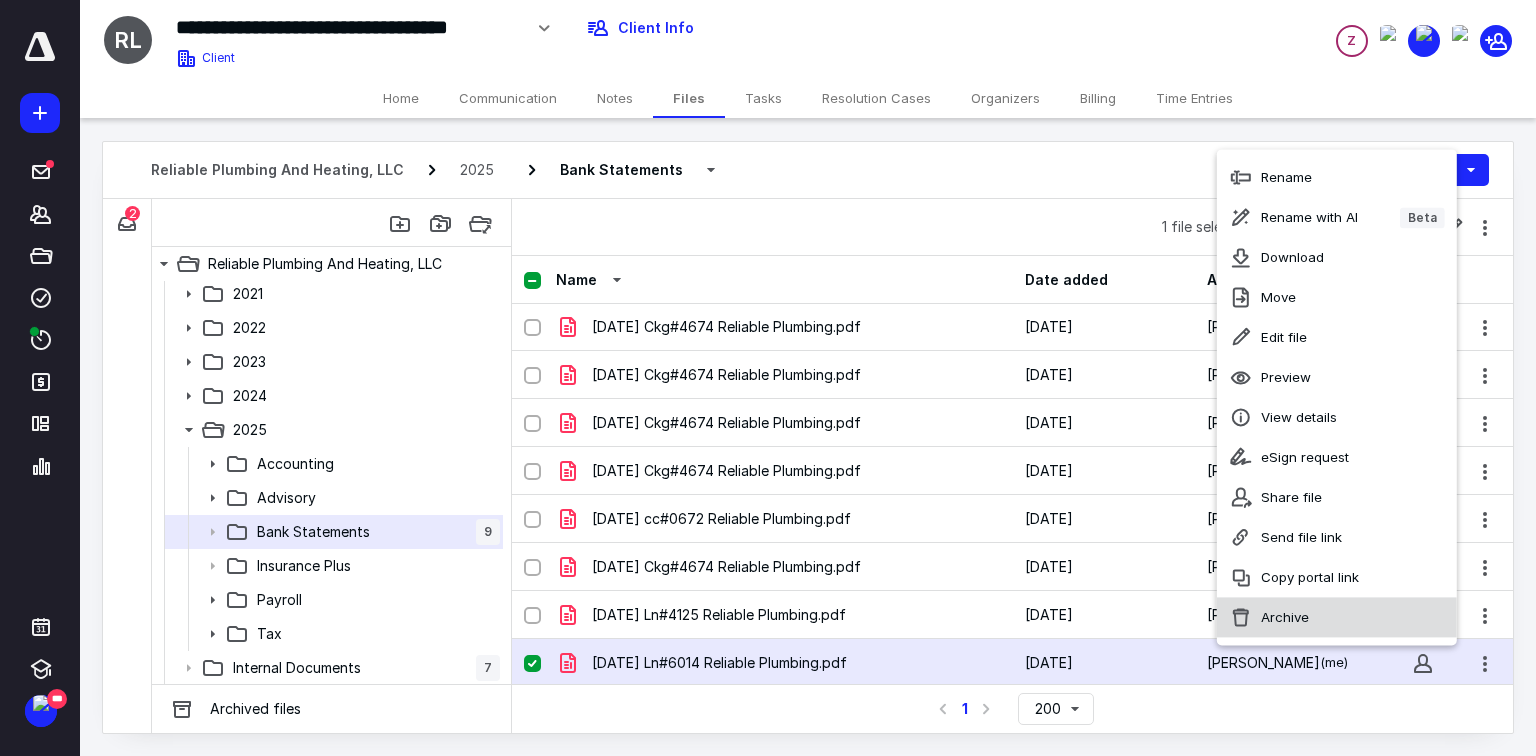click on "Archive" at bounding box center [1337, 617] 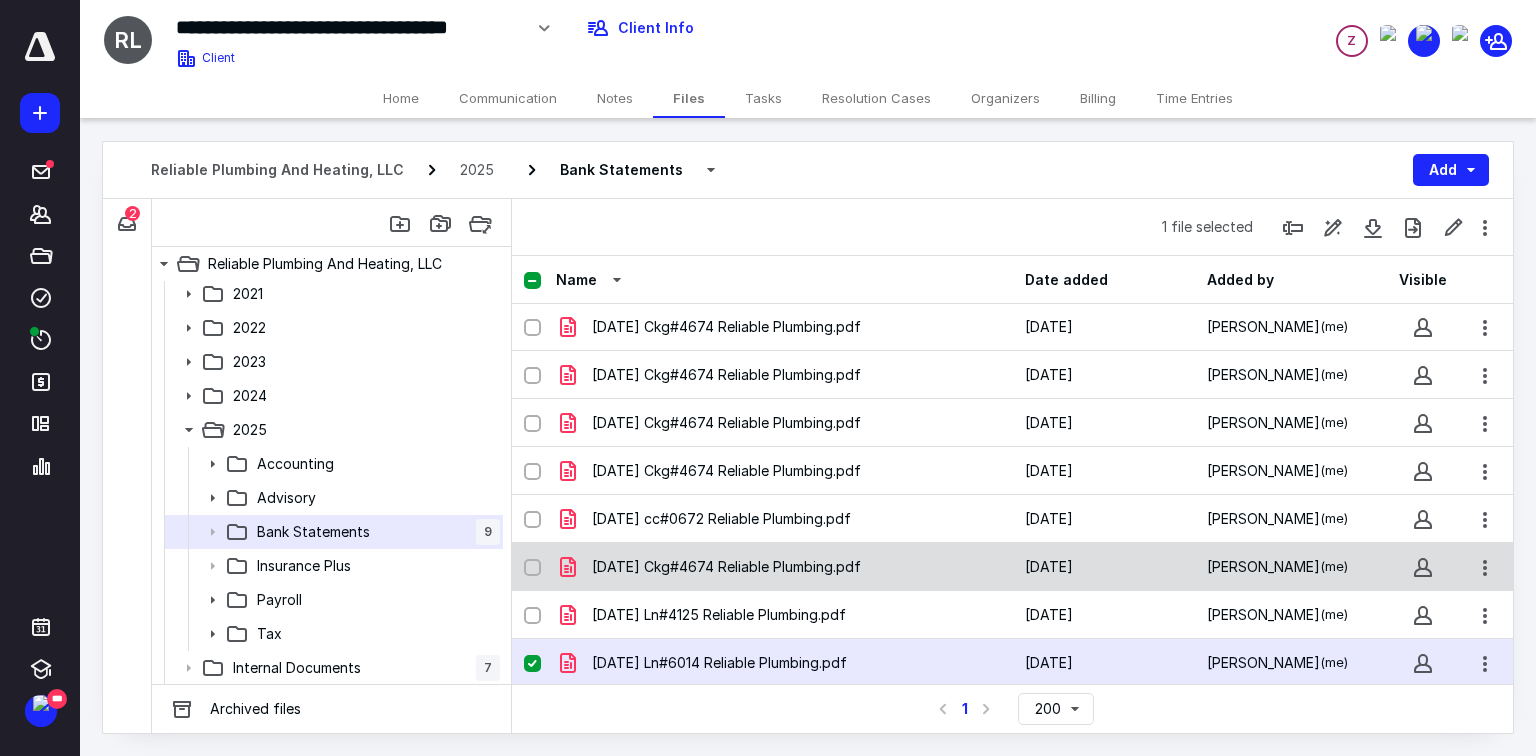 checkbox on "false" 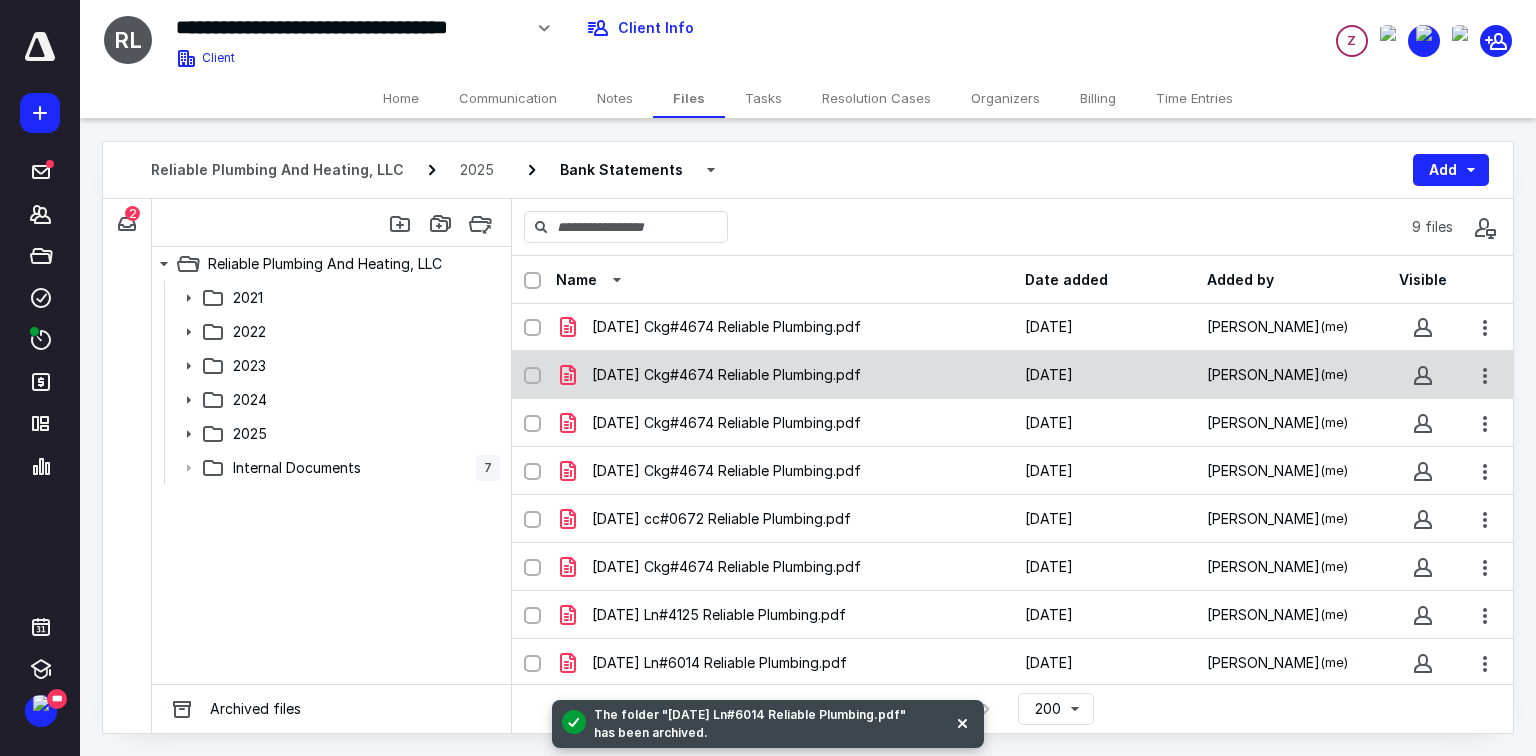 scroll, scrollTop: 0, scrollLeft: 0, axis: both 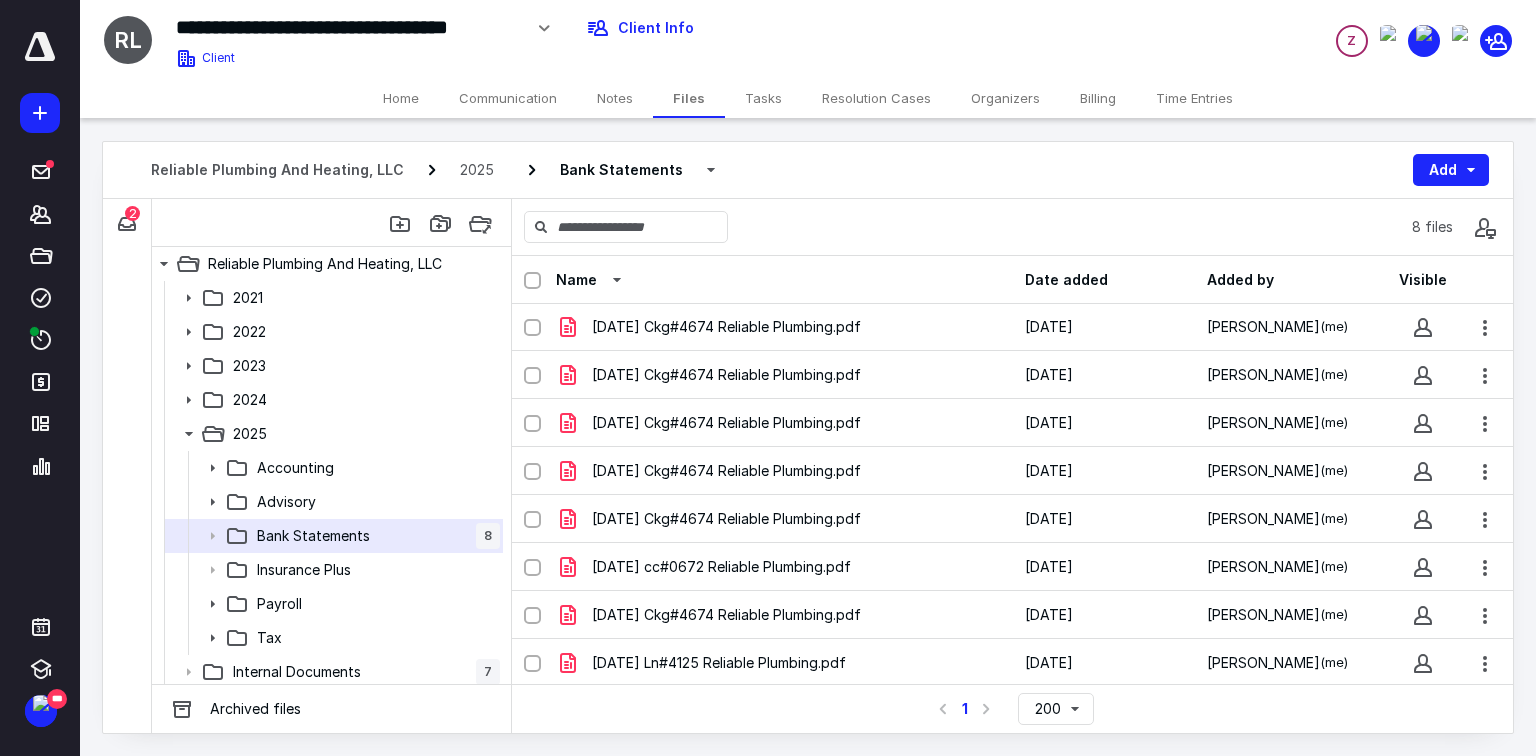 click on "Tasks" at bounding box center [763, 98] 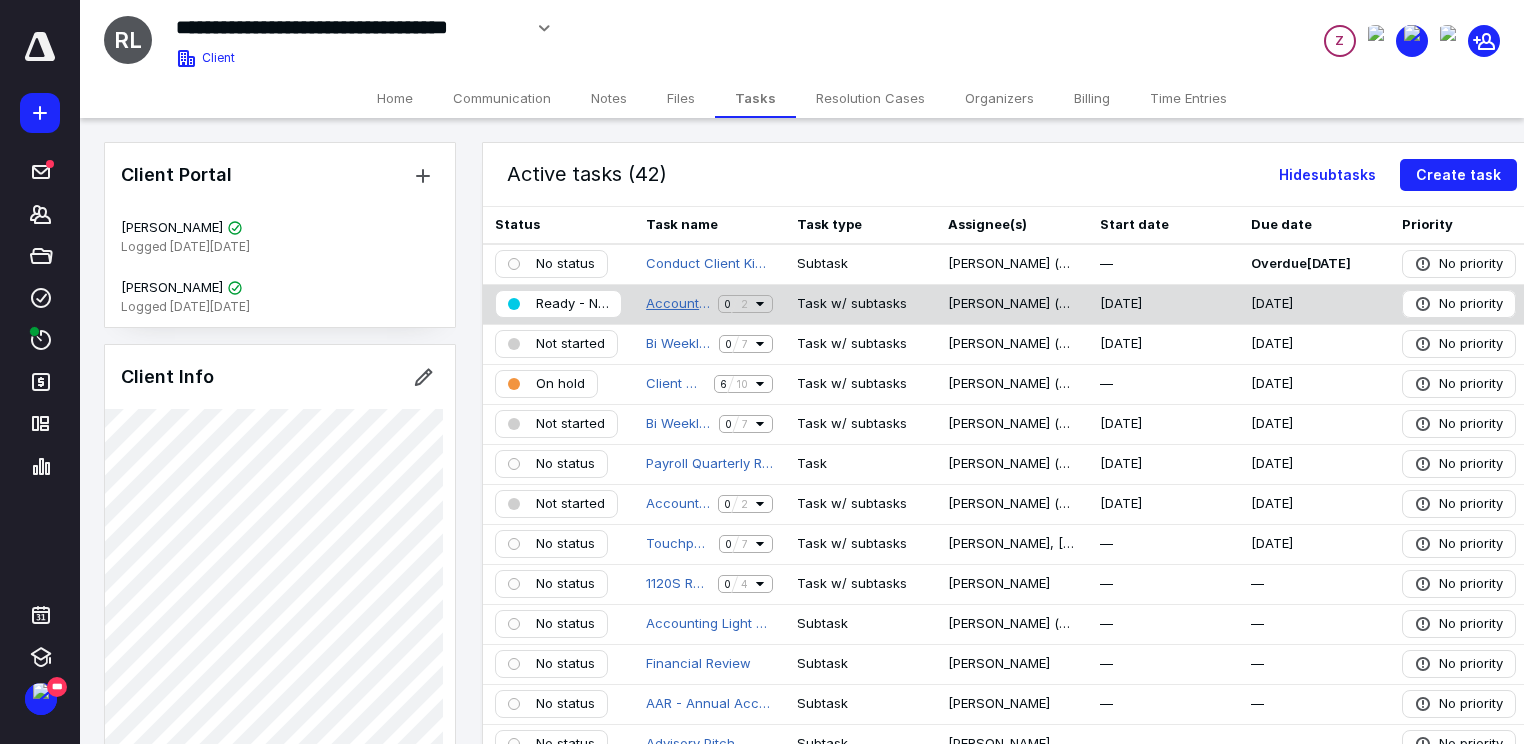 click on "Accounting  06/25" at bounding box center [678, 304] 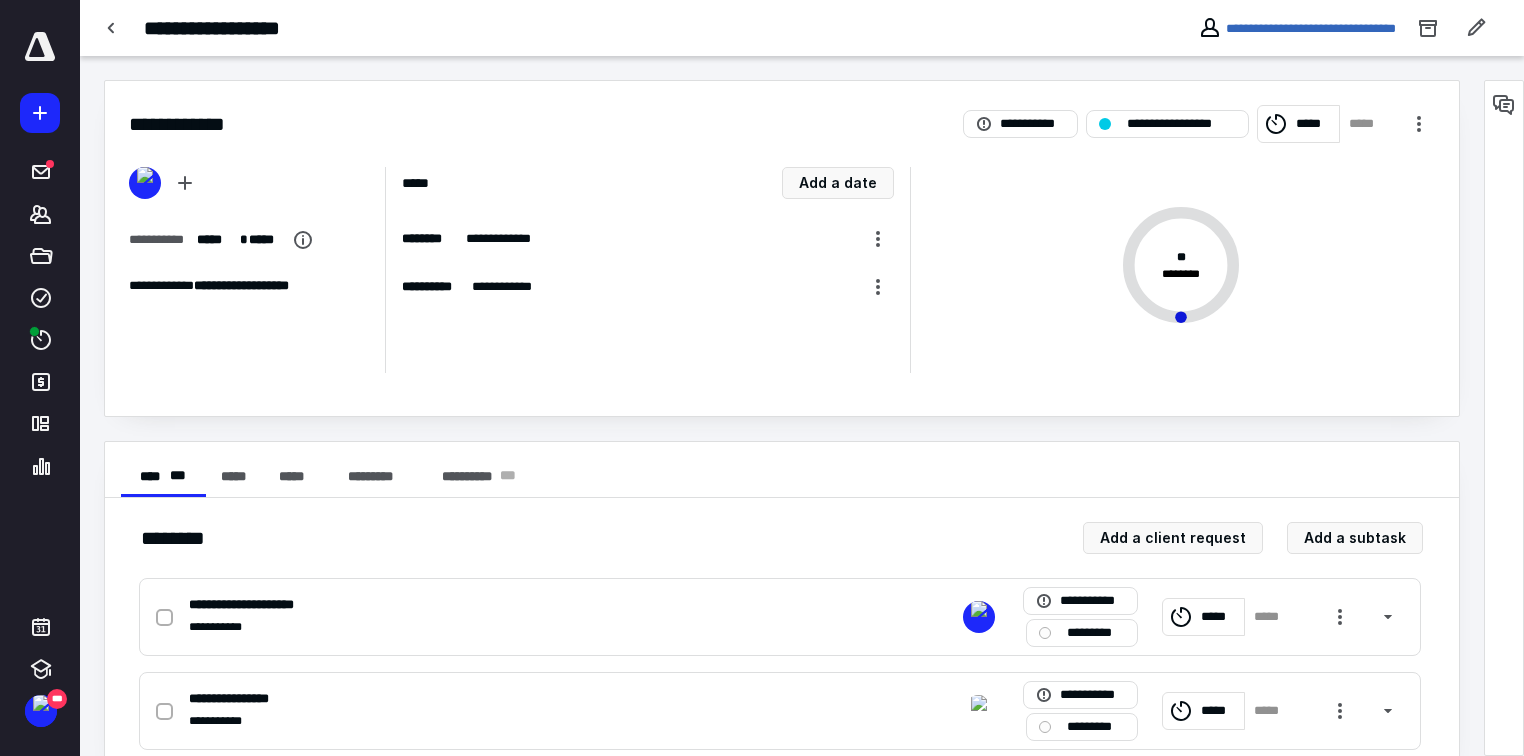 click on "*****" at bounding box center [1314, 124] 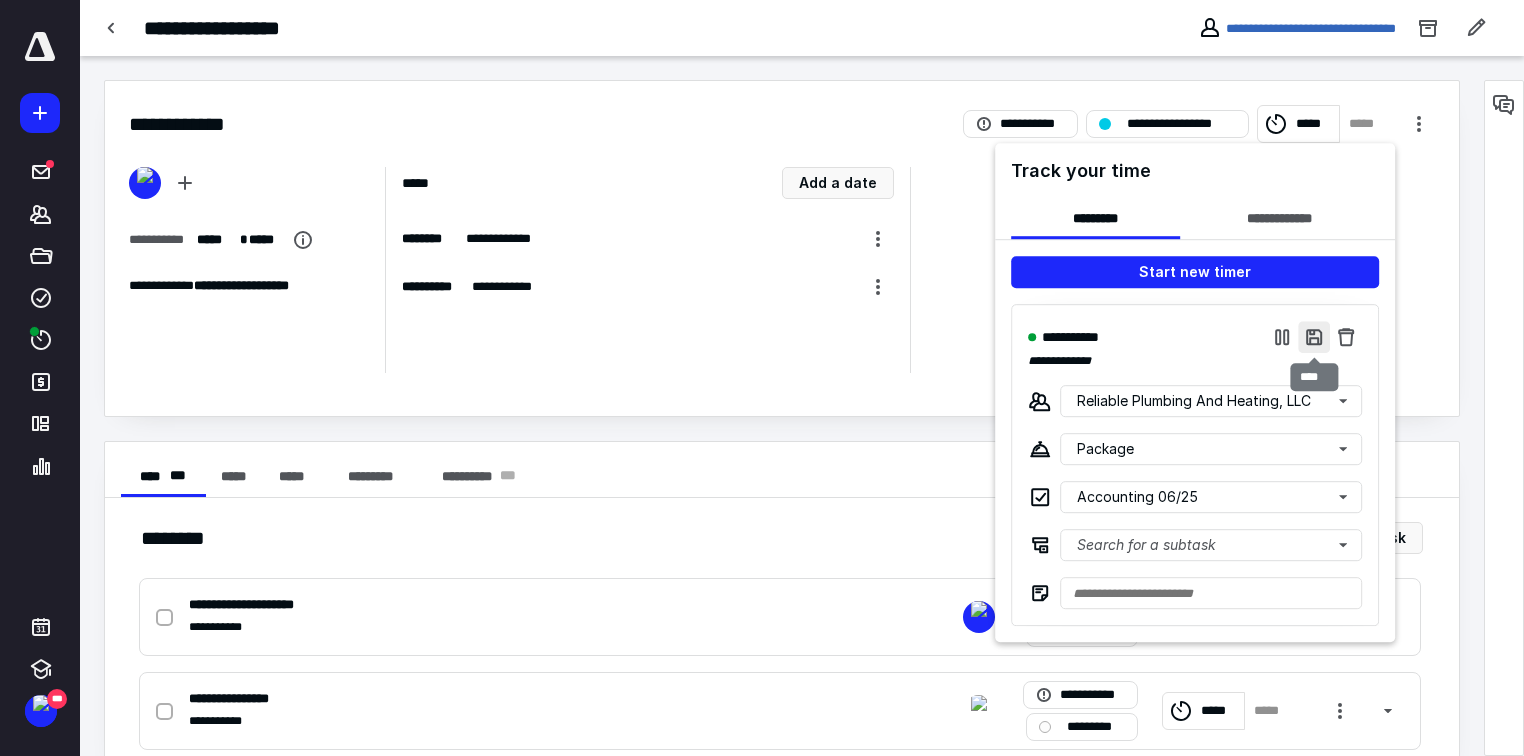 click at bounding box center (1314, 337) 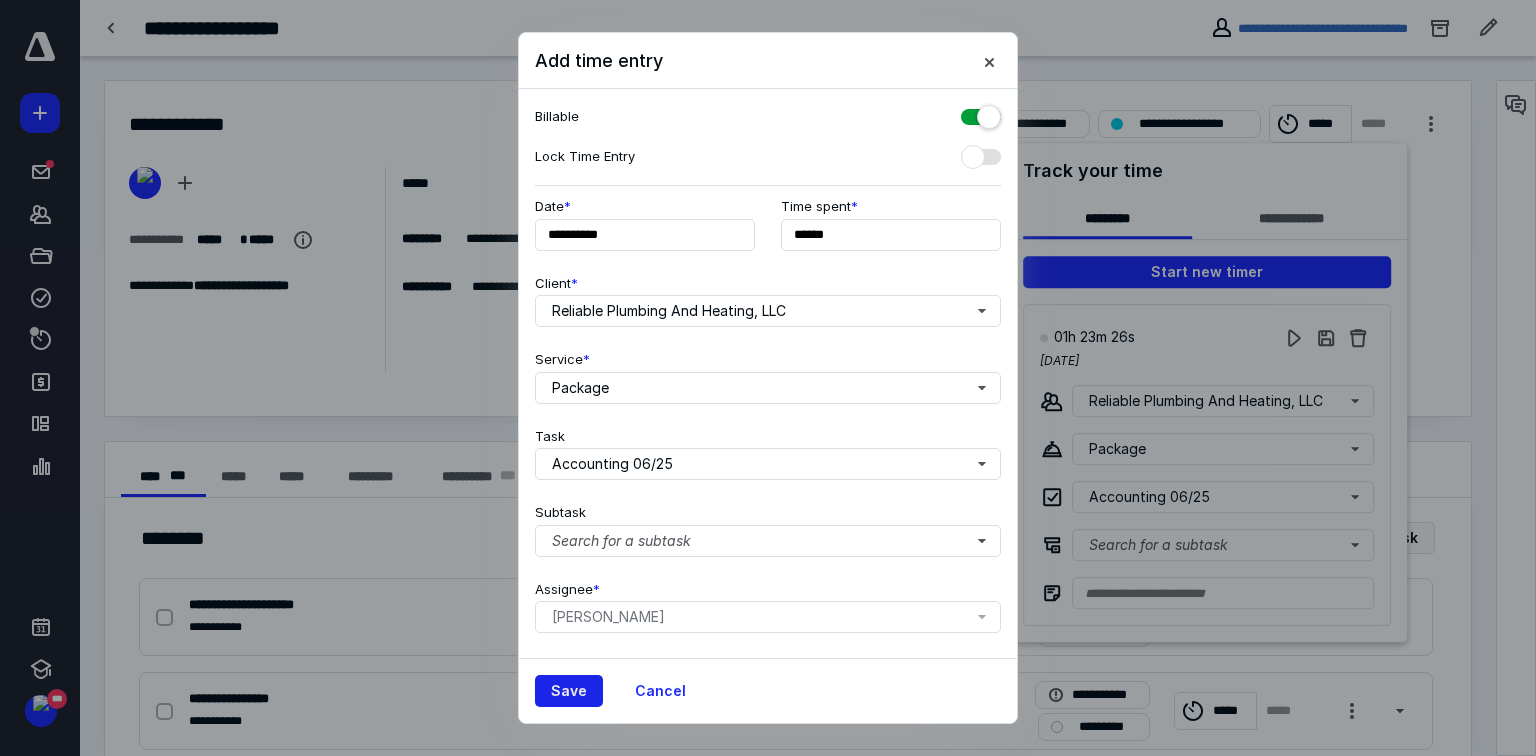 click on "Save" at bounding box center (569, 691) 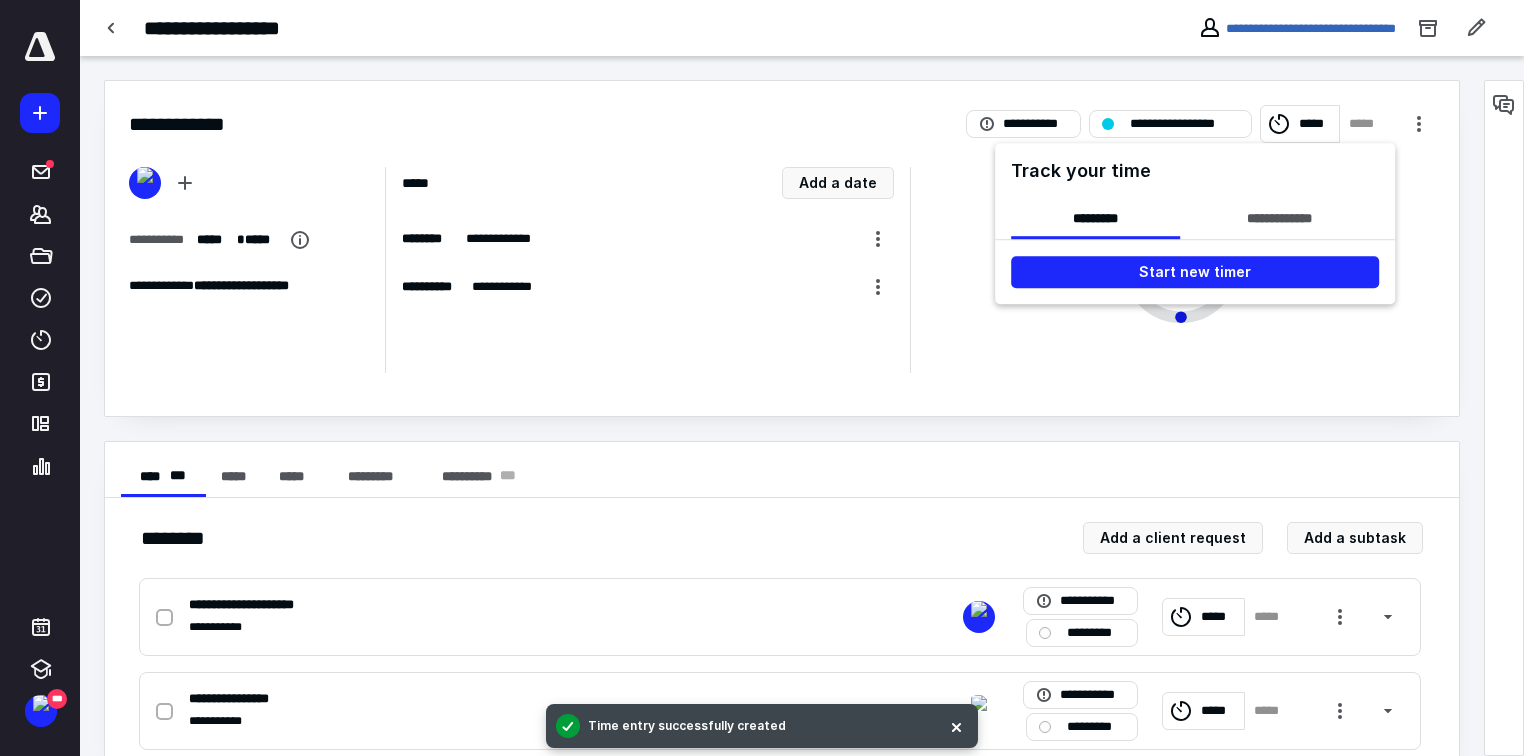 click at bounding box center [762, 378] 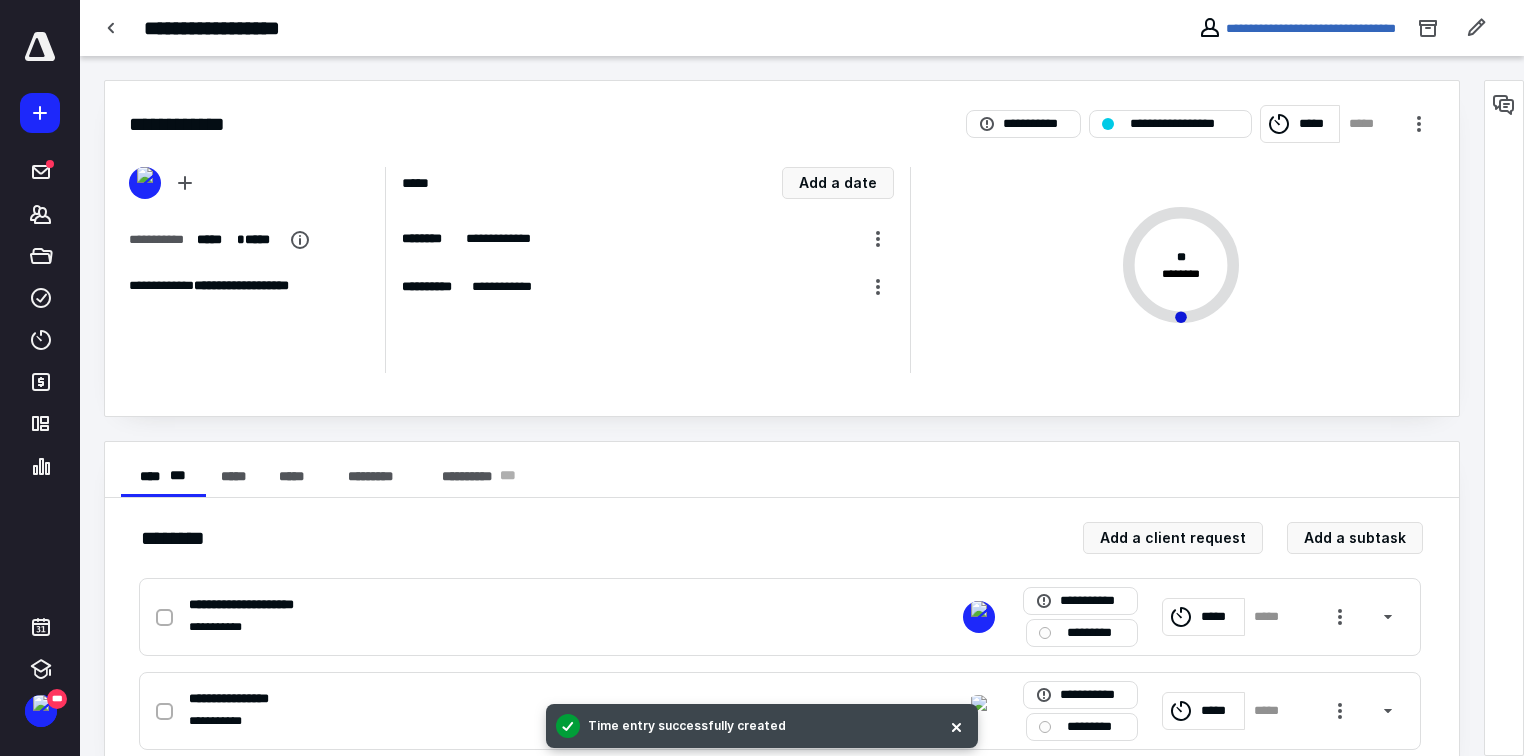 click 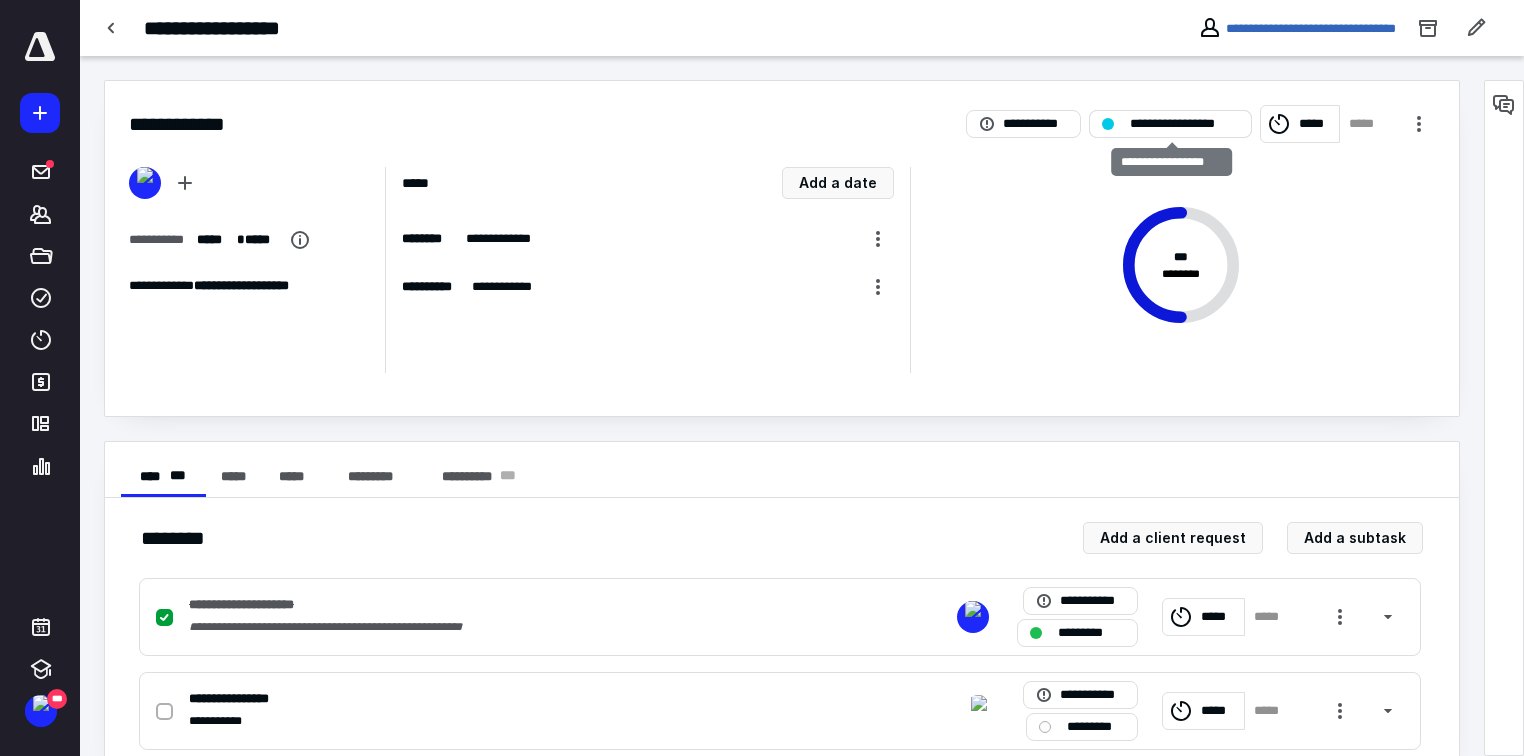click on "**********" at bounding box center (1184, 124) 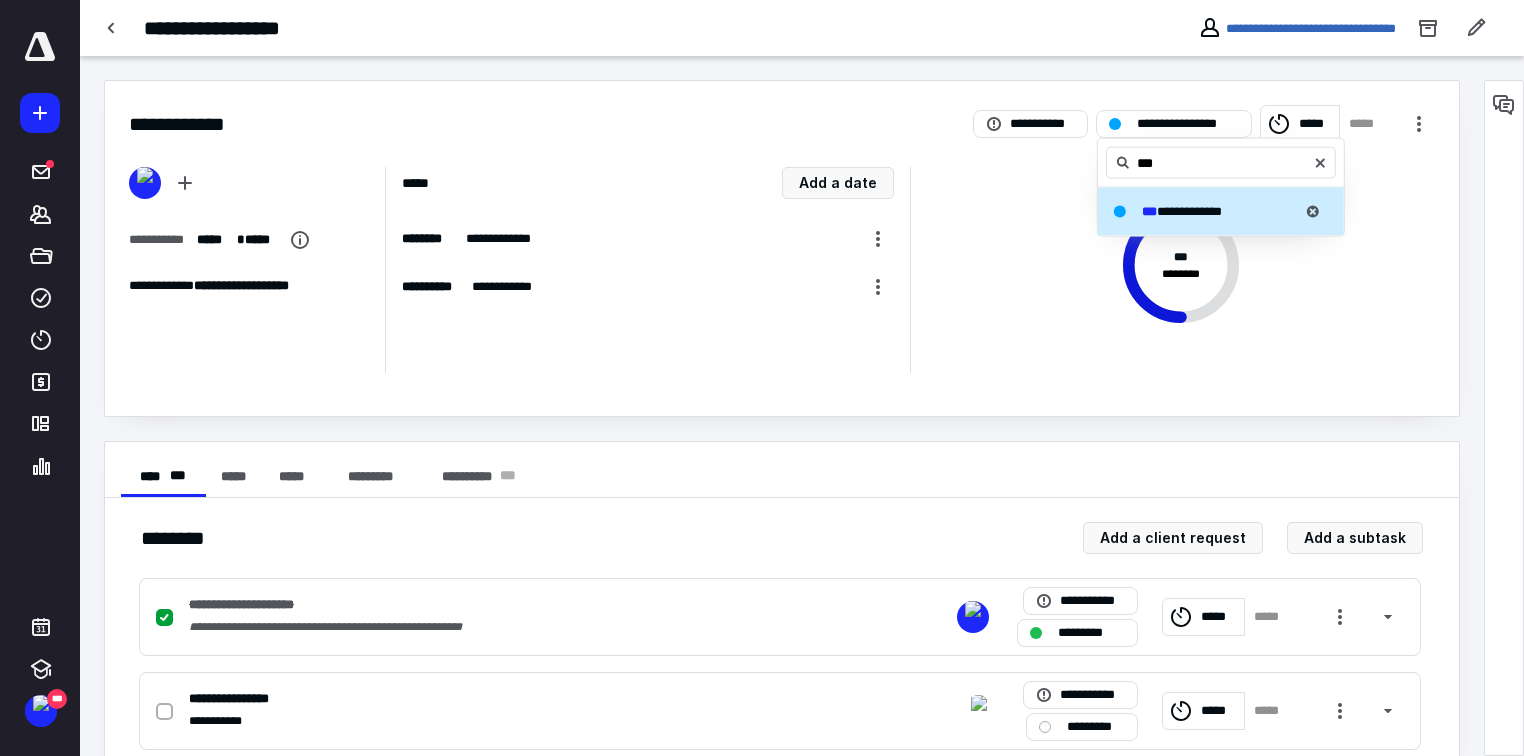 type on "***" 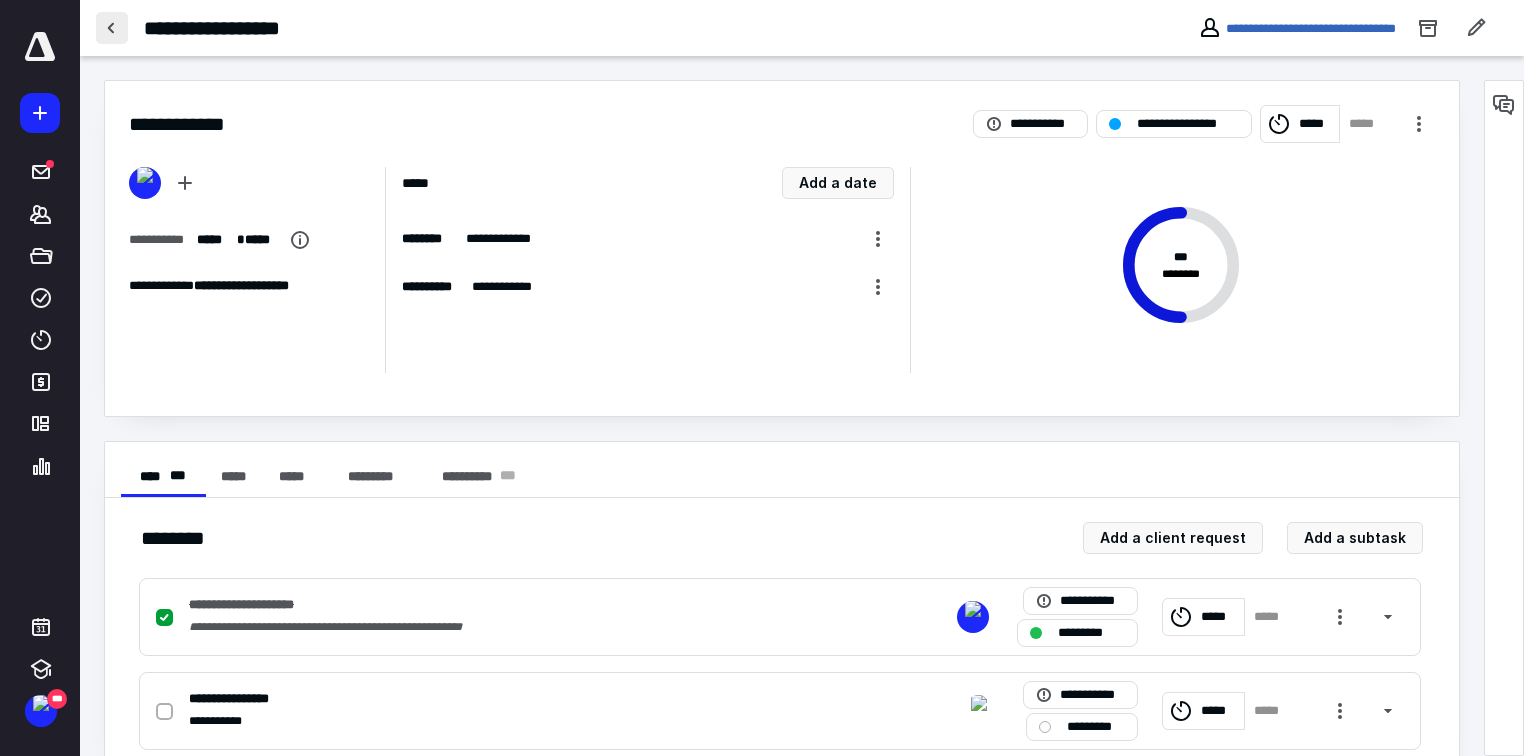 click at bounding box center [112, 28] 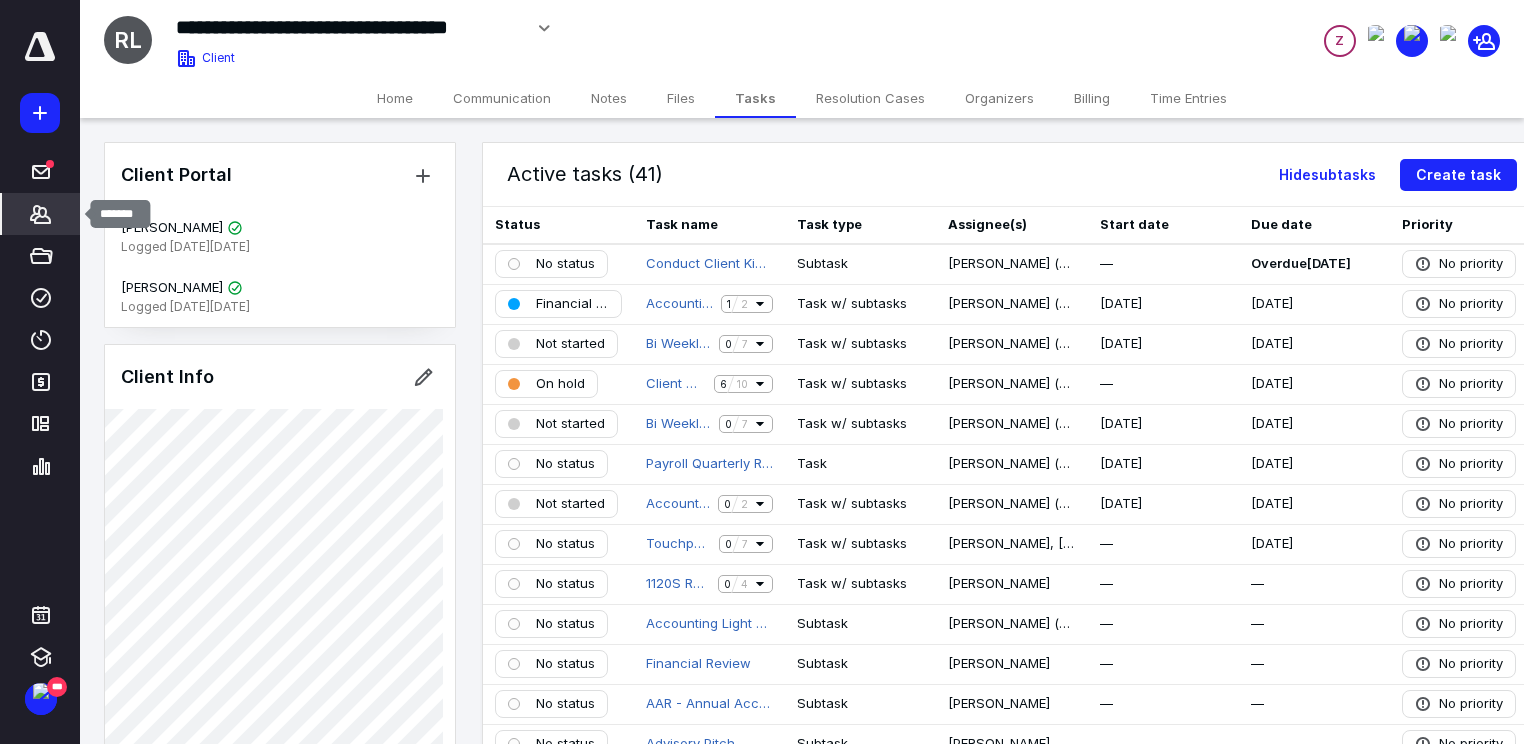 click 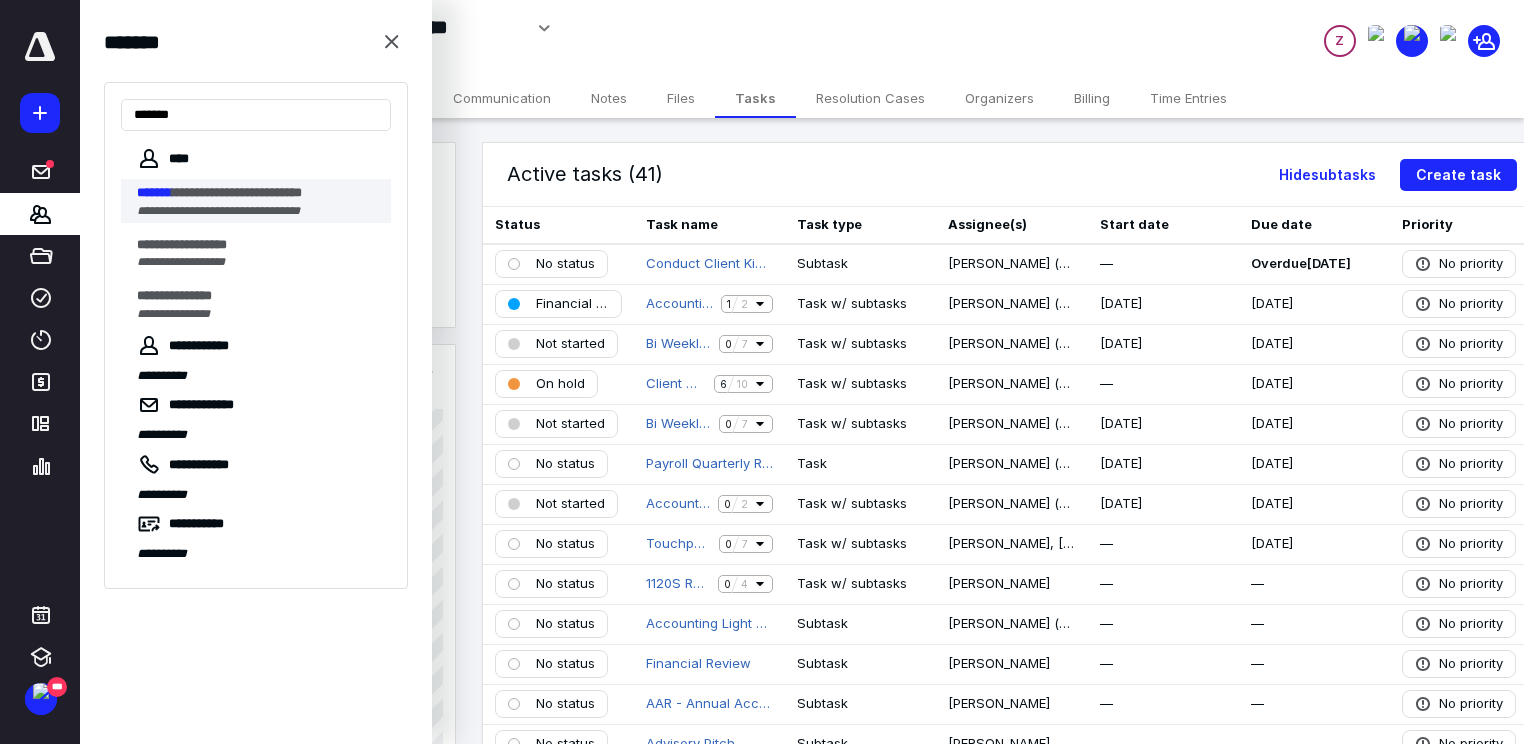 type on "*******" 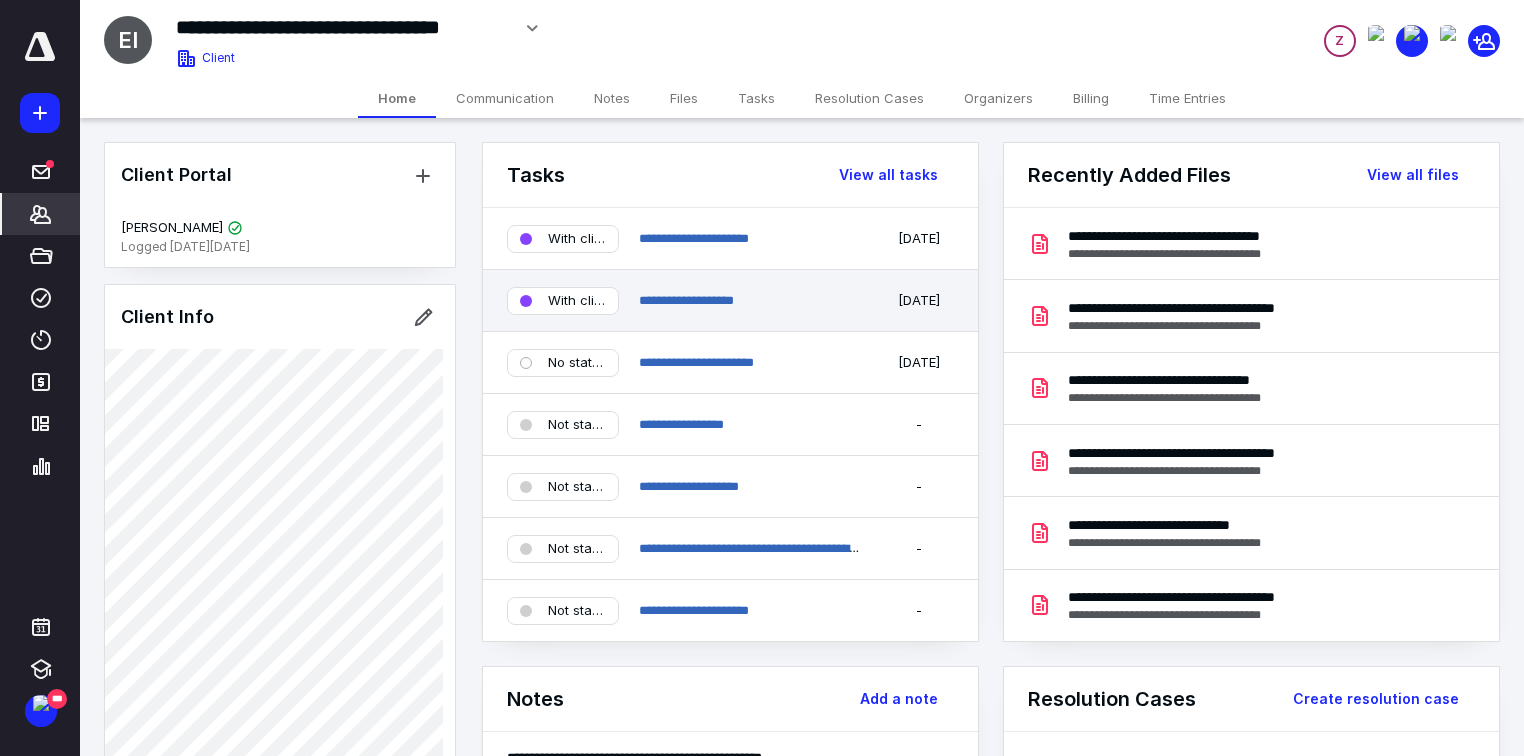 click on "With client" at bounding box center (577, 301) 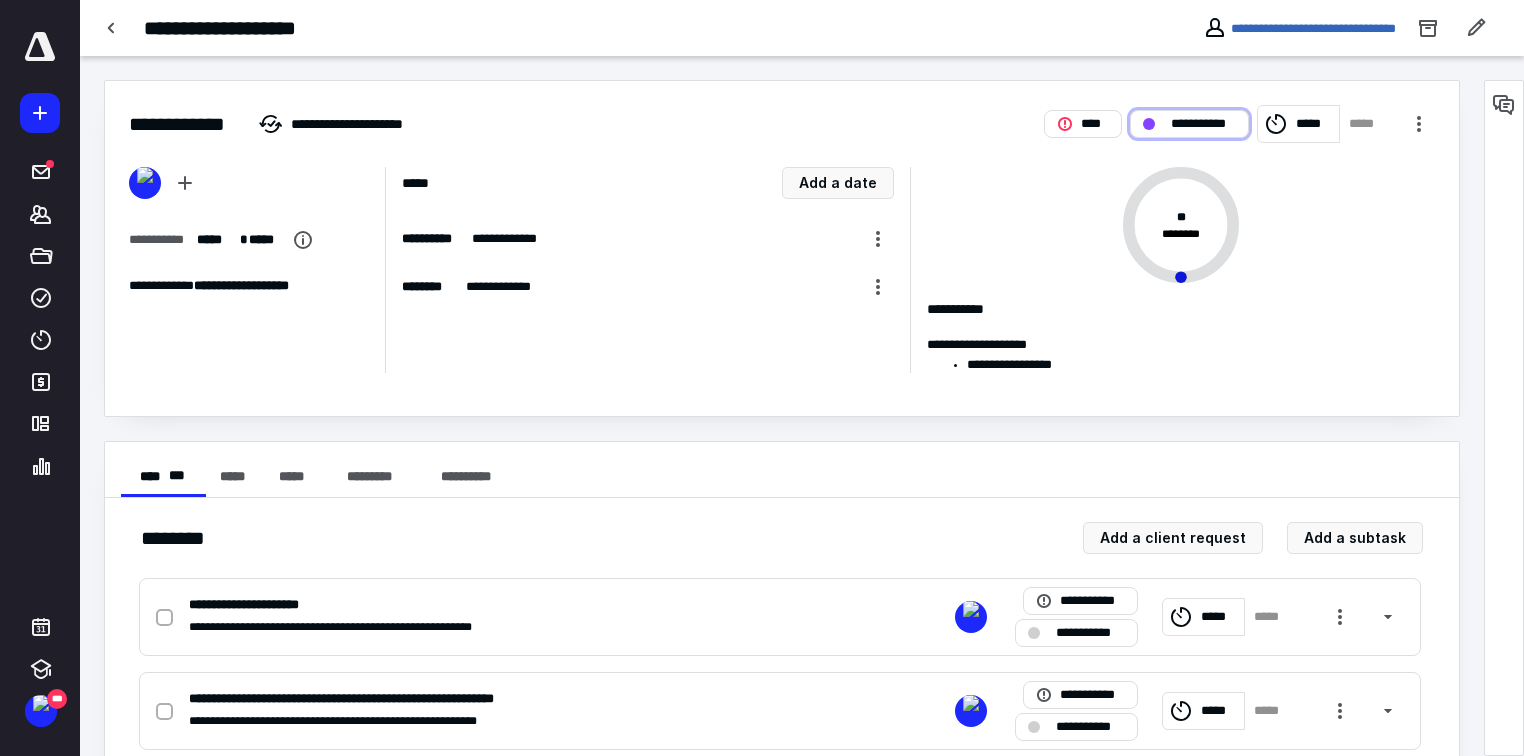 click on "**********" at bounding box center (1189, 124) 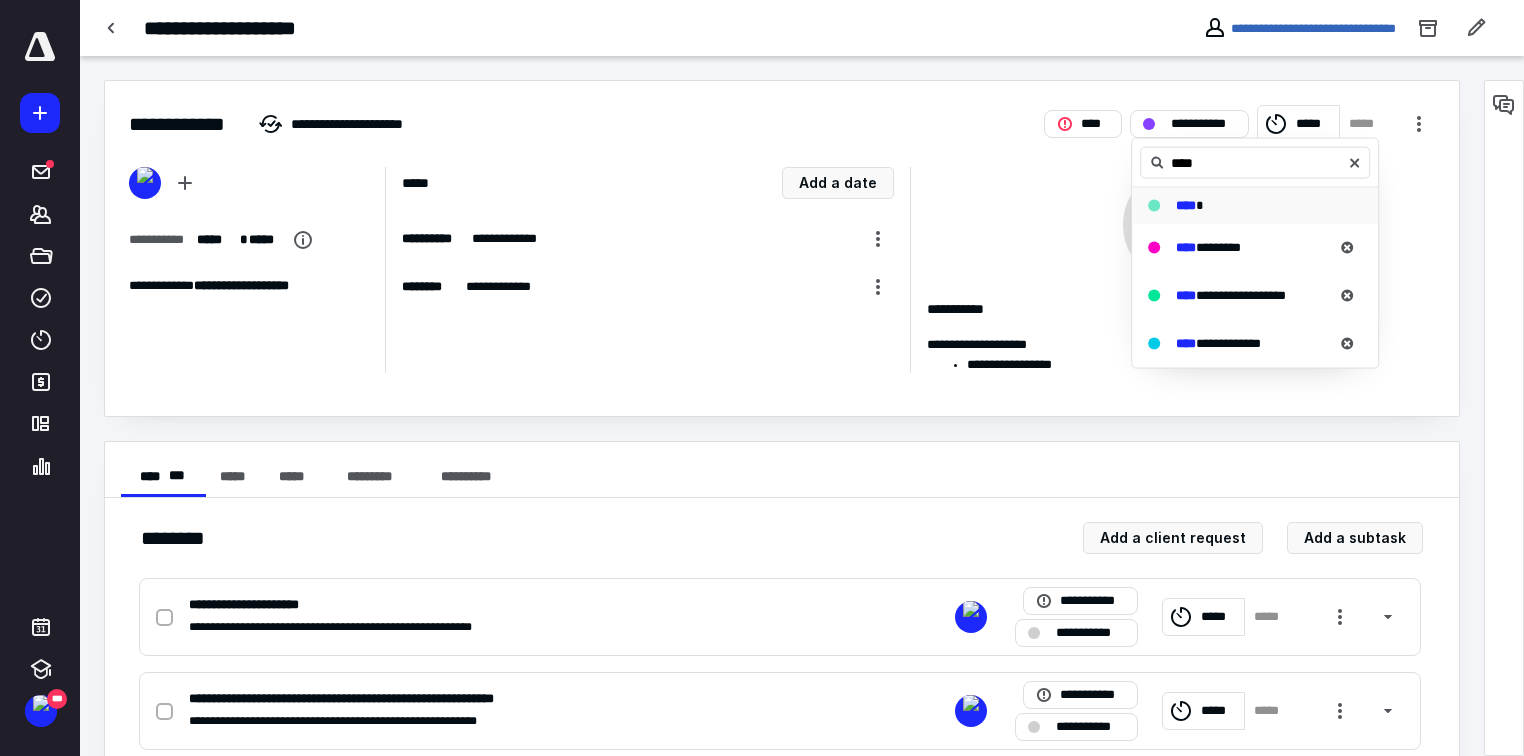type on "****" 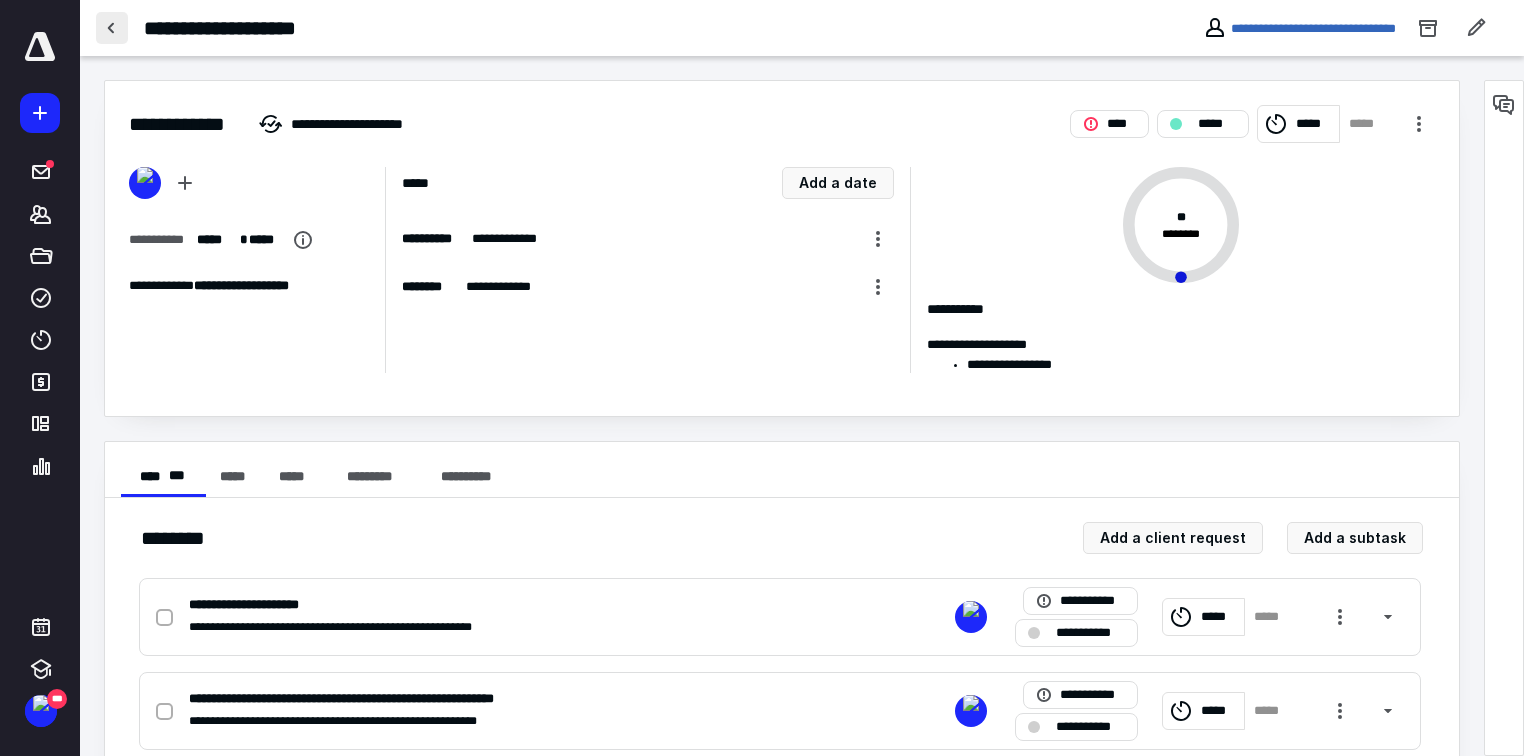 click at bounding box center [112, 28] 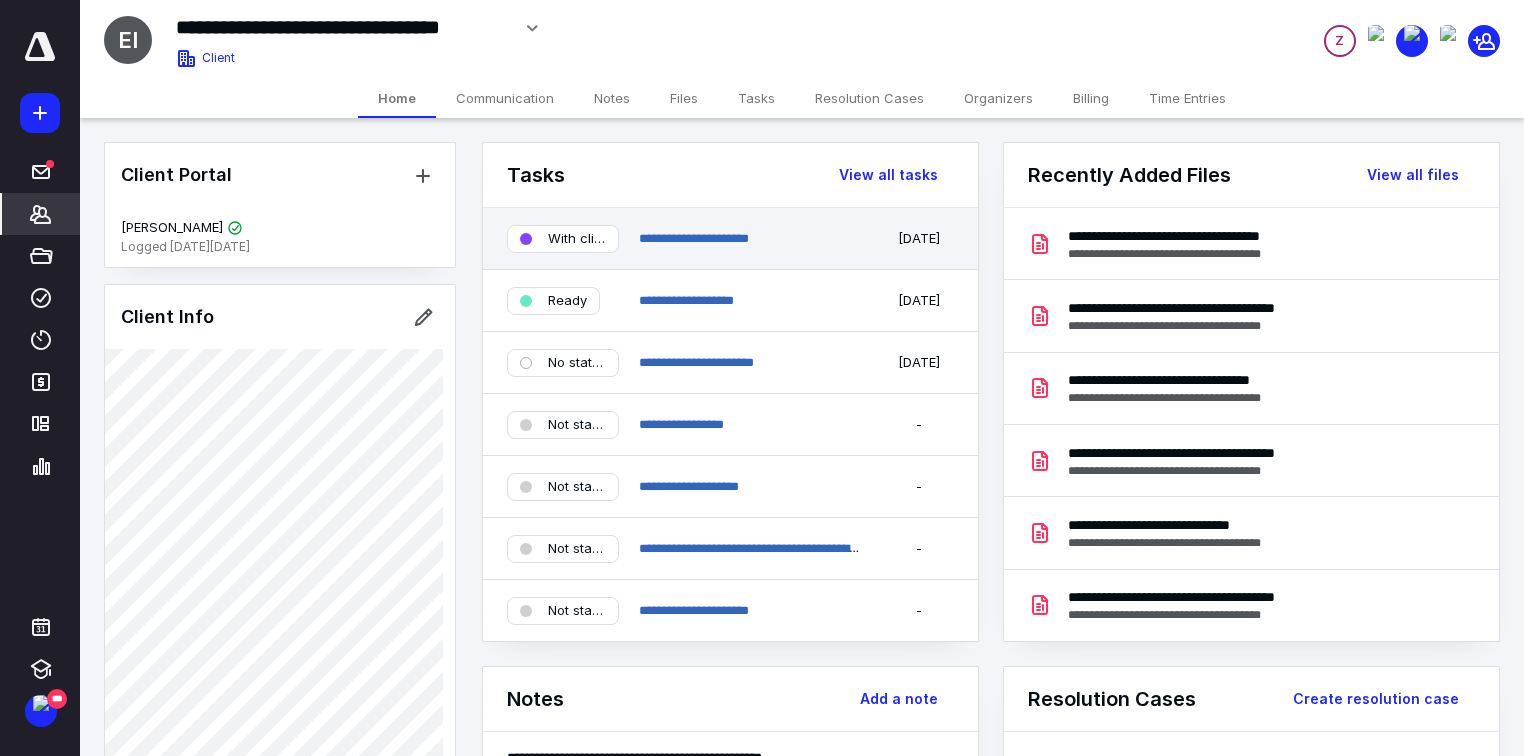 click on "**********" at bounding box center [751, 239] 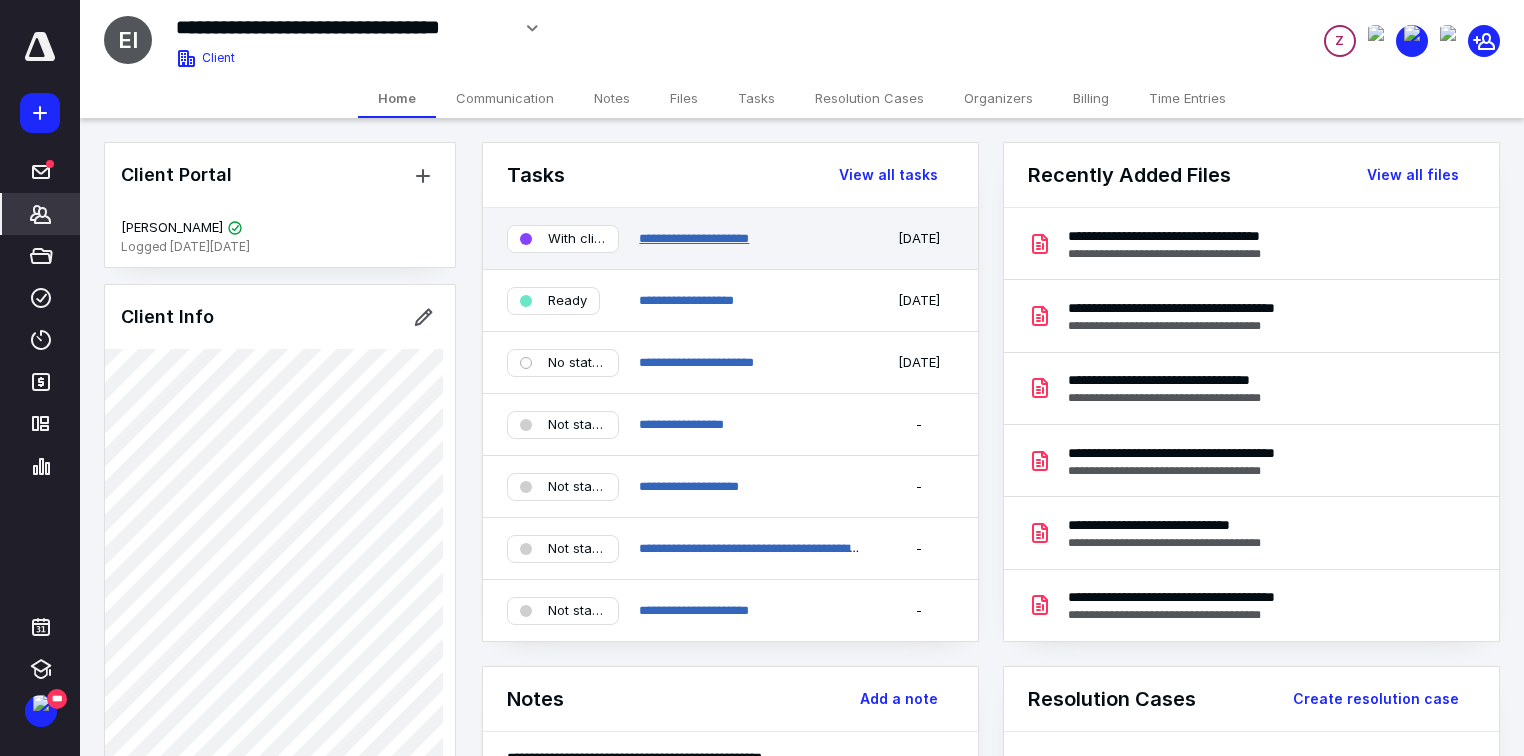 click on "**********" at bounding box center (694, 238) 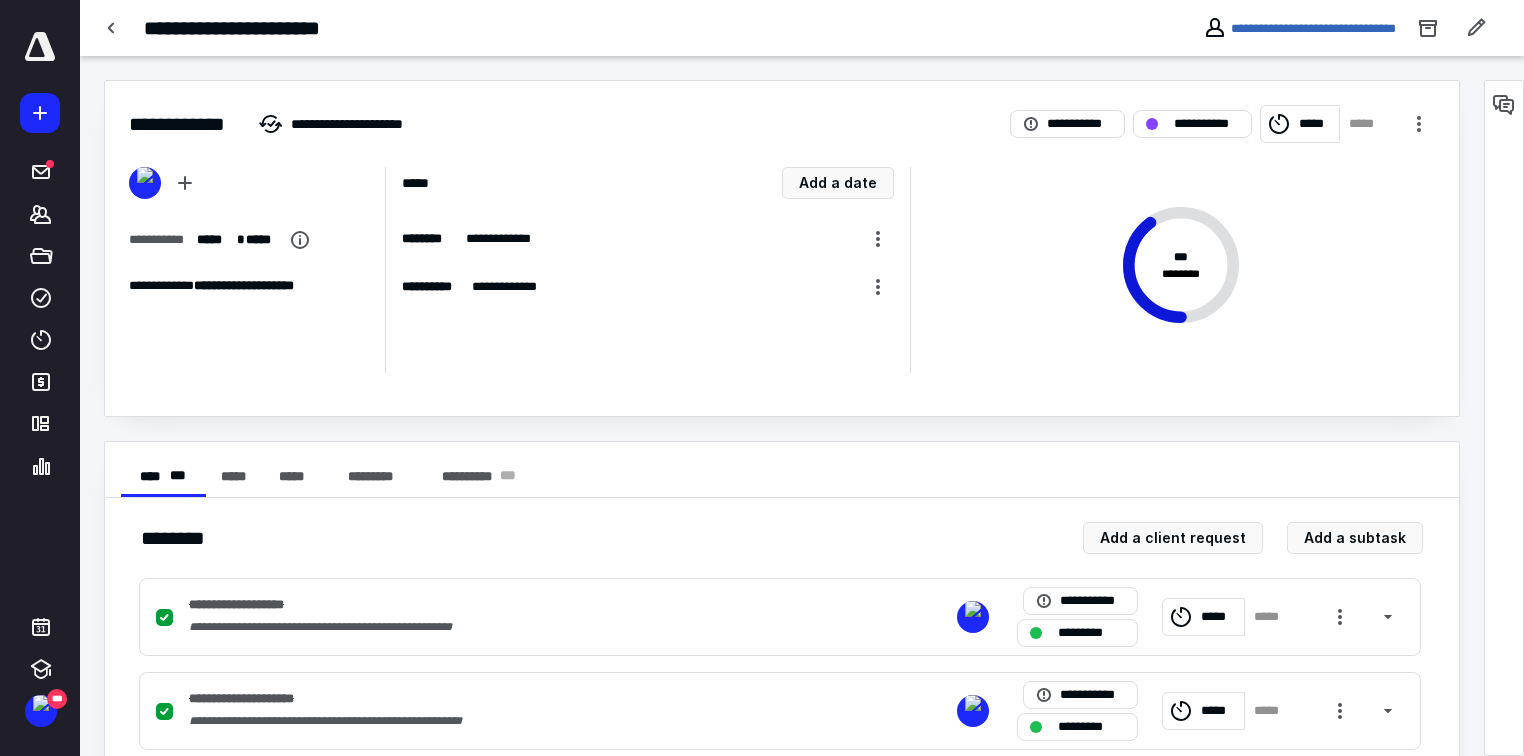 click on "*****" at bounding box center (1316, 124) 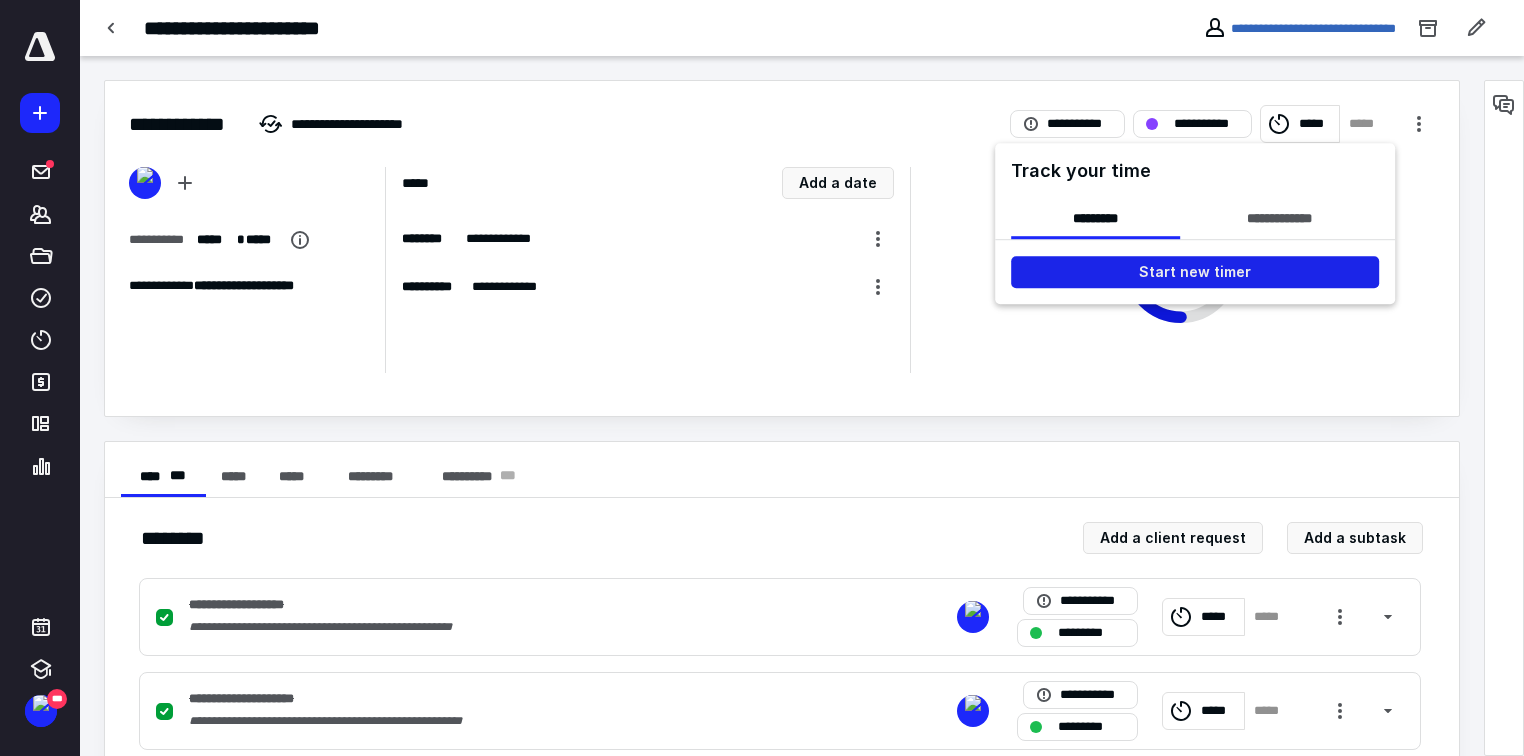 click on "Start new timer" at bounding box center [1195, 272] 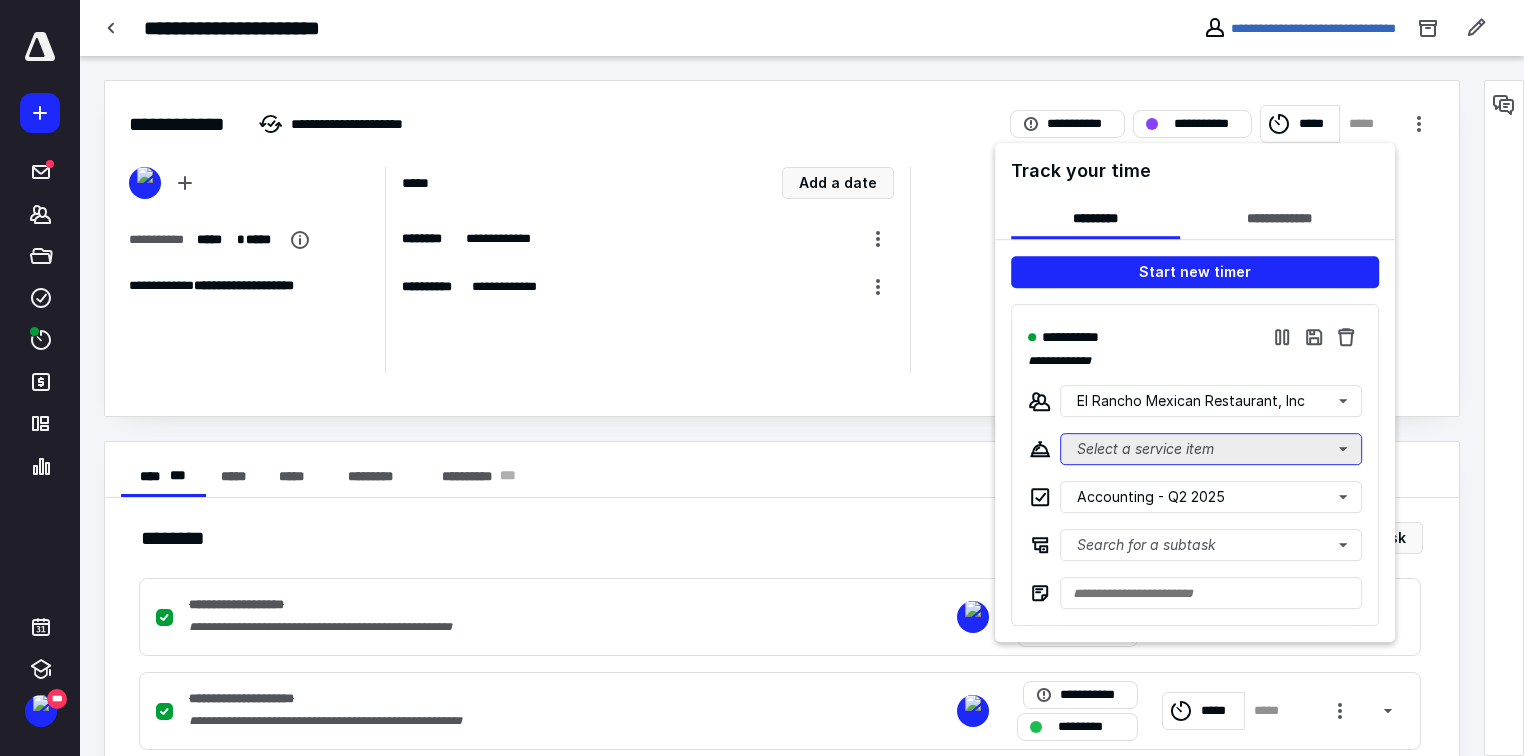 click on "Select a service item" at bounding box center [1211, 449] 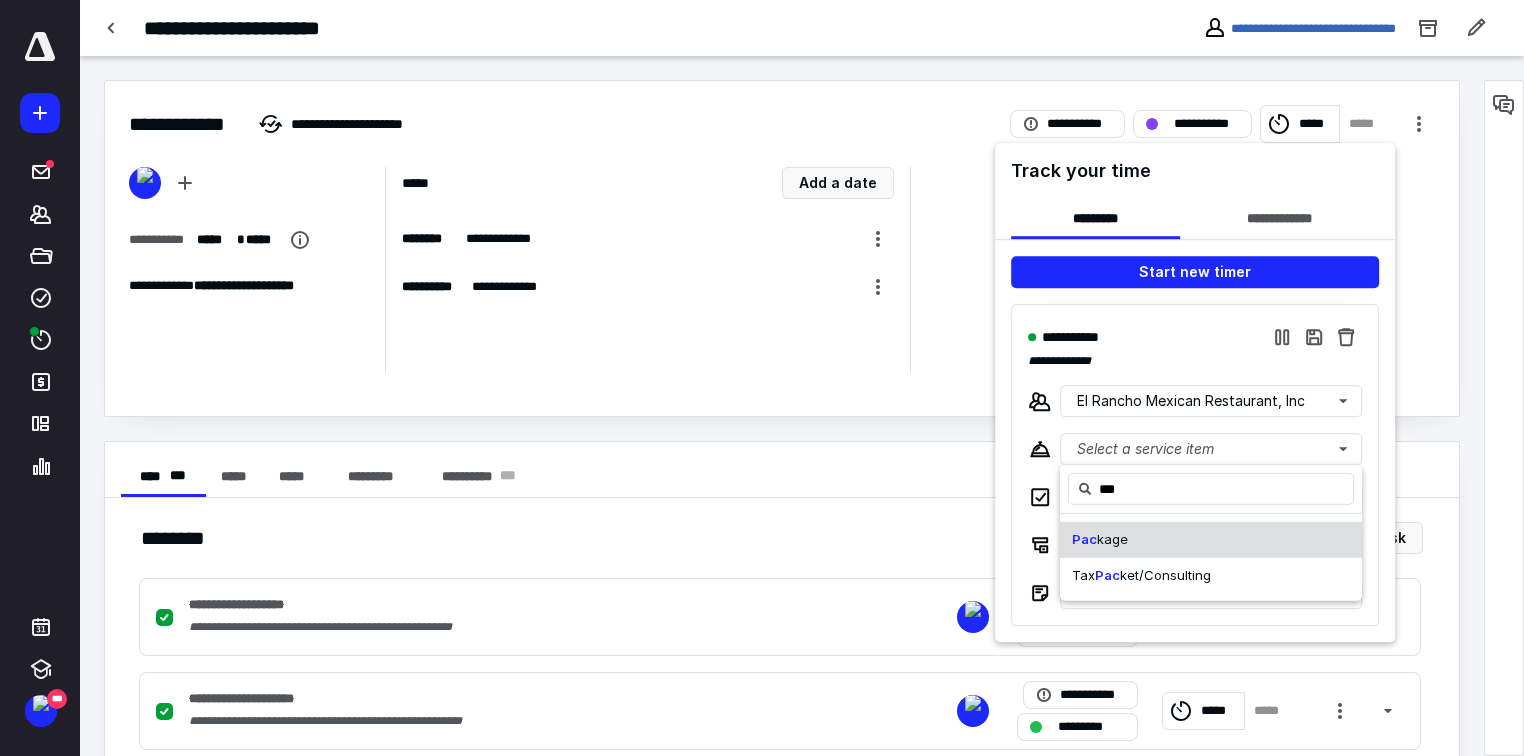 click on "Pac kage" at bounding box center (1211, 540) 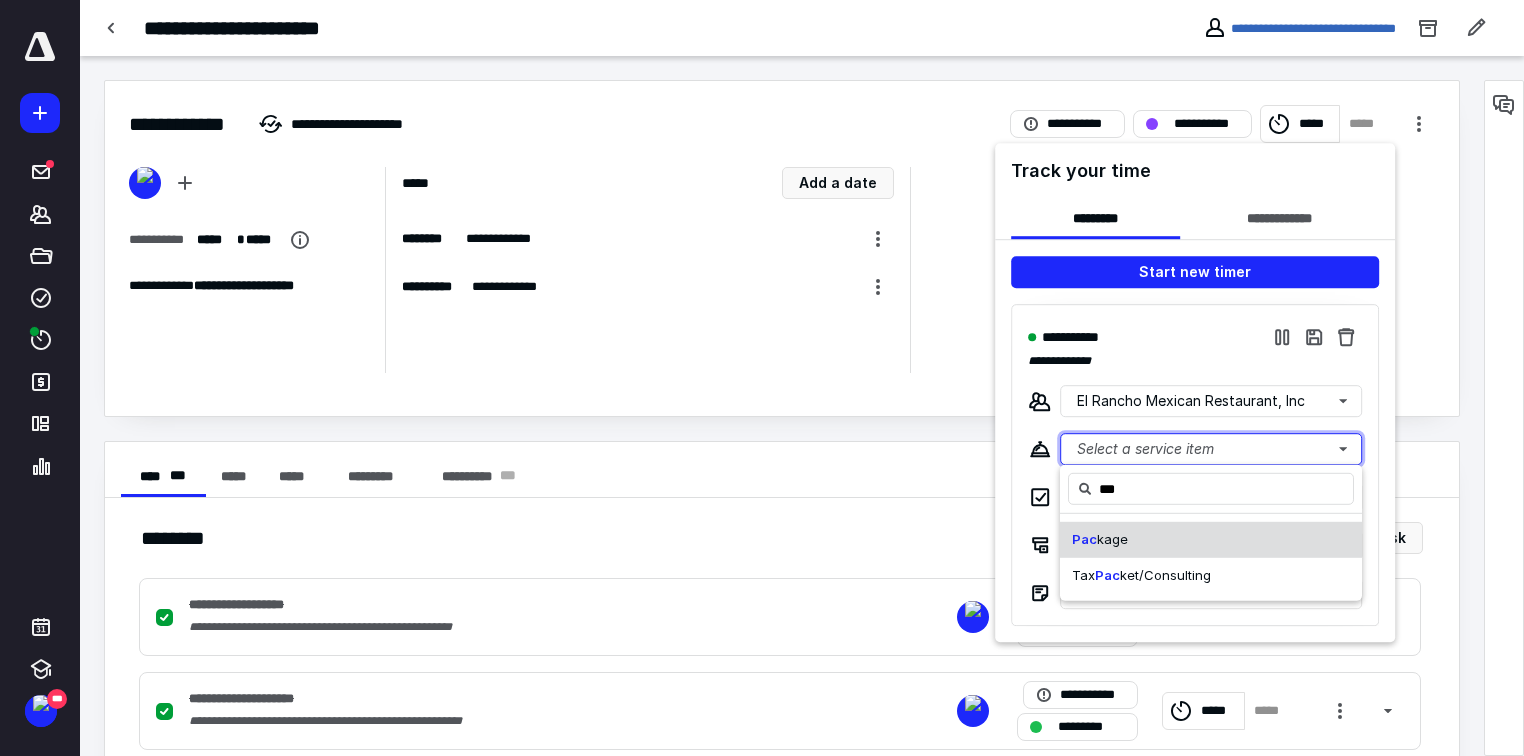 type 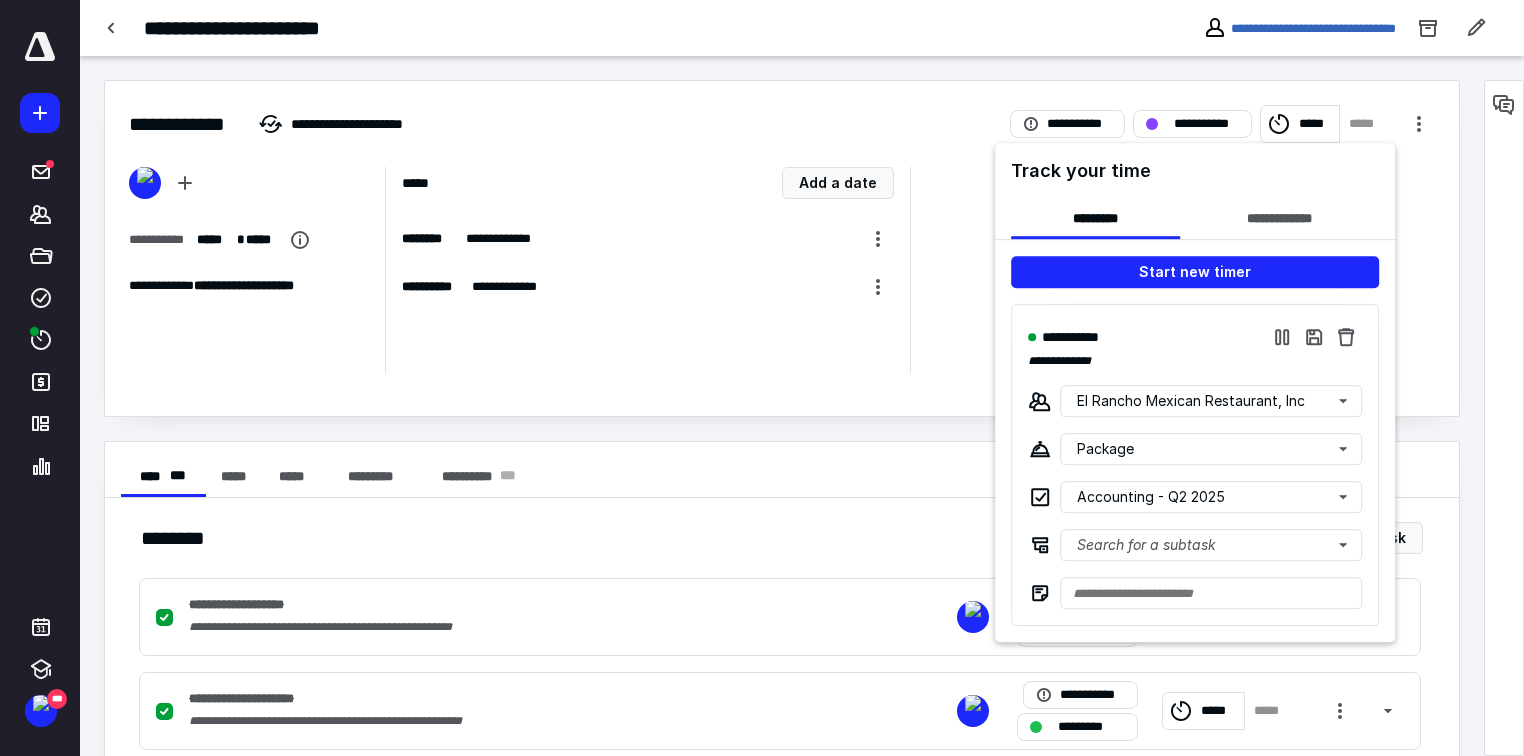 click at bounding box center [762, 378] 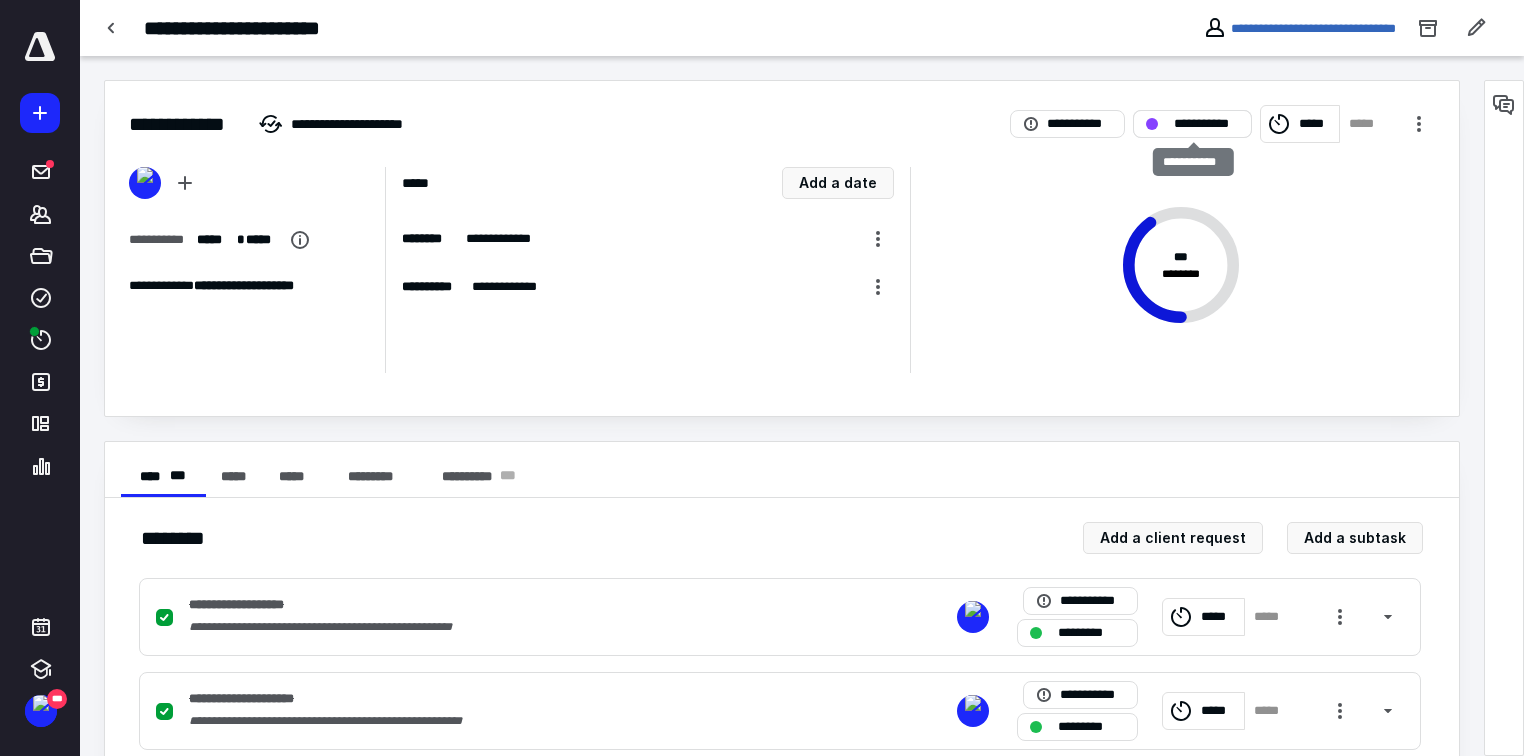 click on "**********" at bounding box center (1206, 124) 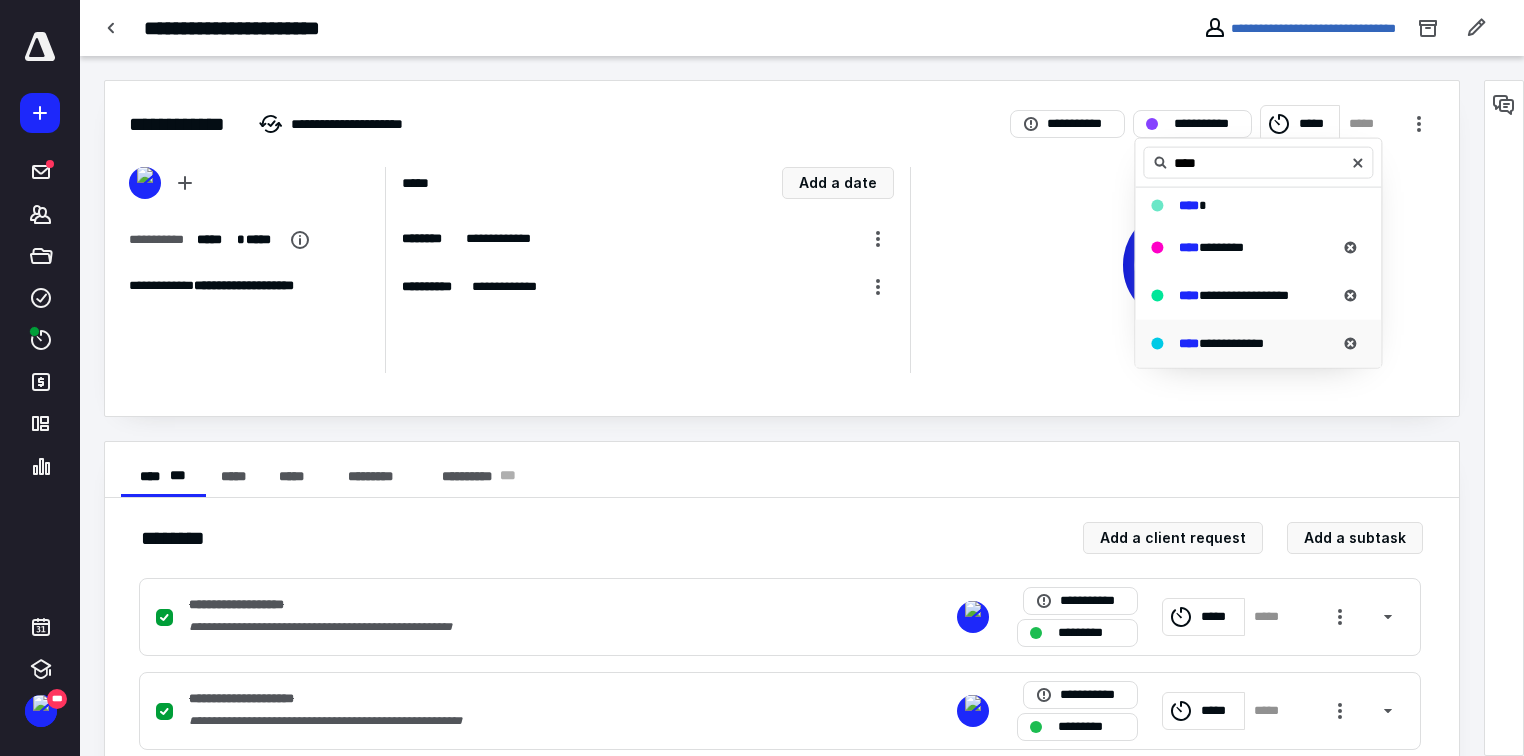 type on "****" 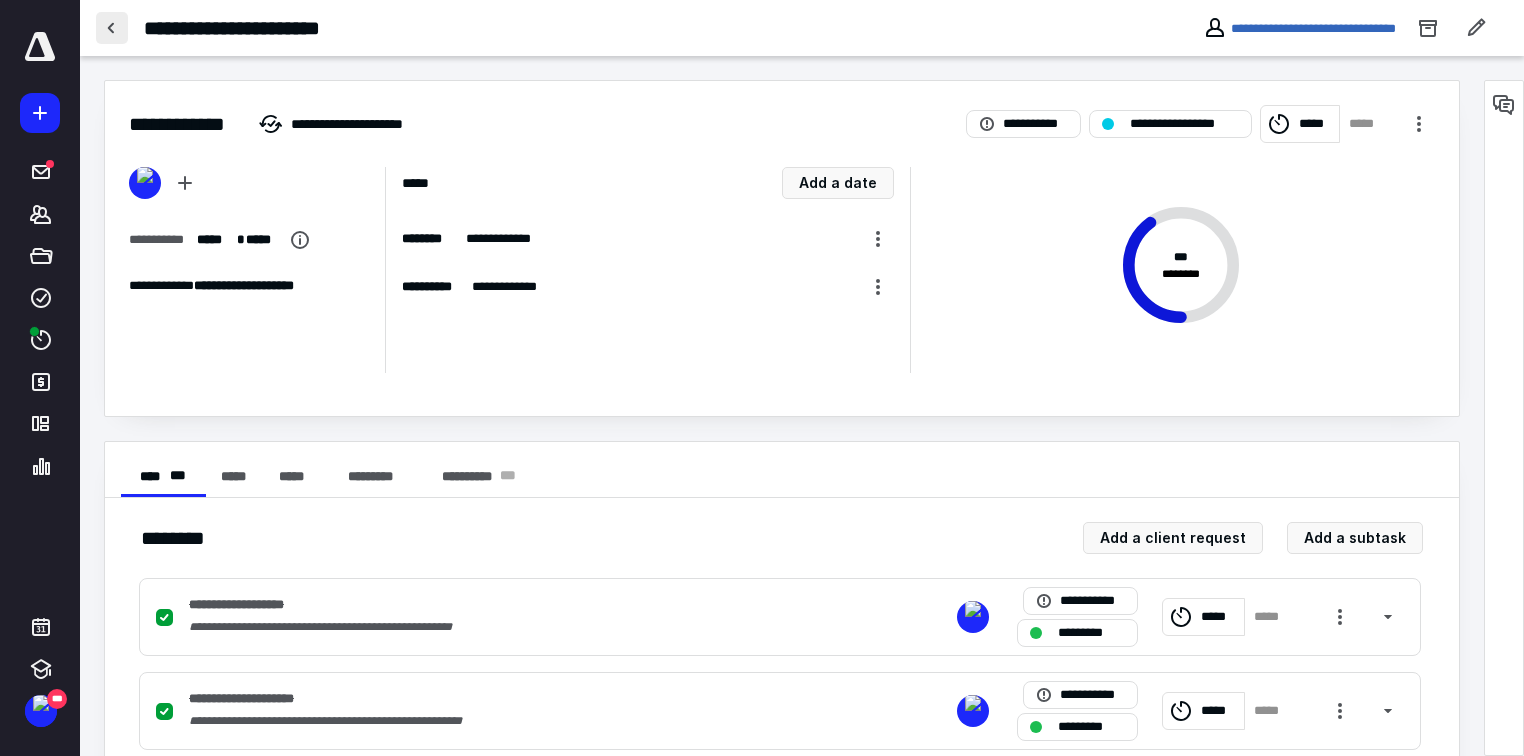 click at bounding box center [112, 28] 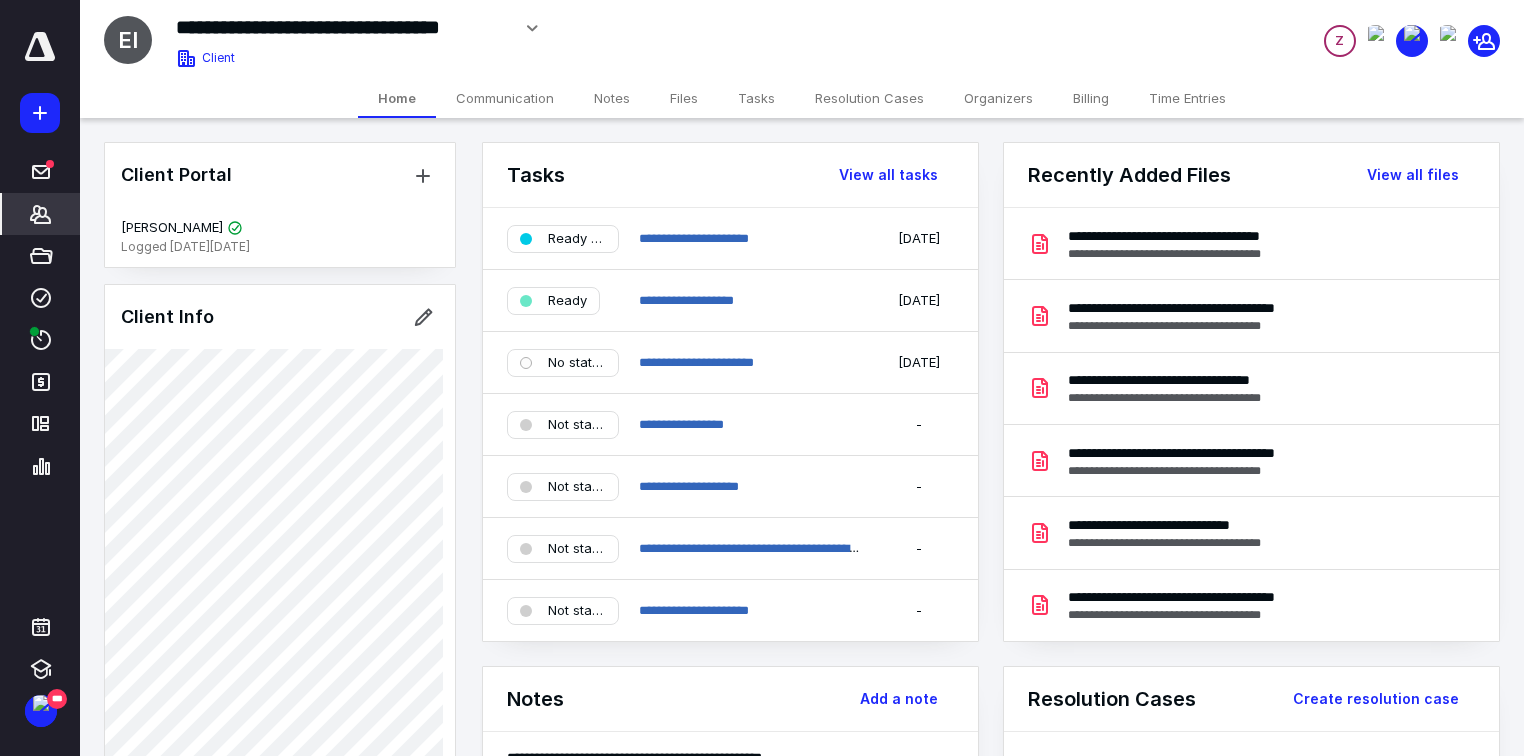 click on "Files" at bounding box center [684, 98] 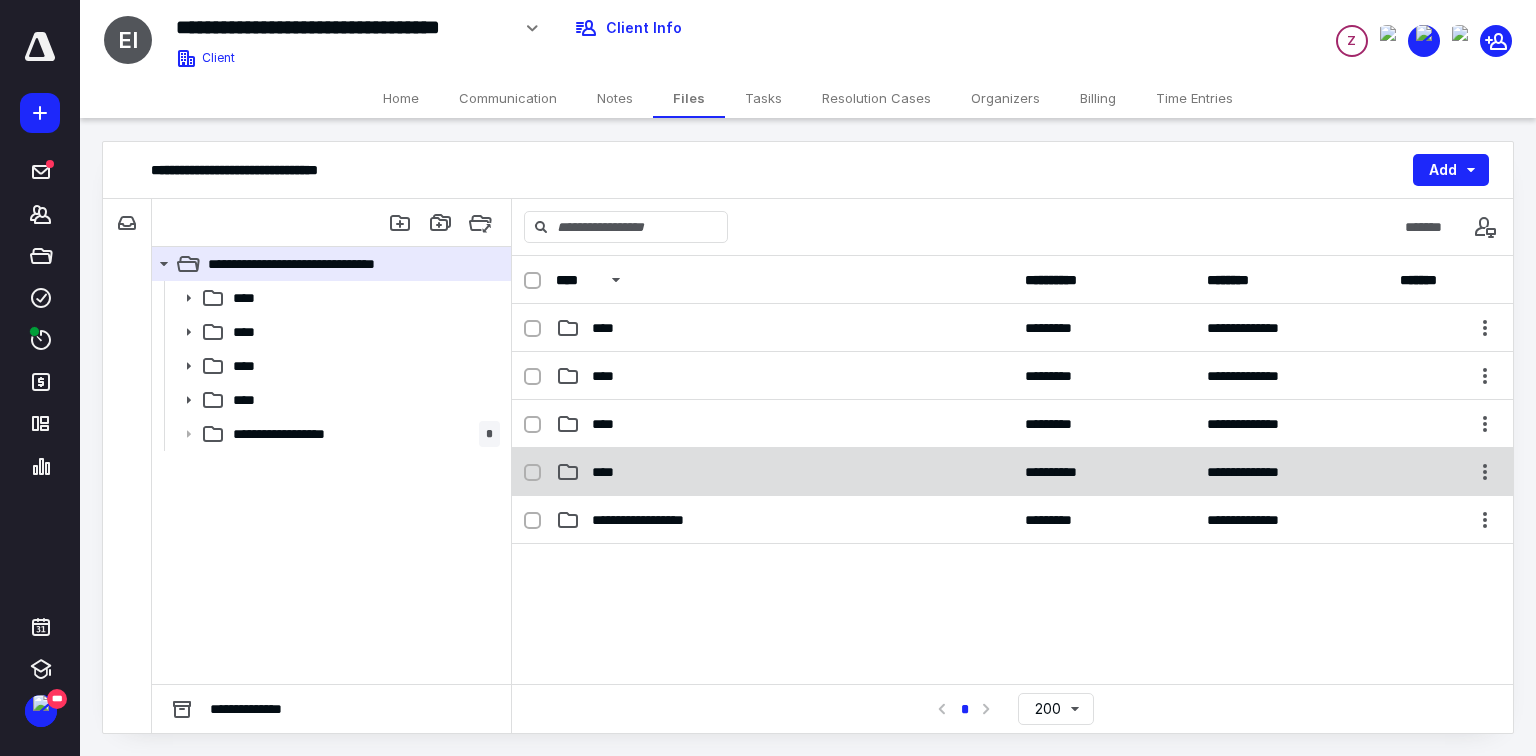 click on "****" at bounding box center (784, 472) 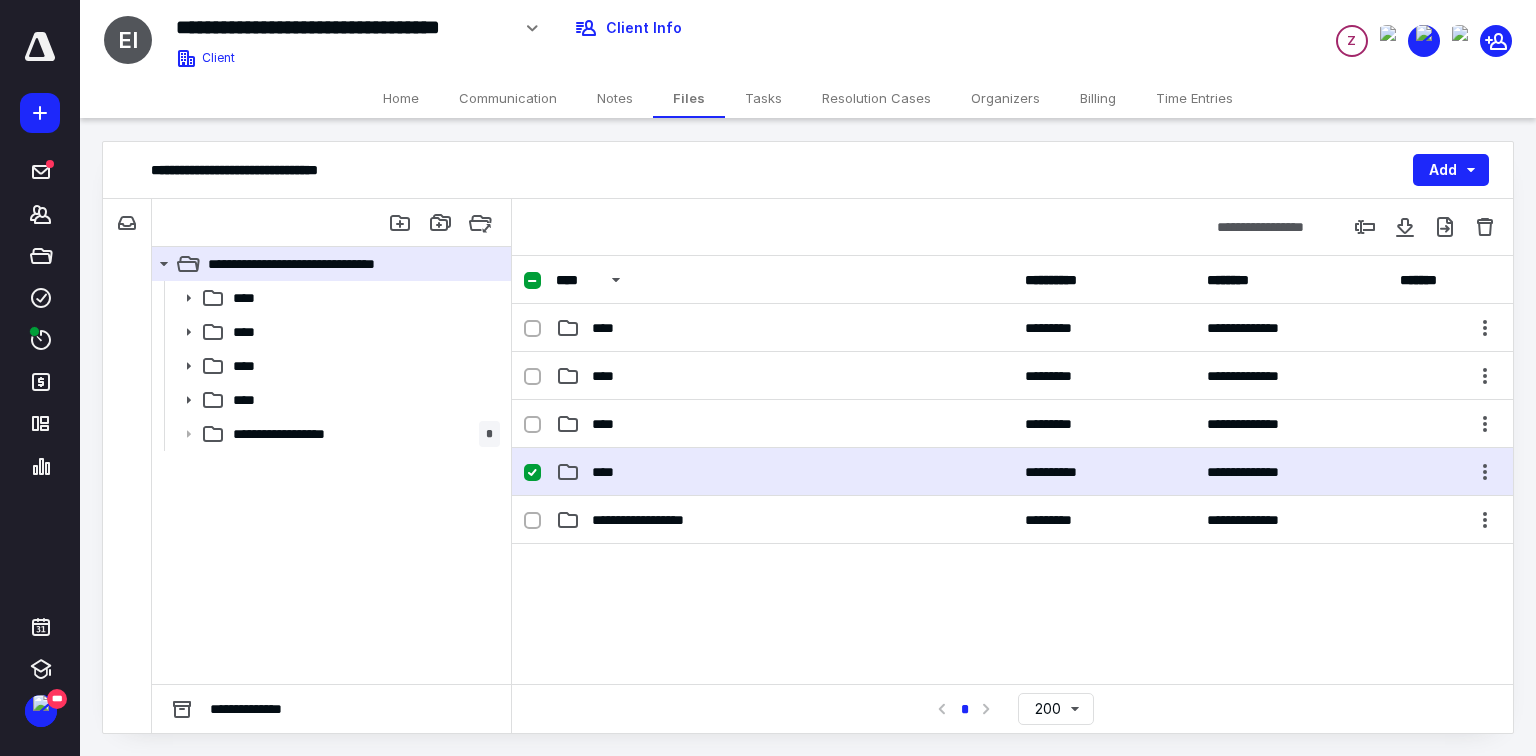 click on "****" at bounding box center [784, 472] 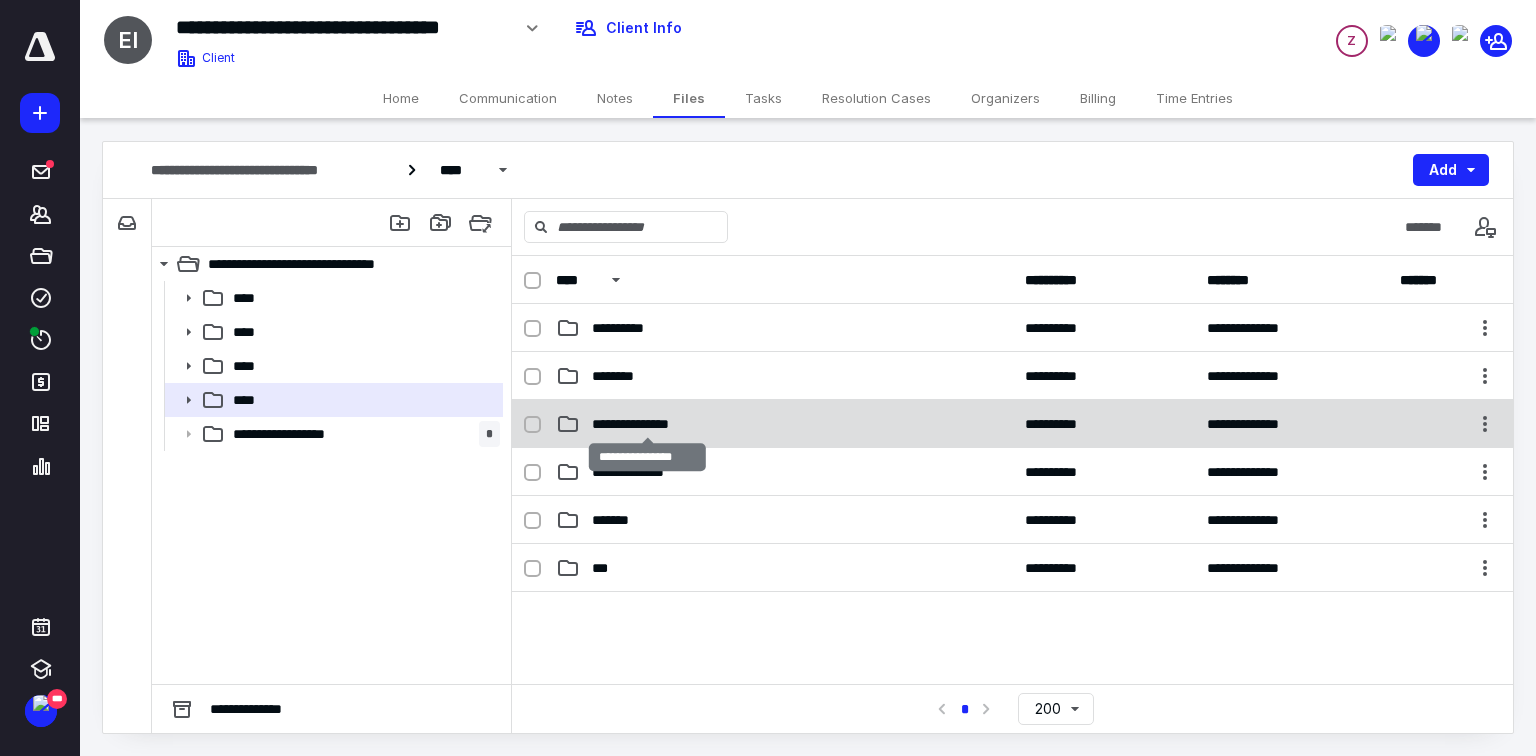 click on "**********" at bounding box center (648, 424) 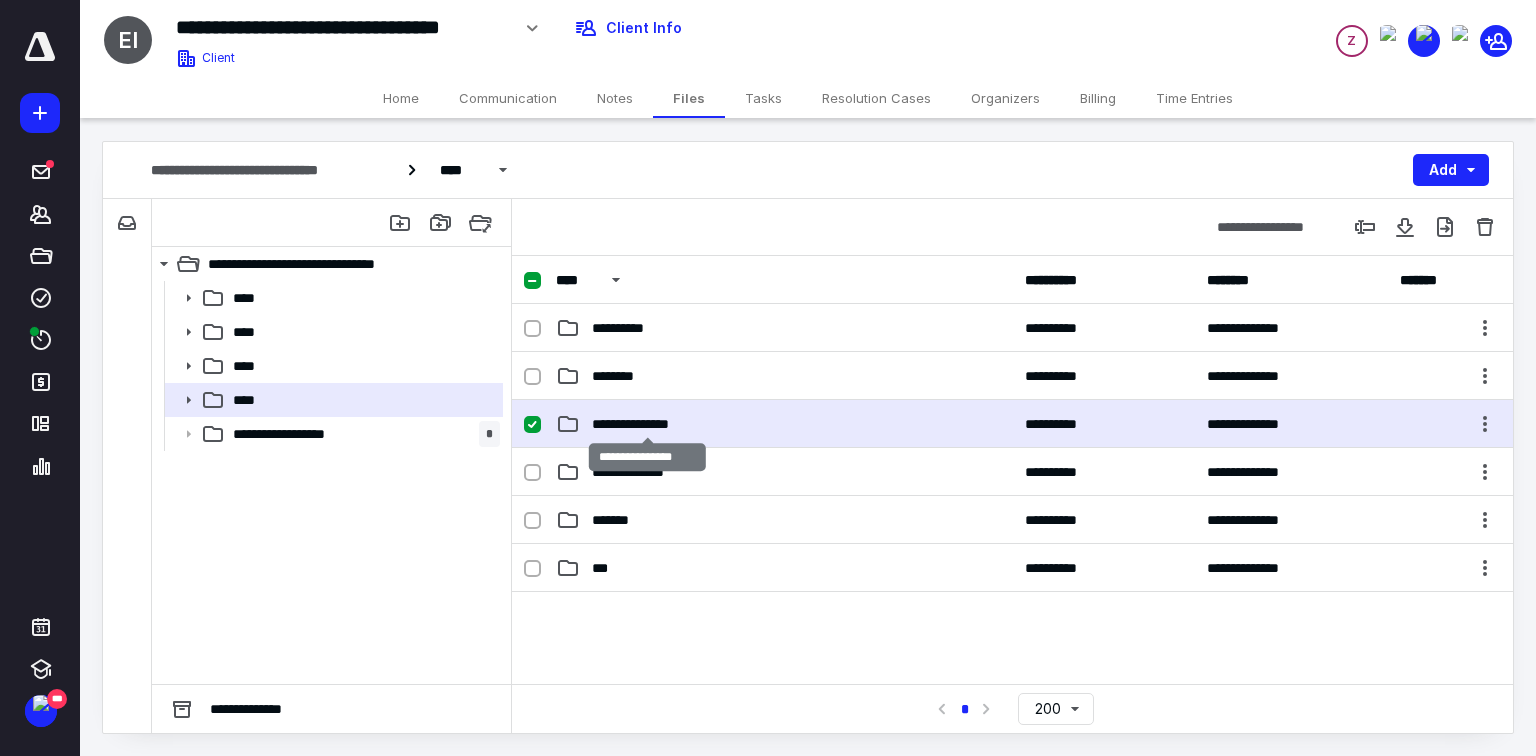 click on "**********" at bounding box center (648, 424) 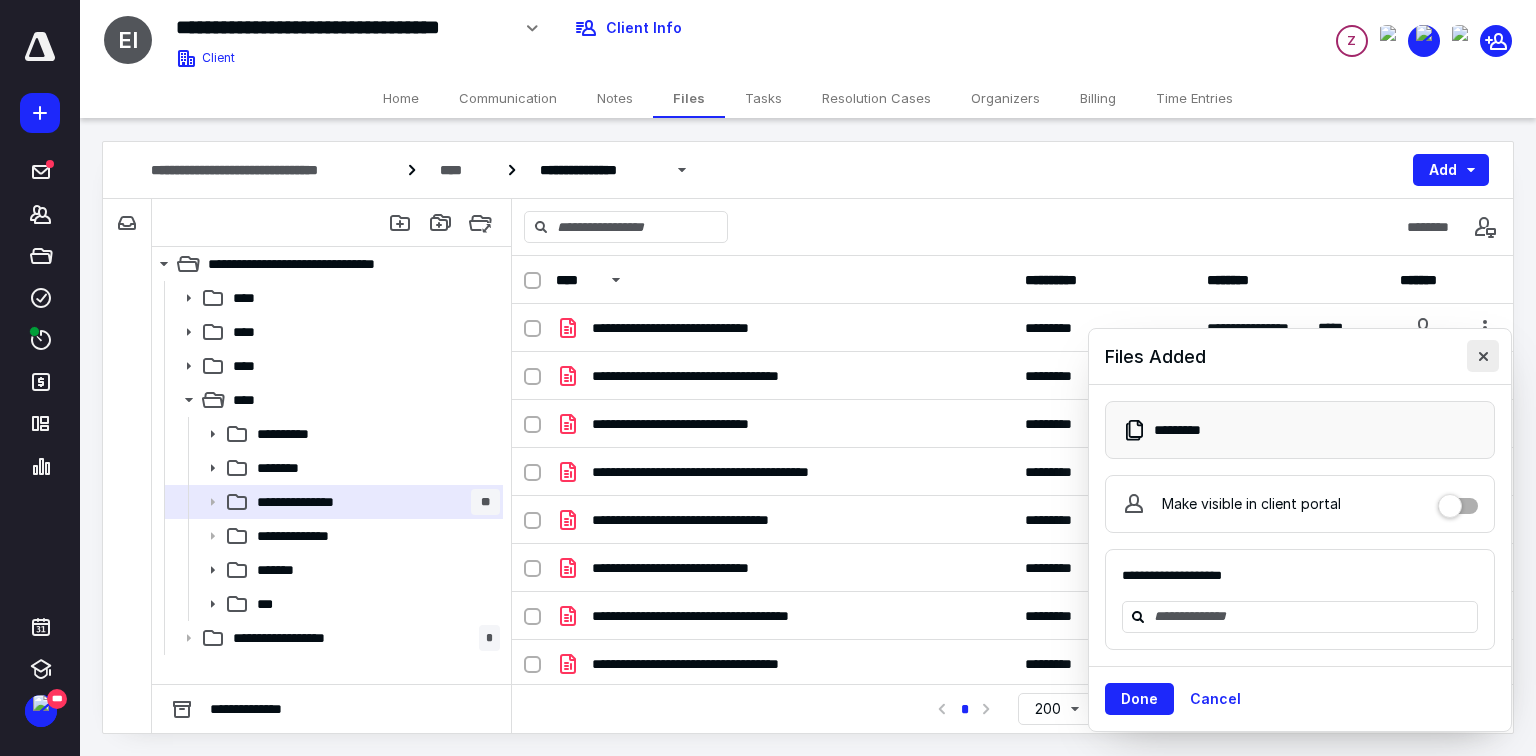 click at bounding box center [1483, 356] 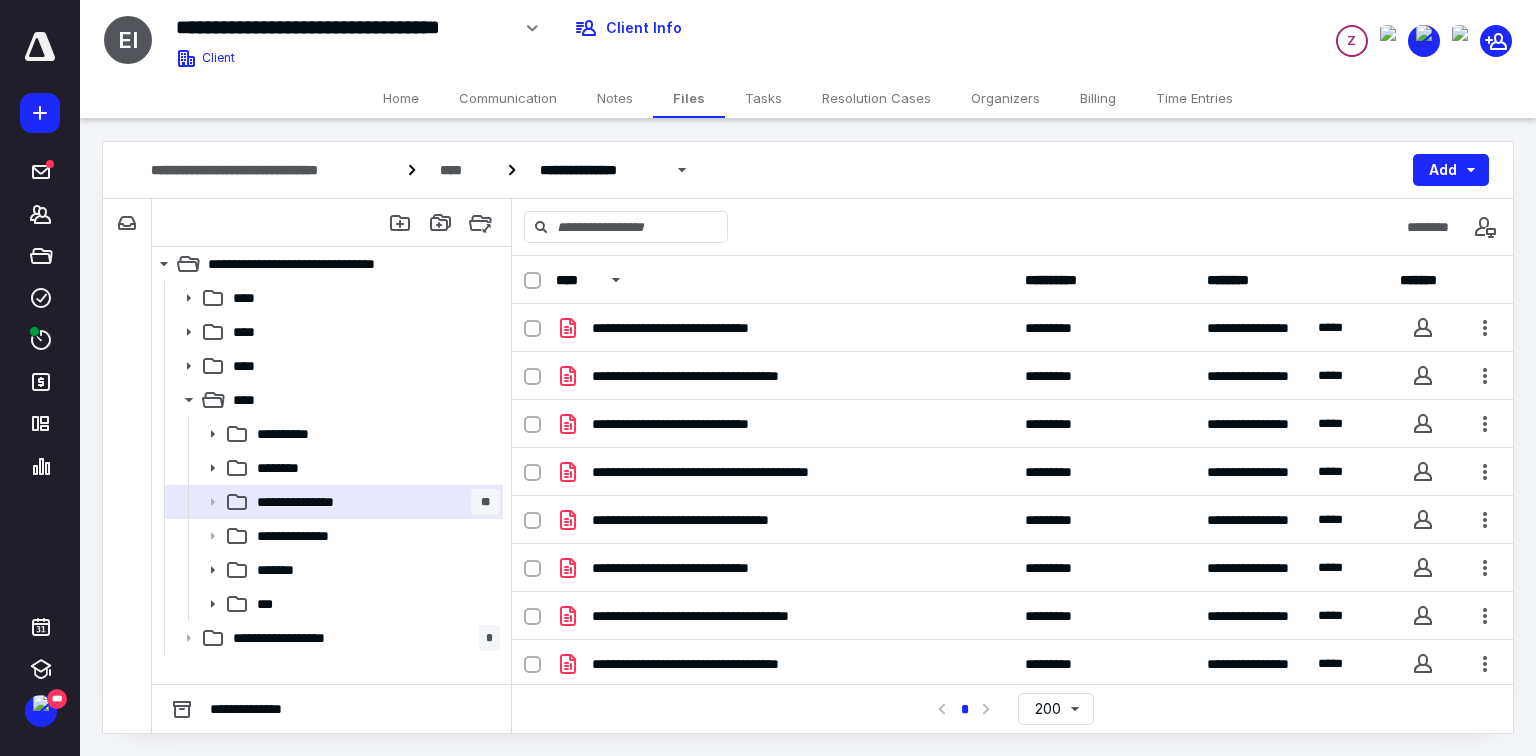 click on "Tasks" at bounding box center [763, 98] 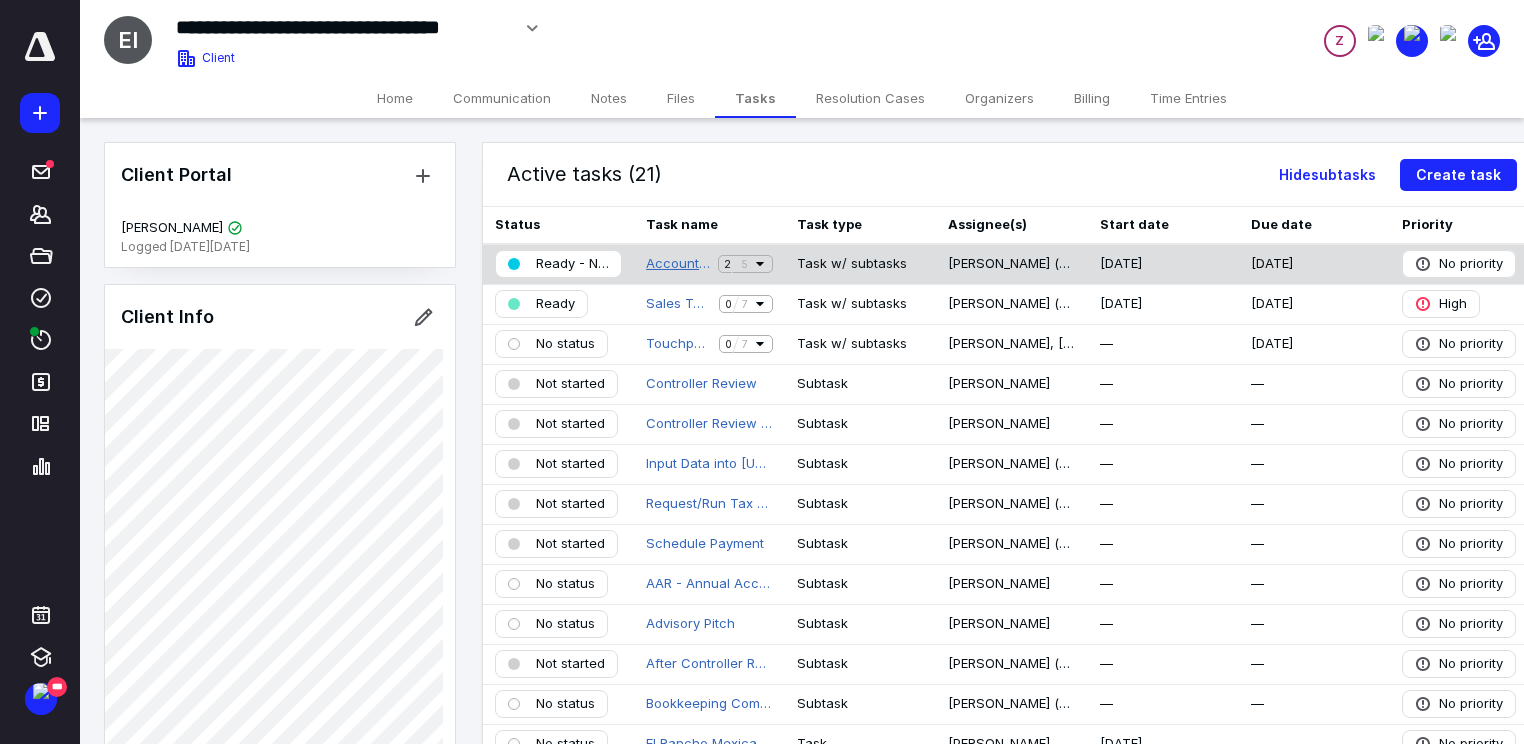 click on "Accounting -  Q2  2025" at bounding box center [678, 264] 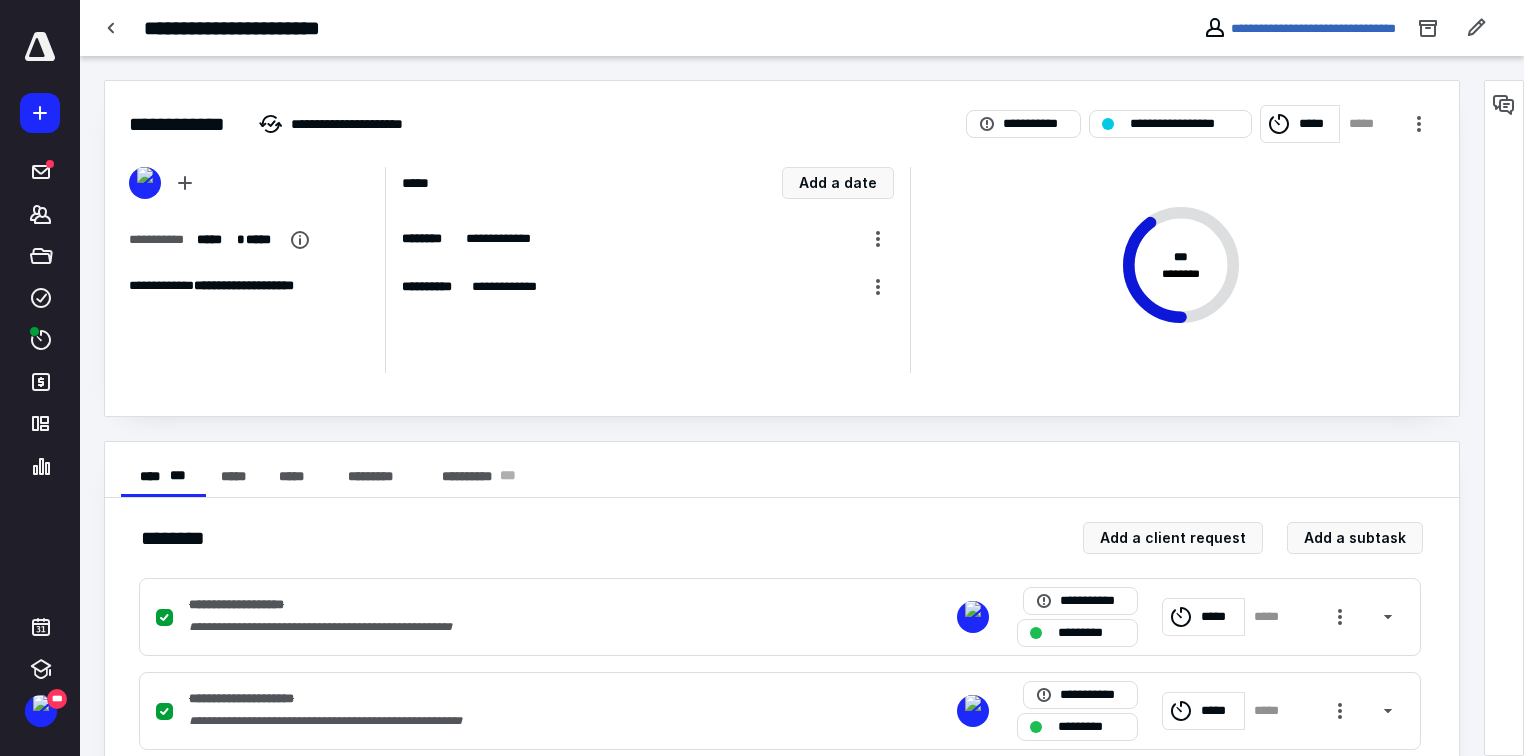 click on "*****" at bounding box center (1316, 124) 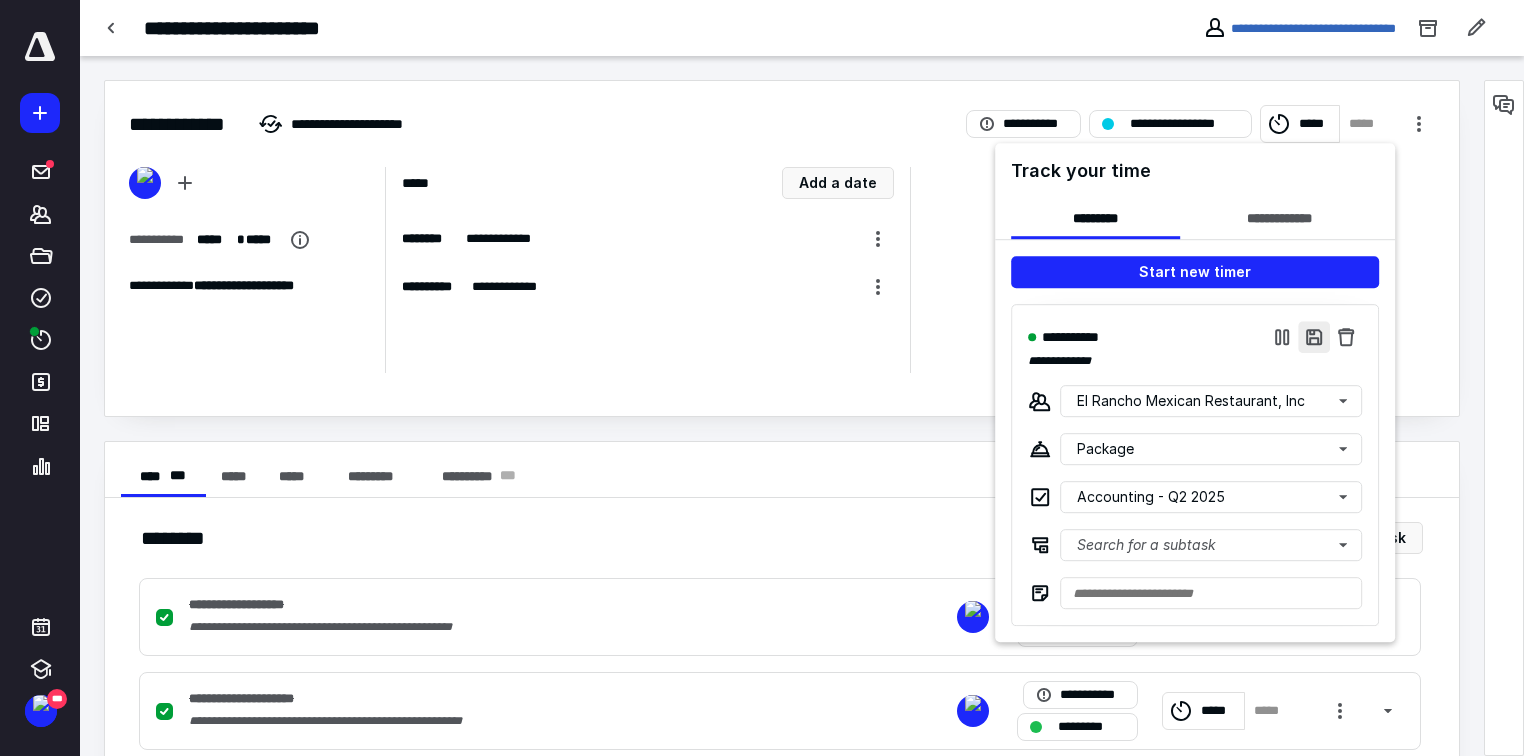 click at bounding box center [1314, 337] 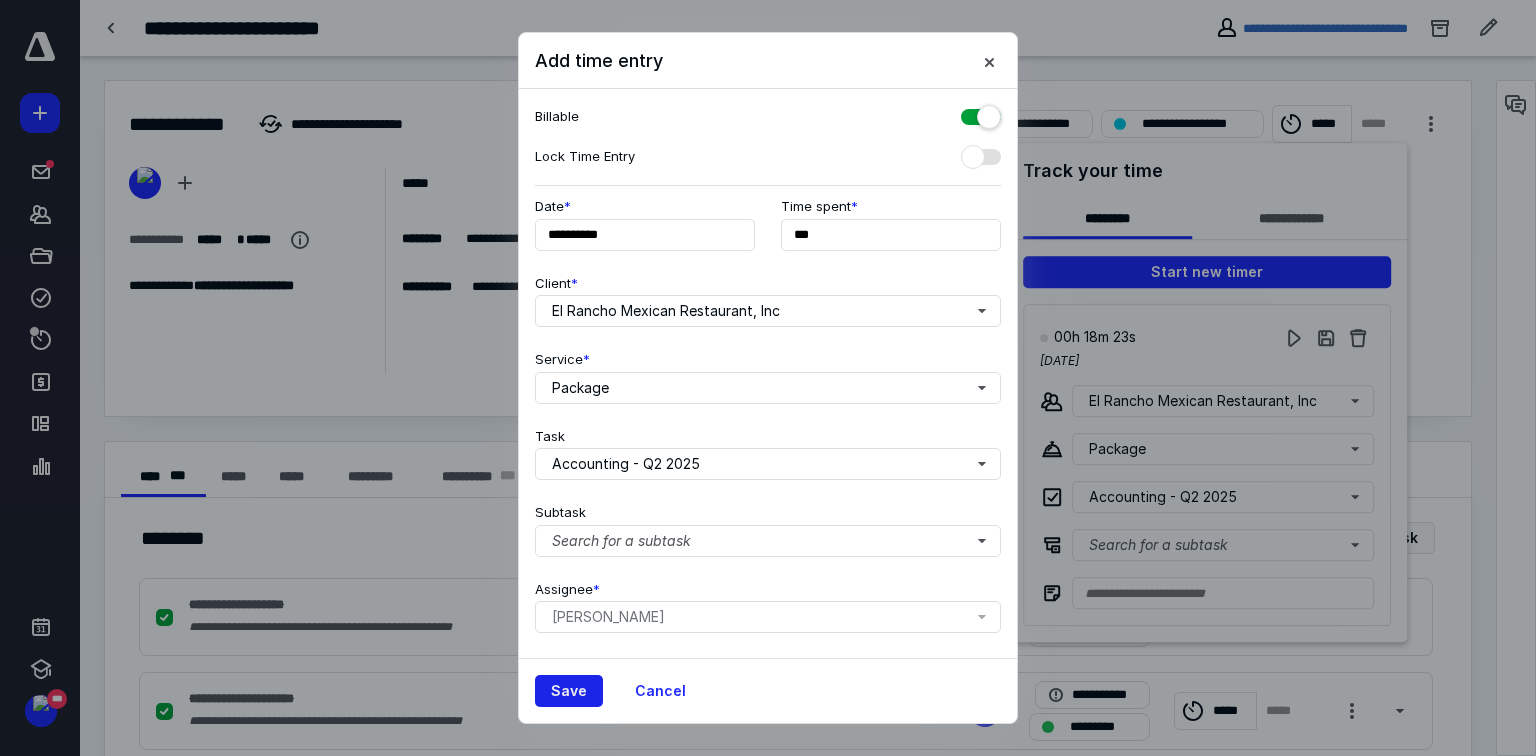 click on "Save" at bounding box center (569, 691) 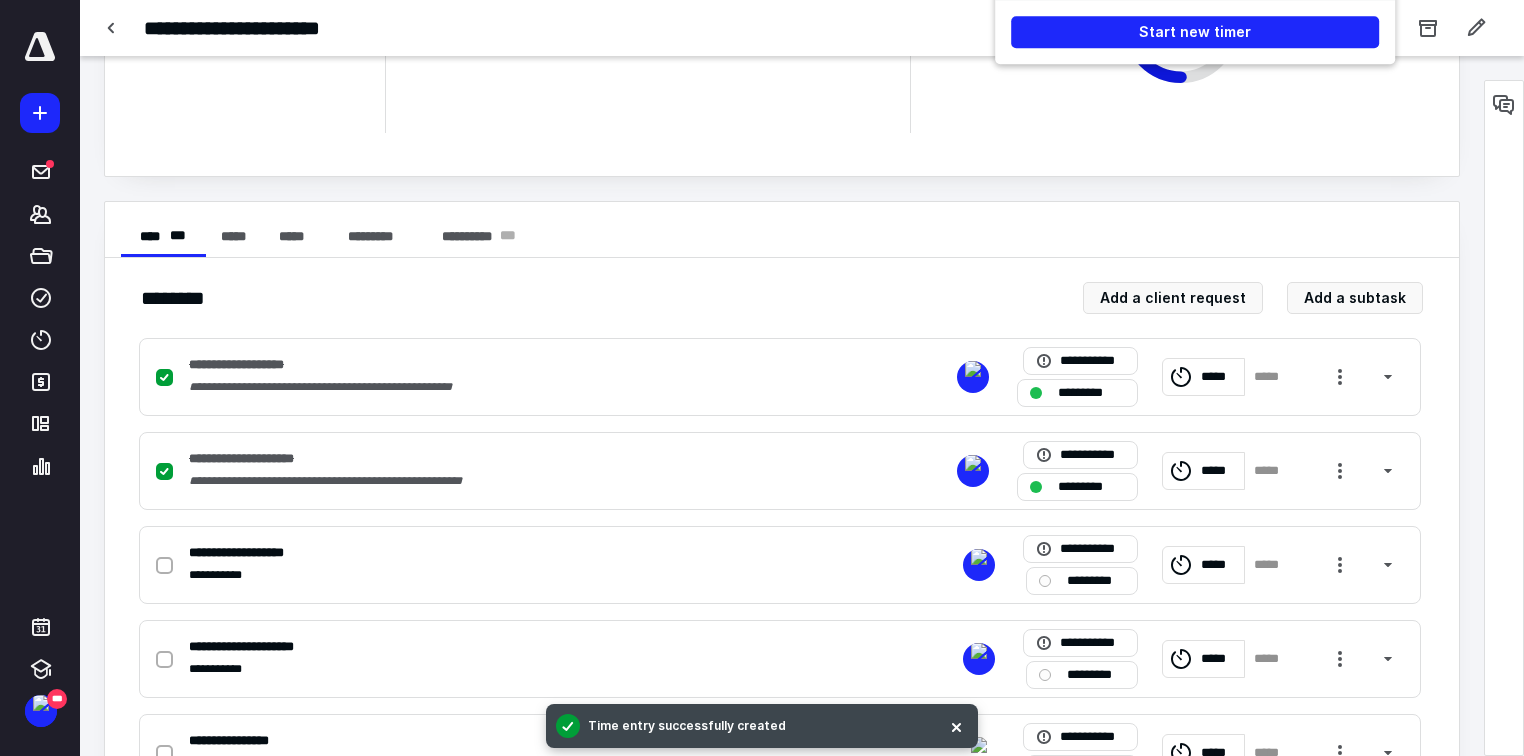 scroll, scrollTop: 320, scrollLeft: 0, axis: vertical 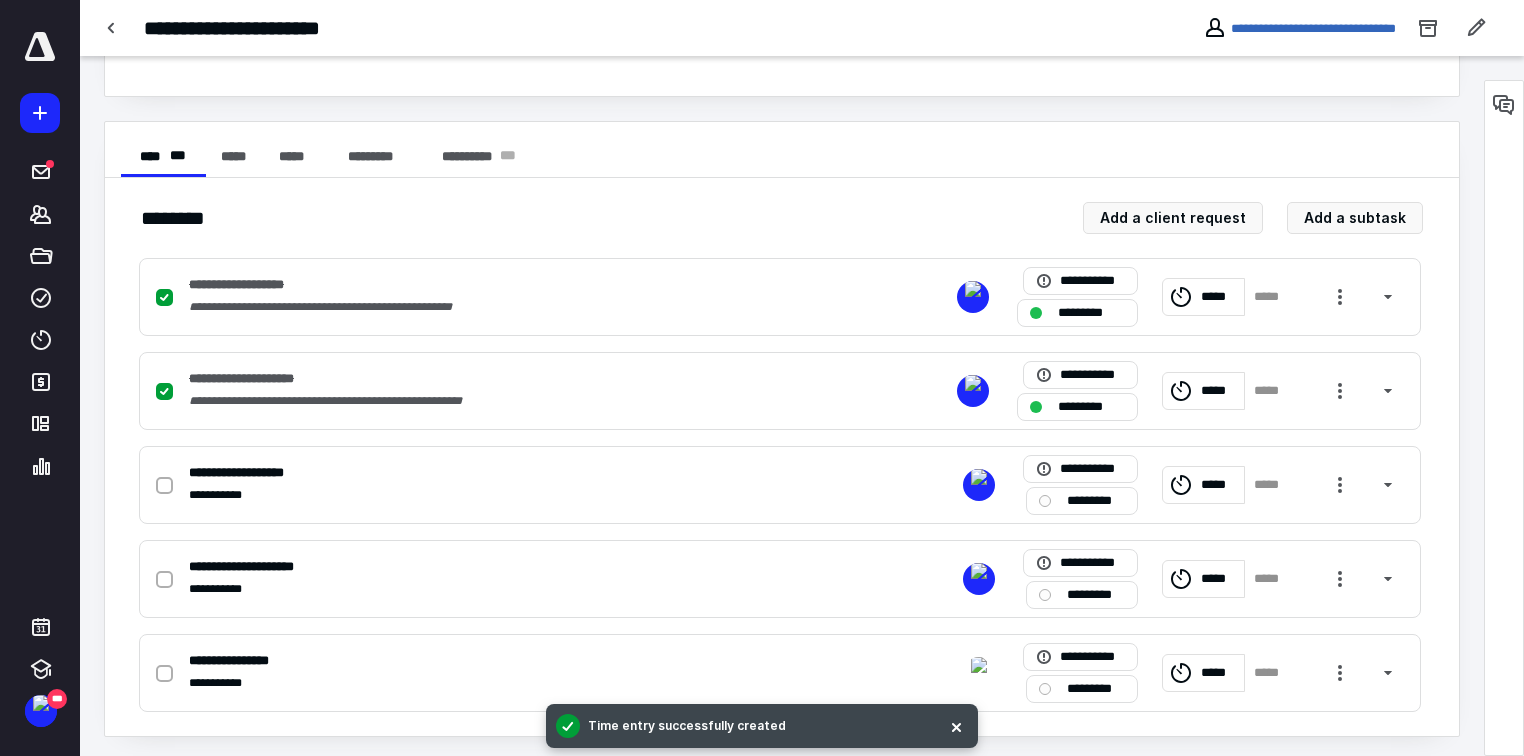 click at bounding box center [762, 378] 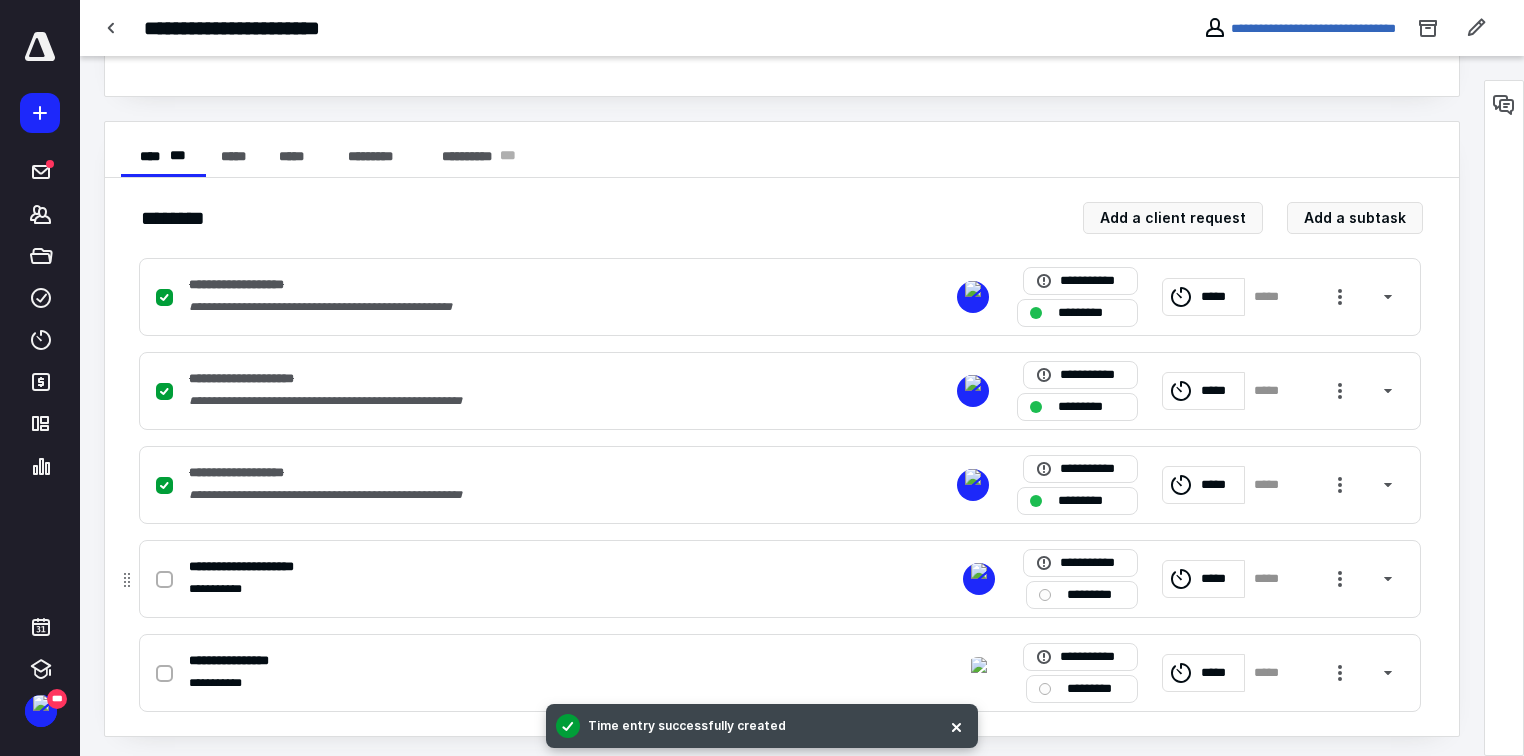 click 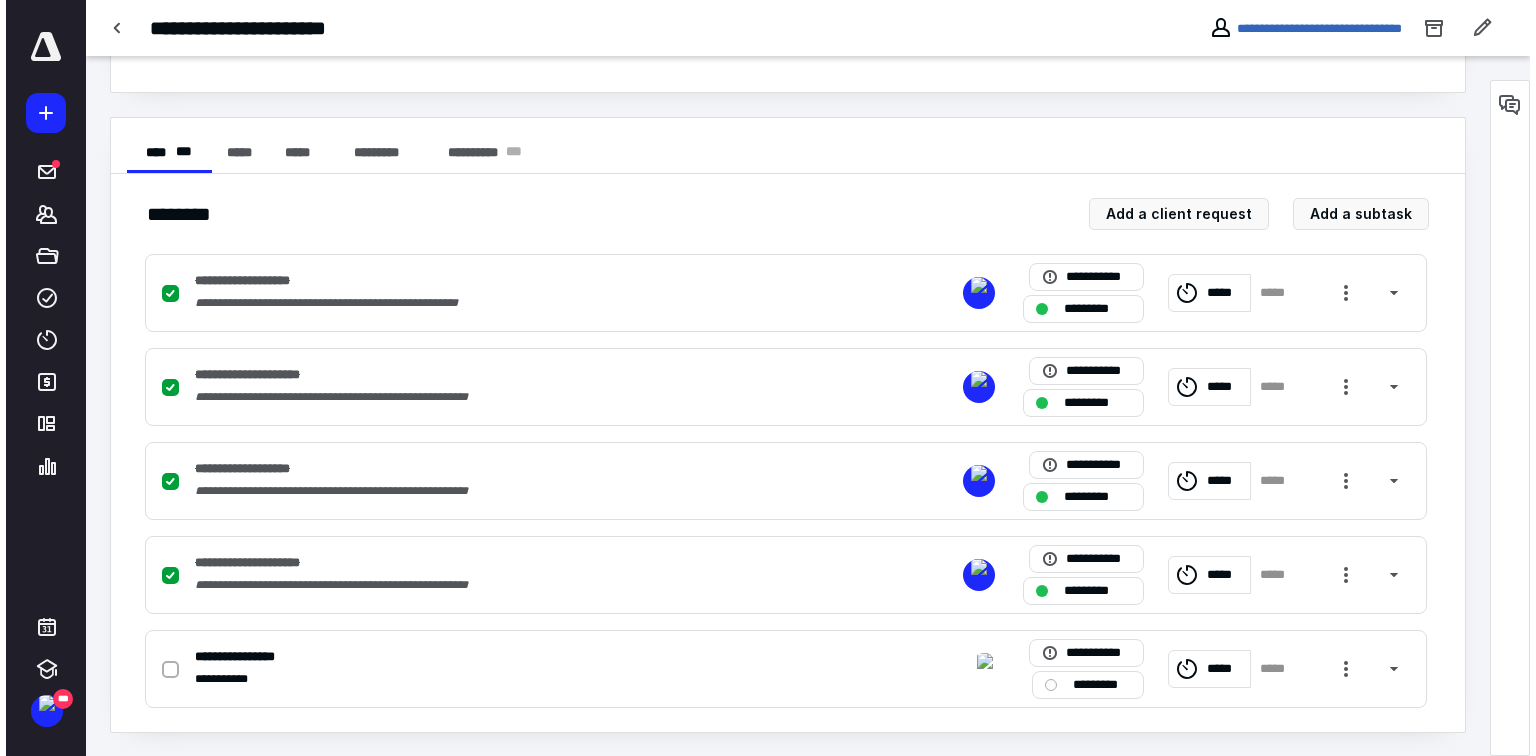 scroll, scrollTop: 0, scrollLeft: 0, axis: both 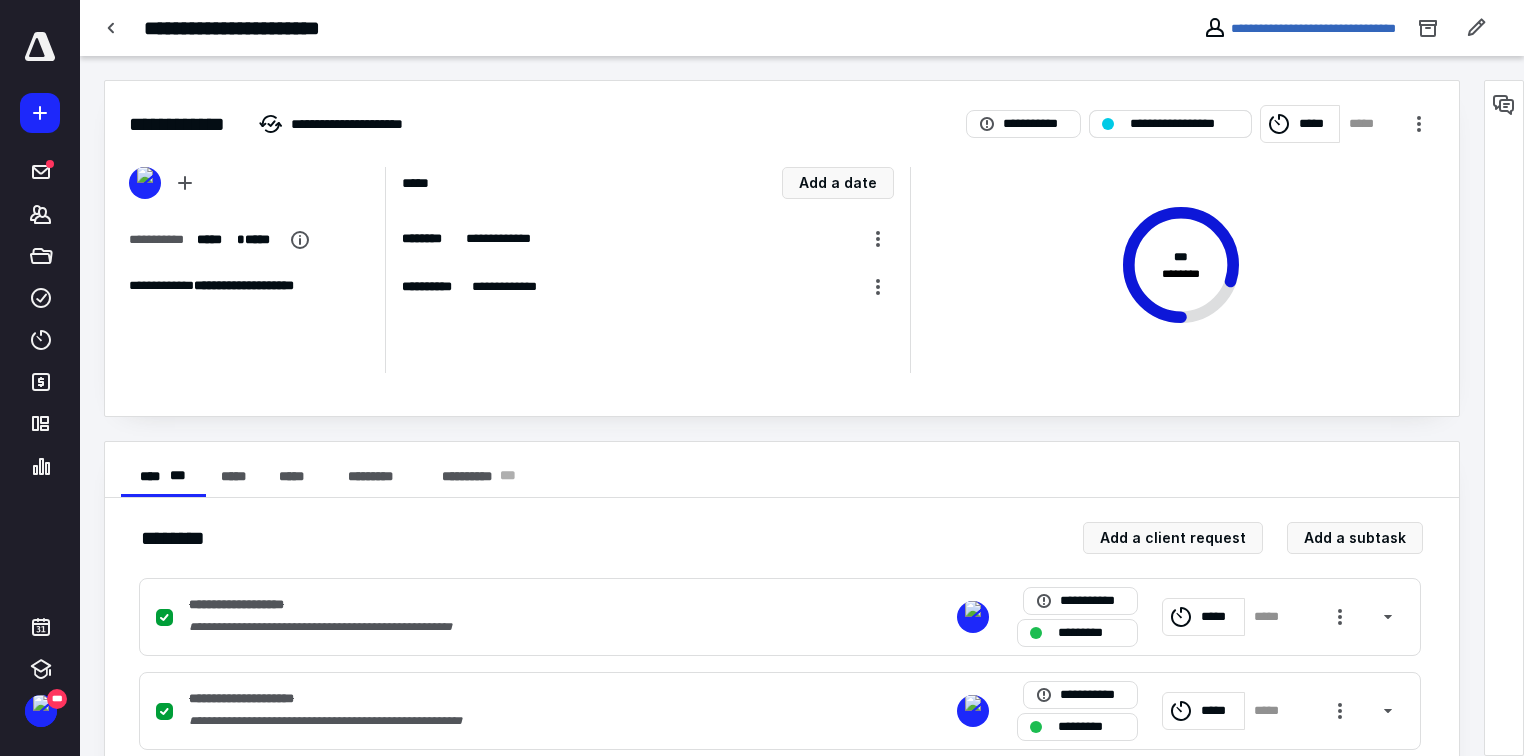 click on "**********" at bounding box center [1184, 124] 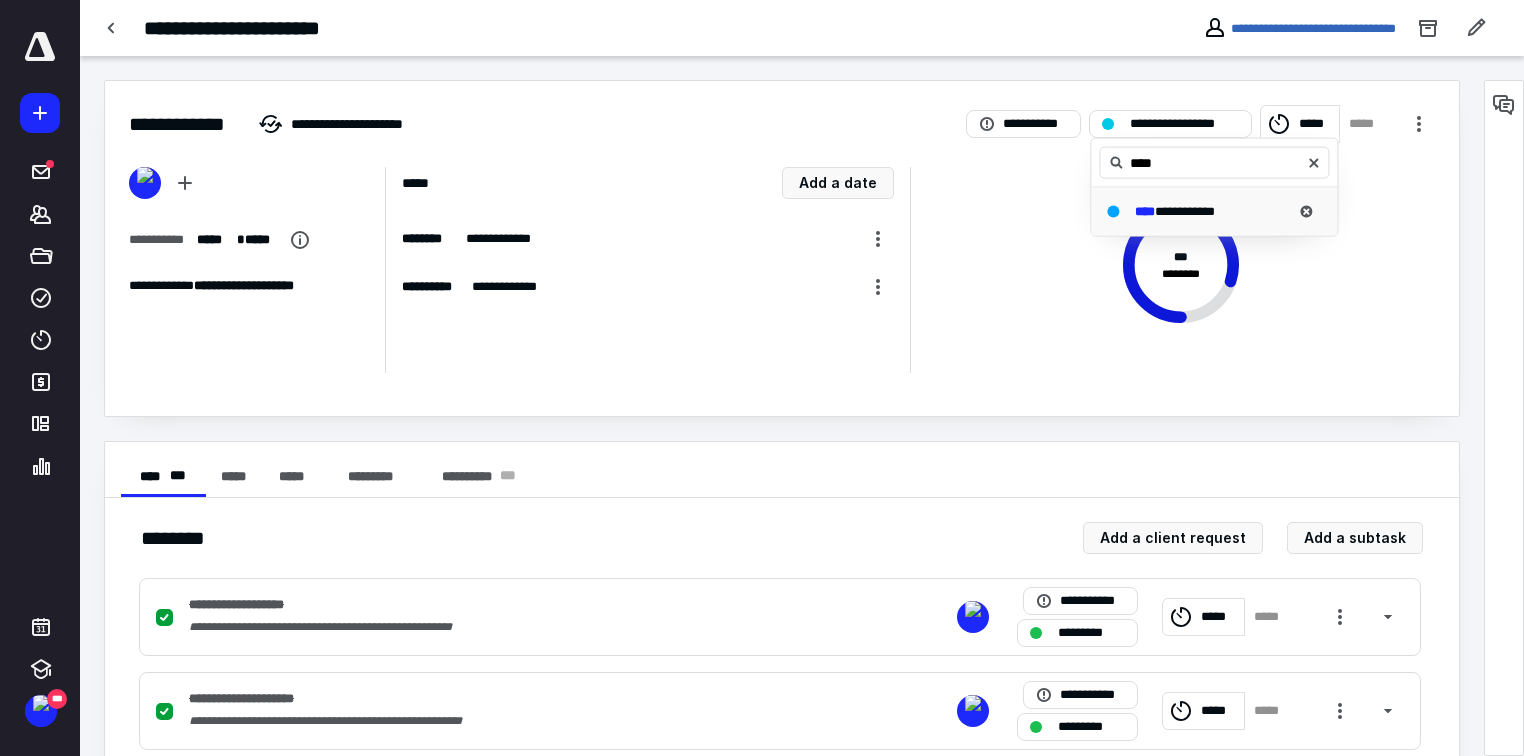 type on "****" 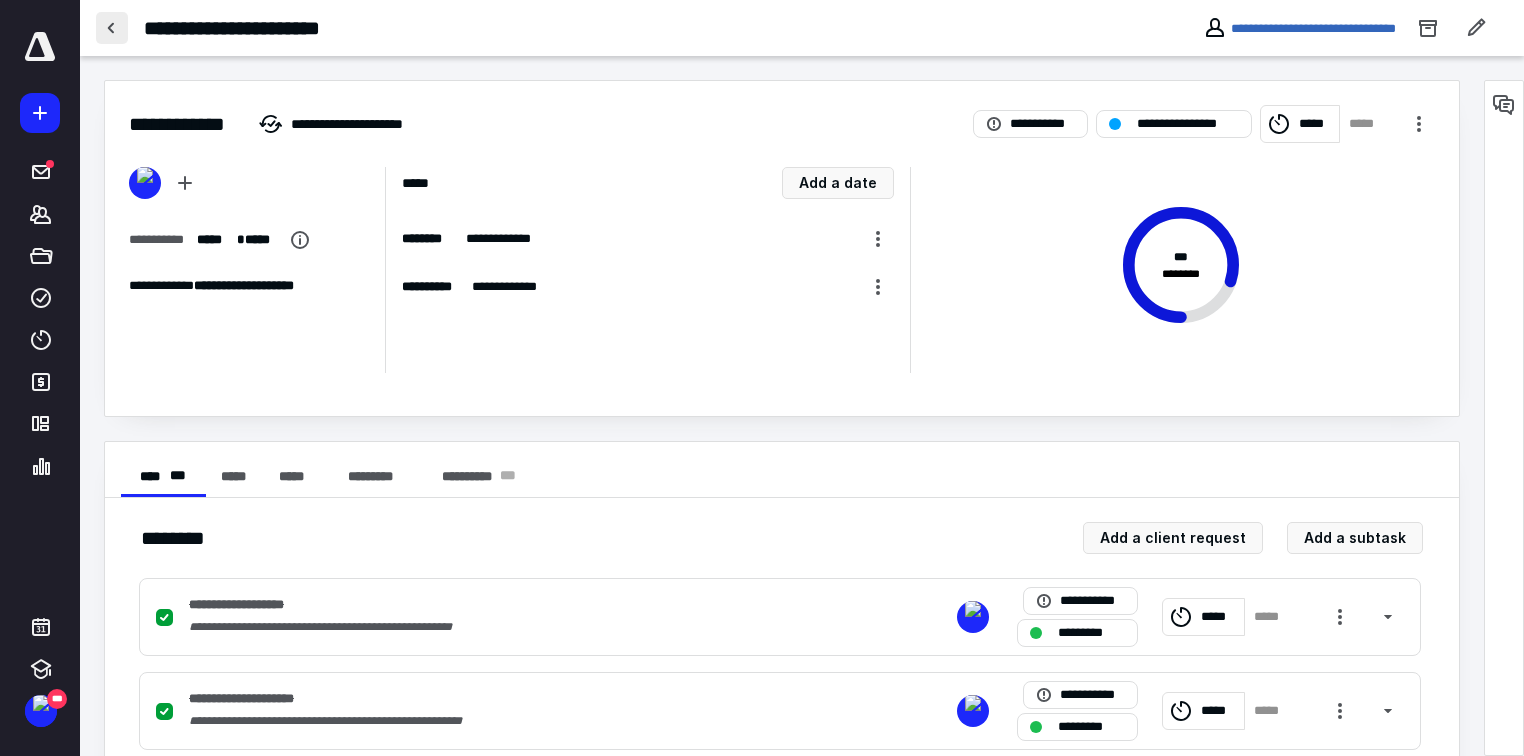click at bounding box center [112, 28] 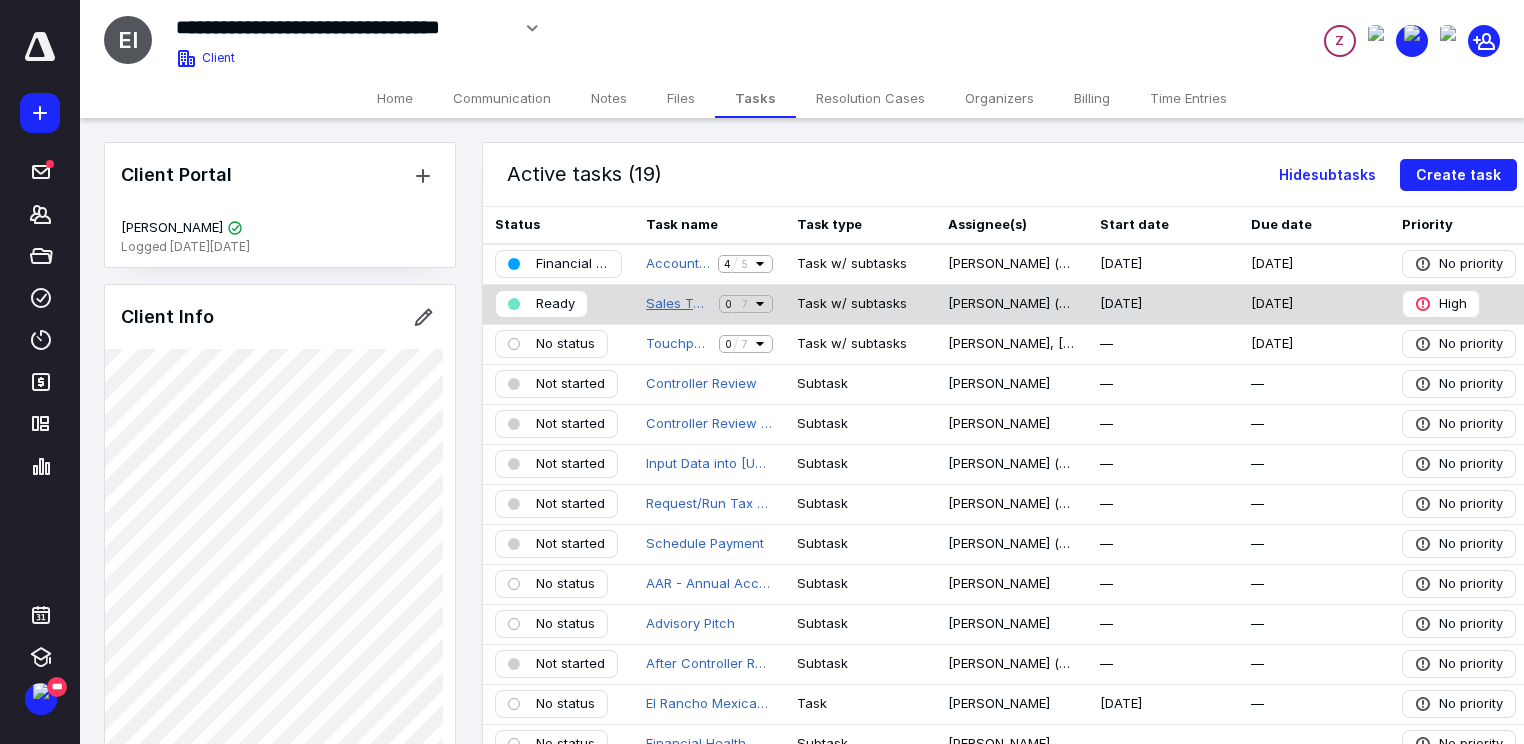 click on "Sales Tax  06  2025" at bounding box center (678, 304) 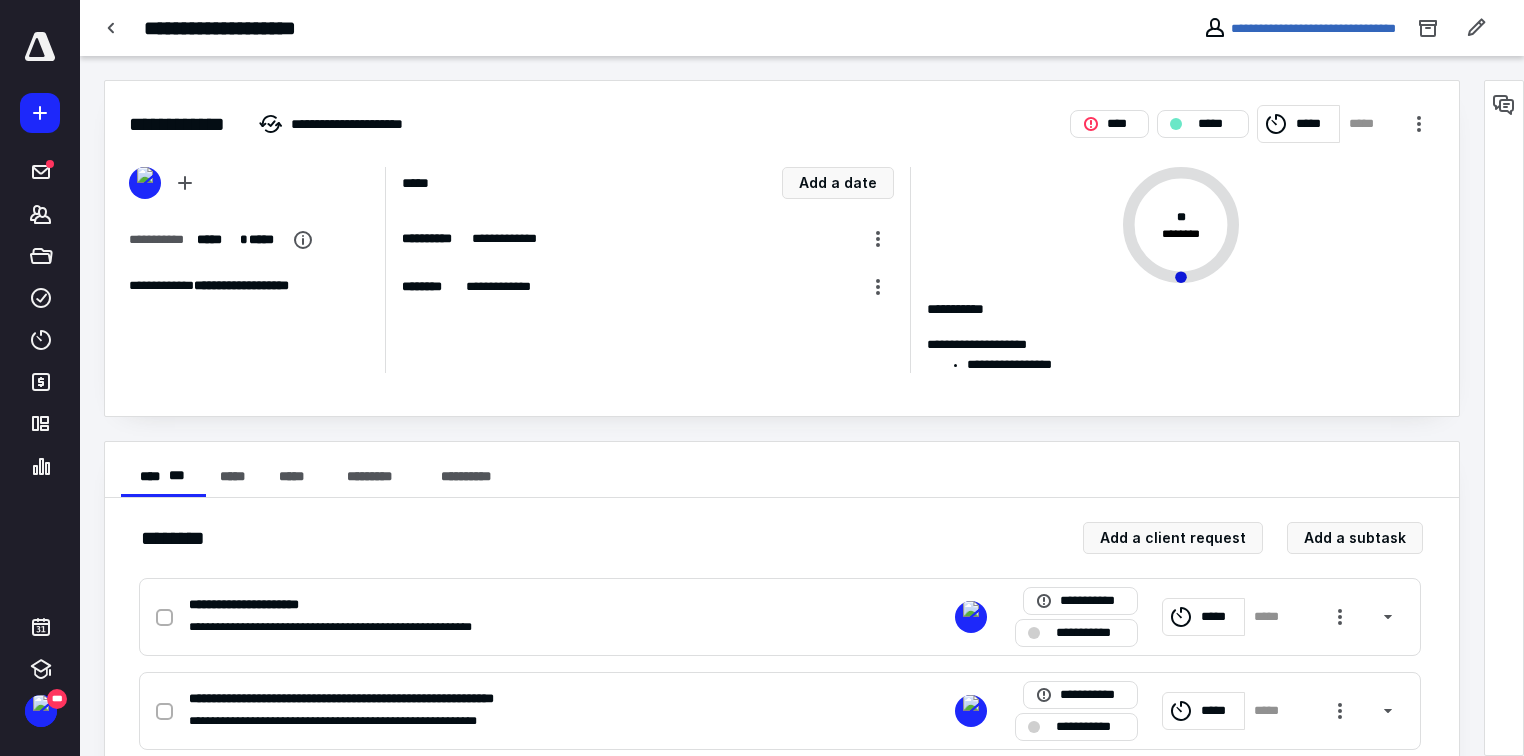 click on "*****" at bounding box center [1314, 124] 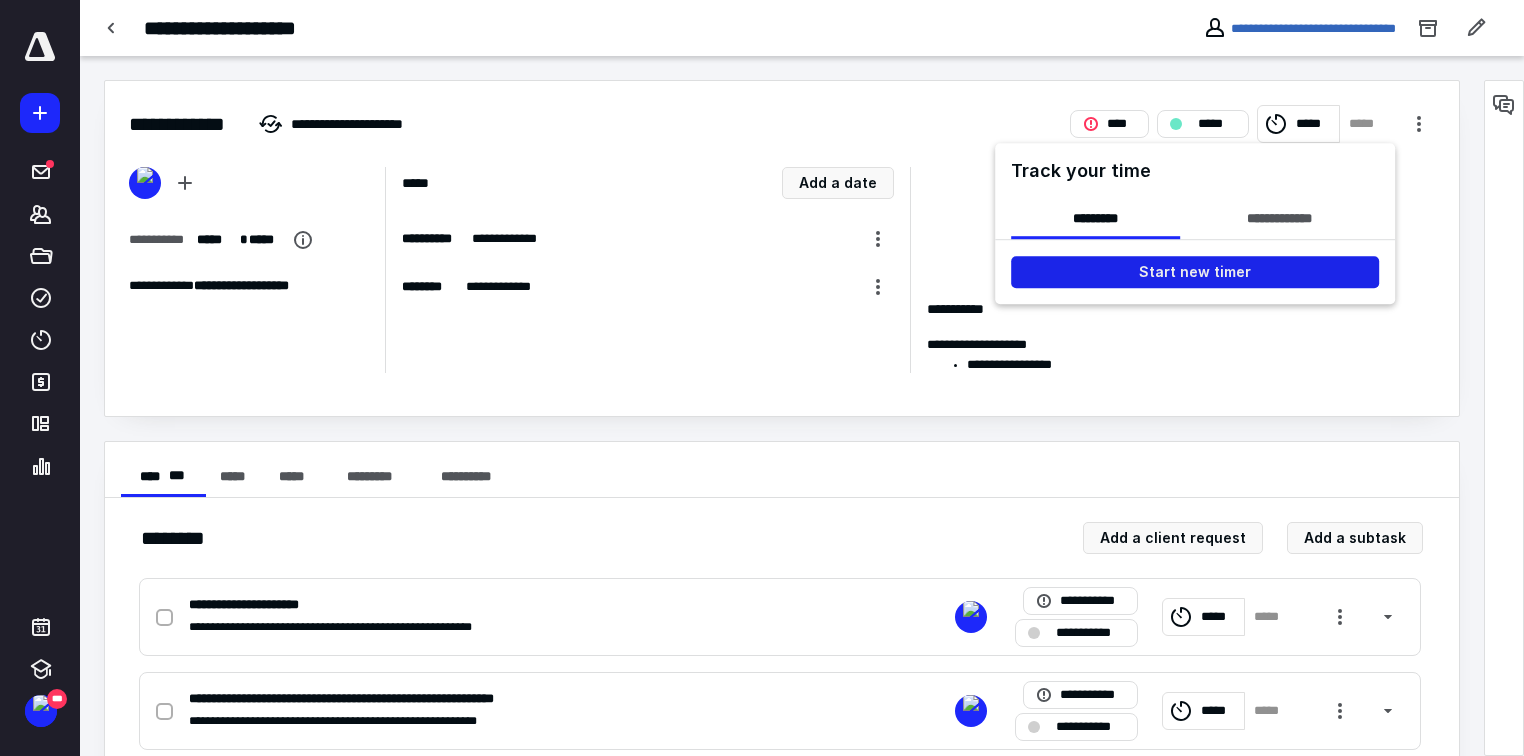 click on "Start new timer" at bounding box center (1195, 272) 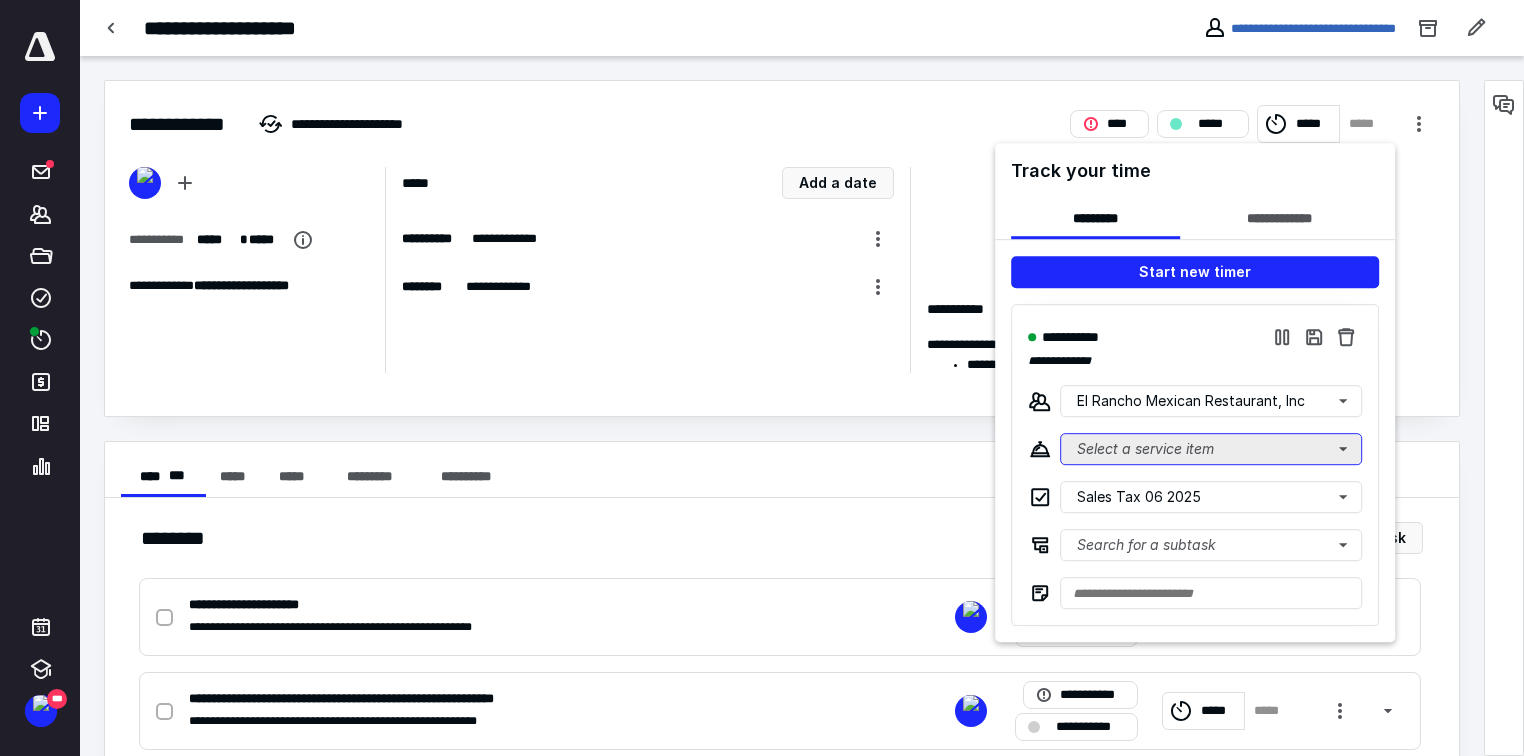 click on "Select a service item" at bounding box center (1211, 449) 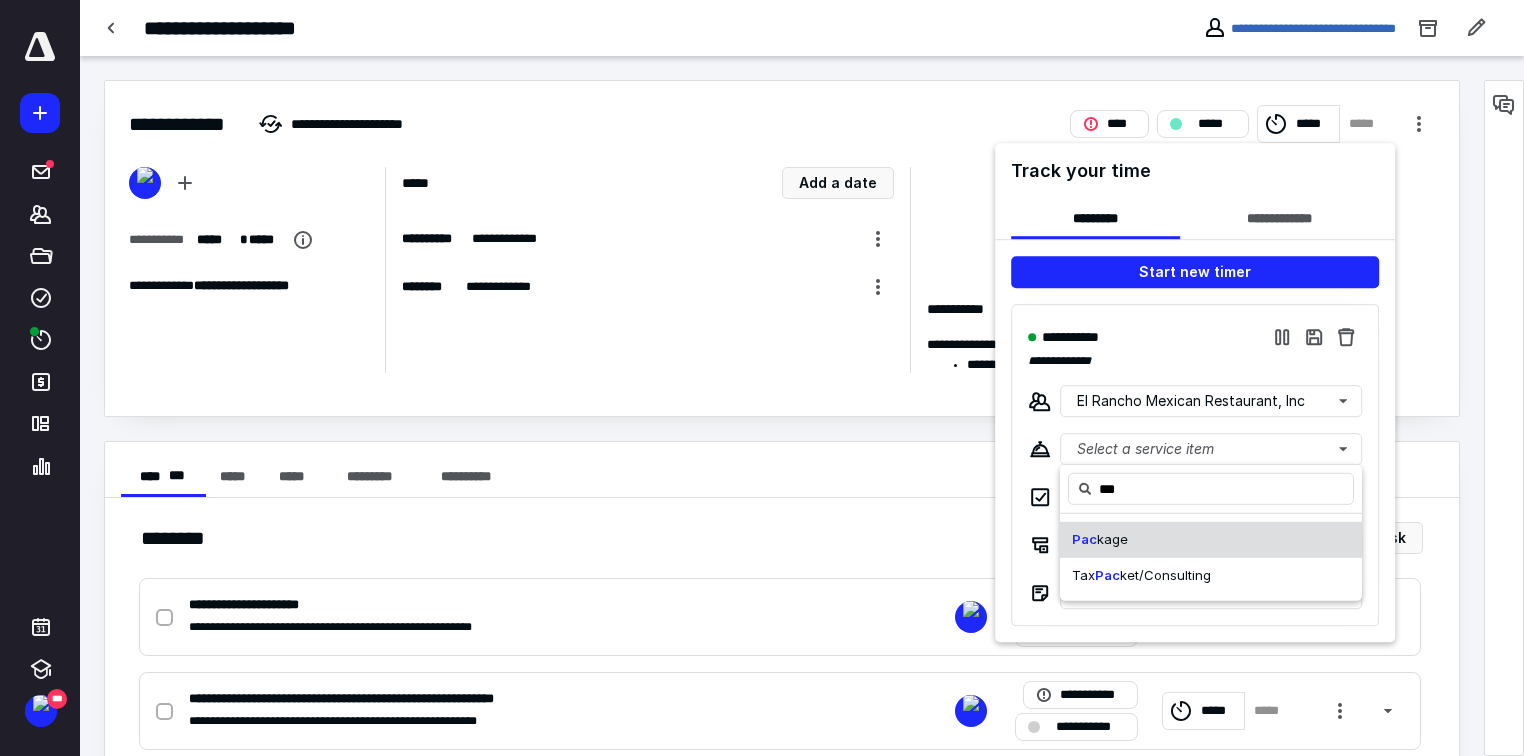 click on "Pac kage" at bounding box center [1100, 540] 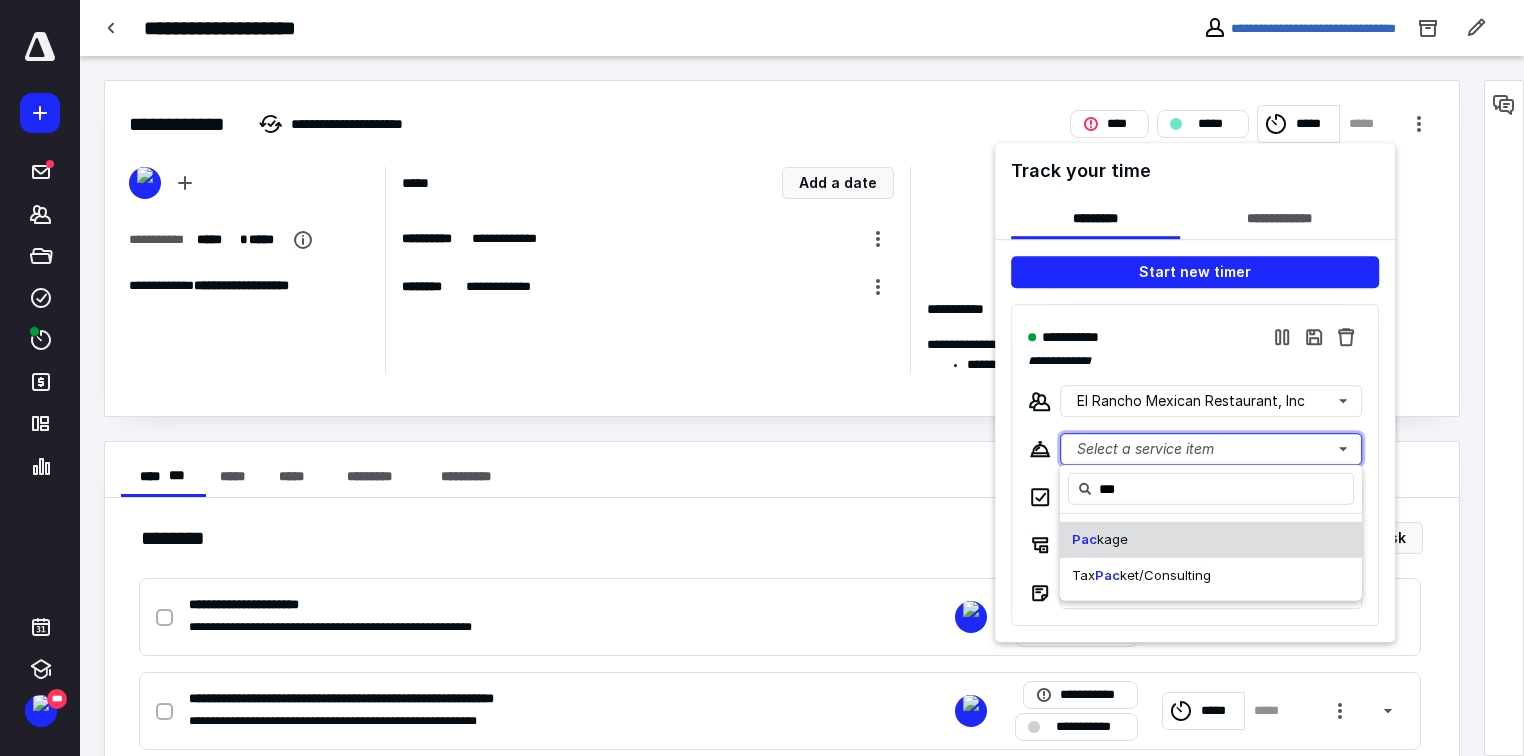 type 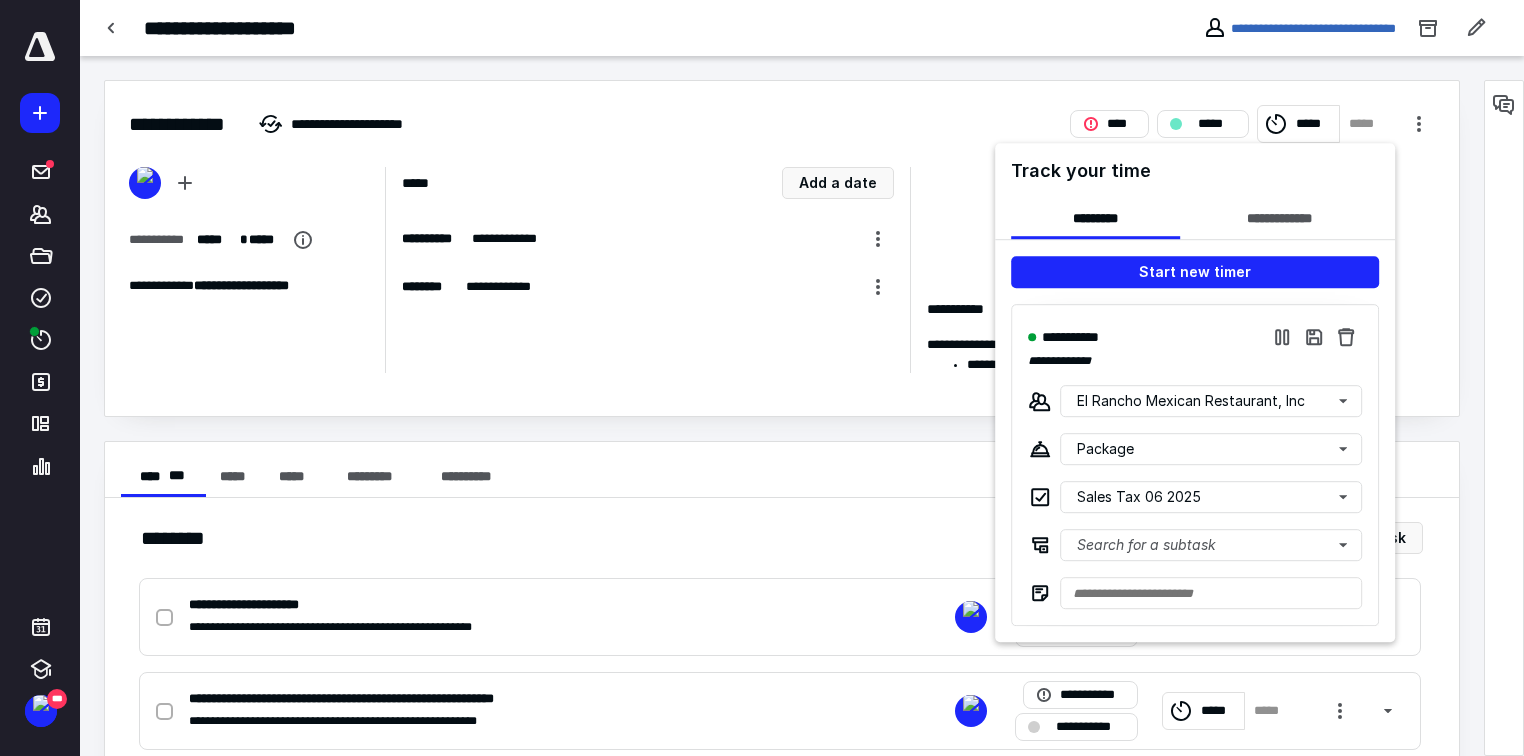 click at bounding box center [762, 378] 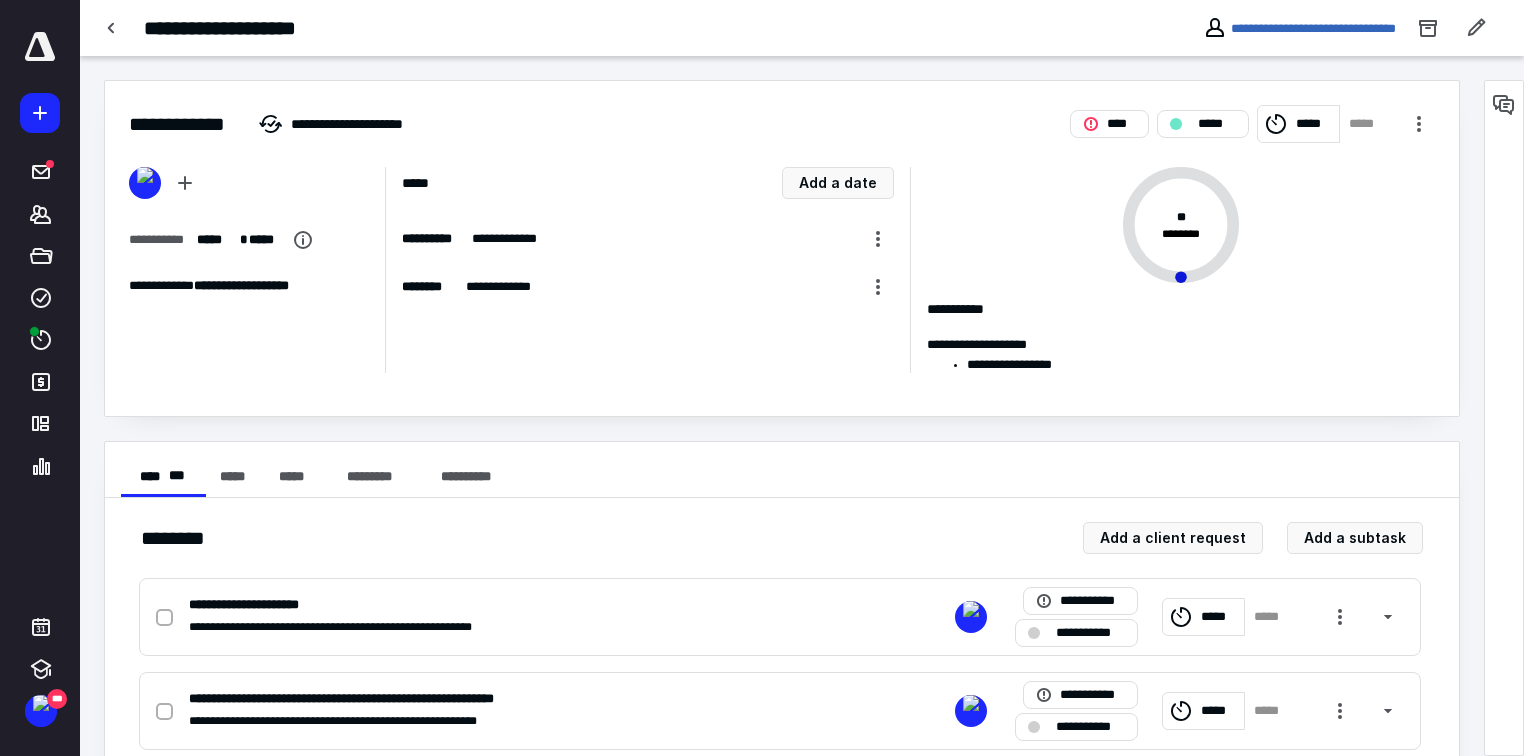 click at bounding box center (112, 28) 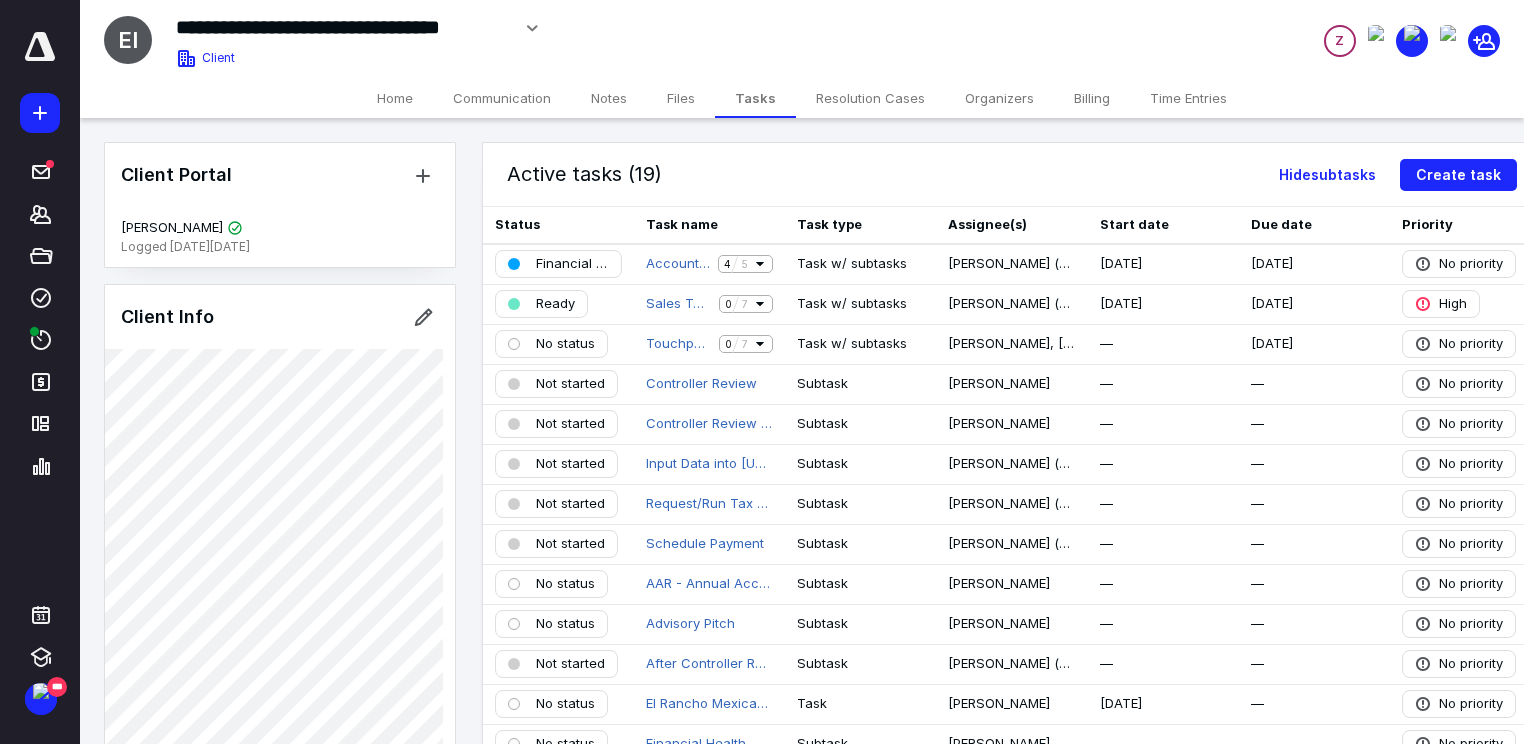click on "Files" at bounding box center (681, 98) 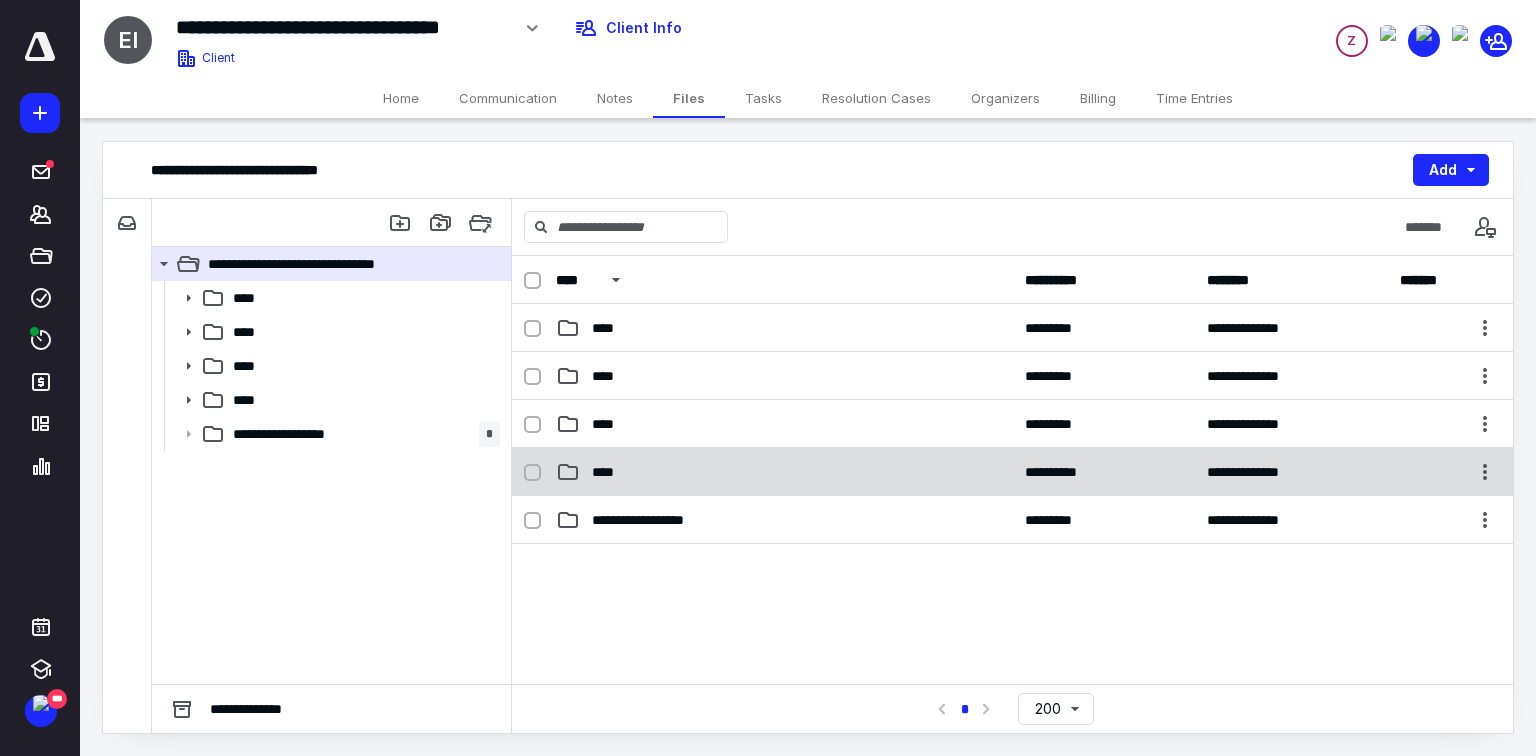 click on "****" at bounding box center (784, 472) 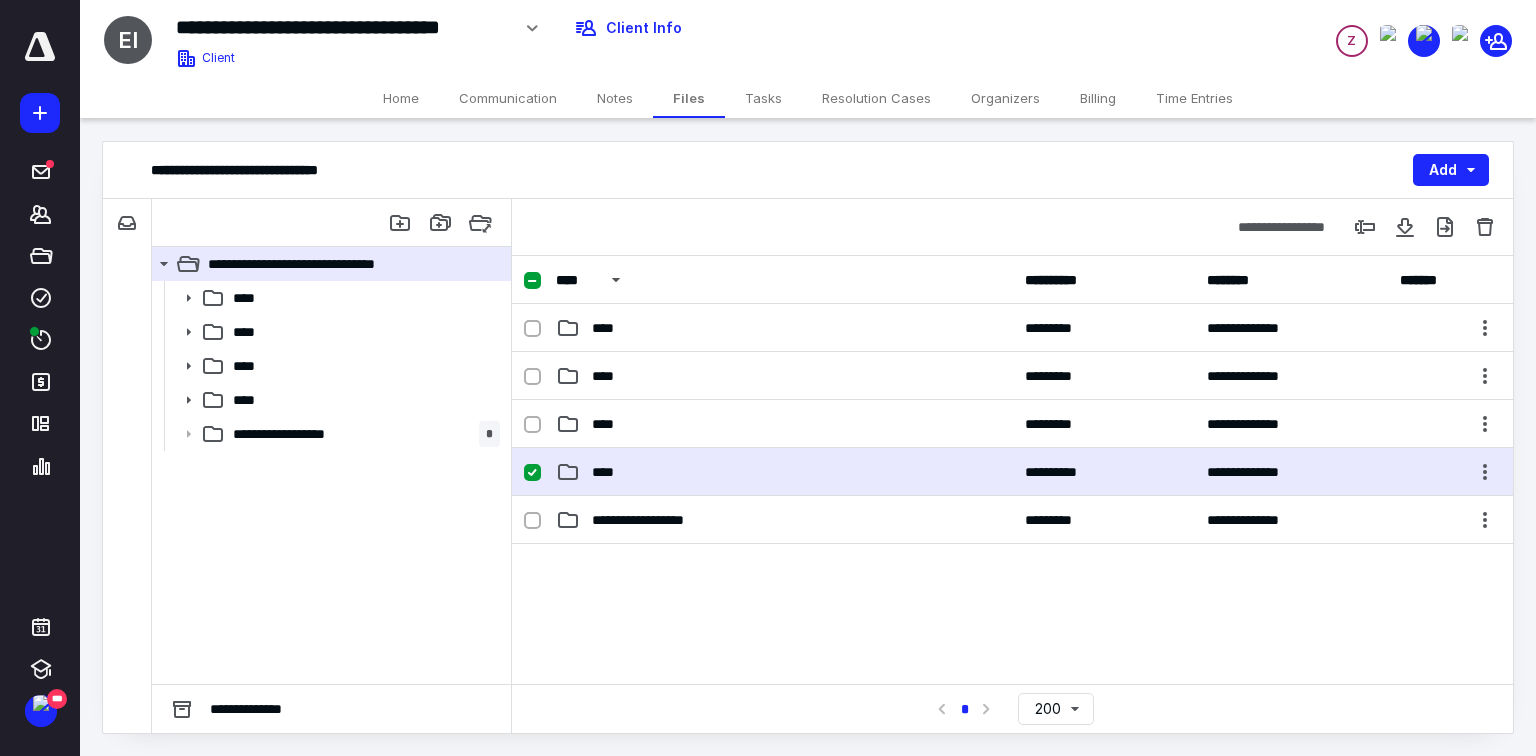 click on "****" at bounding box center (784, 472) 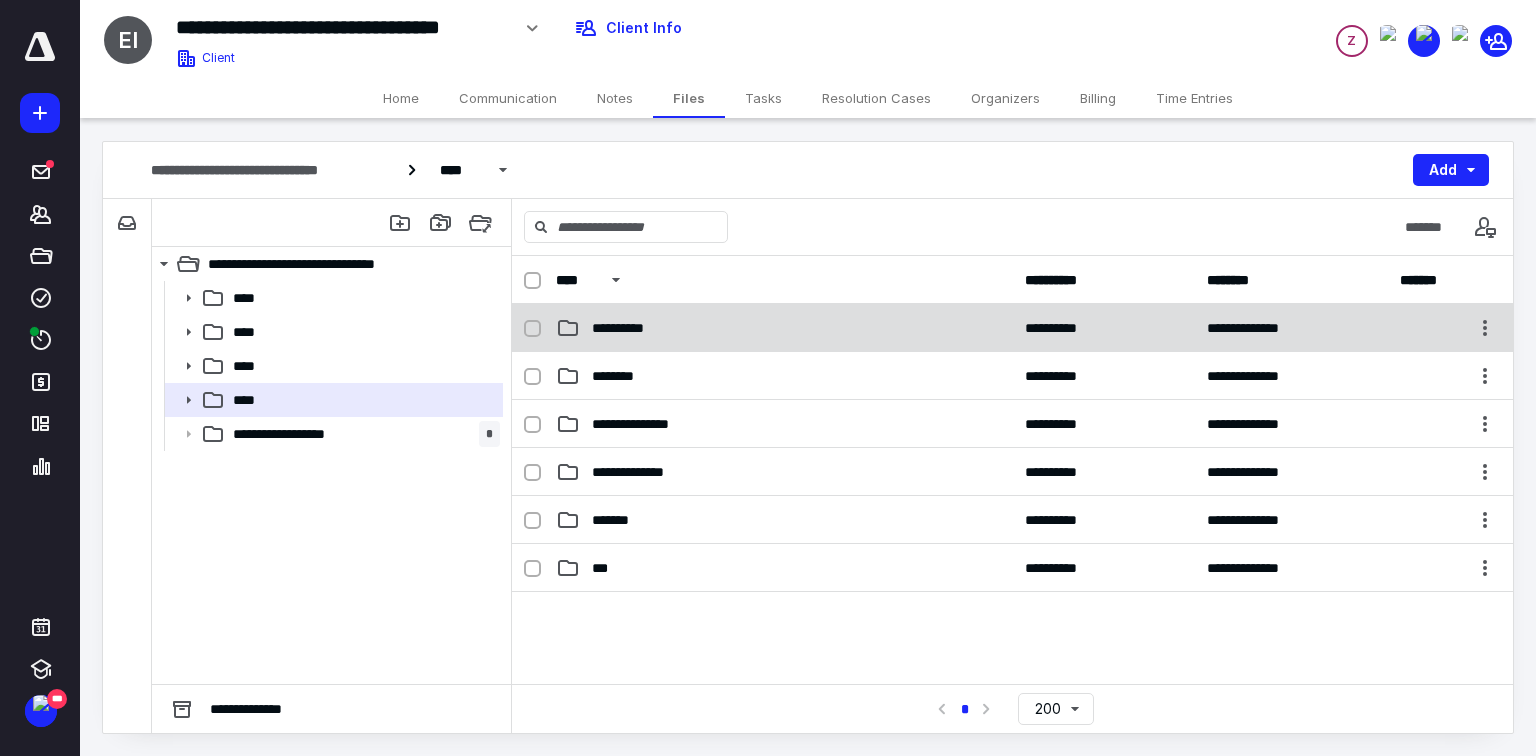 click on "**********" at bounding box center (1012, 328) 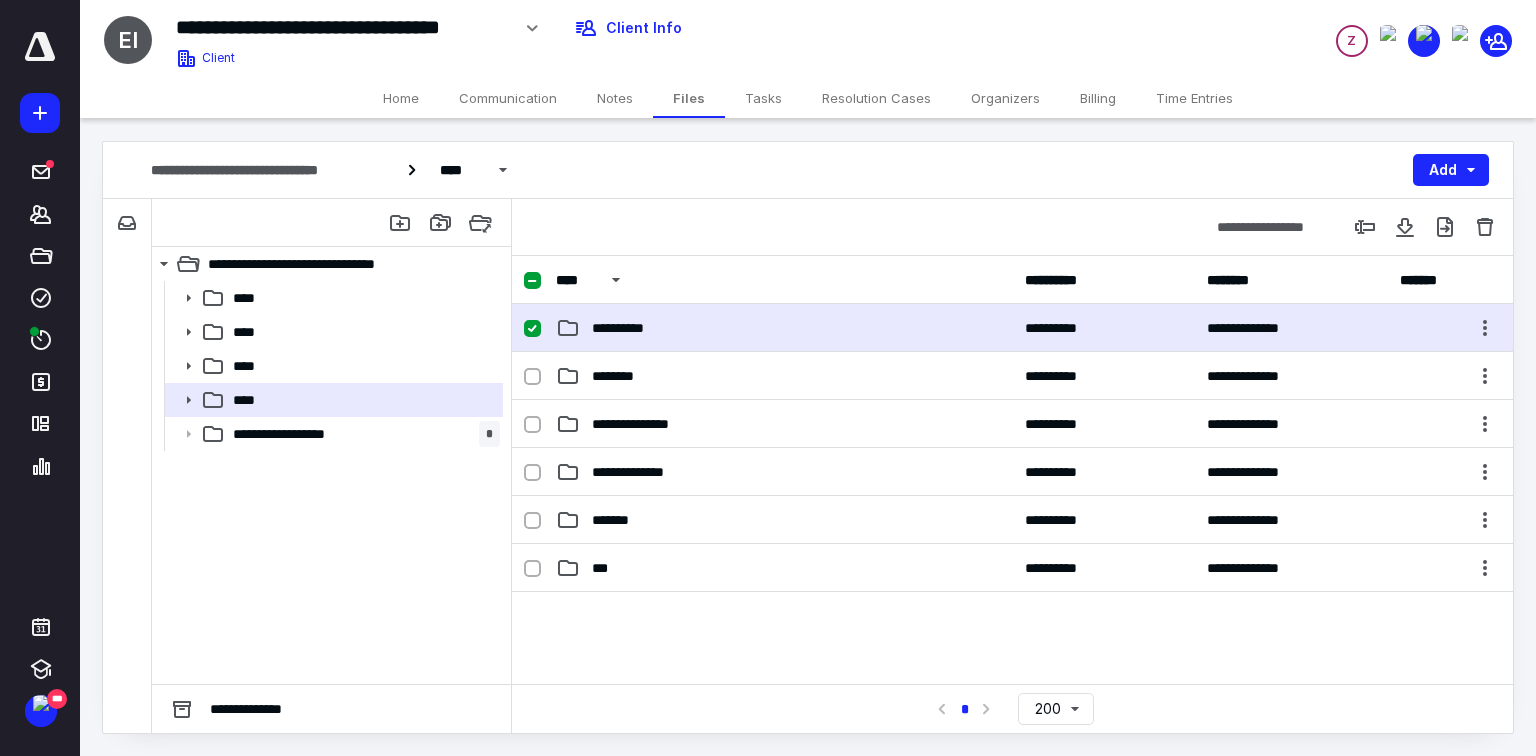 click on "**********" at bounding box center [1012, 328] 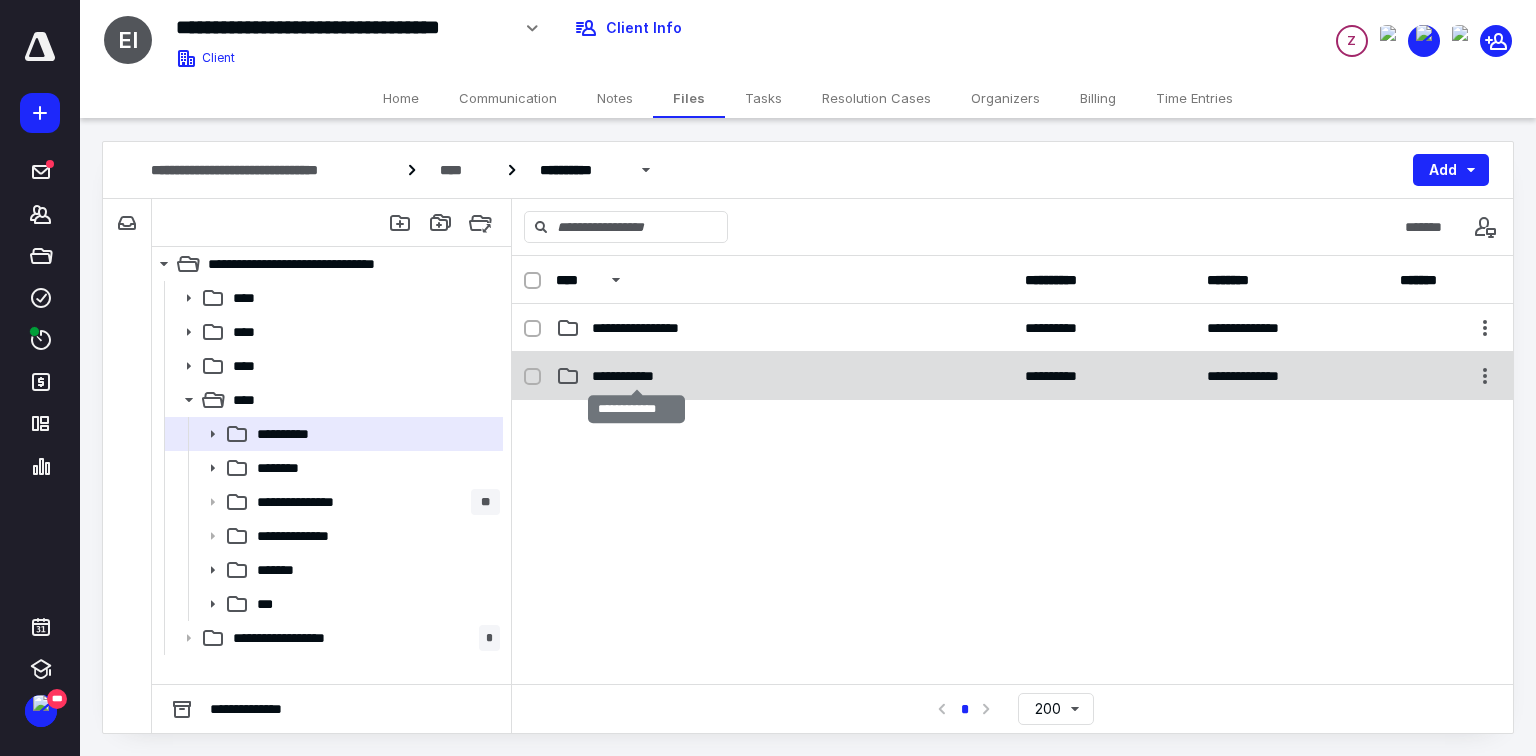 click on "**********" at bounding box center [636, 376] 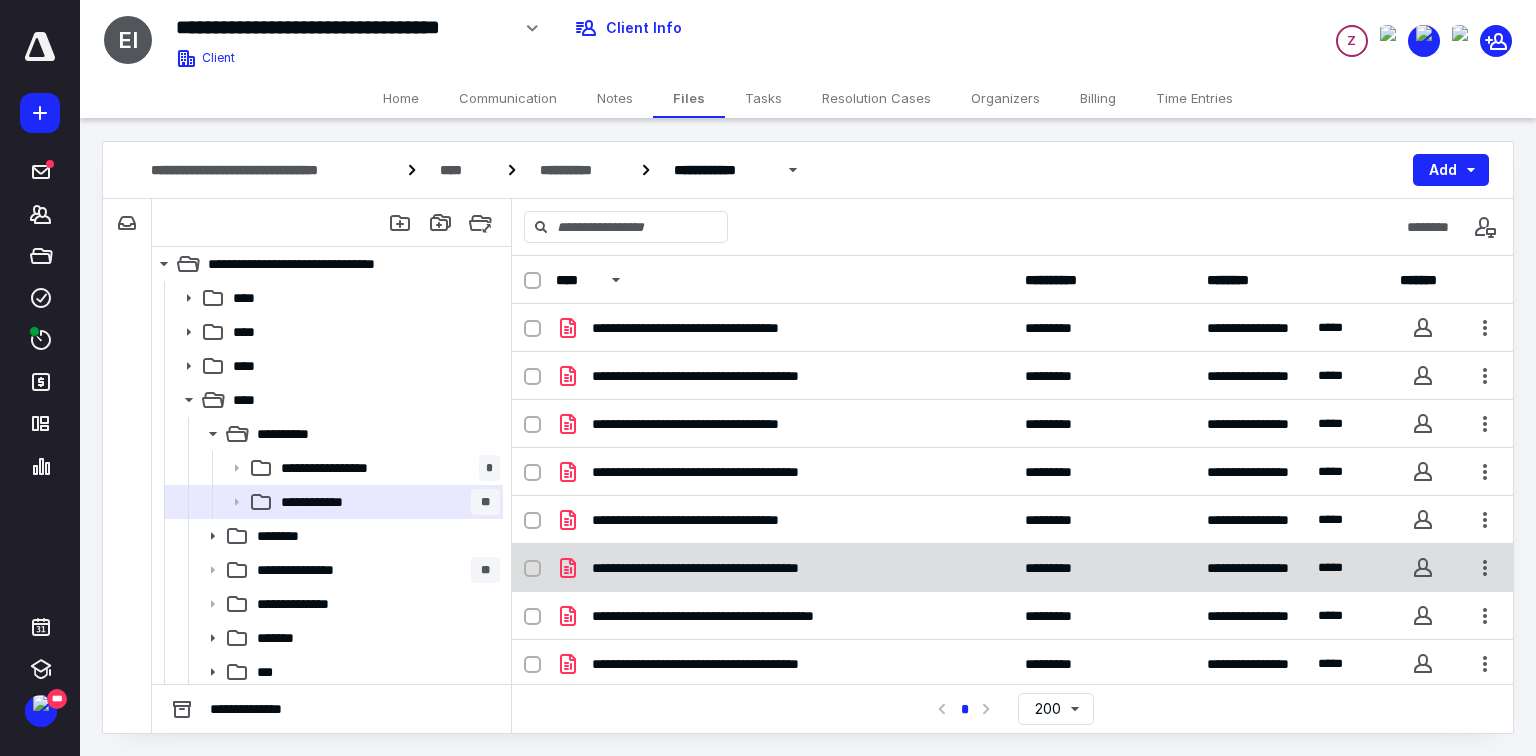 scroll, scrollTop: 97, scrollLeft: 0, axis: vertical 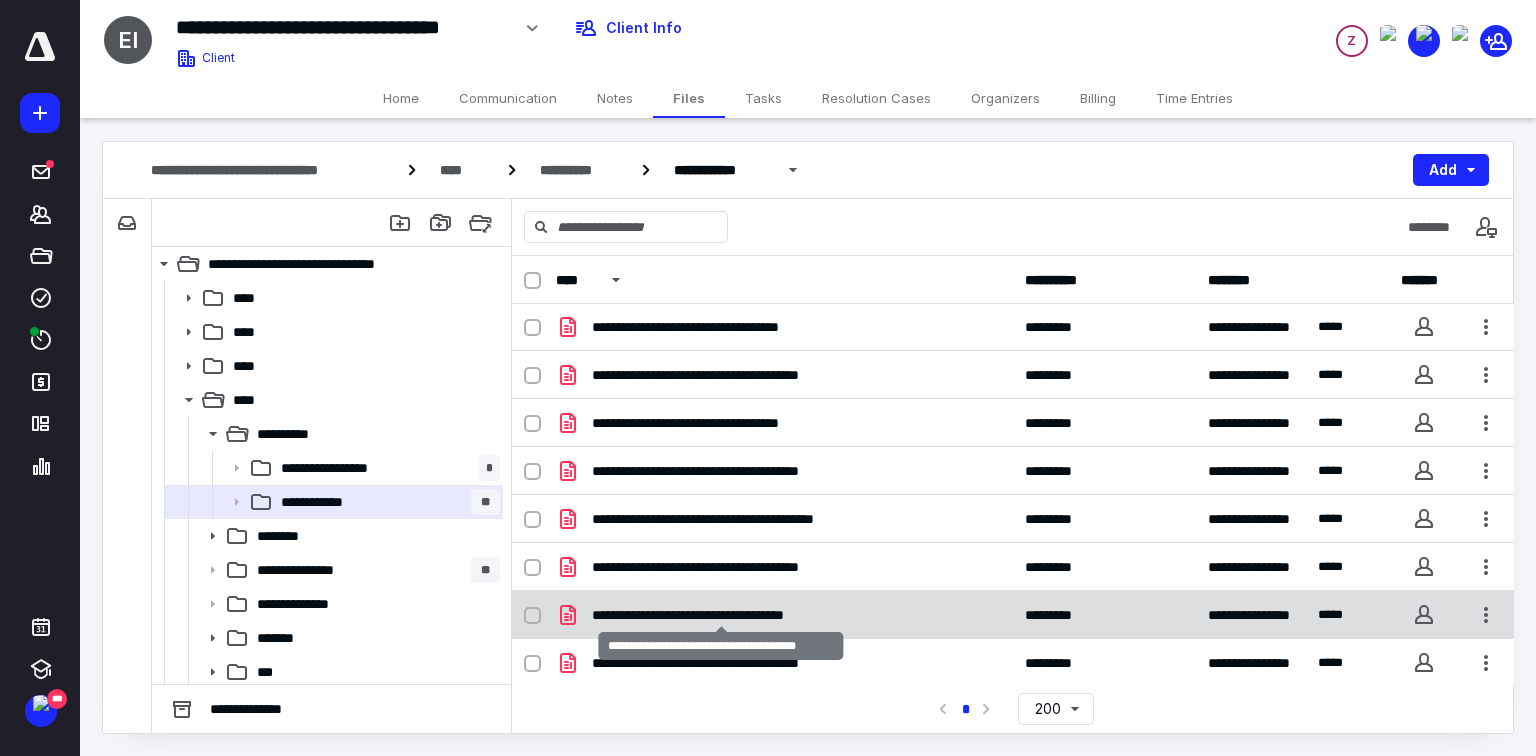 click on "**********" at bounding box center (722, 615) 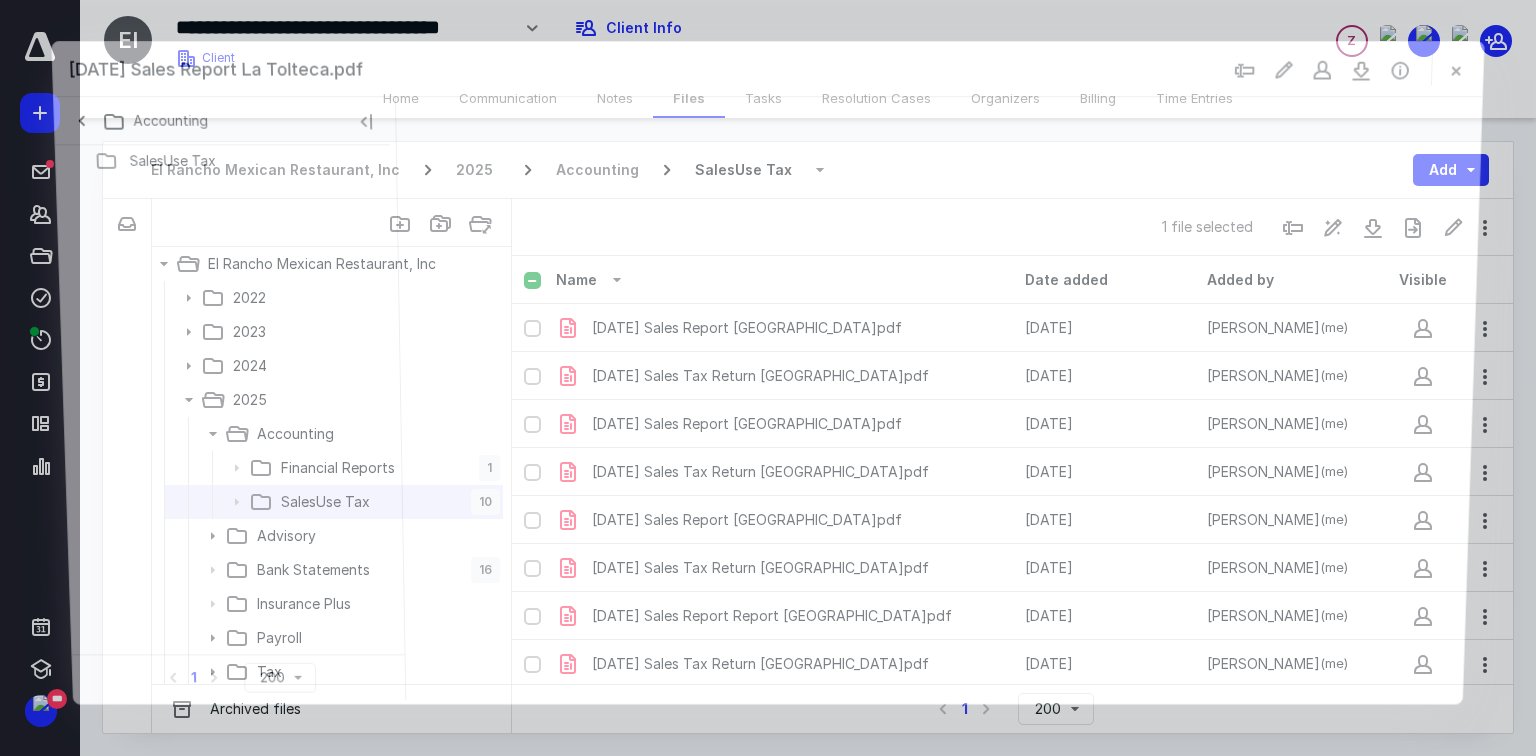 scroll, scrollTop: 97, scrollLeft: 0, axis: vertical 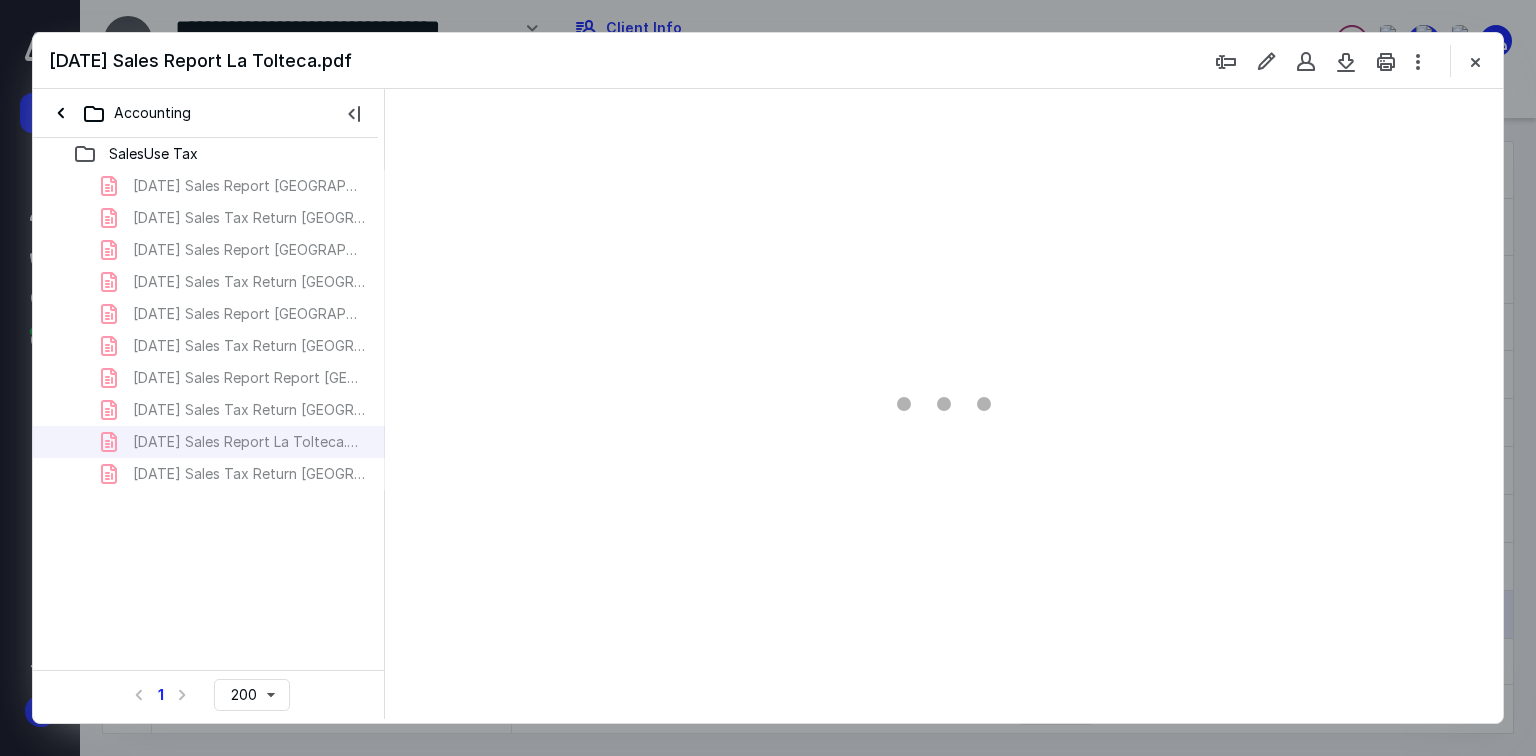 type on "178" 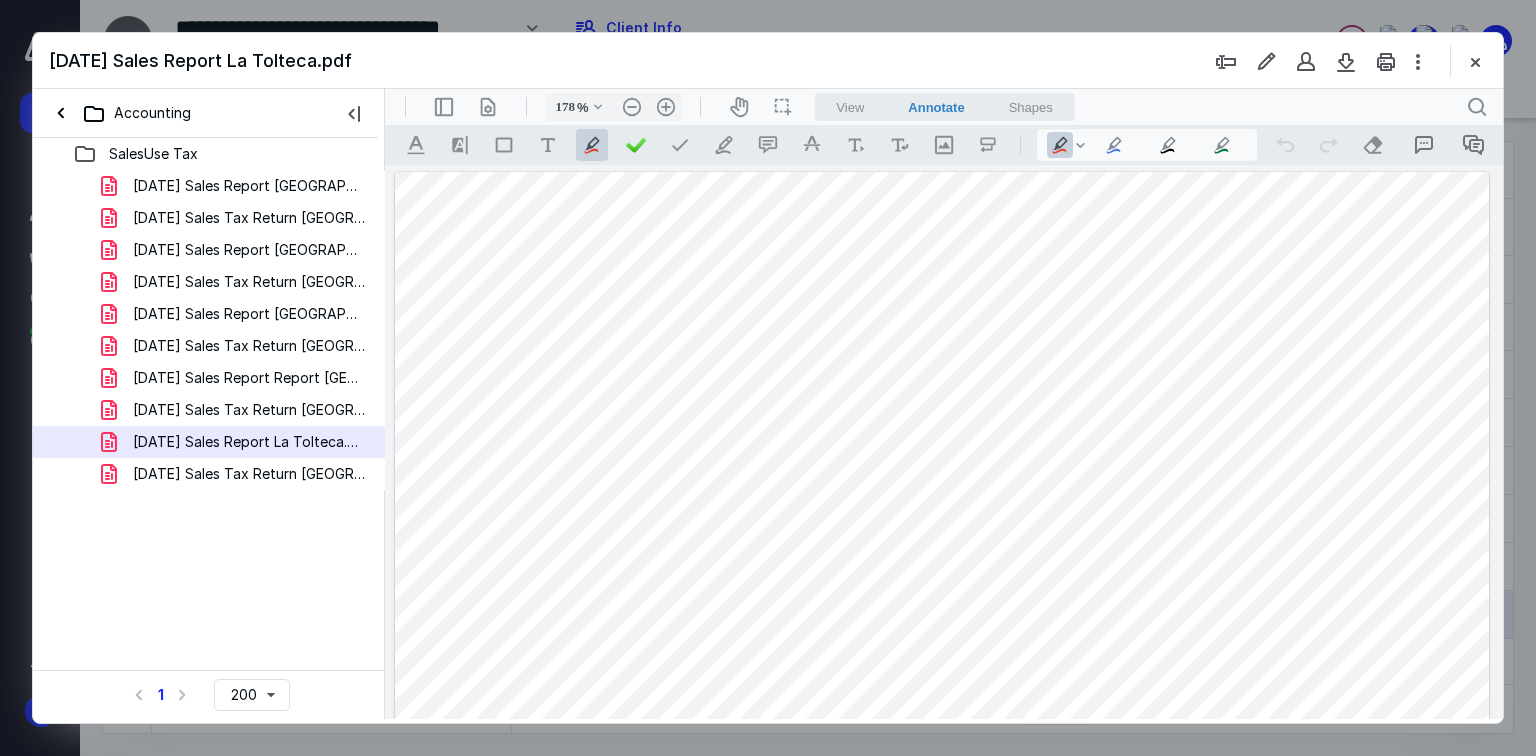 scroll, scrollTop: 320, scrollLeft: 0, axis: vertical 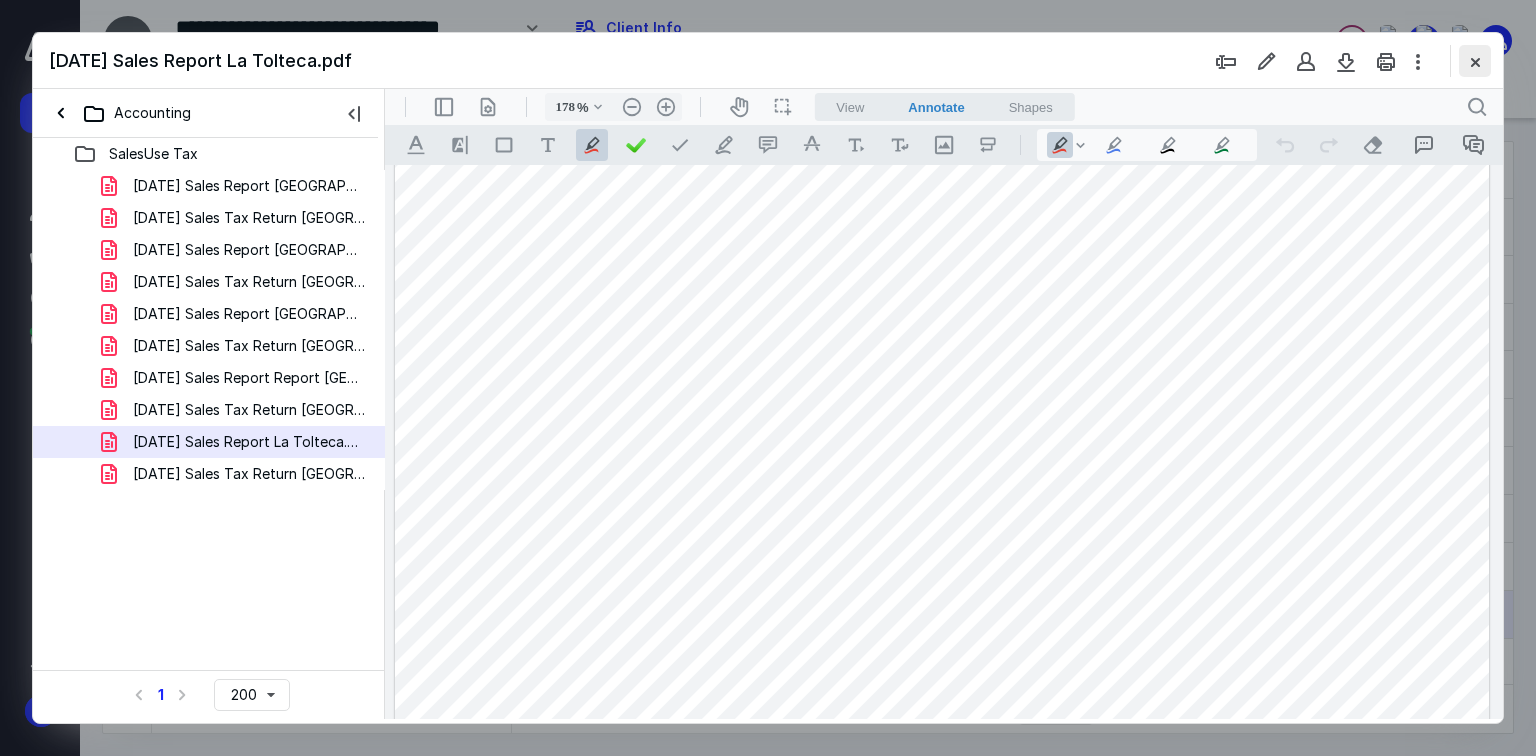 click at bounding box center (1475, 61) 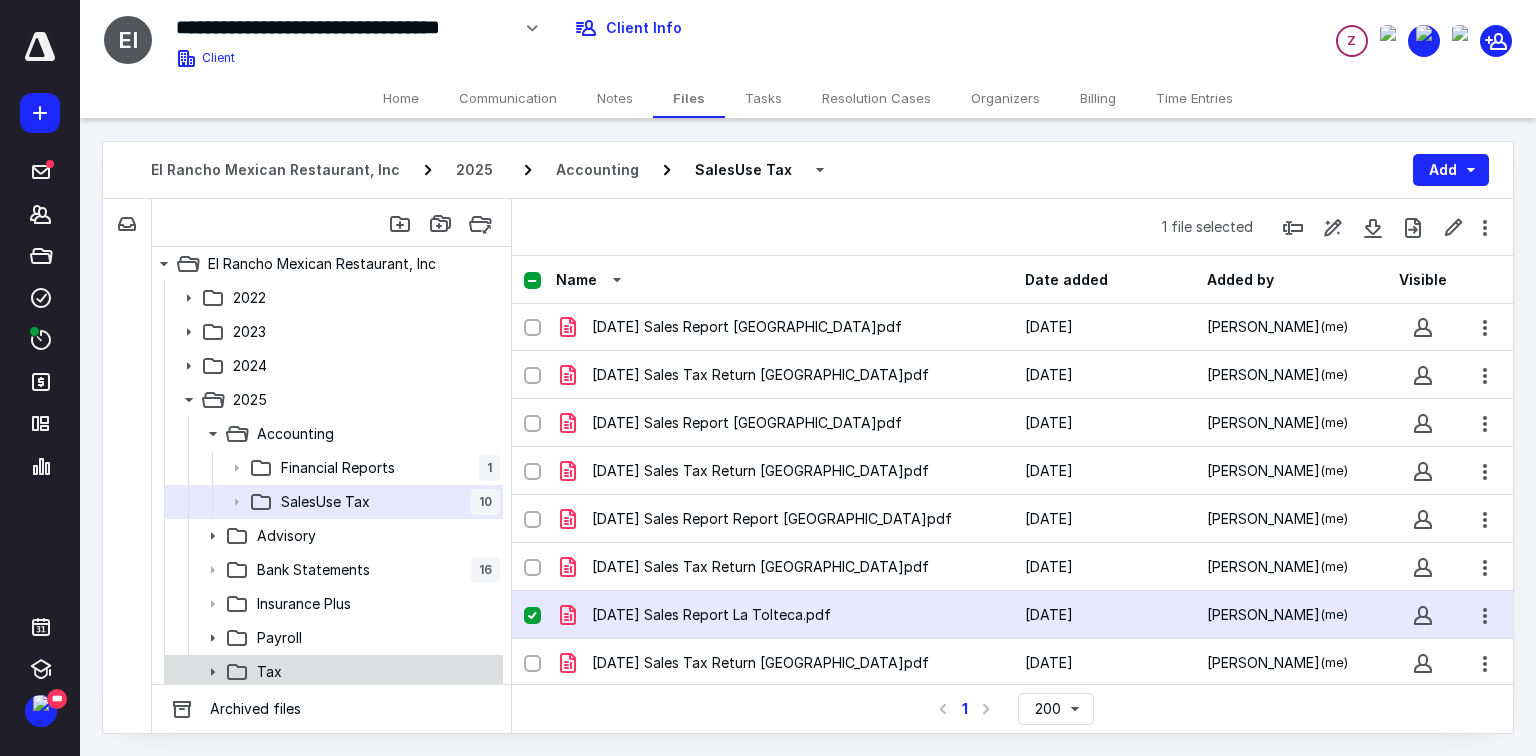 scroll, scrollTop: 37, scrollLeft: 0, axis: vertical 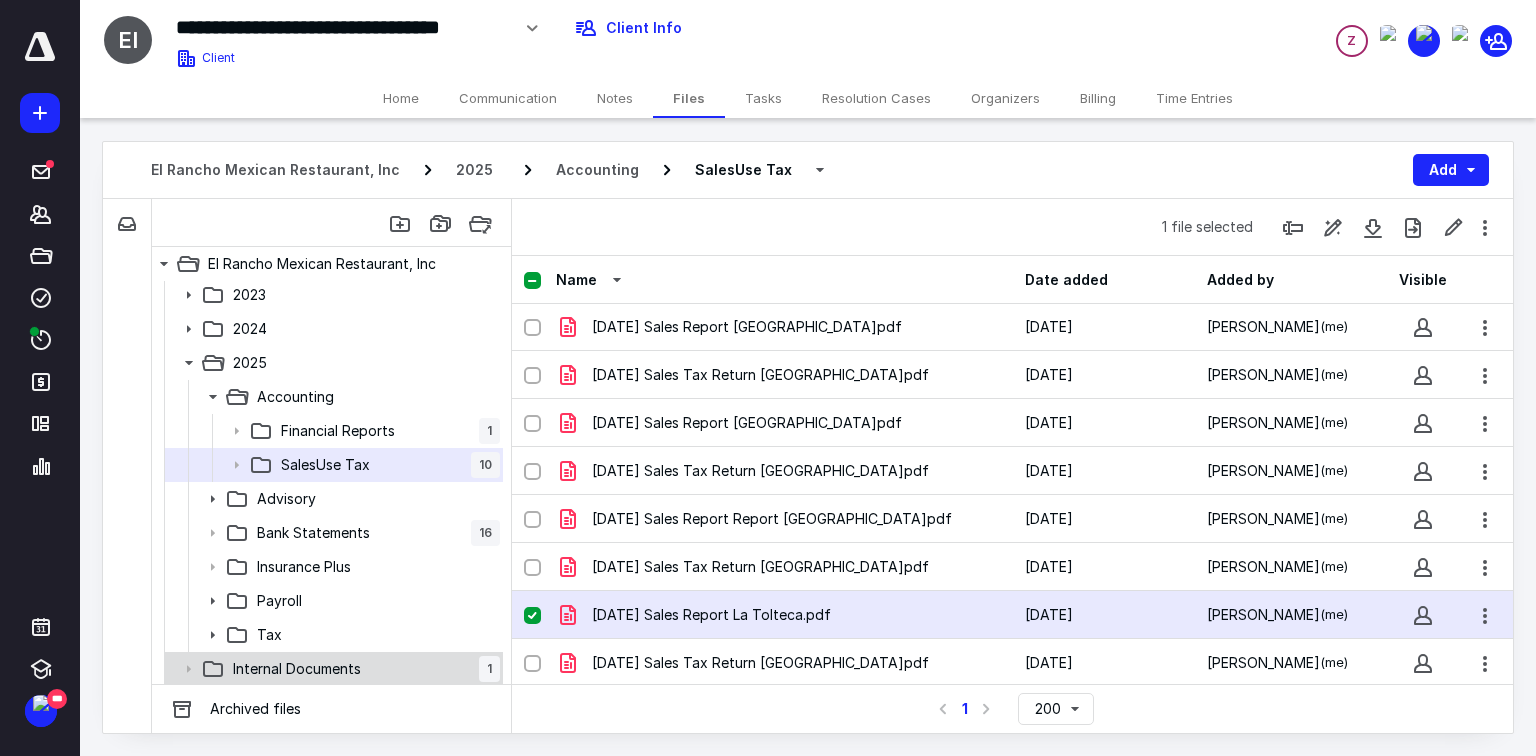click on "Internal Documents" at bounding box center [297, 669] 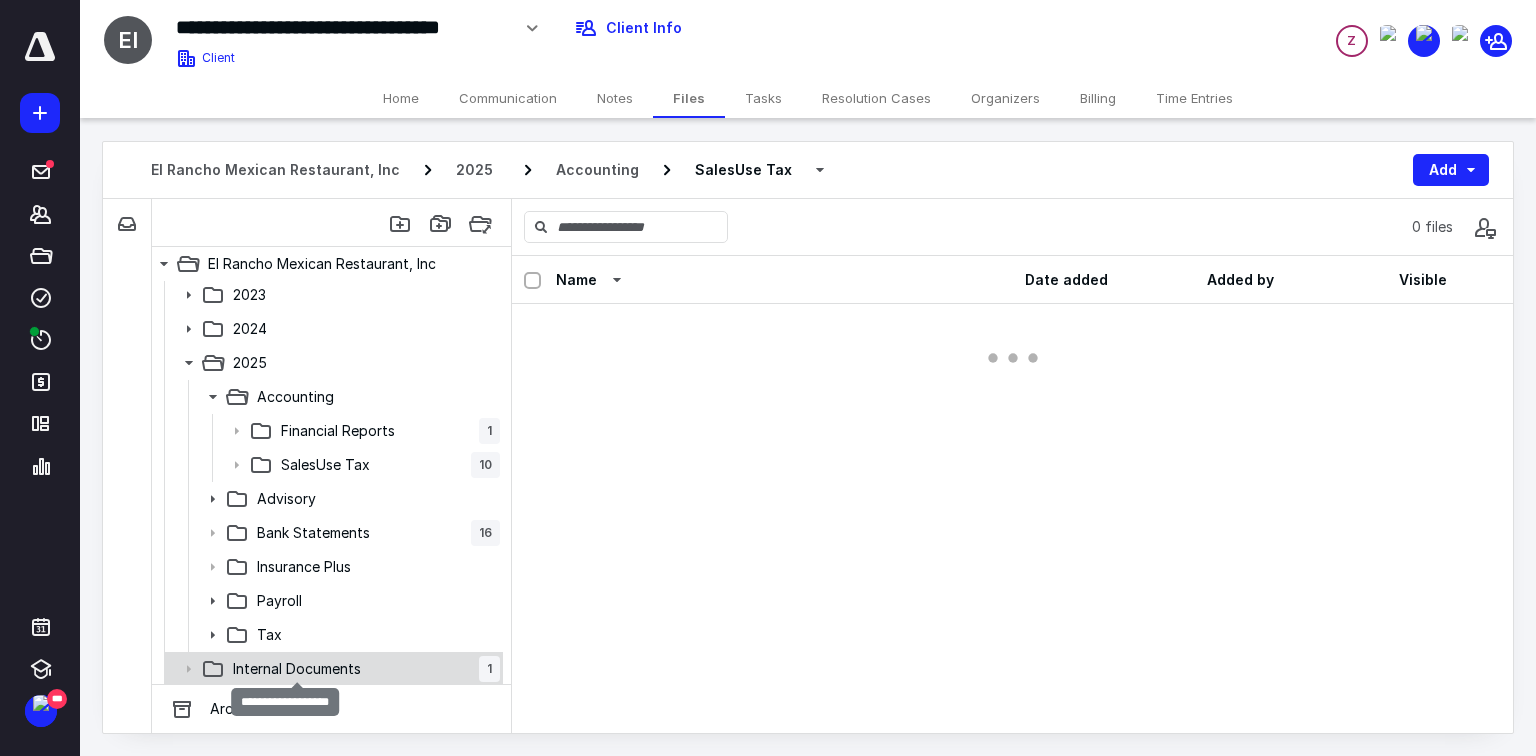 scroll, scrollTop: 0, scrollLeft: 0, axis: both 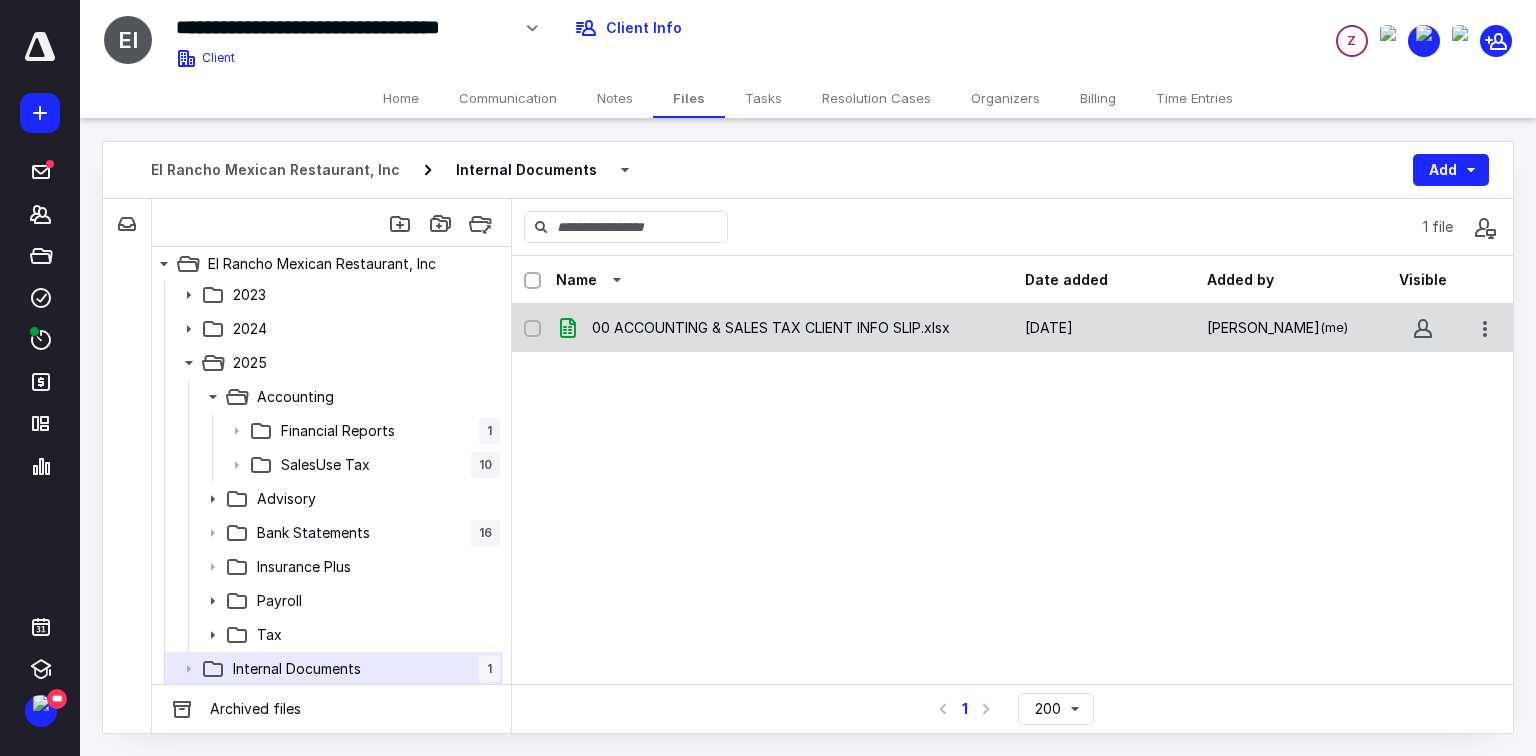 click on "00 ACCOUNTING & SALES TAX CLIENT INFO SLIP.xlsx" at bounding box center [771, 328] 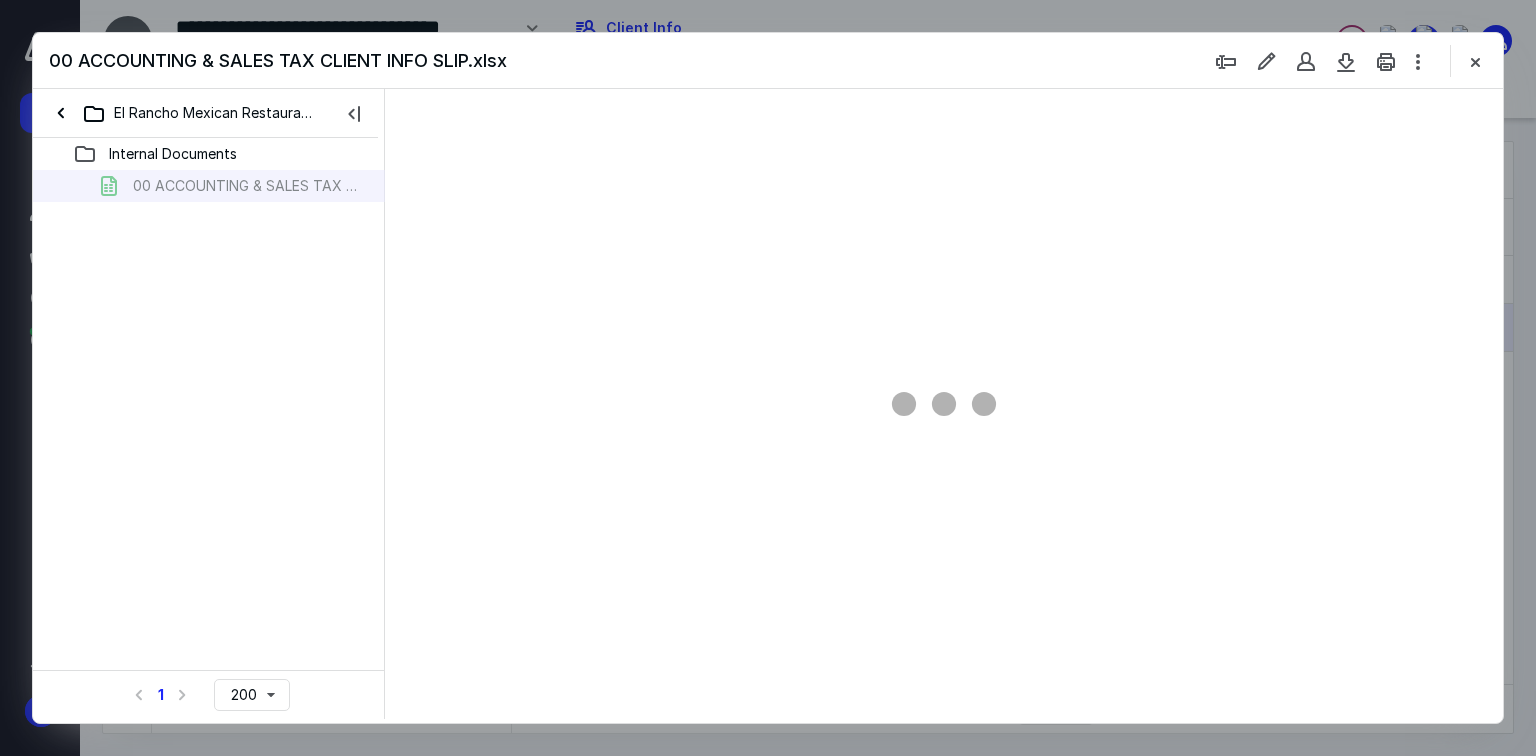 scroll, scrollTop: 0, scrollLeft: 0, axis: both 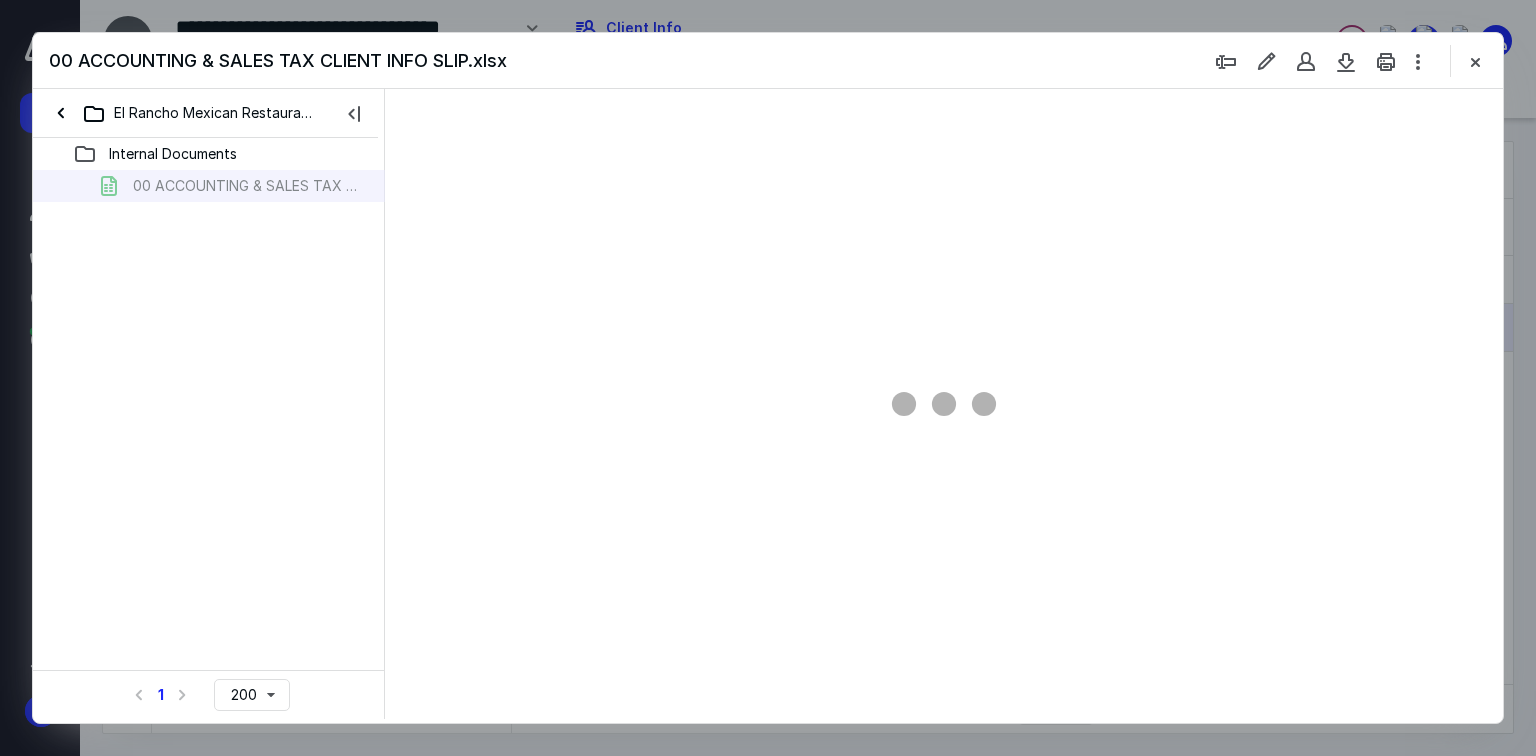 type on "152" 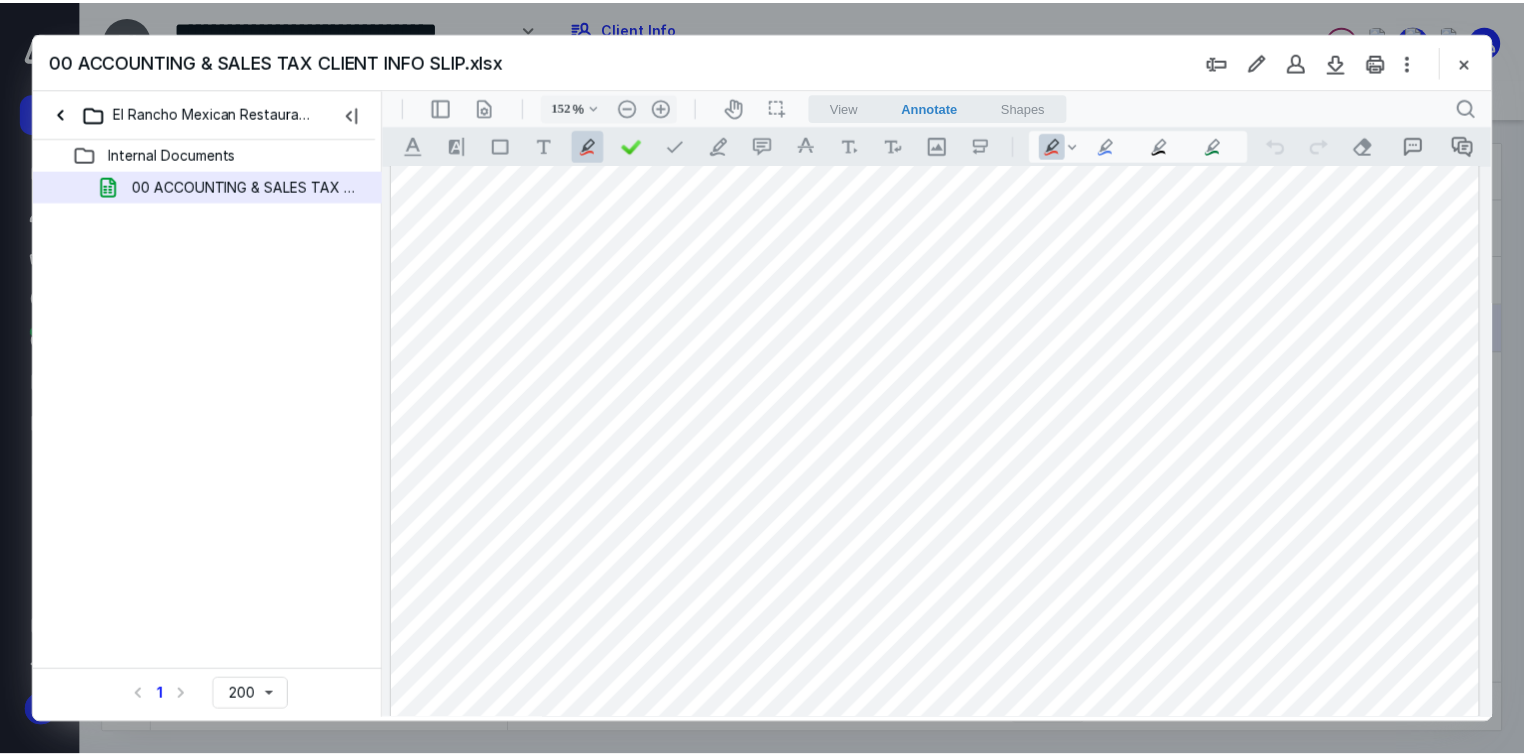 scroll, scrollTop: 880, scrollLeft: 0, axis: vertical 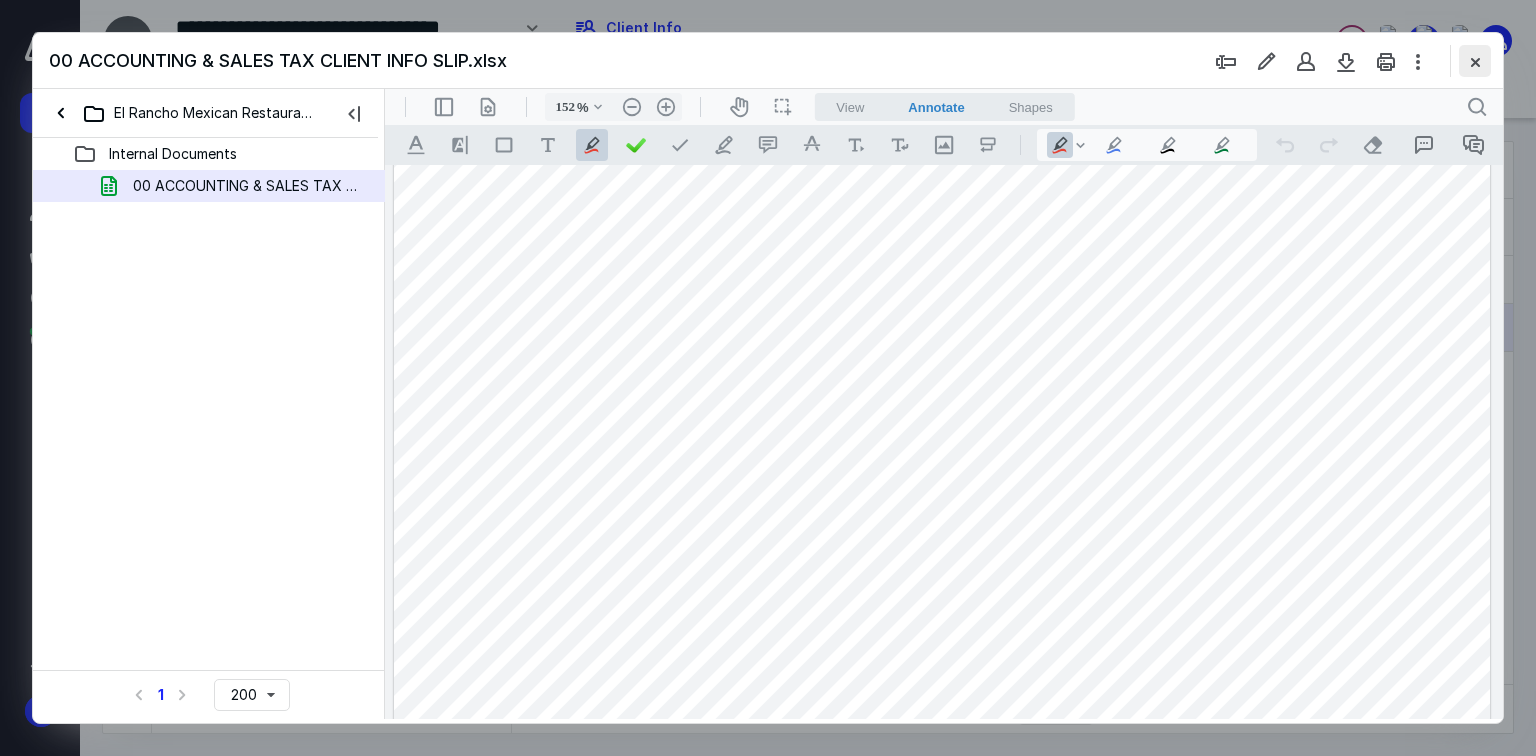 click at bounding box center [1475, 61] 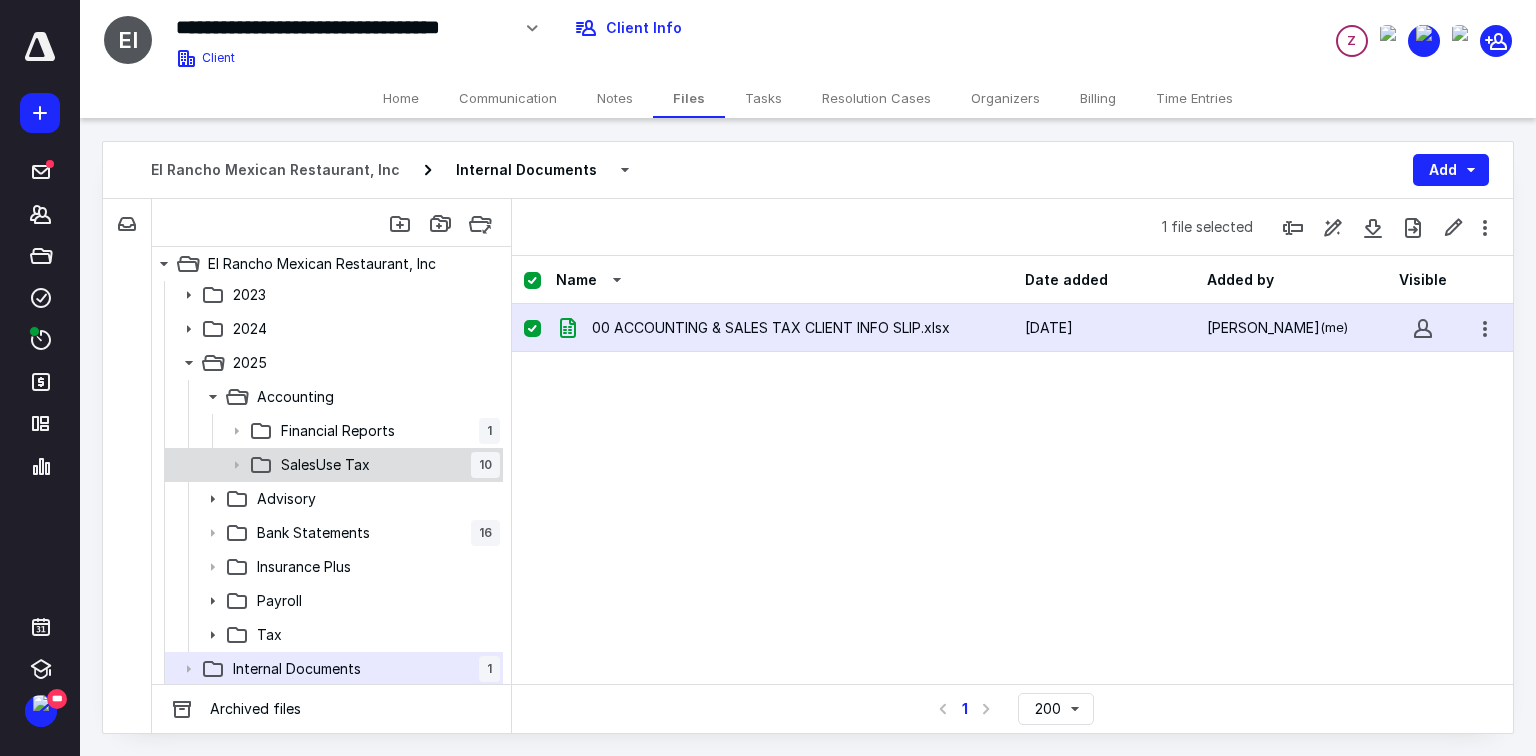 click on "SalesUse Tax" at bounding box center (325, 465) 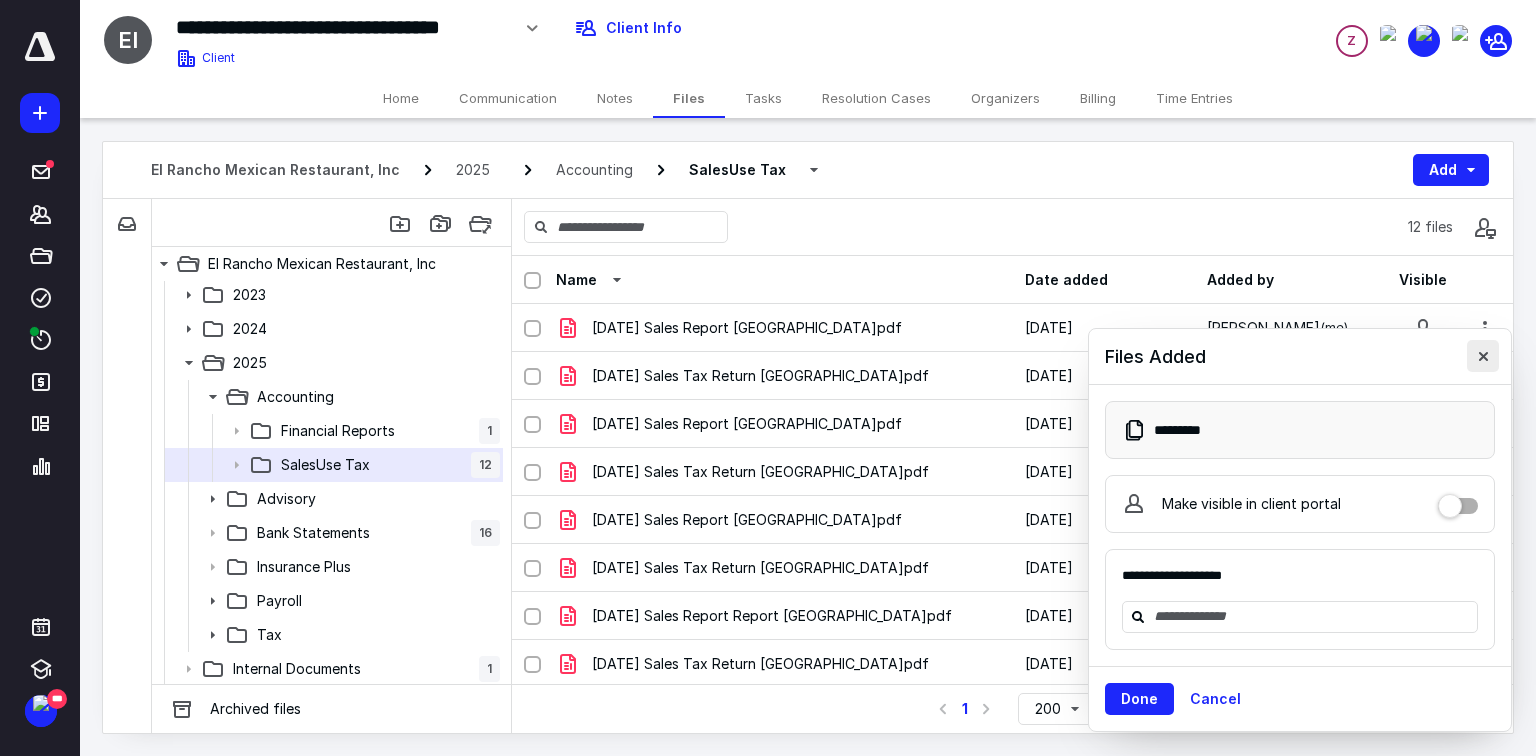 click at bounding box center (1483, 356) 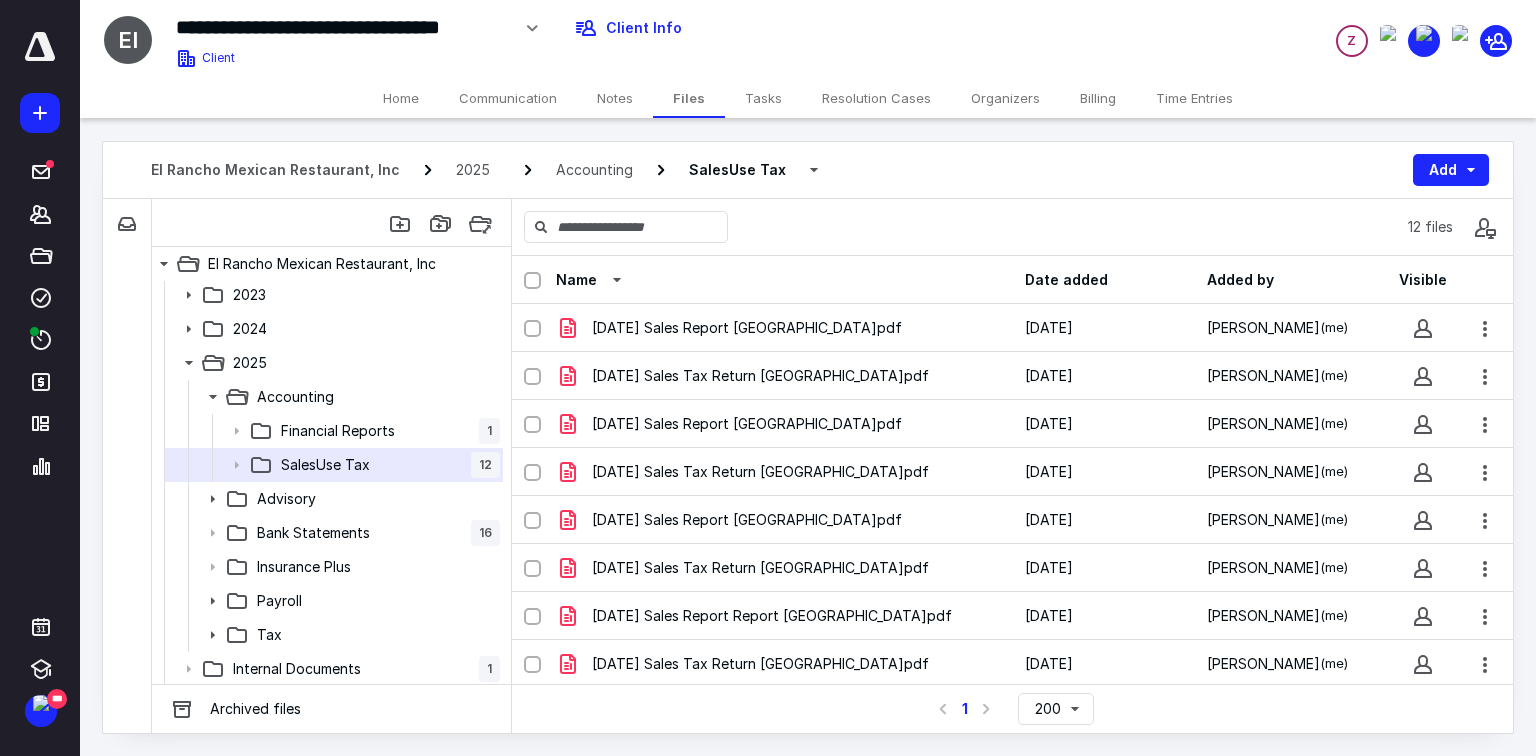 click on "Tasks" at bounding box center (763, 98) 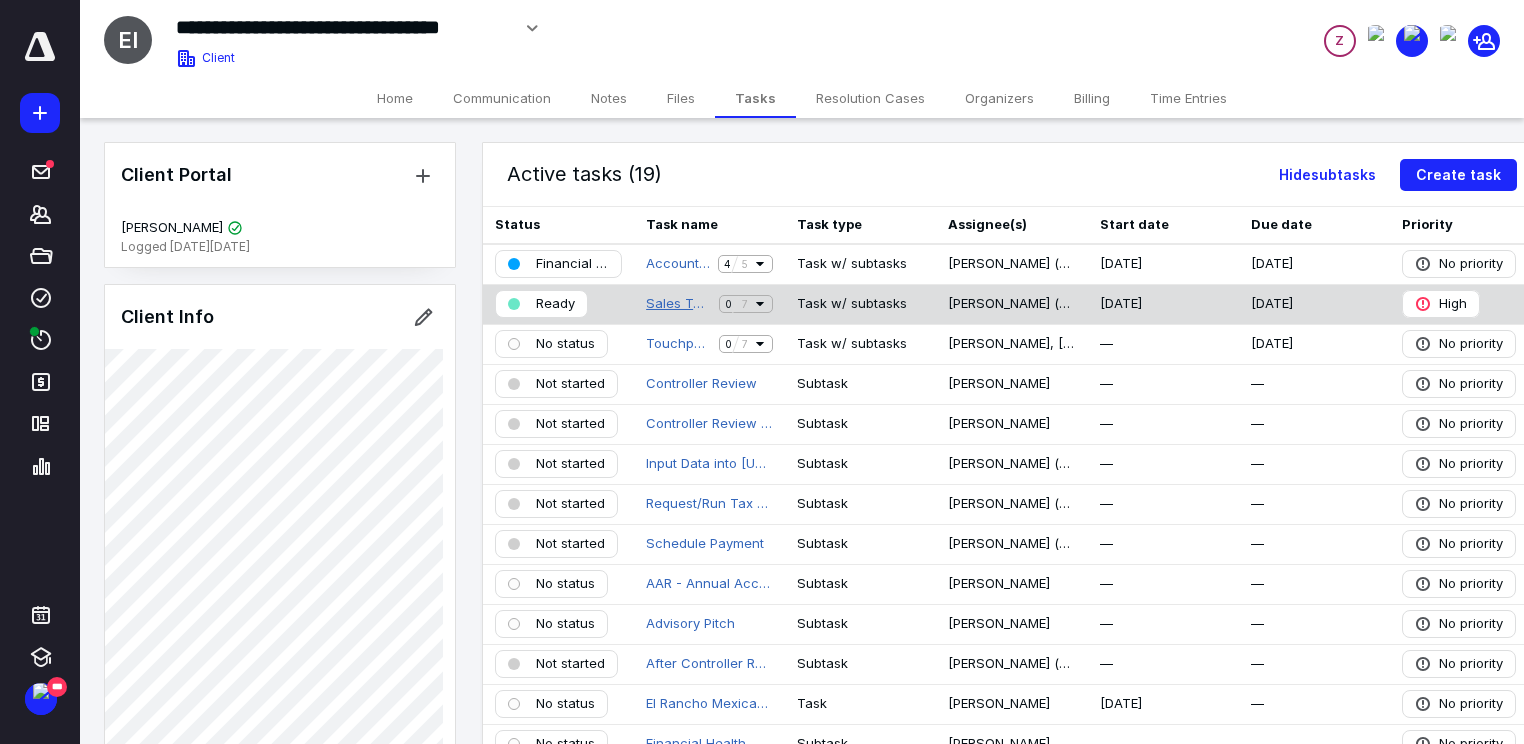 click on "Sales Tax  06  2025" at bounding box center [678, 304] 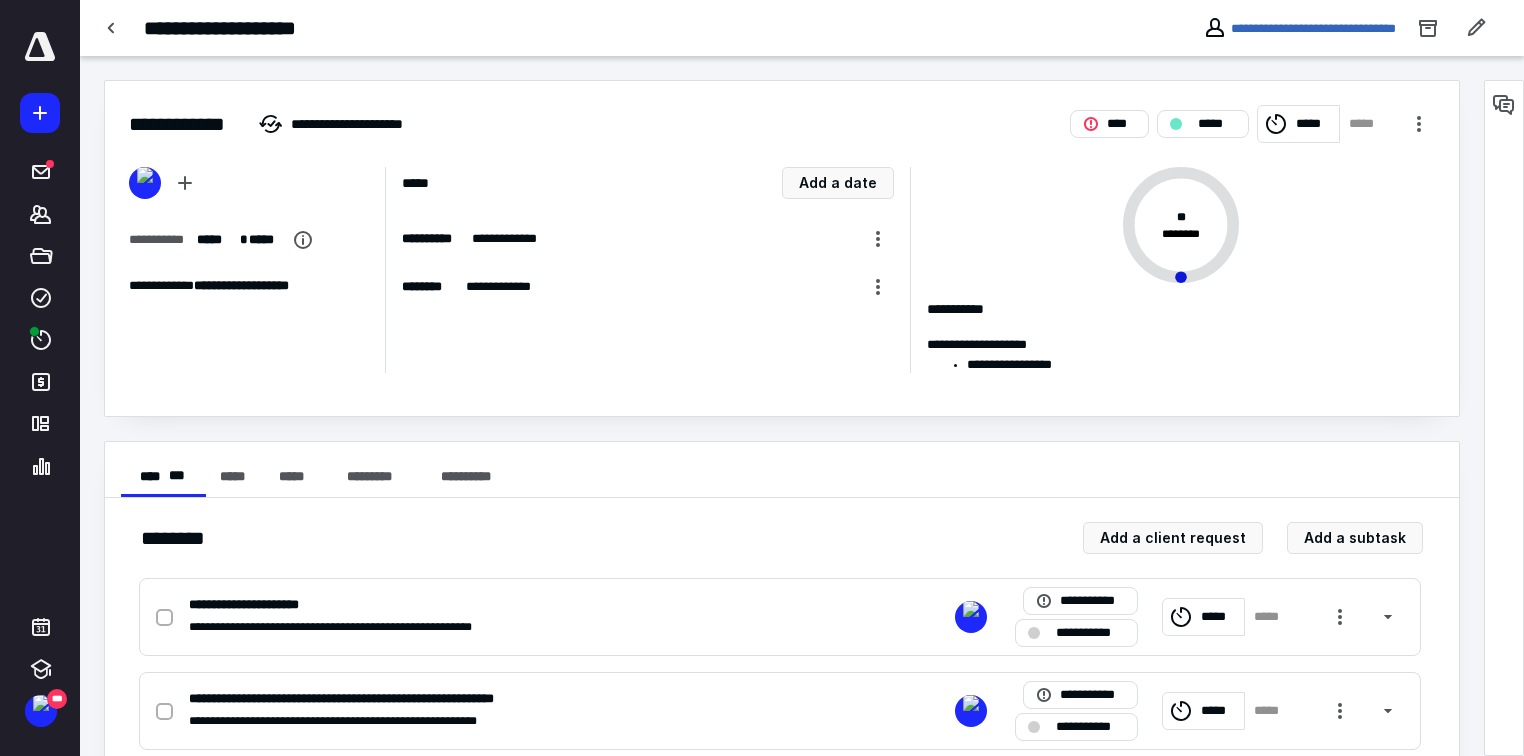 click on "*****" at bounding box center (1298, 124) 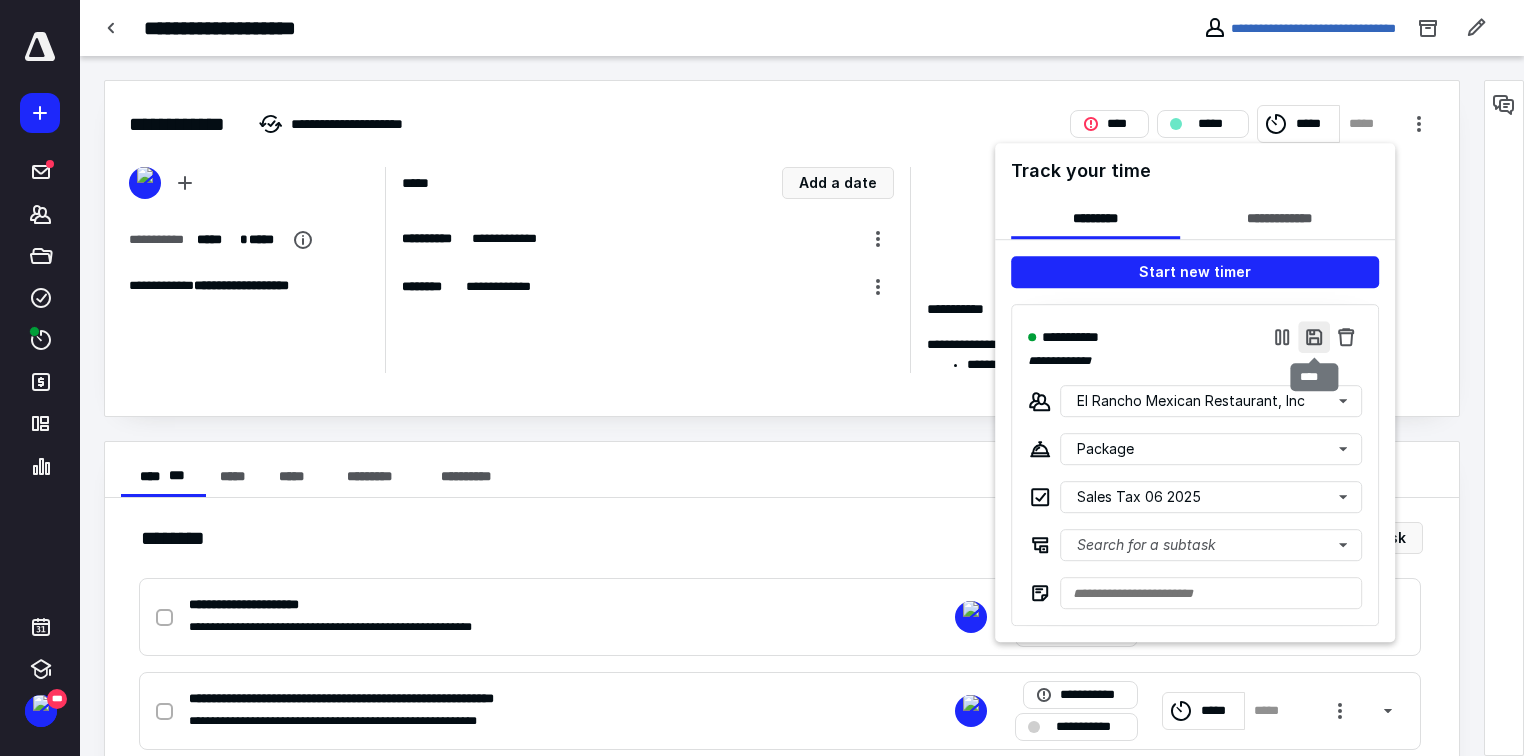 click at bounding box center [1314, 337] 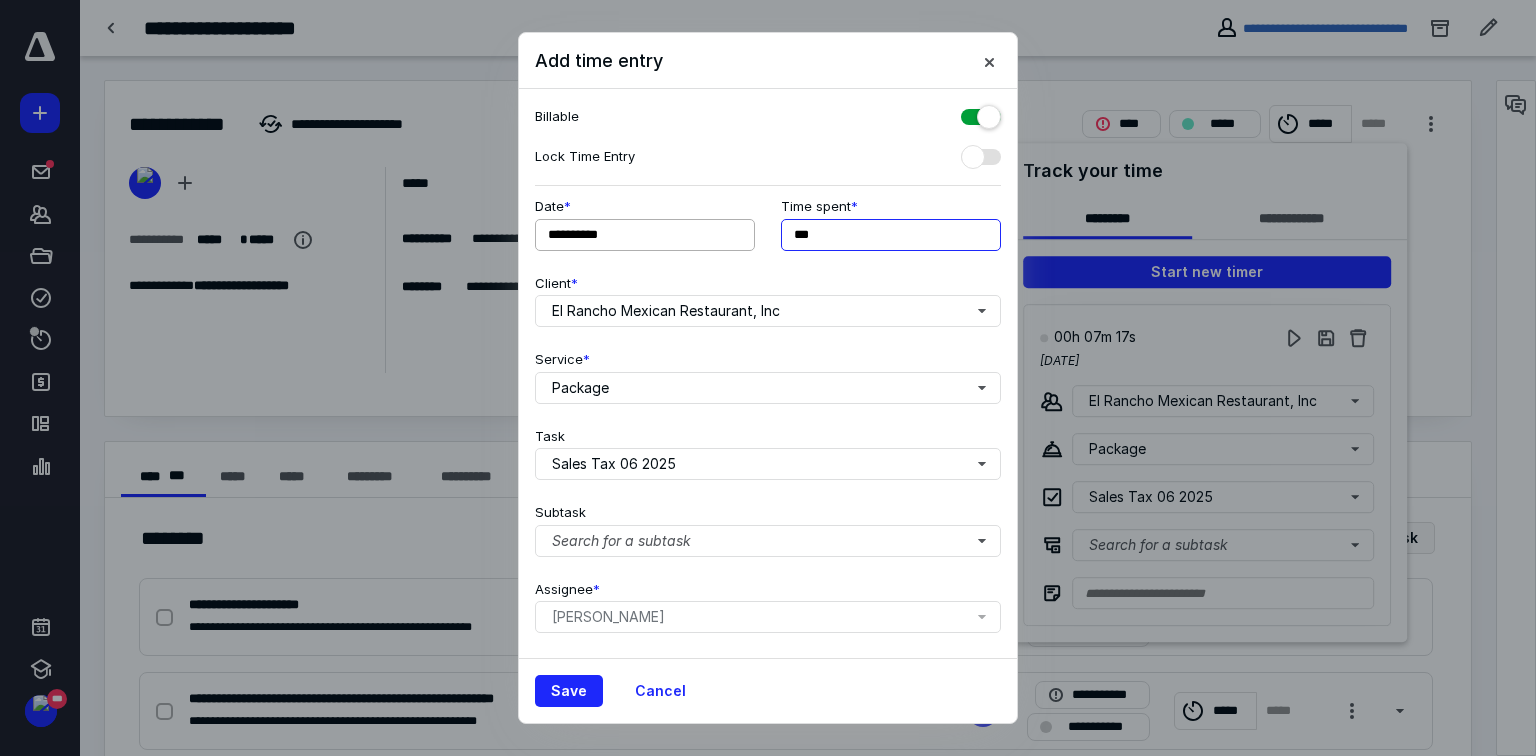 drag, startPoint x: 829, startPoint y: 240, endPoint x: 740, endPoint y: 242, distance: 89.02247 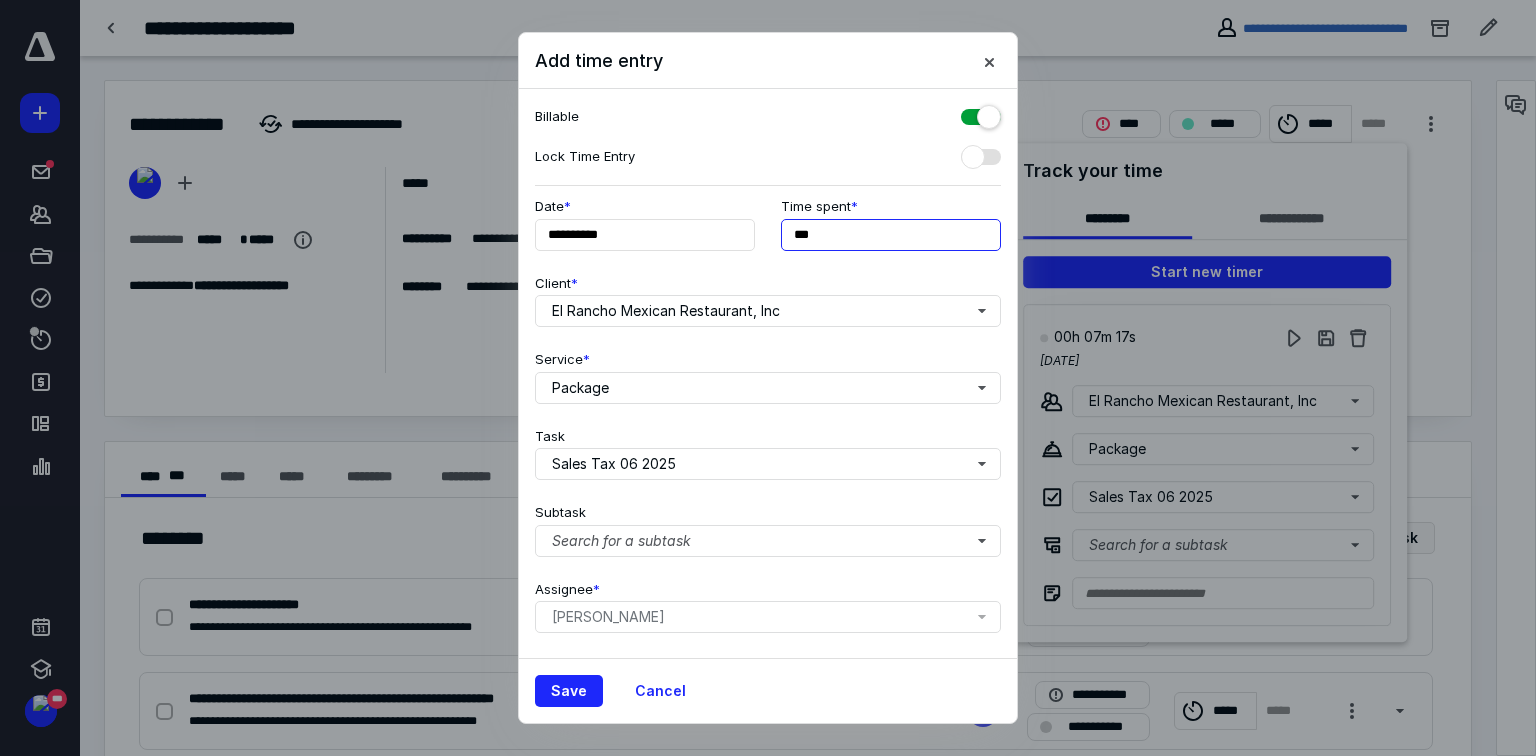type on "***" 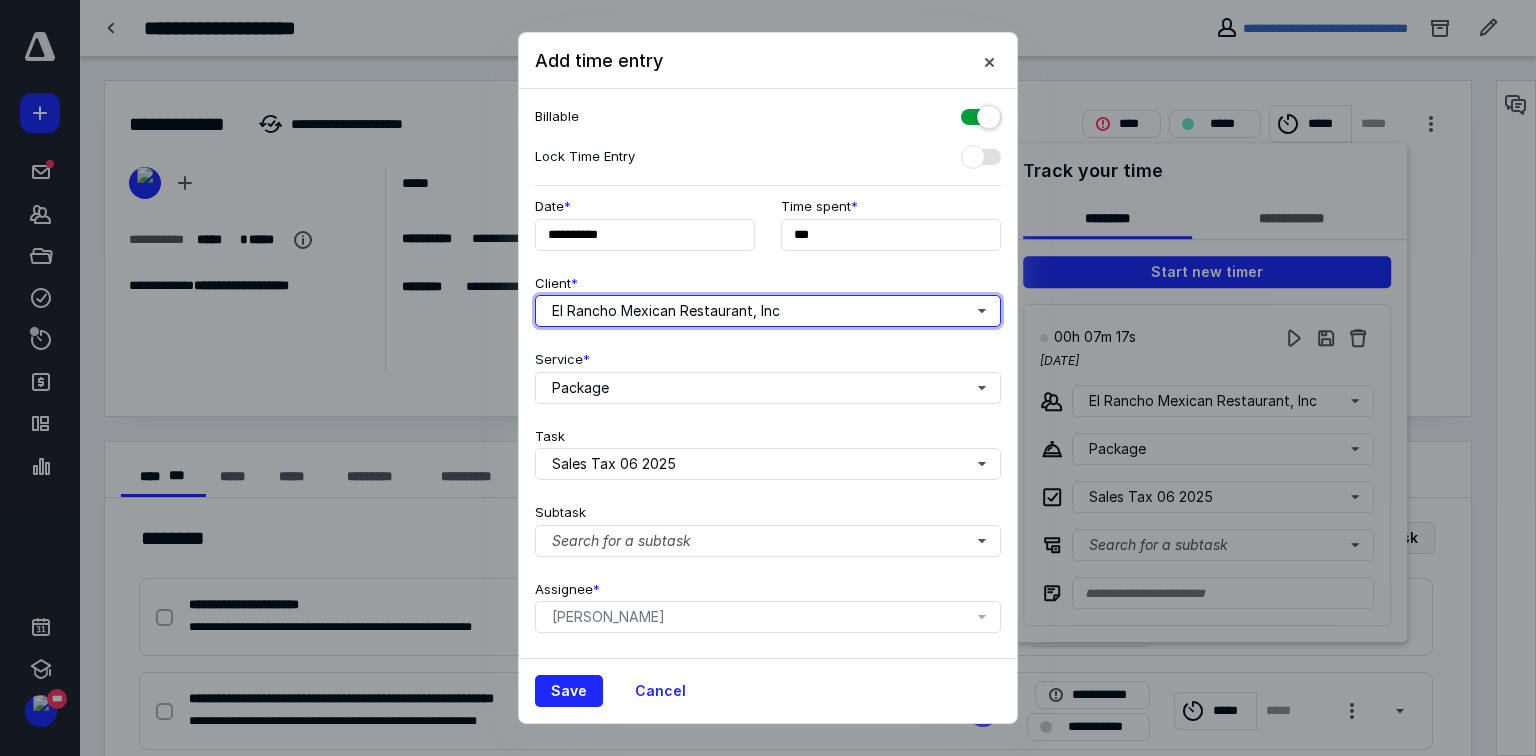 type 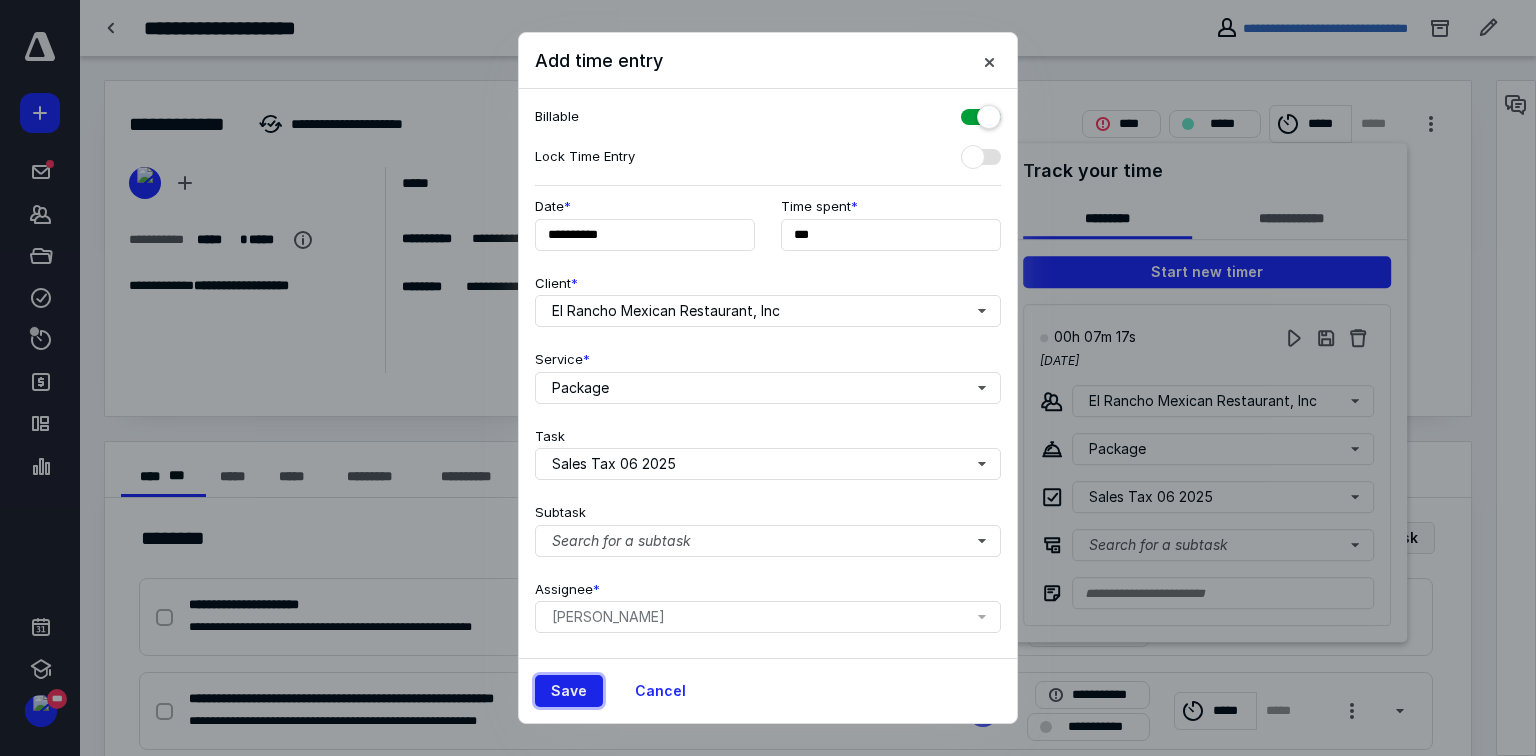 click on "Save" at bounding box center [569, 691] 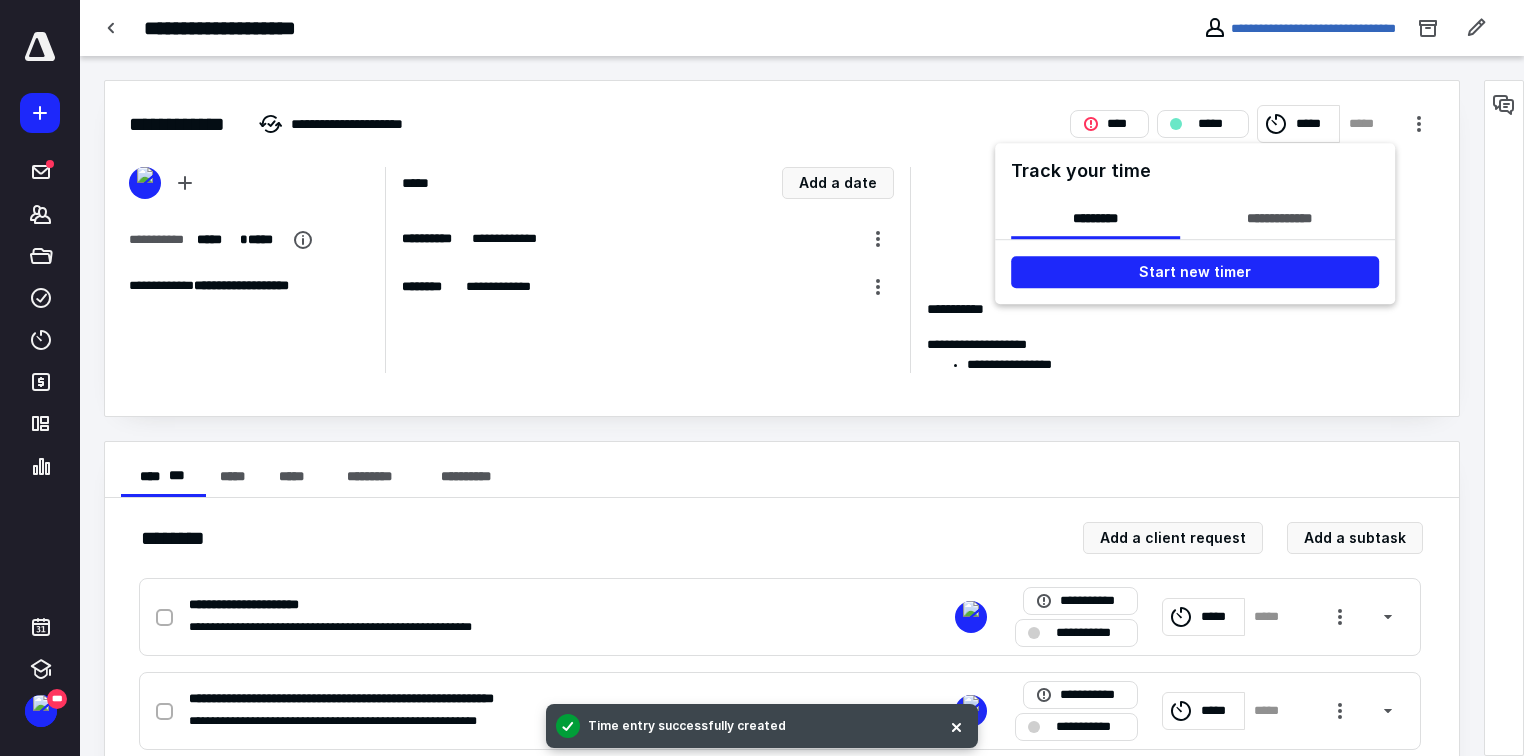 click at bounding box center (762, 378) 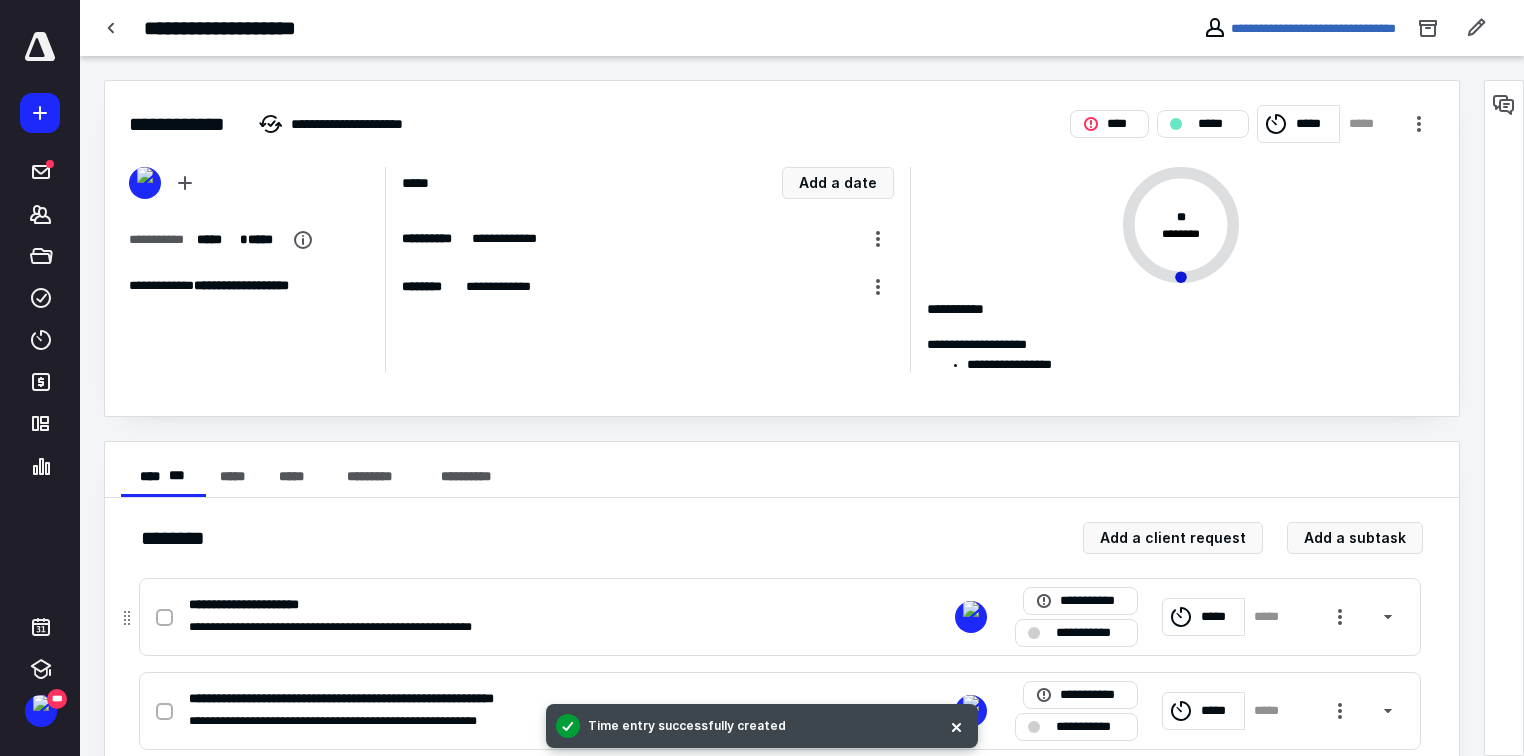 click at bounding box center (164, 618) 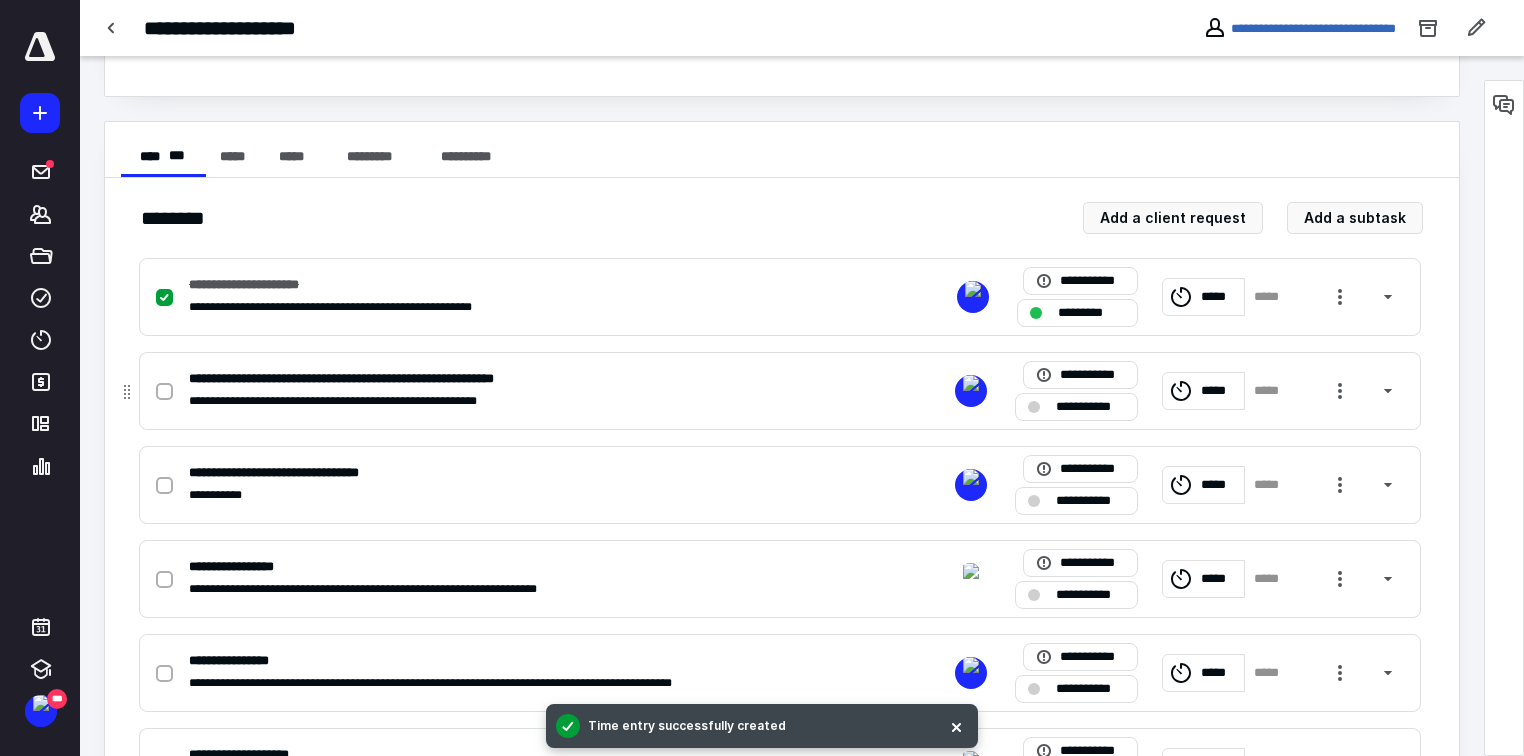 scroll, scrollTop: 400, scrollLeft: 0, axis: vertical 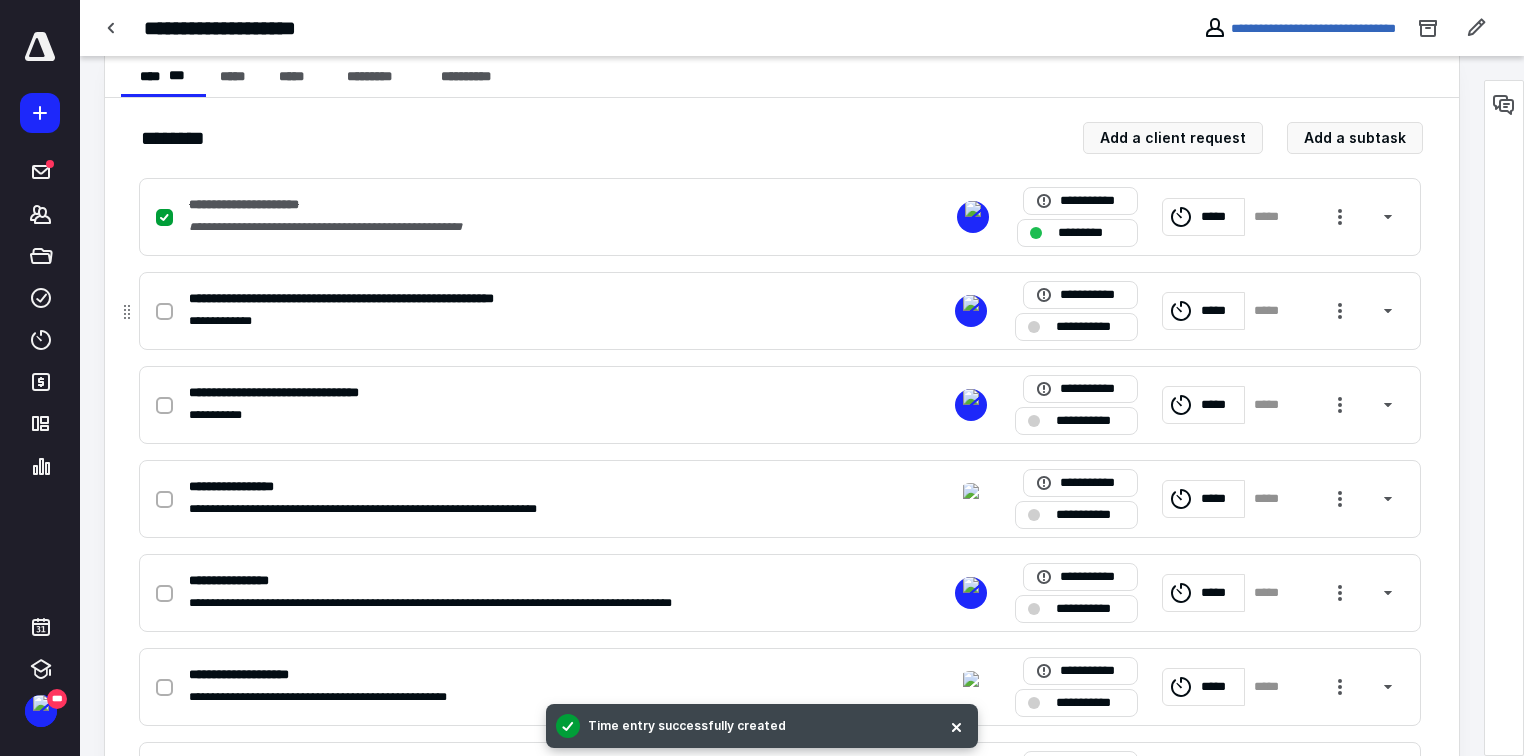 click 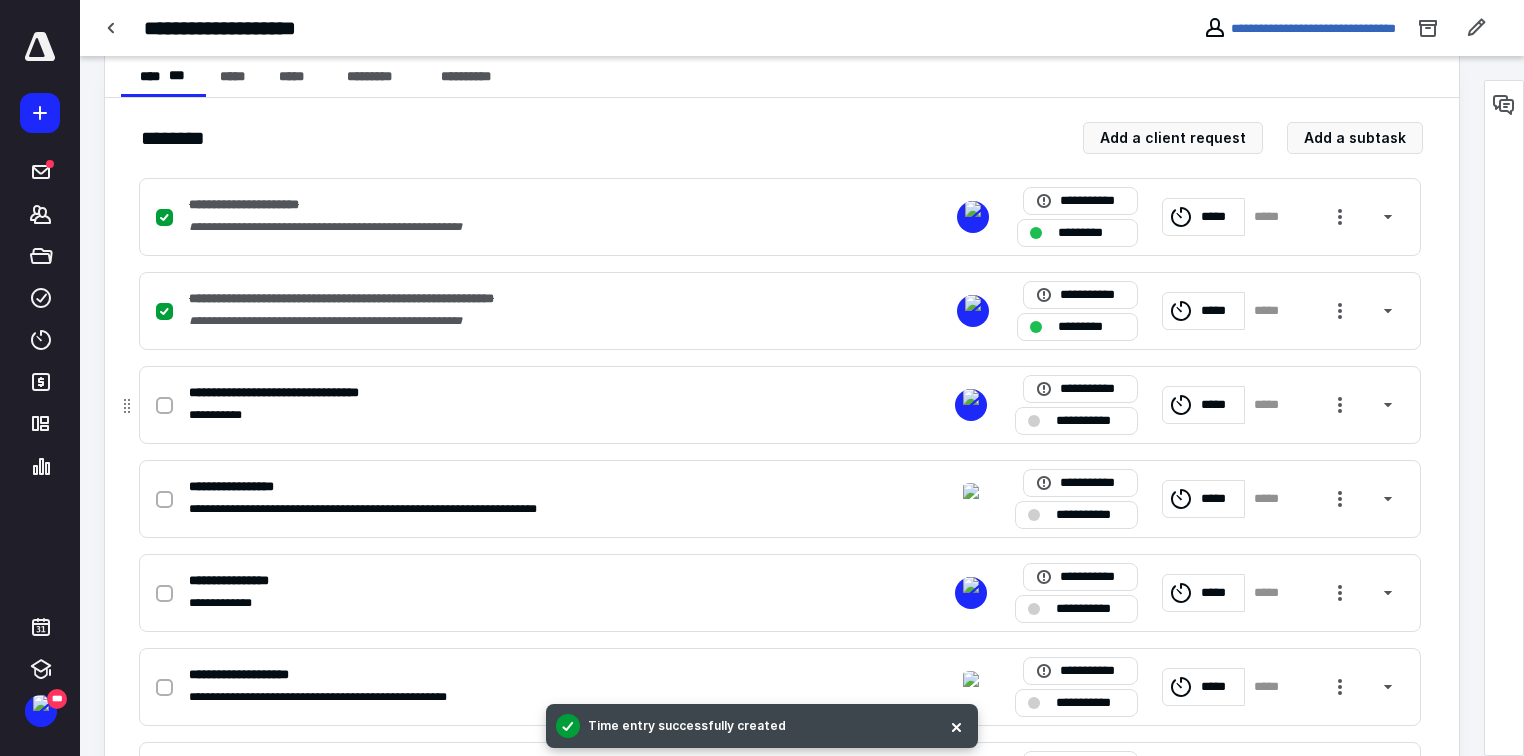 click 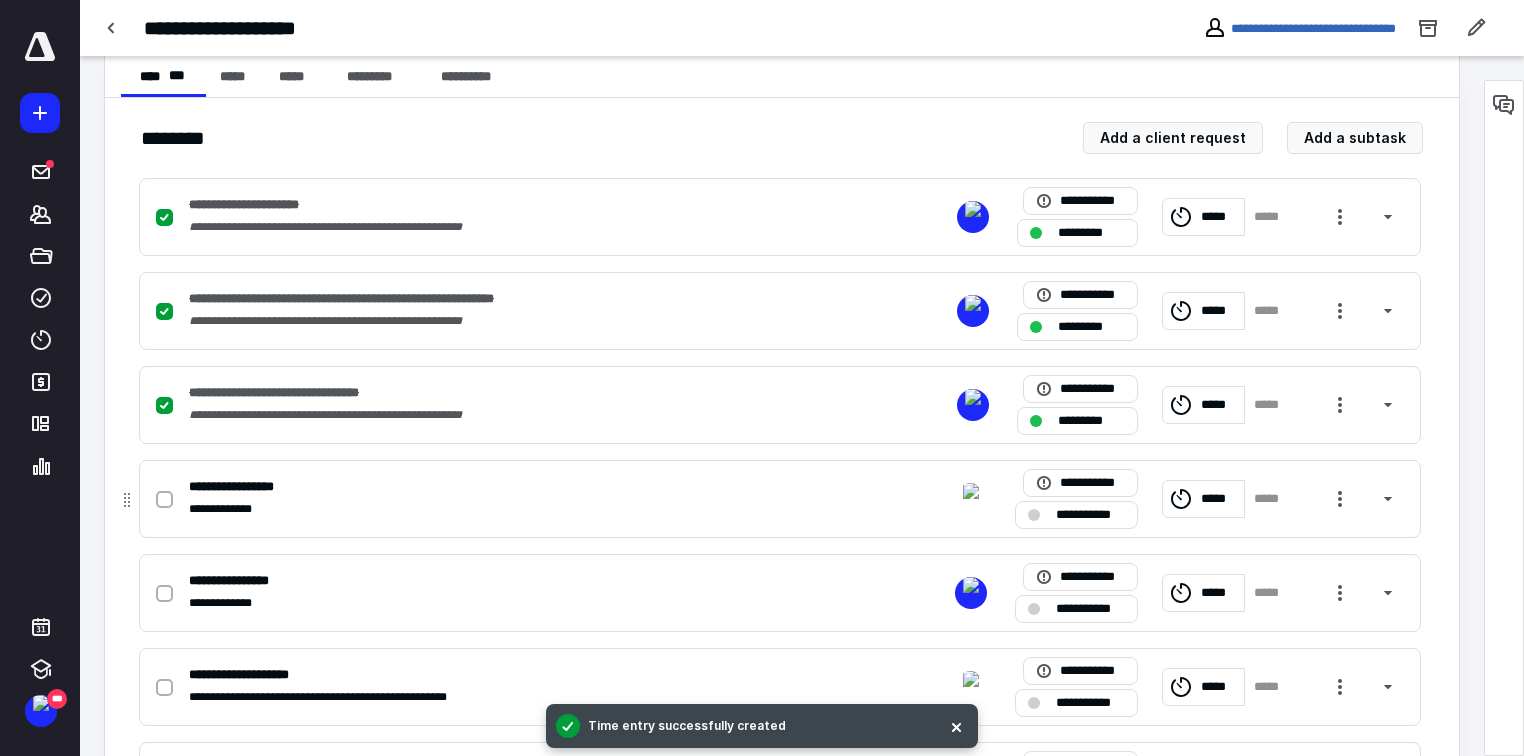 click 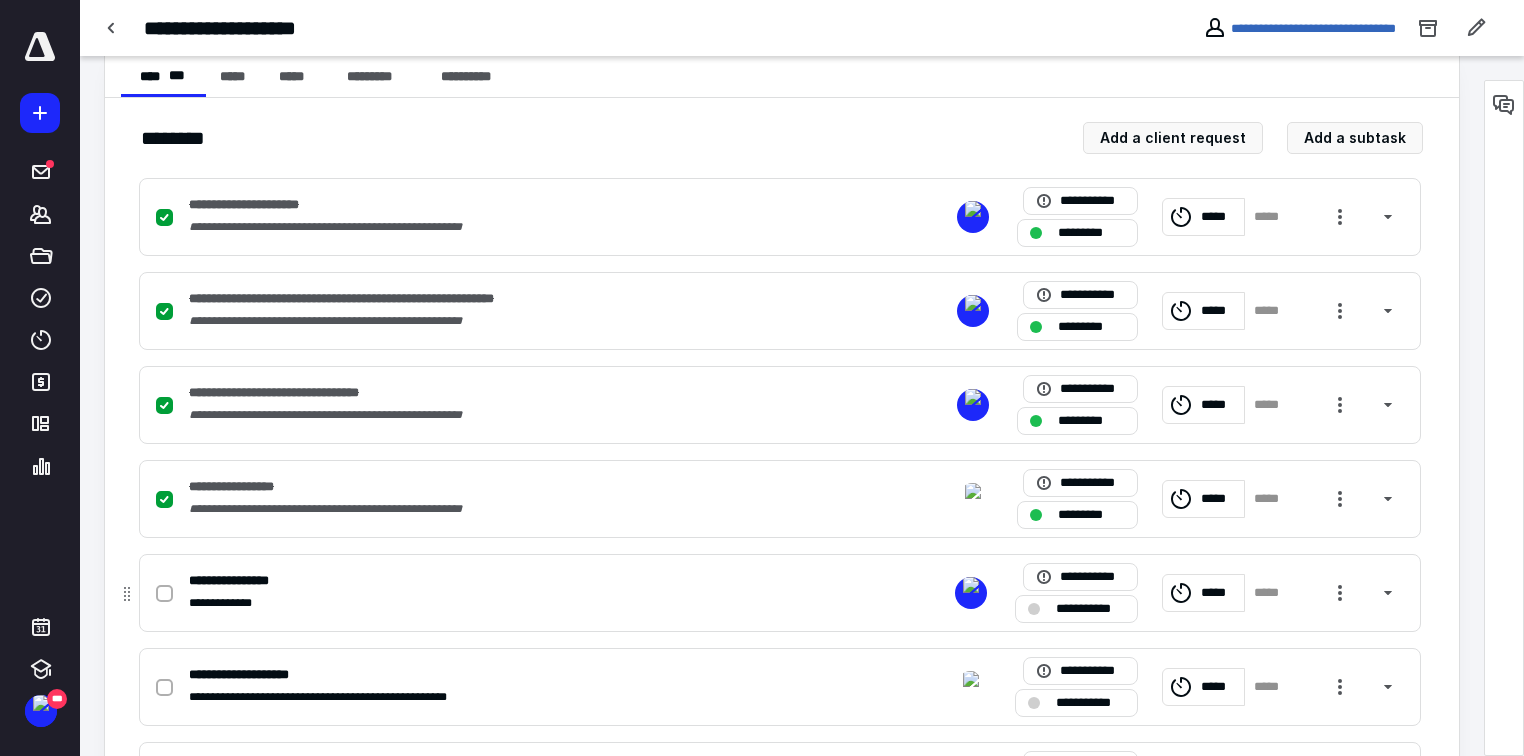 click 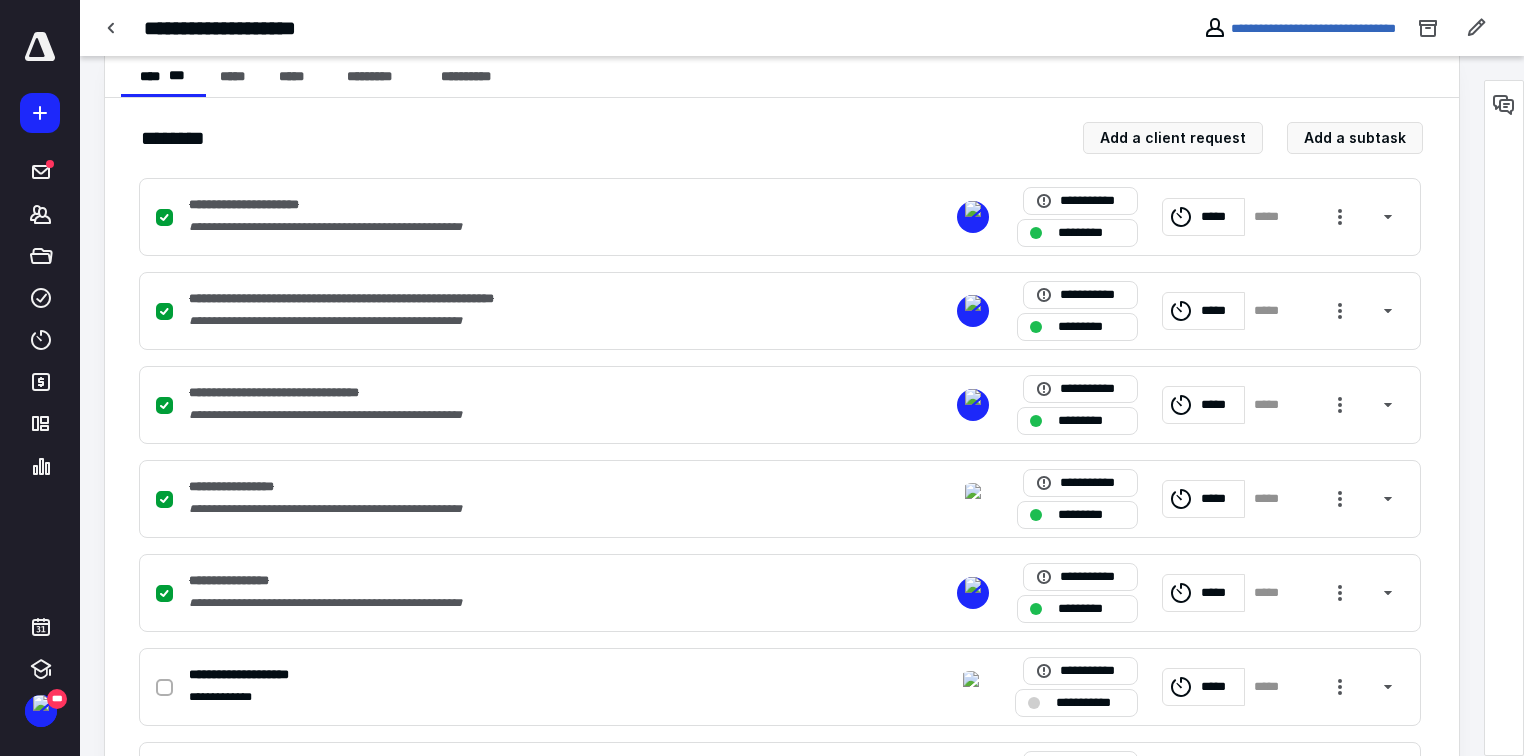 scroll, scrollTop: 512, scrollLeft: 0, axis: vertical 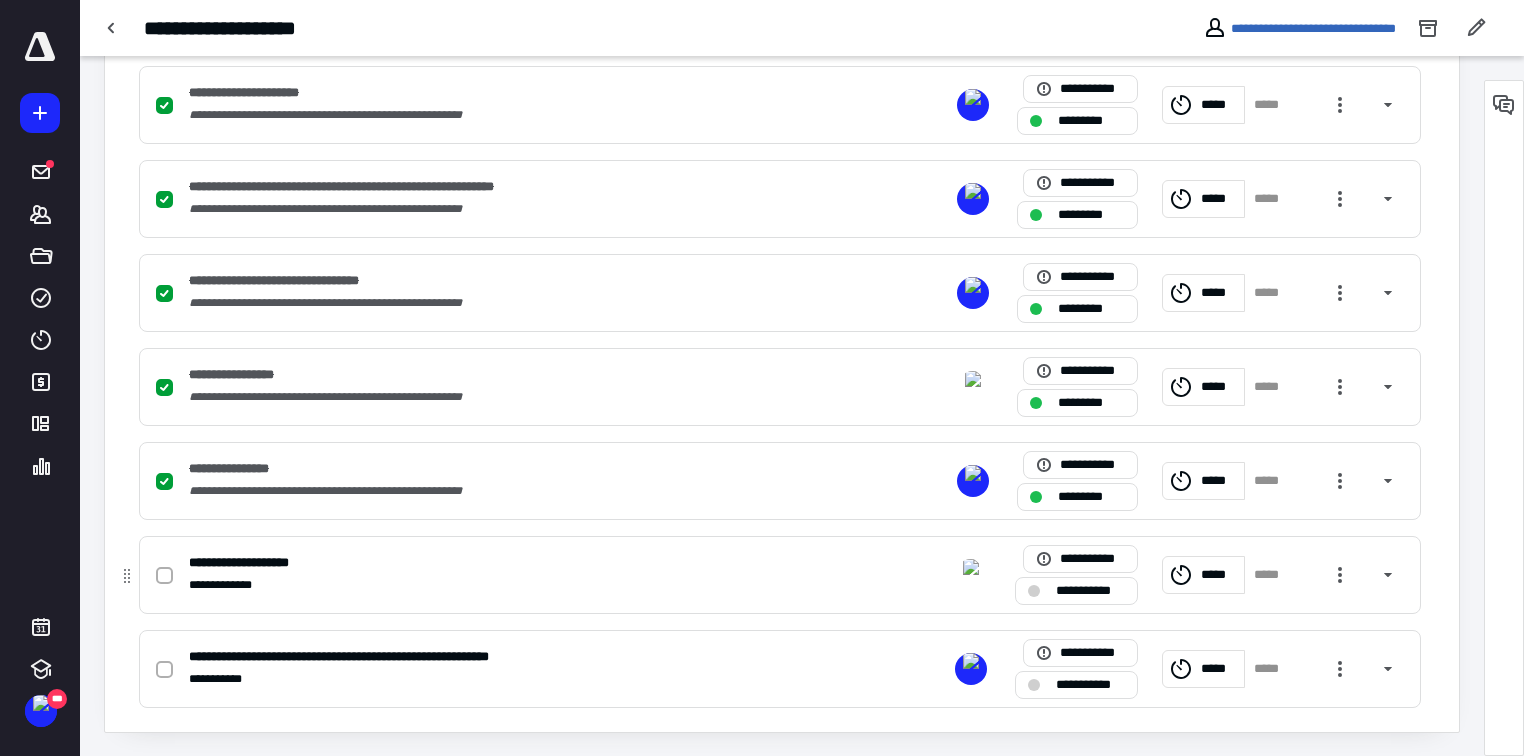 click 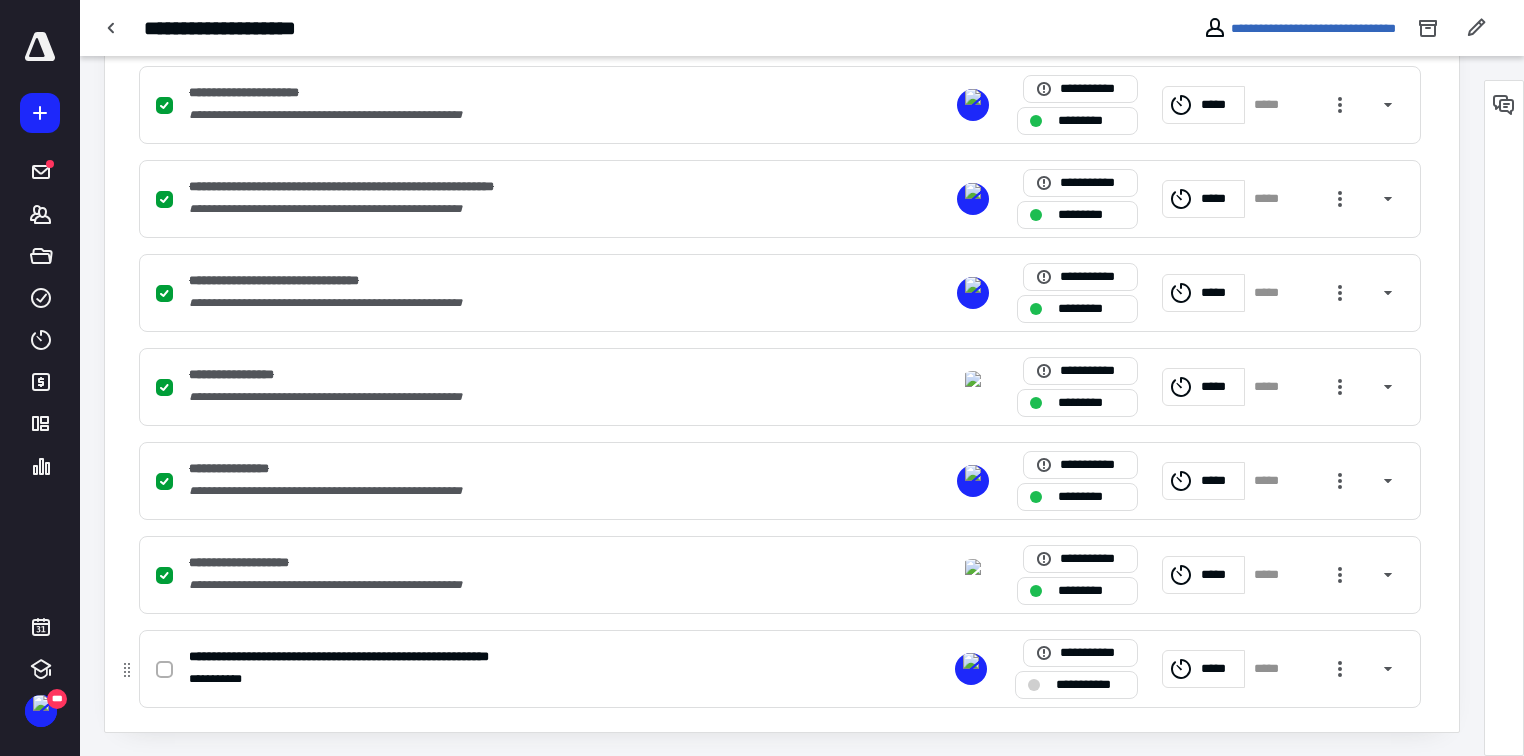 click 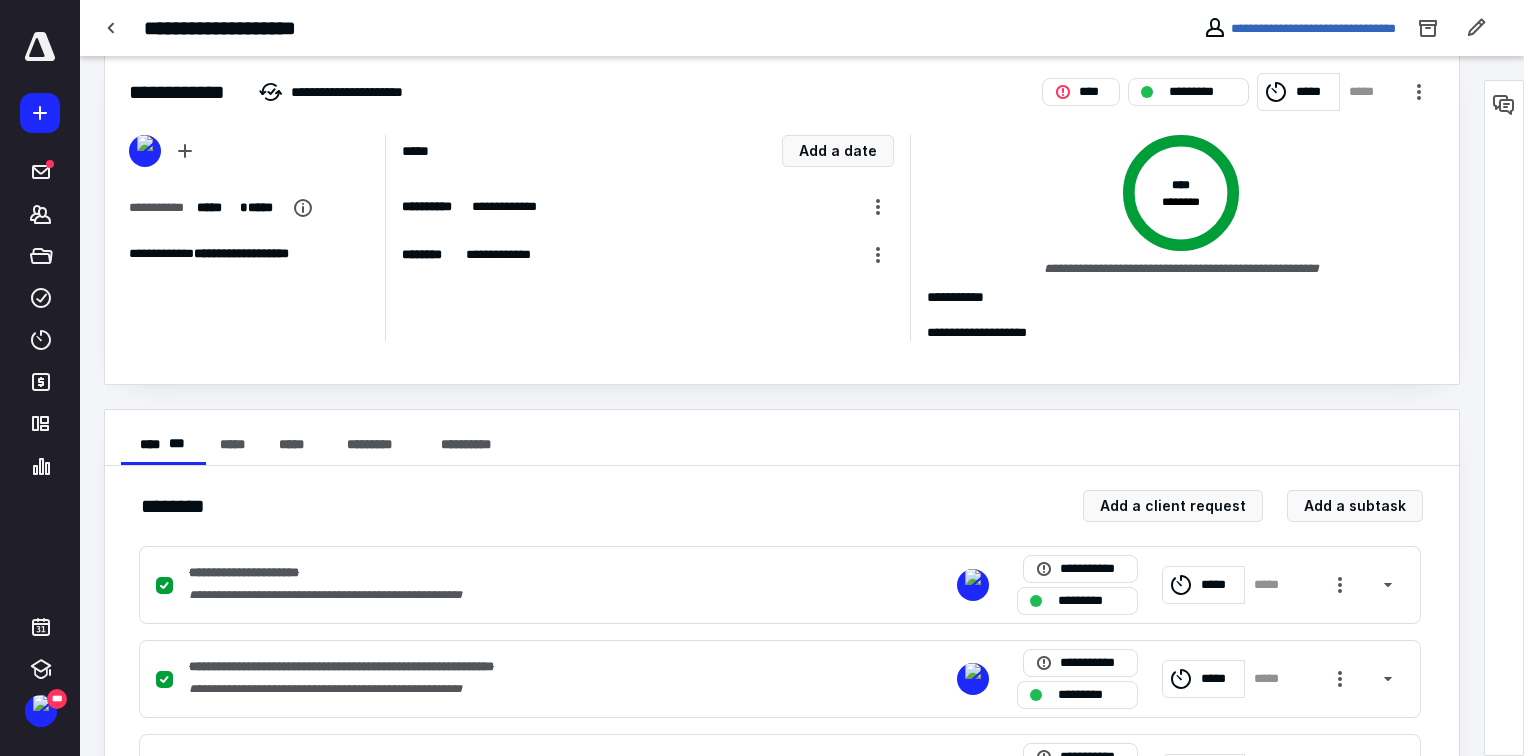 scroll, scrollTop: 0, scrollLeft: 0, axis: both 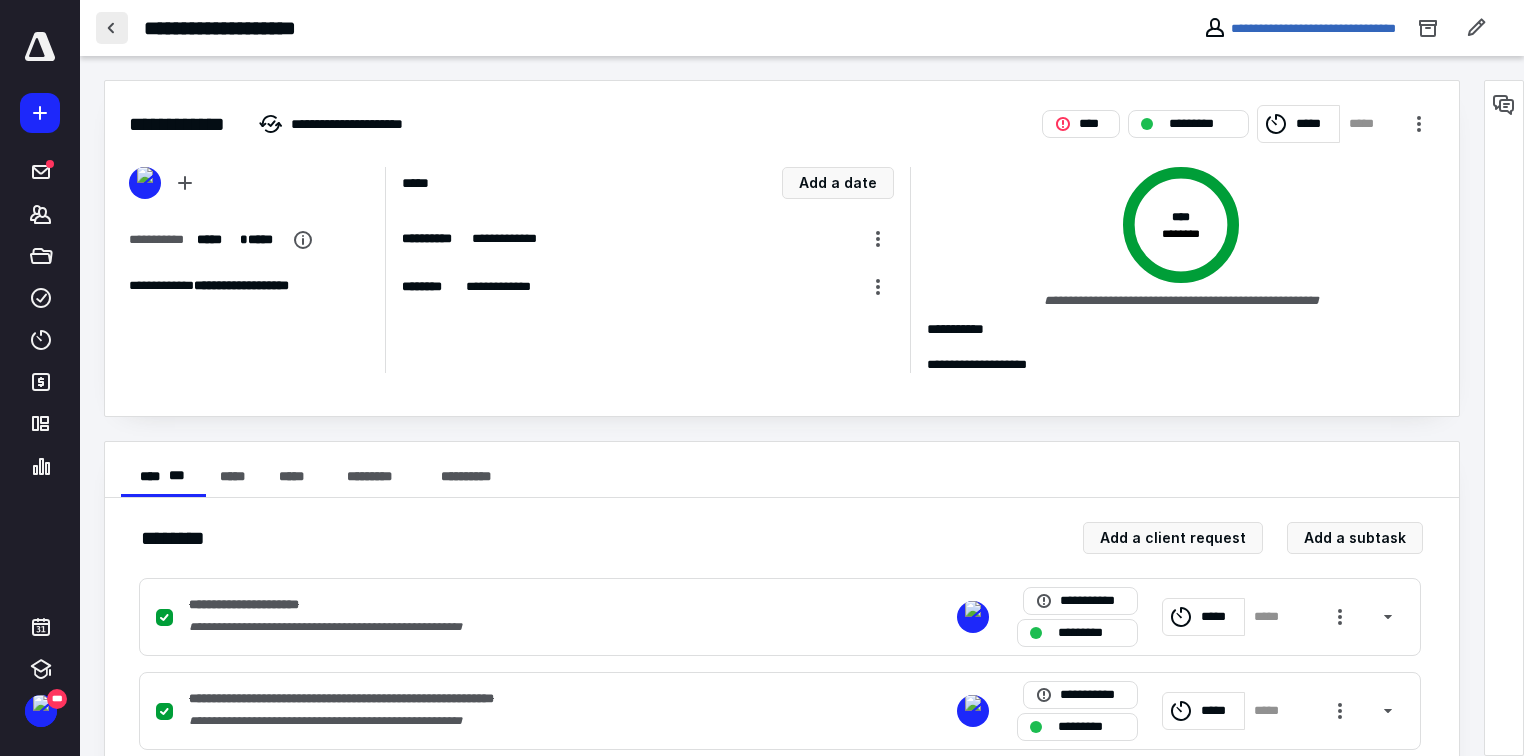 click at bounding box center [112, 28] 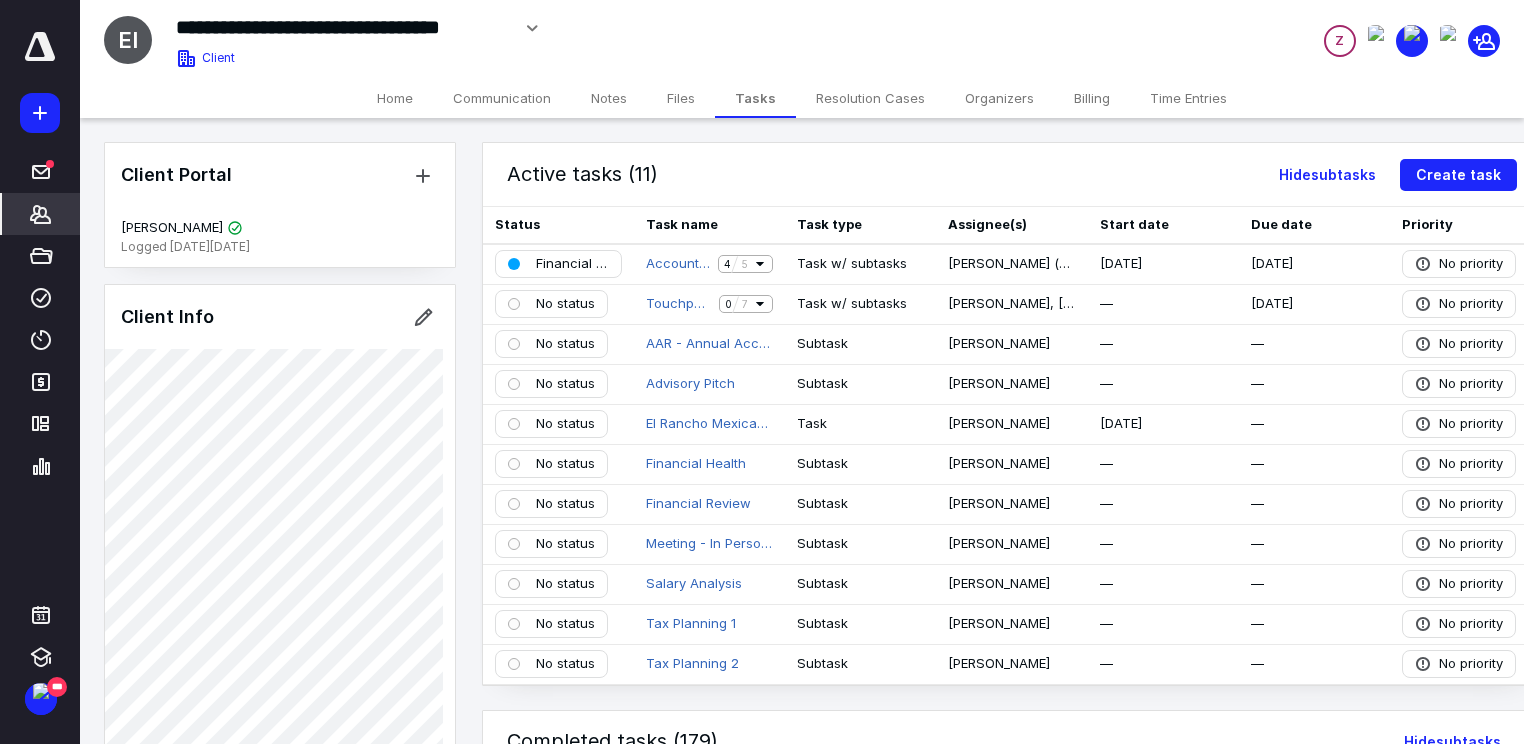 click 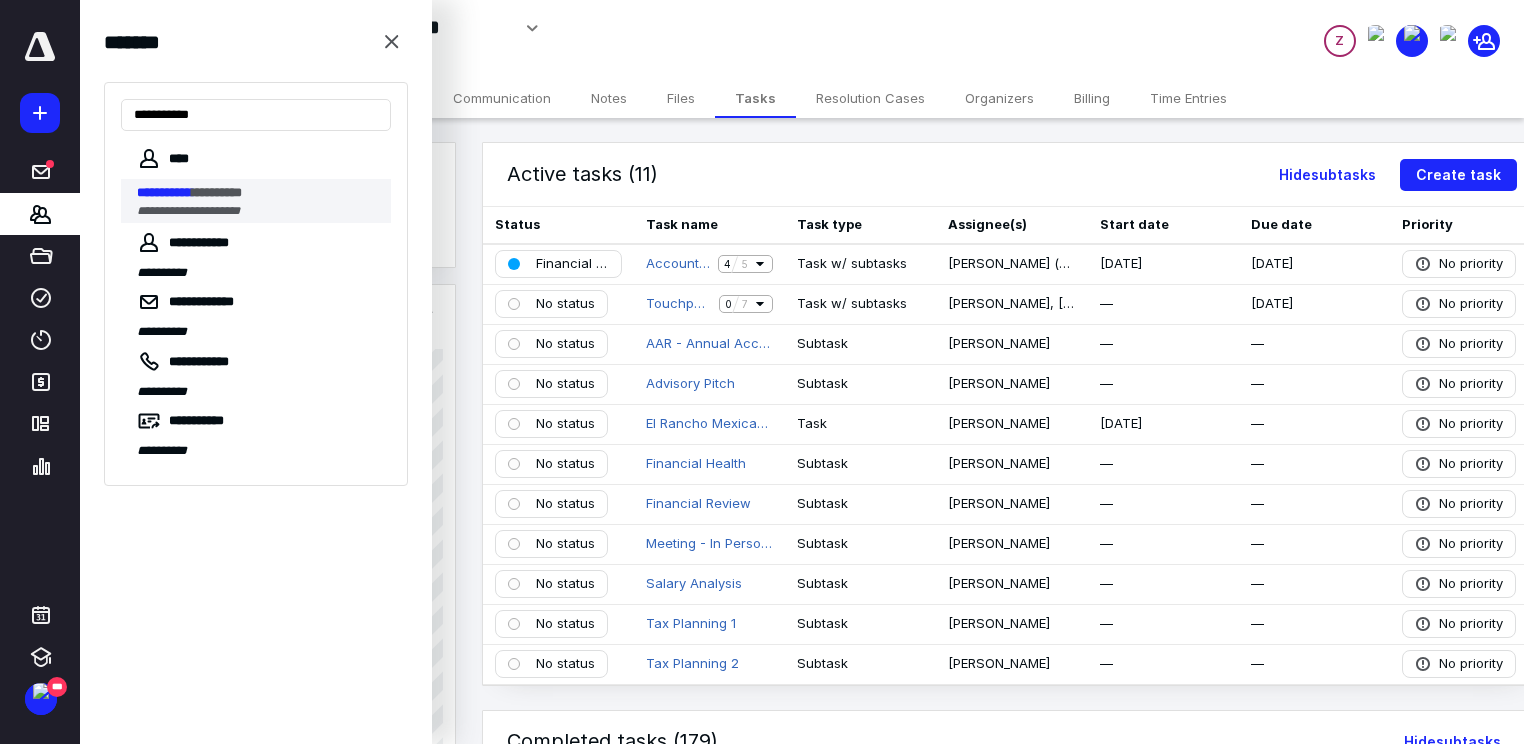 type on "**********" 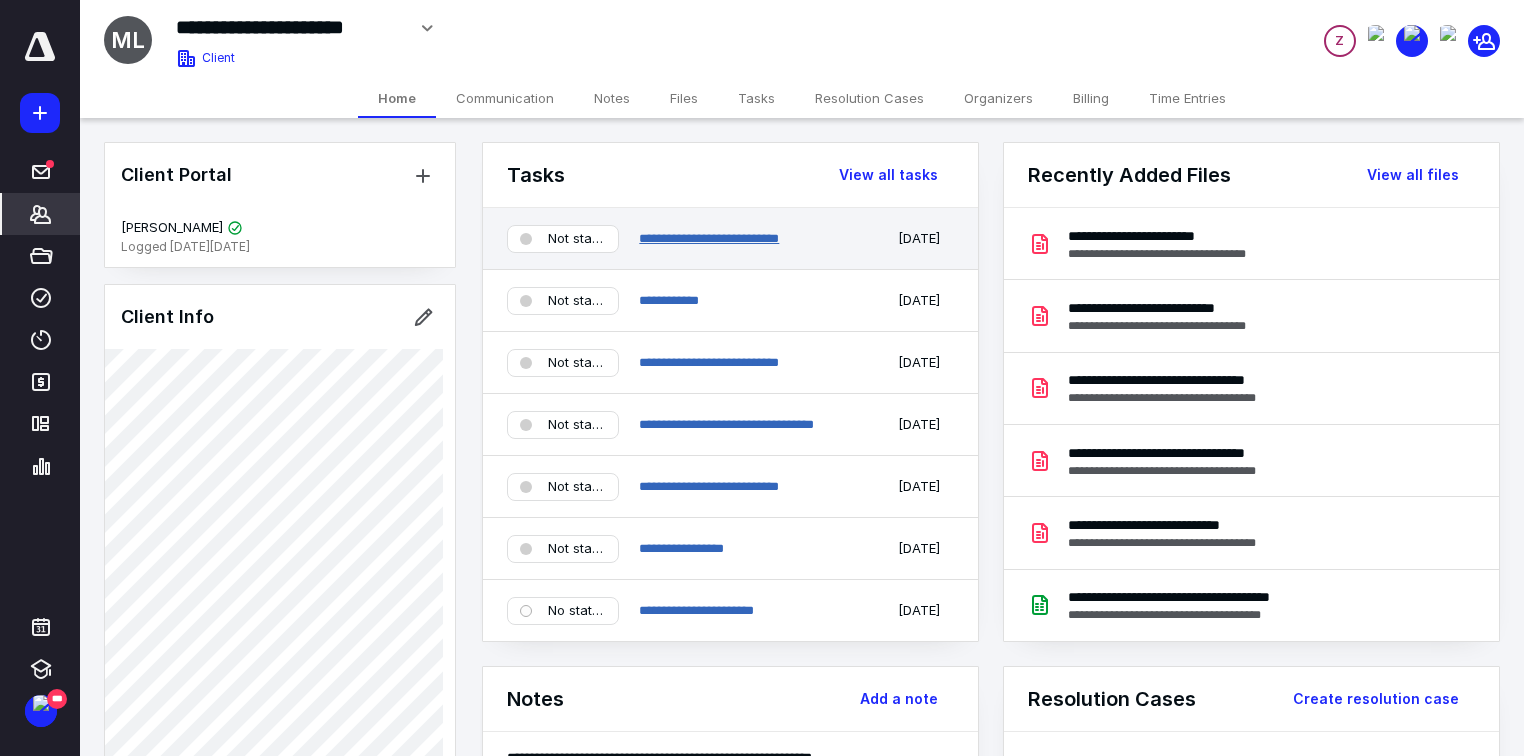 click on "**********" at bounding box center (709, 238) 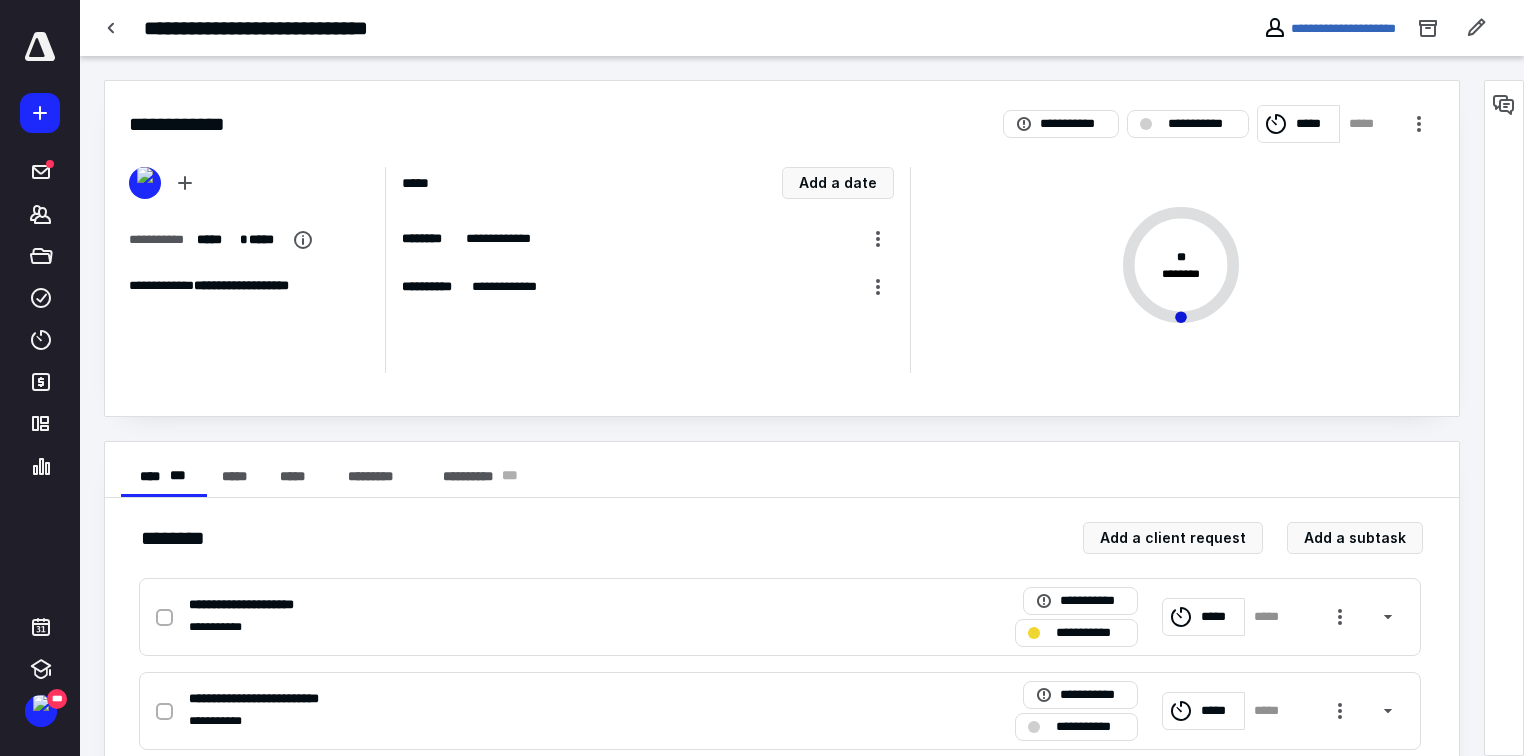 click on "*****" at bounding box center [1314, 124] 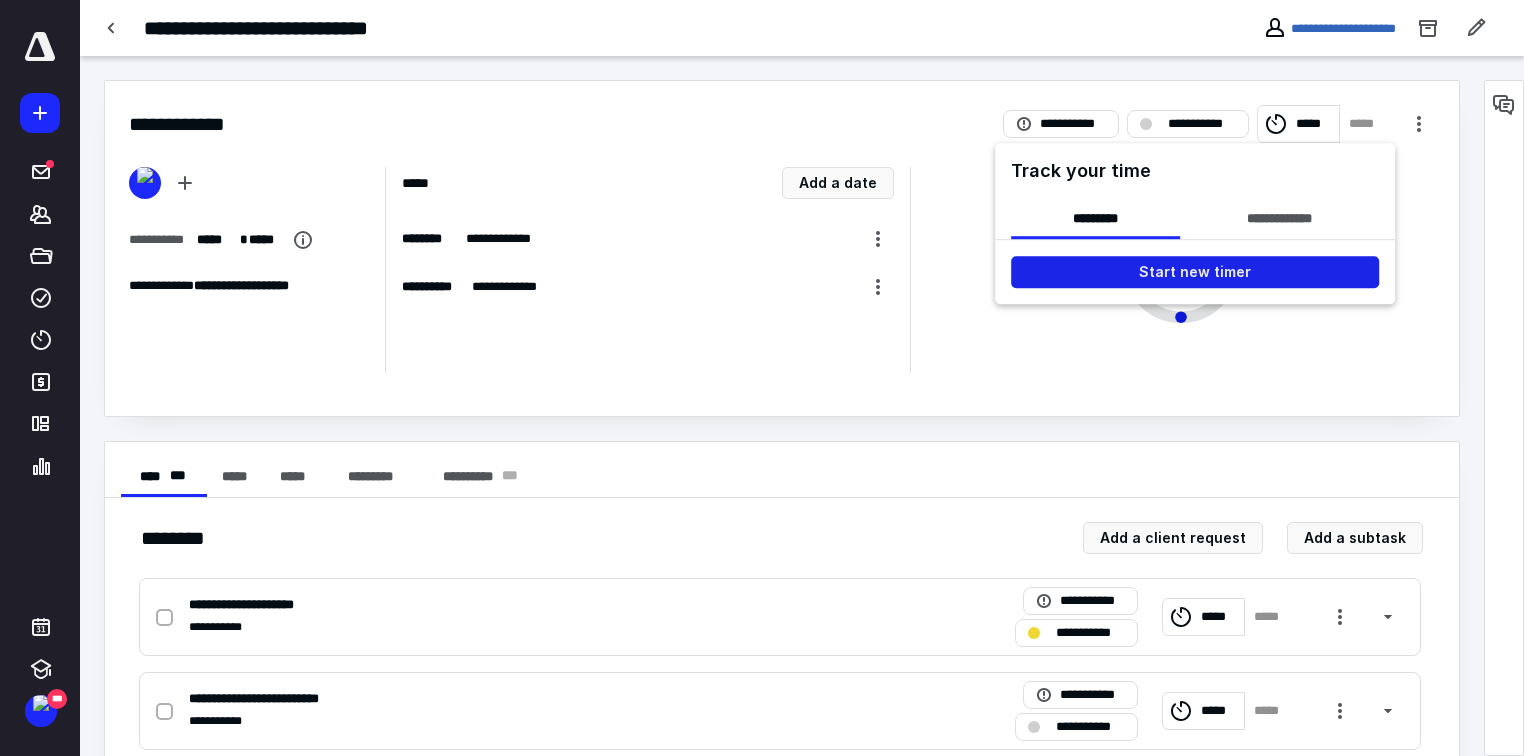 click on "Start new timer" at bounding box center (1195, 272) 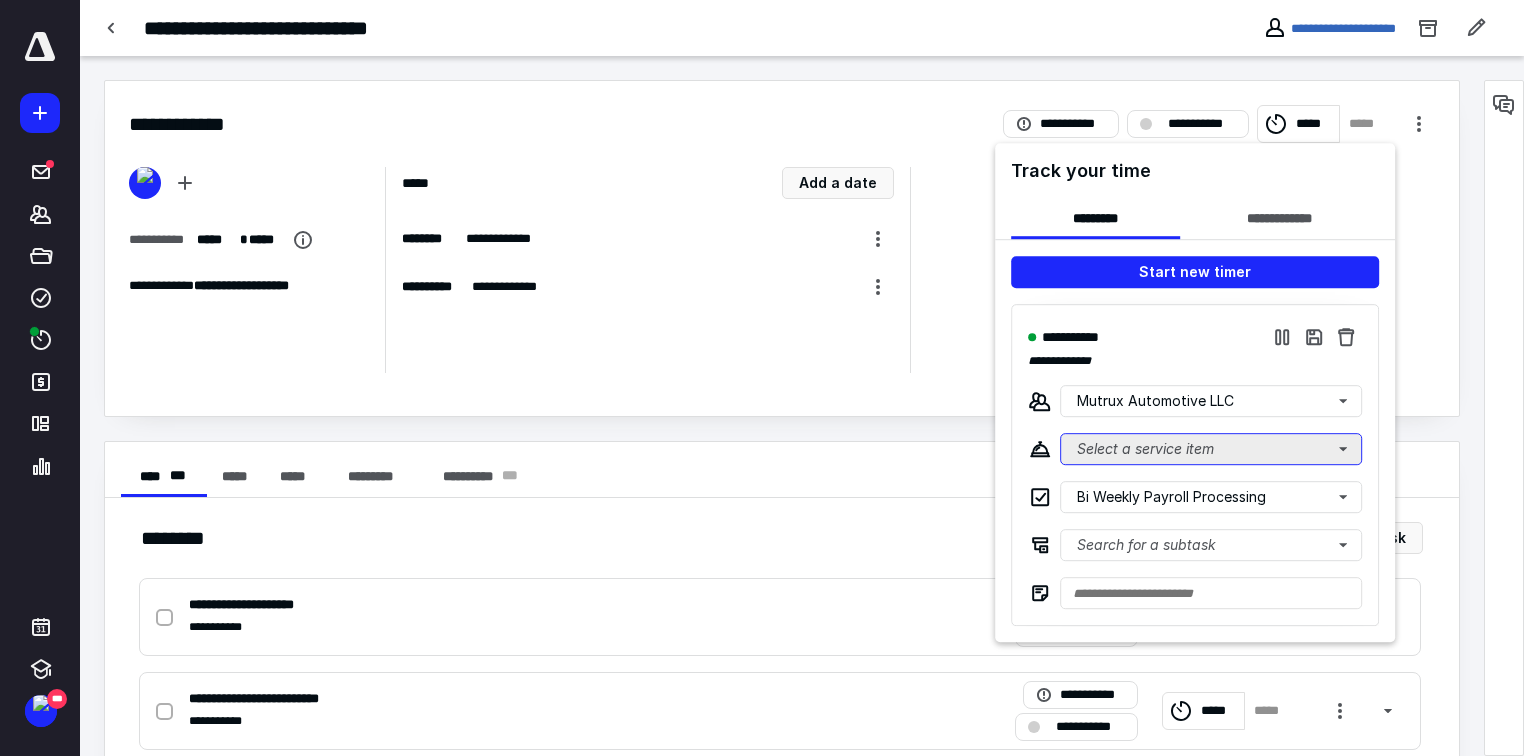 click on "Select a service item" at bounding box center (1211, 449) 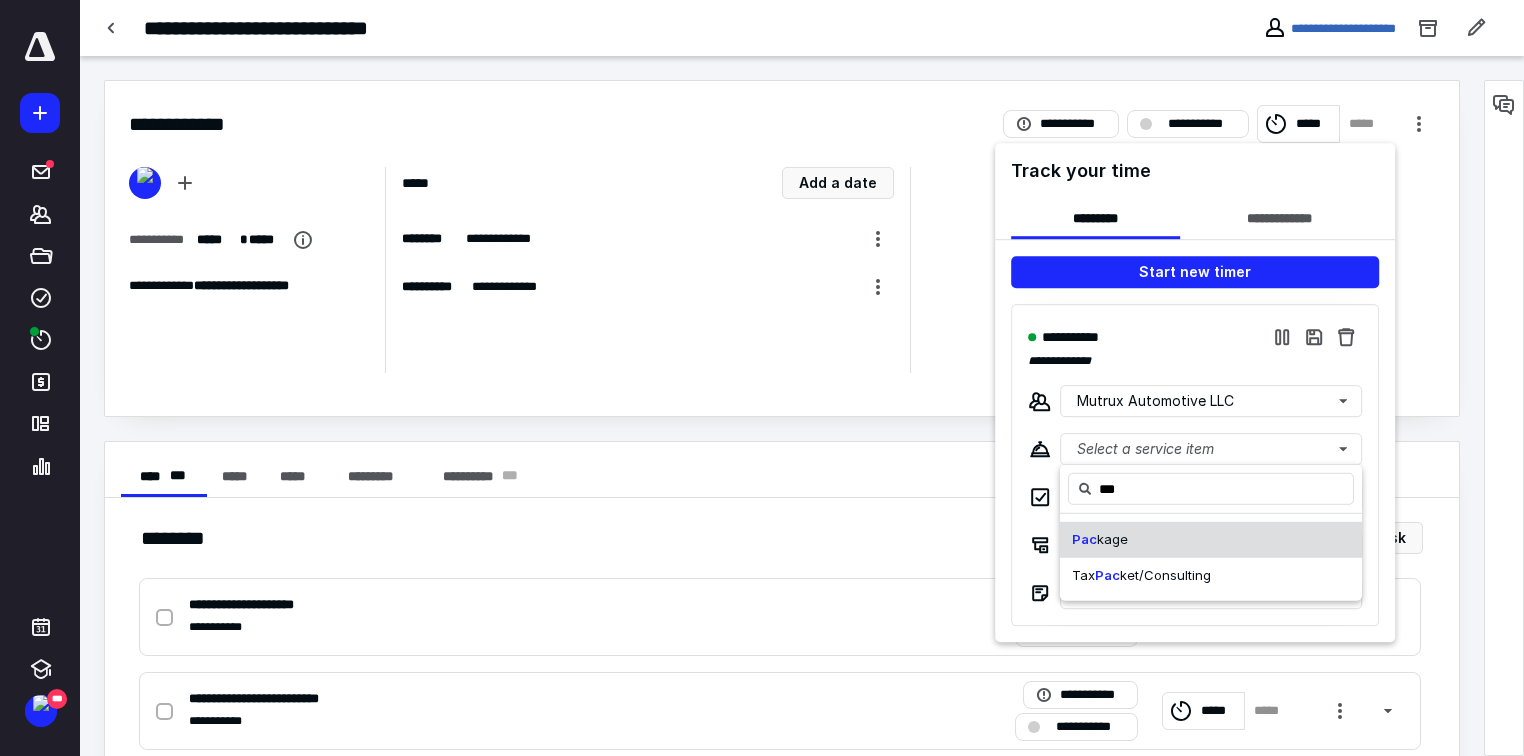 click on "Pac kage" at bounding box center [1211, 540] 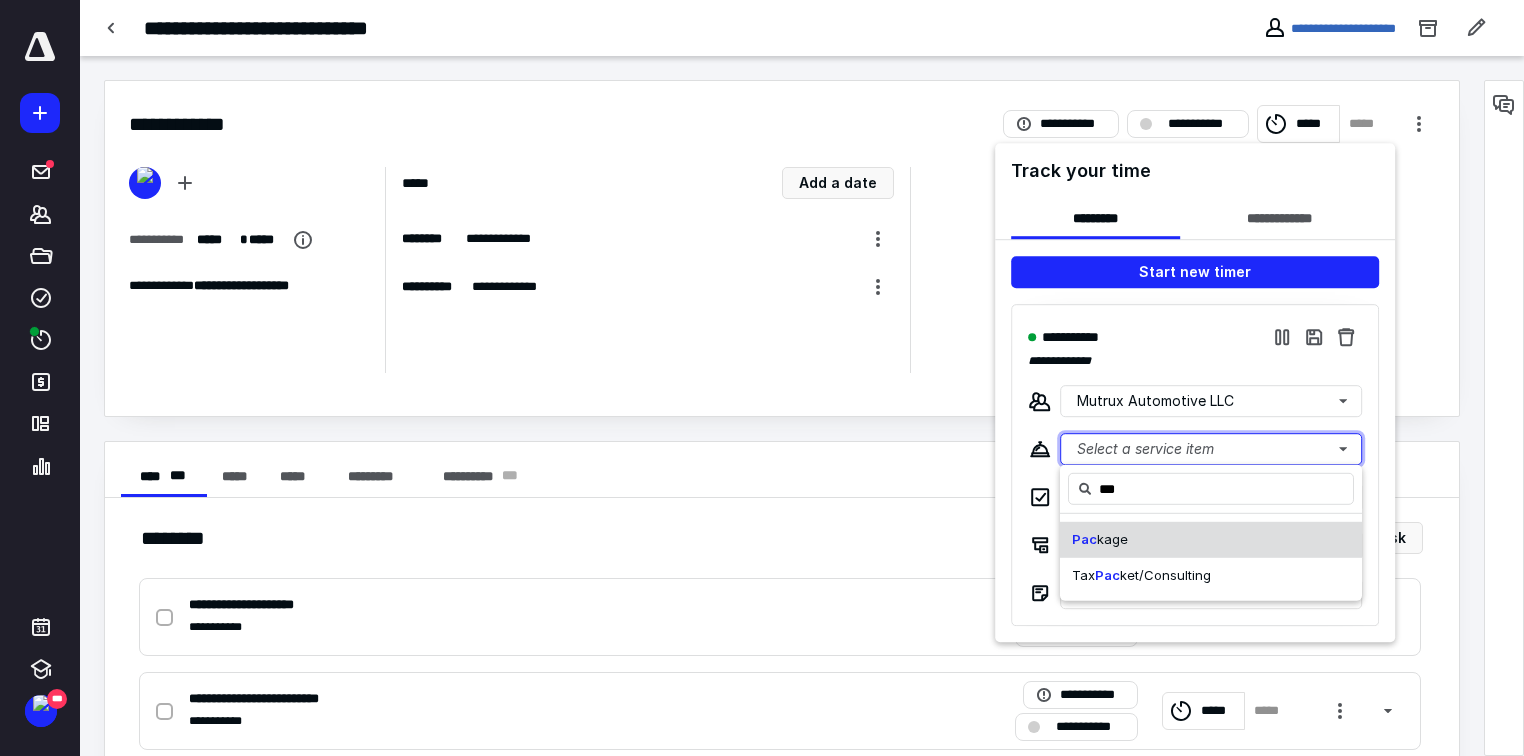 type 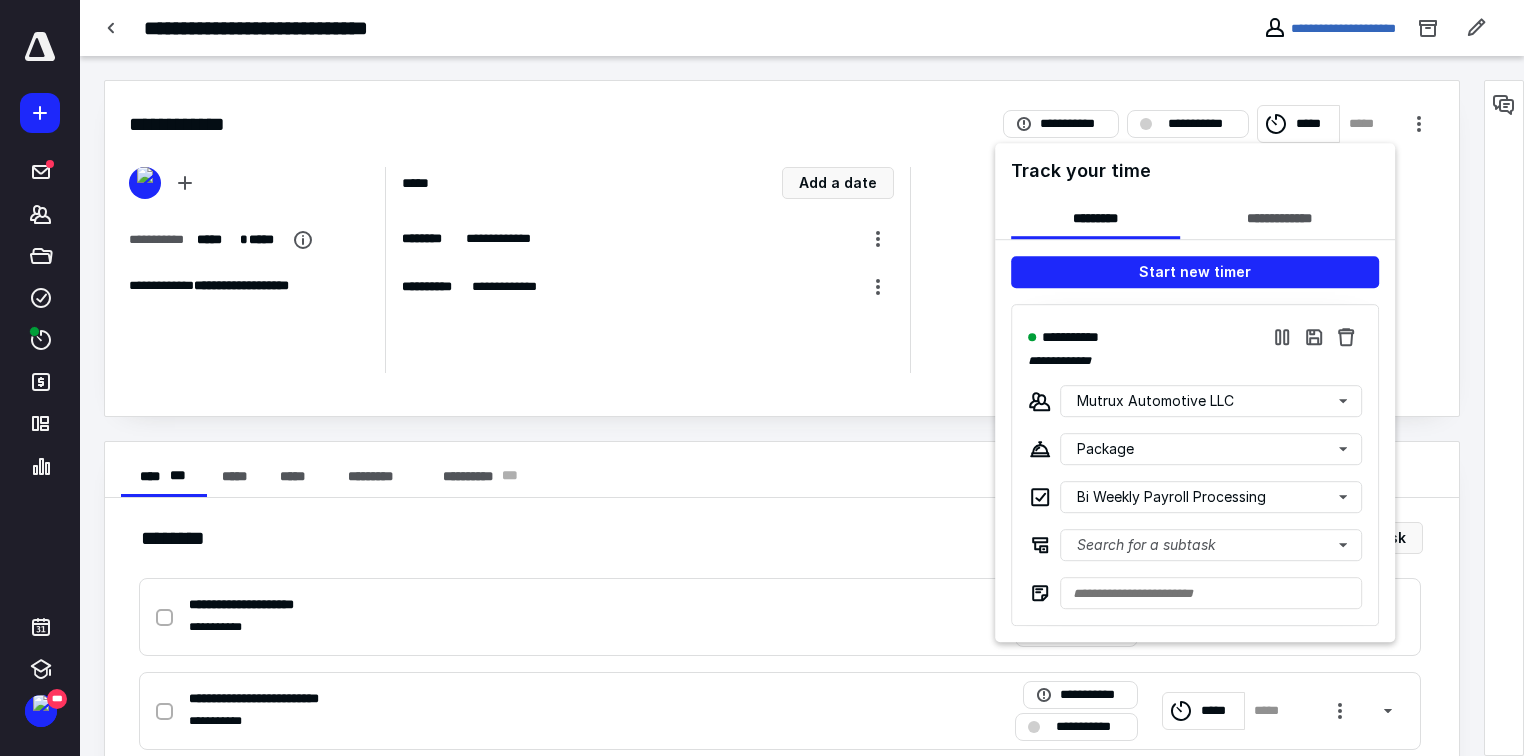 click at bounding box center (762, 378) 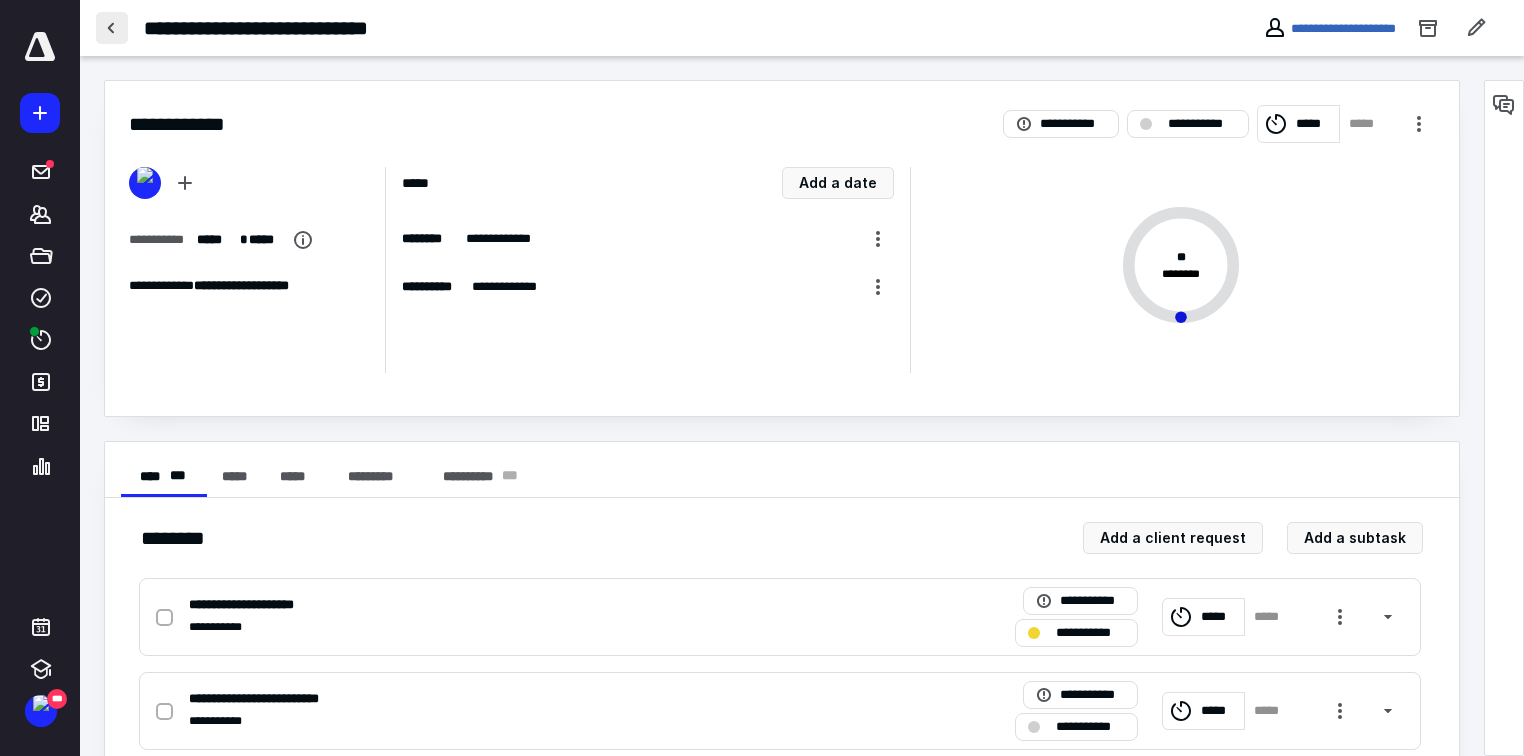 click at bounding box center [112, 28] 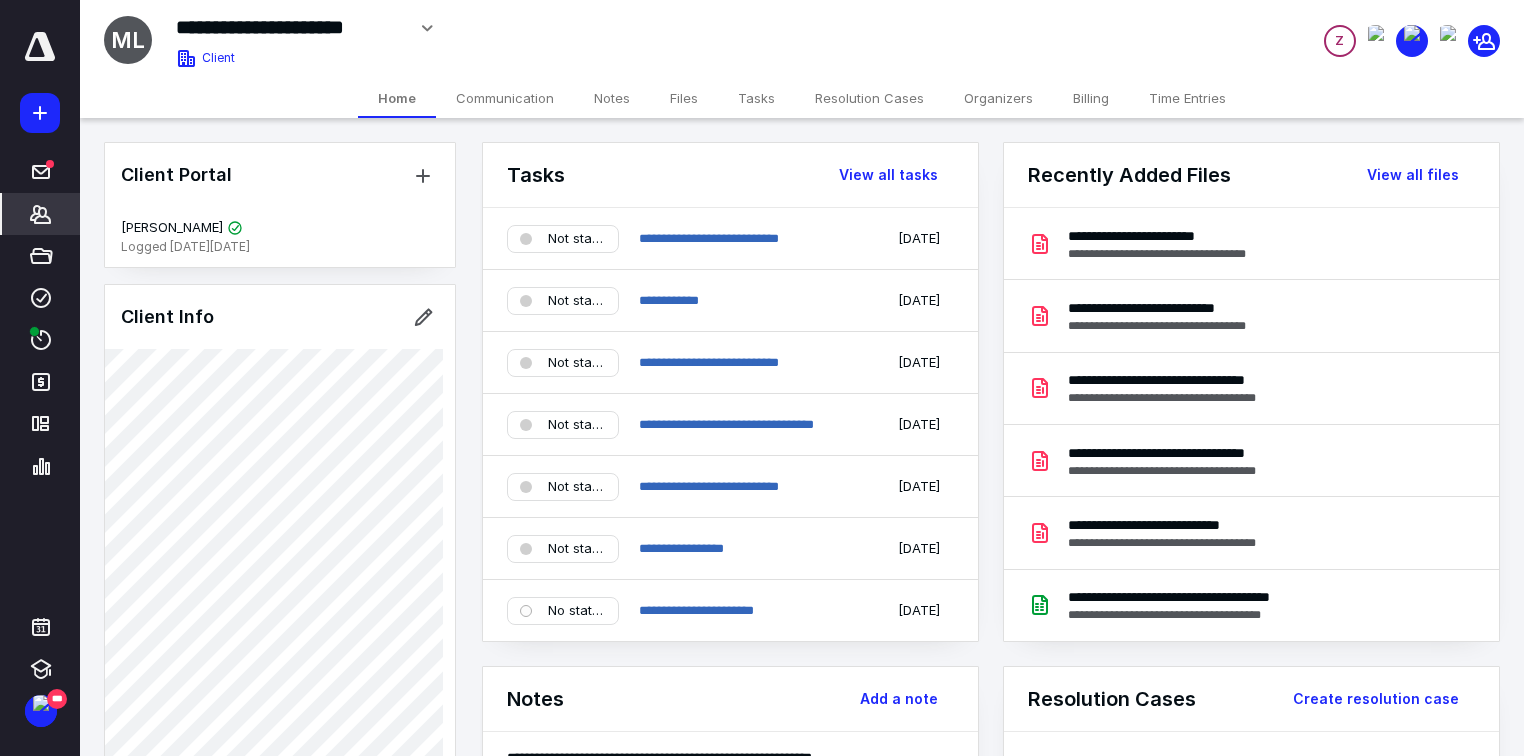 click on "Files" at bounding box center (684, 98) 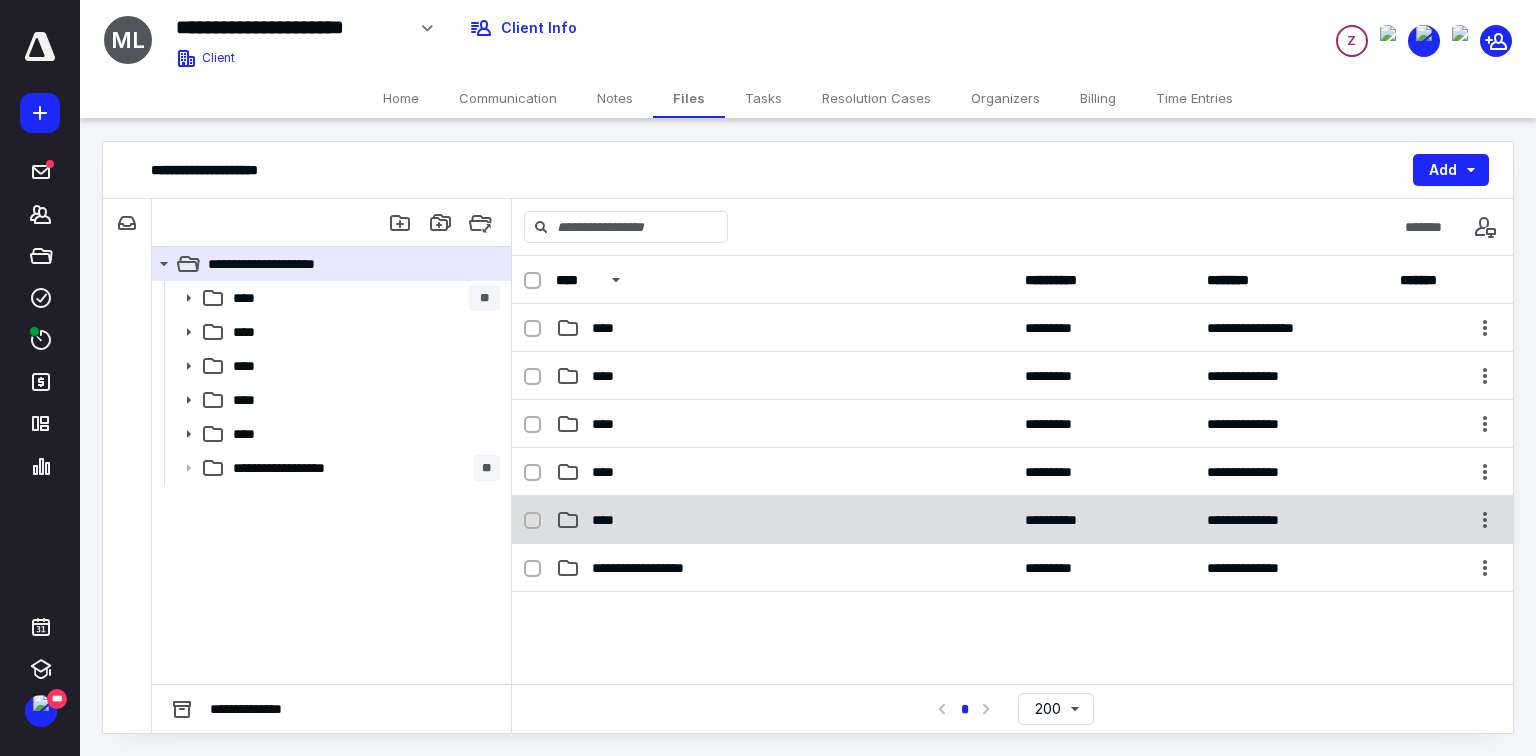 click on "****" at bounding box center (784, 520) 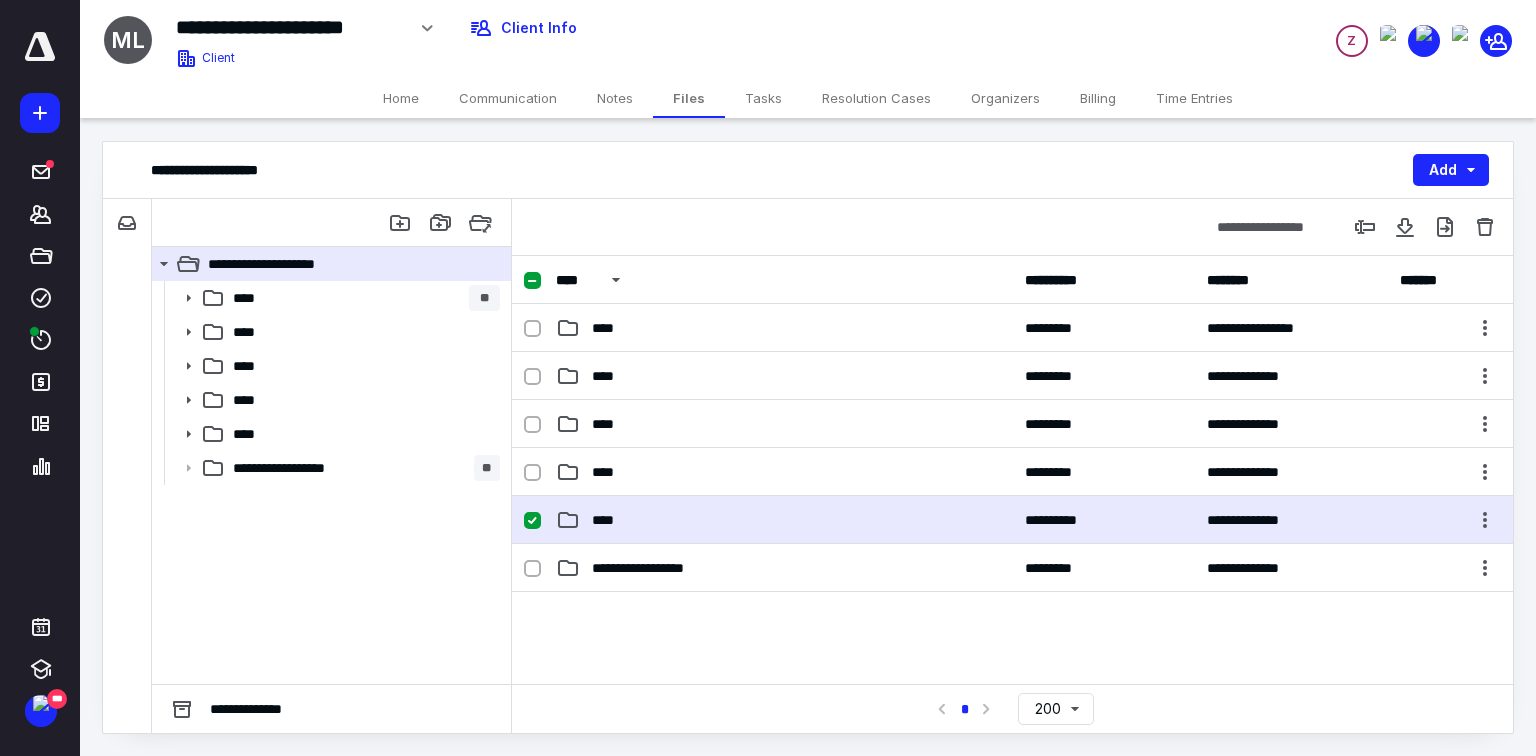 click on "****" at bounding box center (784, 520) 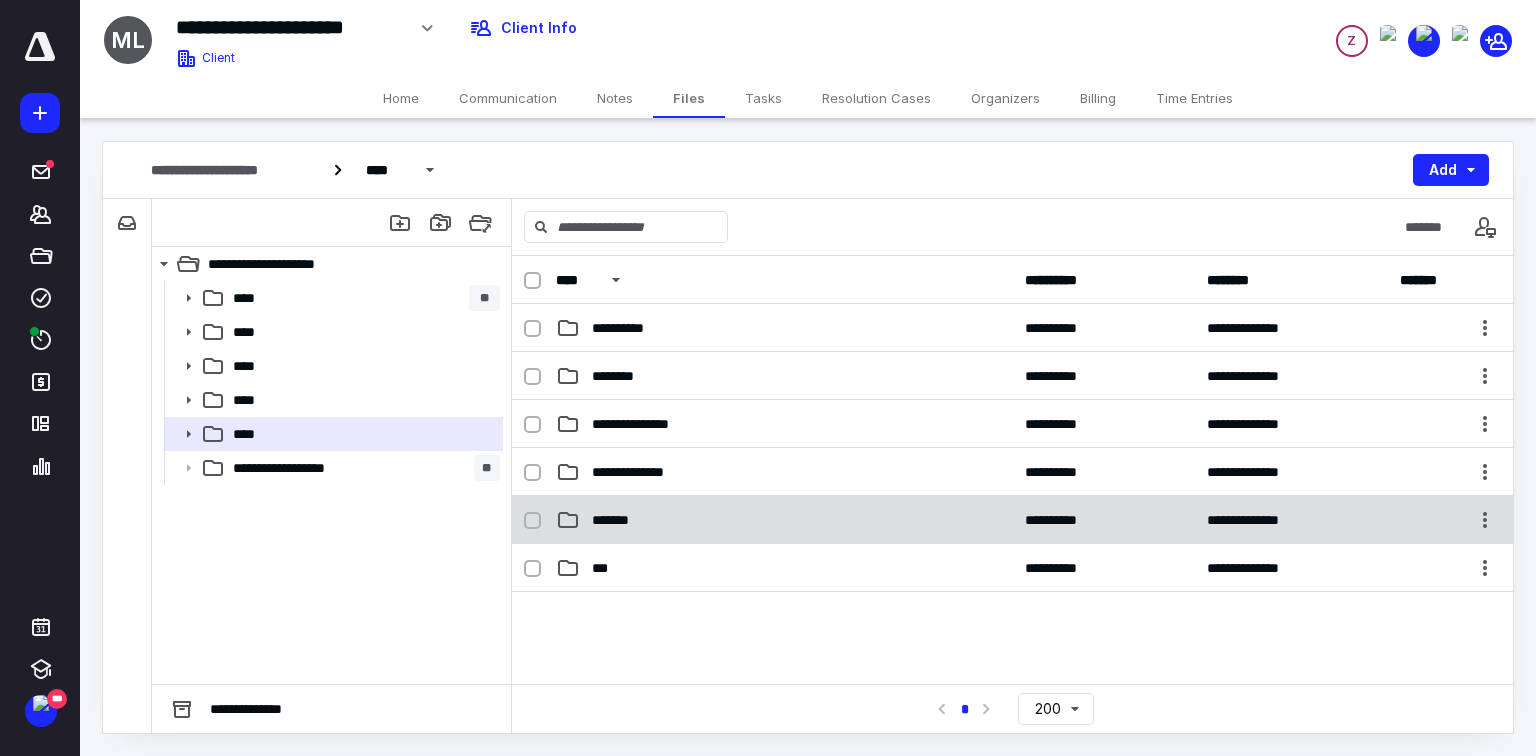 click on "*******" at bounding box center [614, 520] 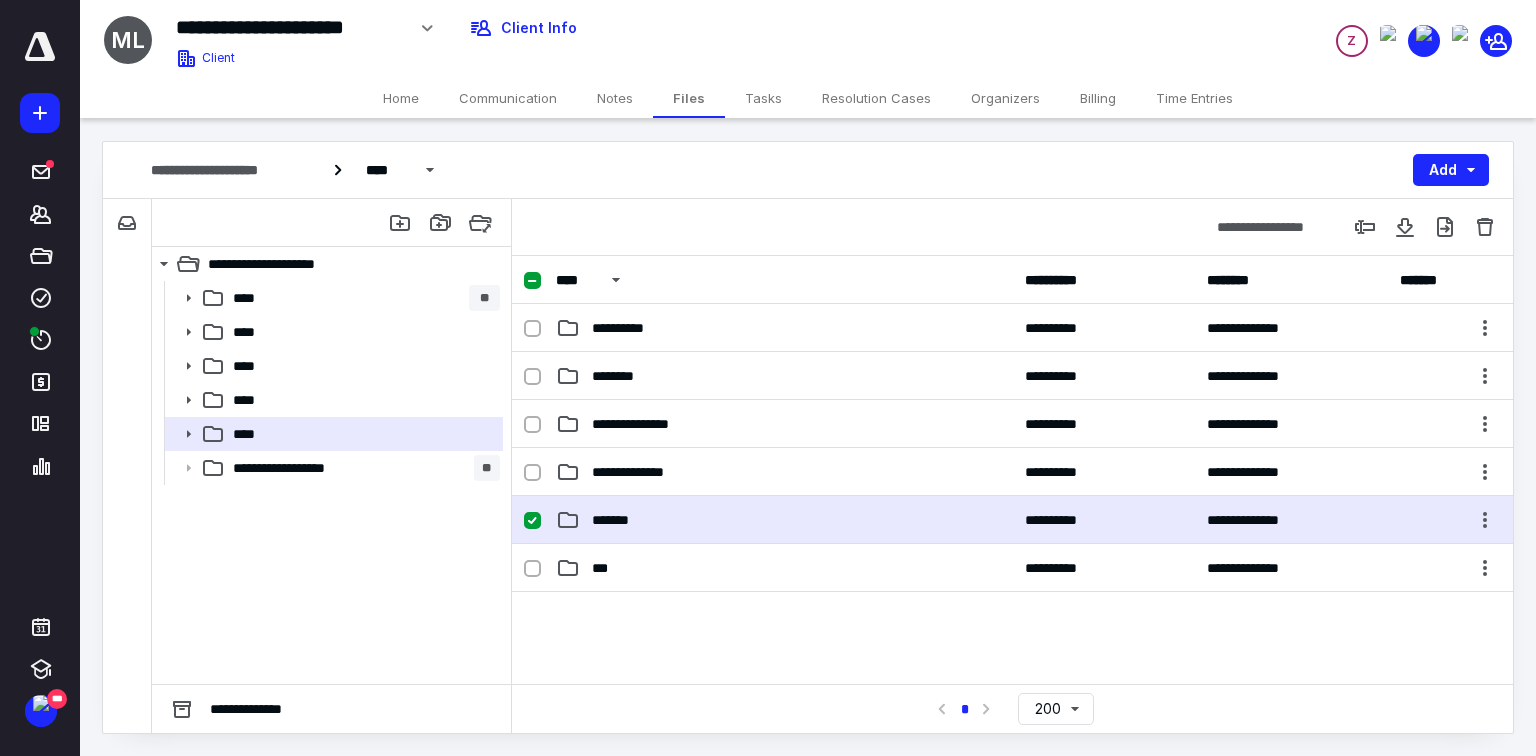 click on "*******" at bounding box center [614, 520] 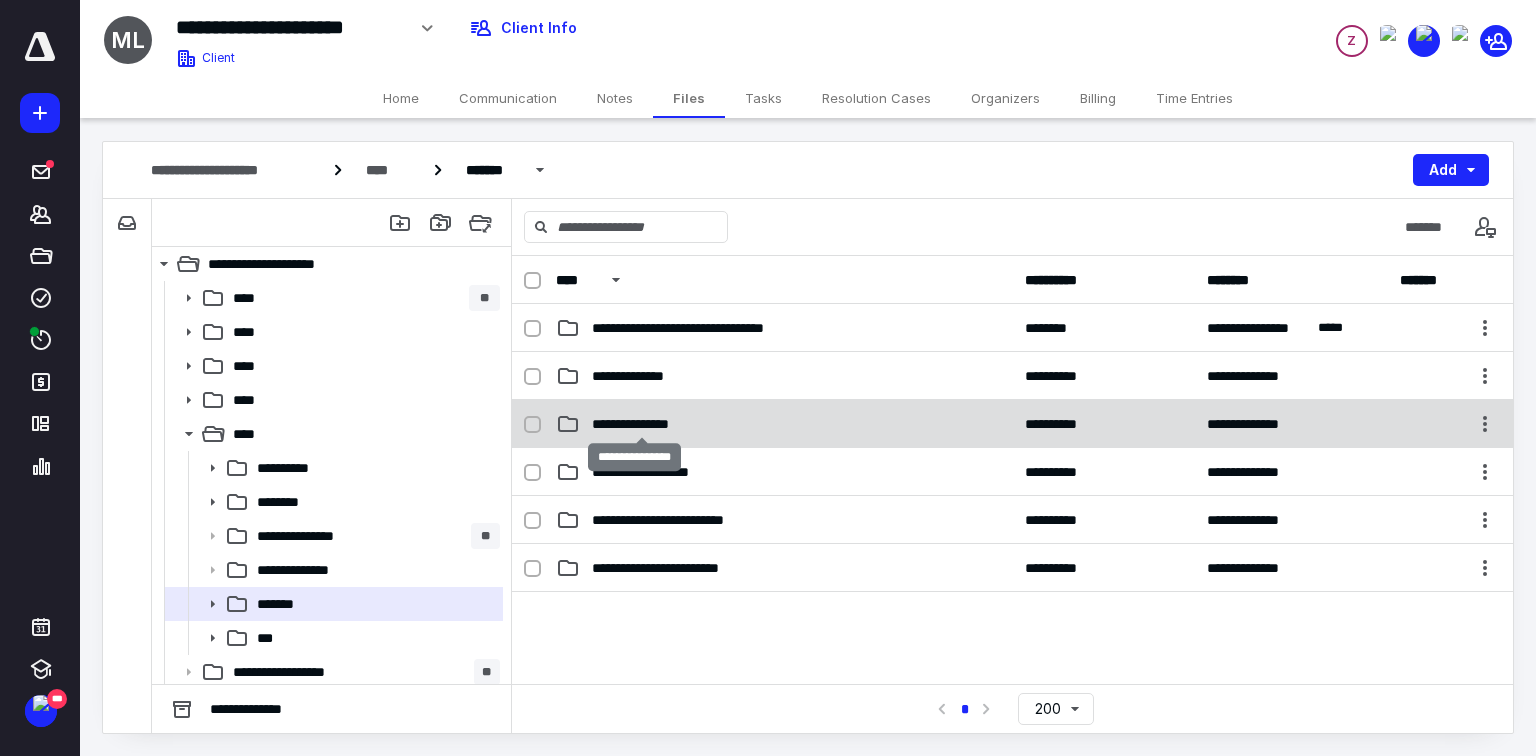 click on "**********" at bounding box center (642, 424) 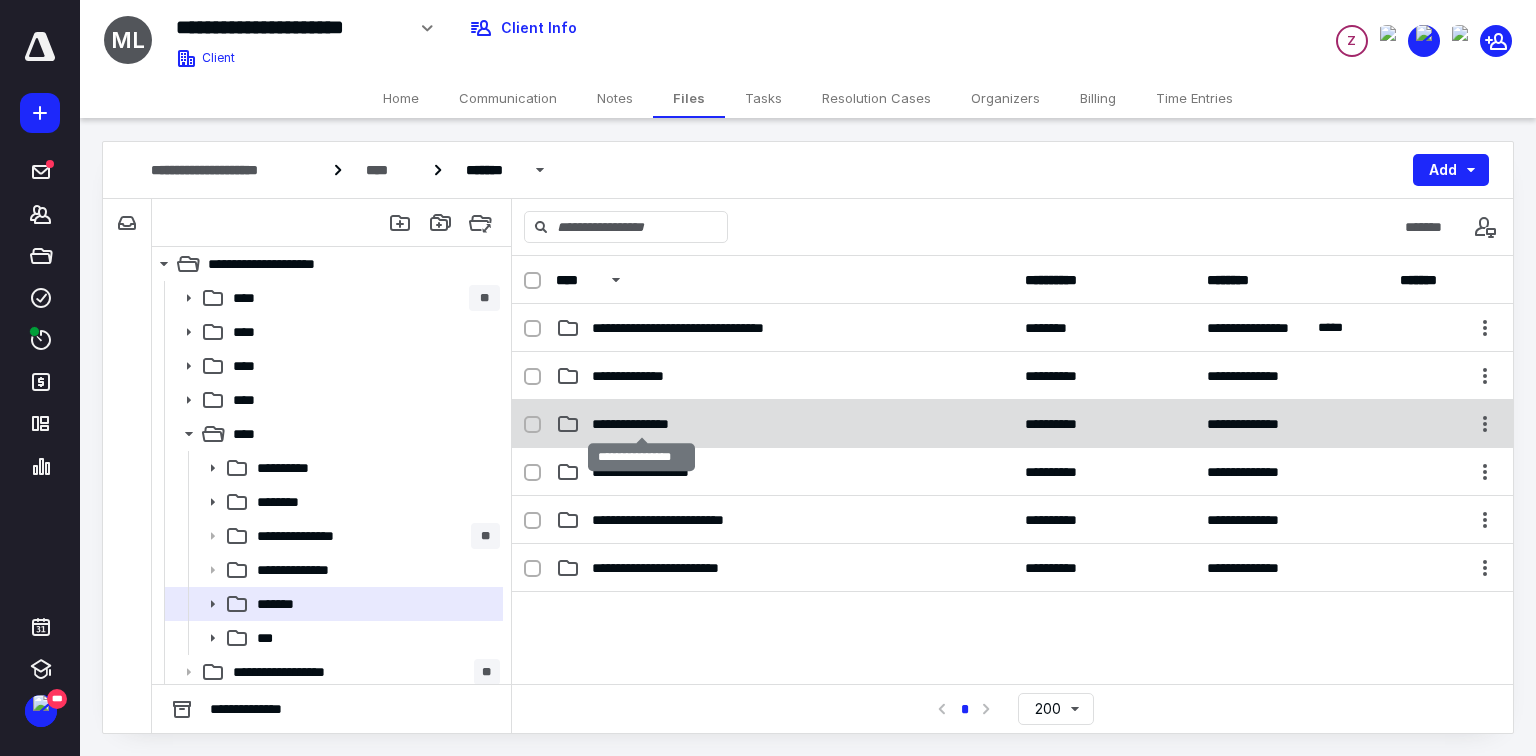 click on "**********" at bounding box center [642, 424] 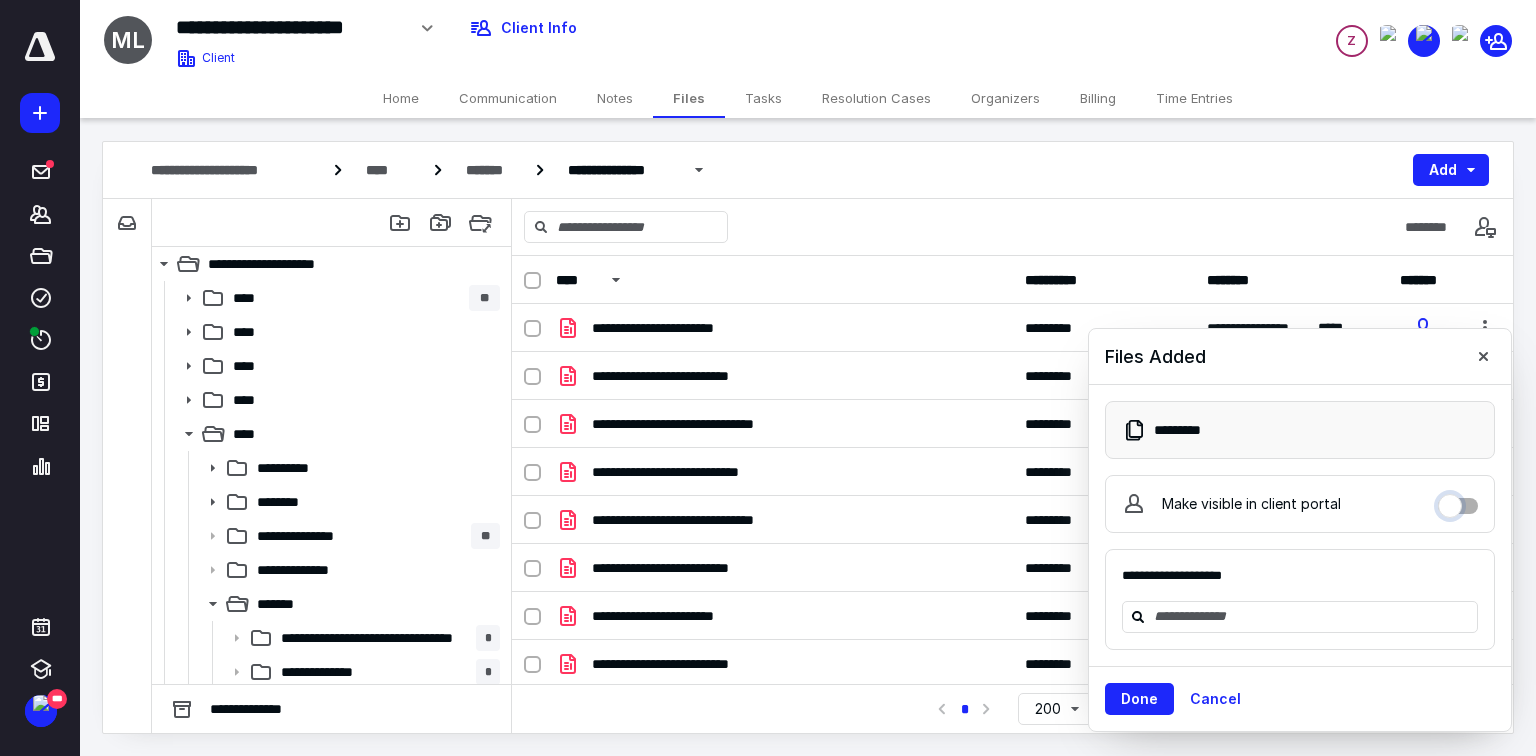 click on "Make visible in client portal" at bounding box center (1458, 501) 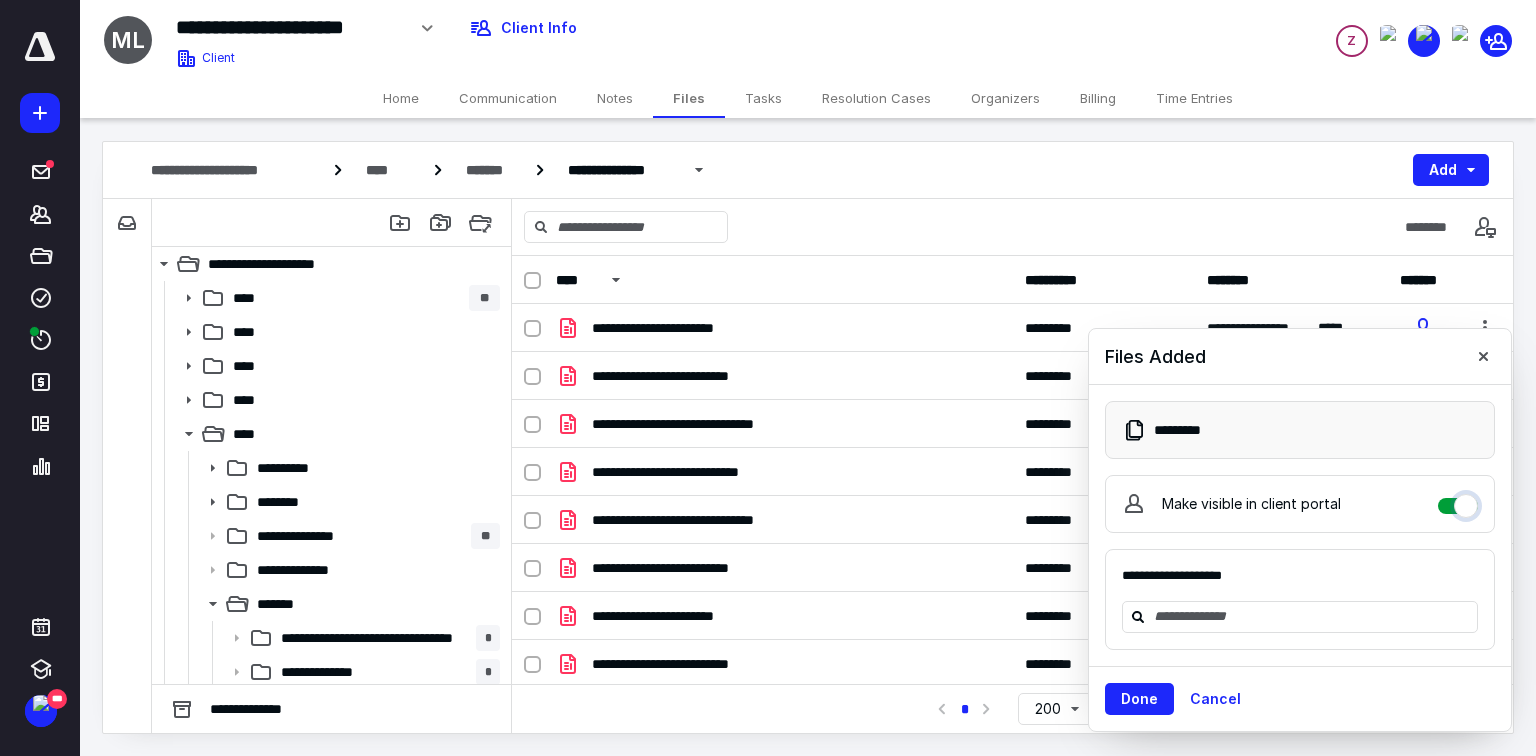 checkbox on "****" 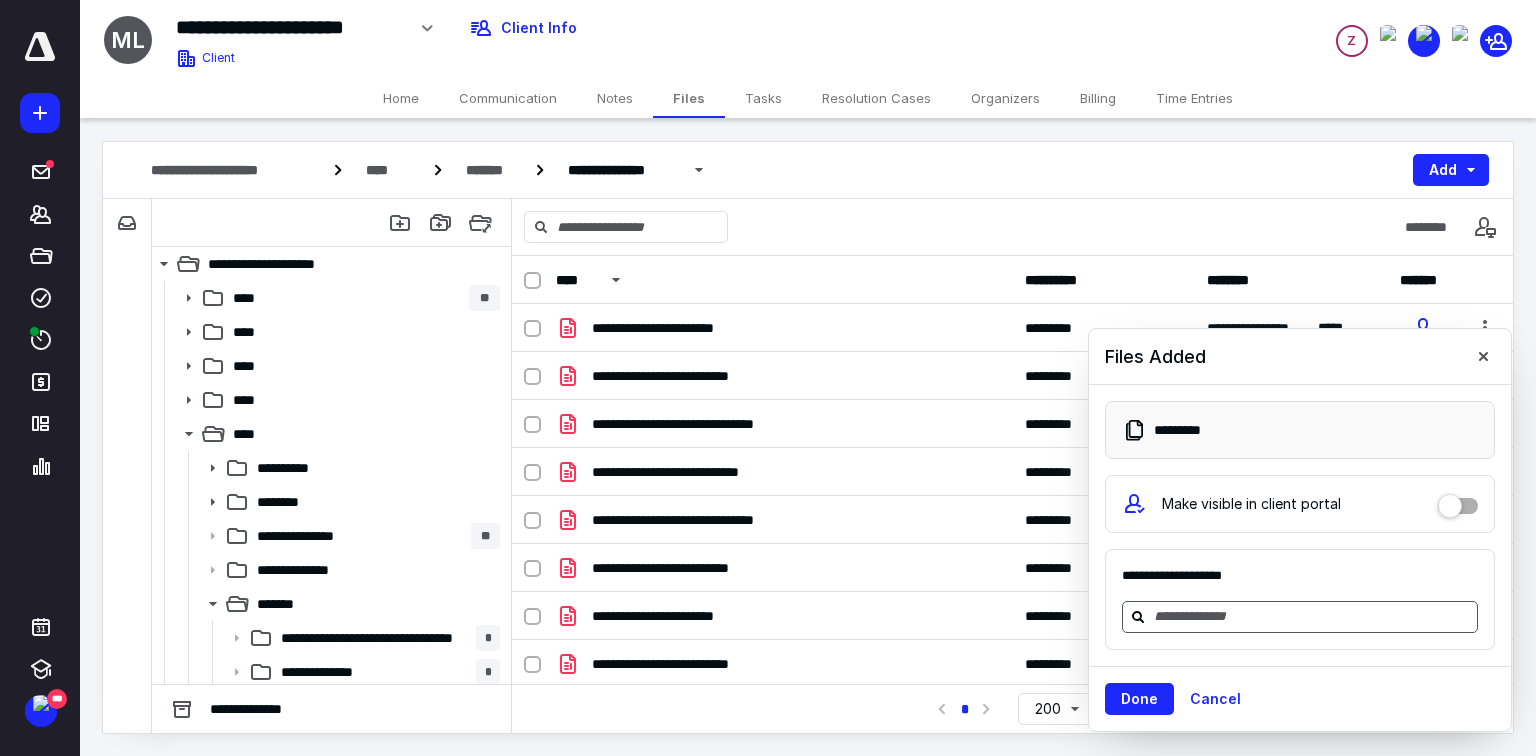 click at bounding box center [1312, 616] 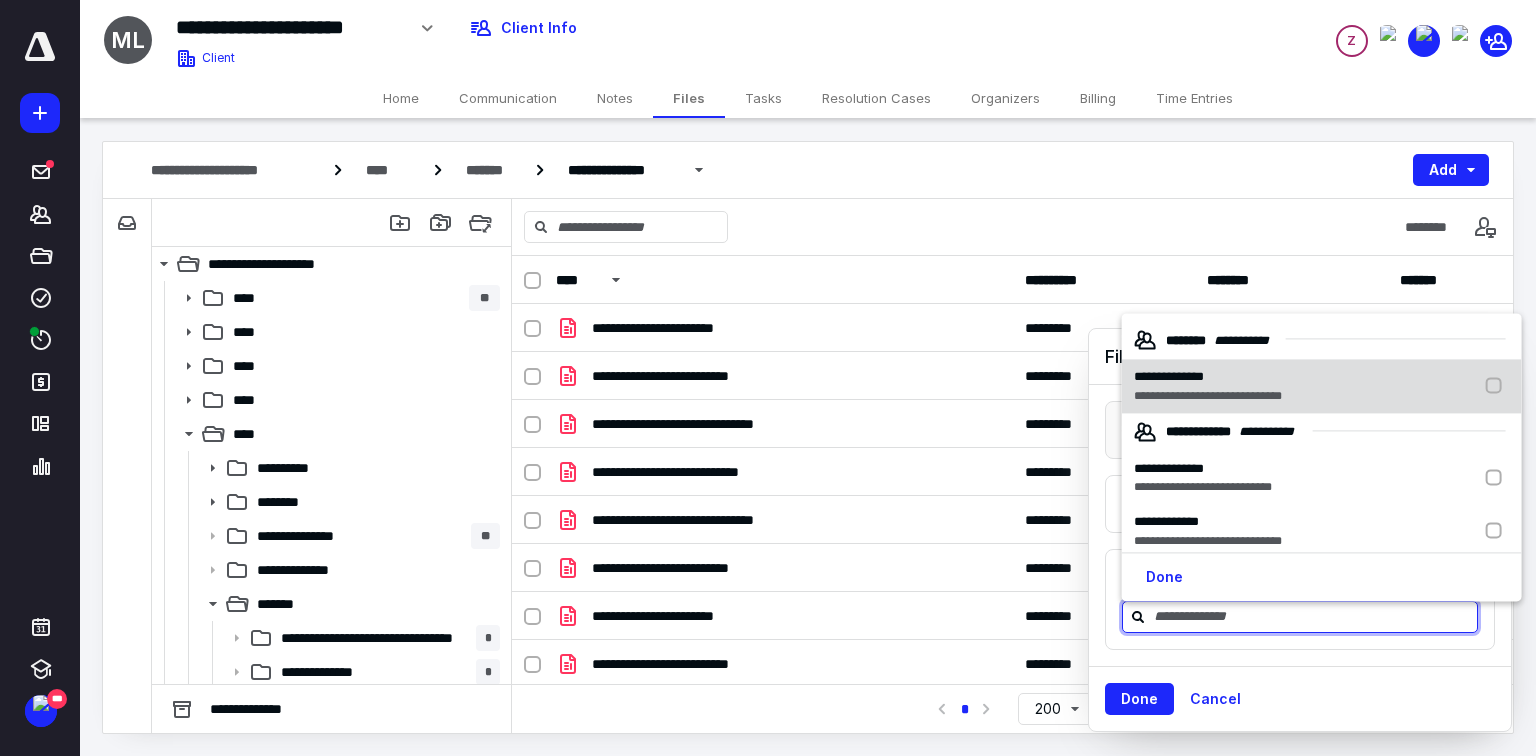 click on "**********" at bounding box center (1208, 396) 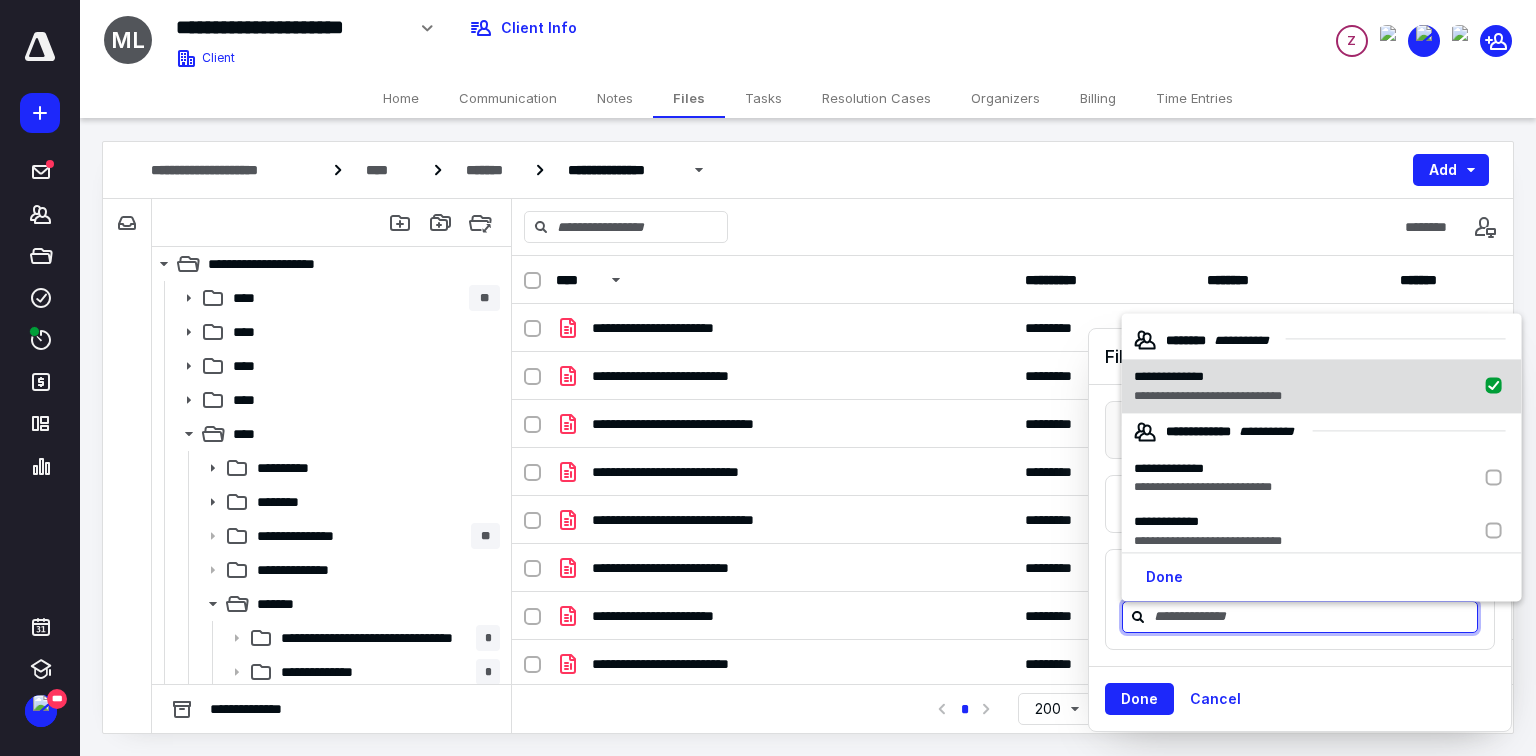 checkbox on "true" 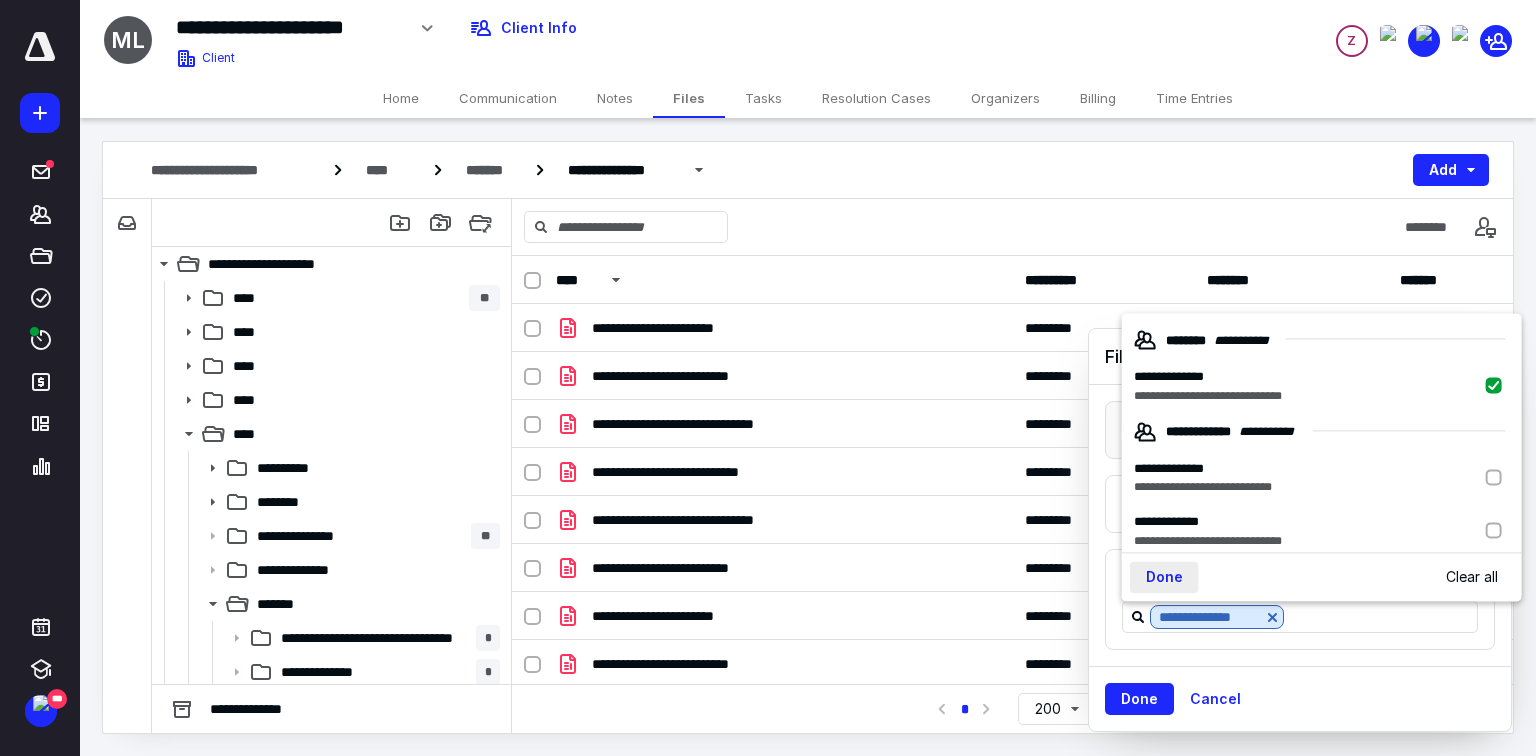 click on "Done" at bounding box center (1164, 577) 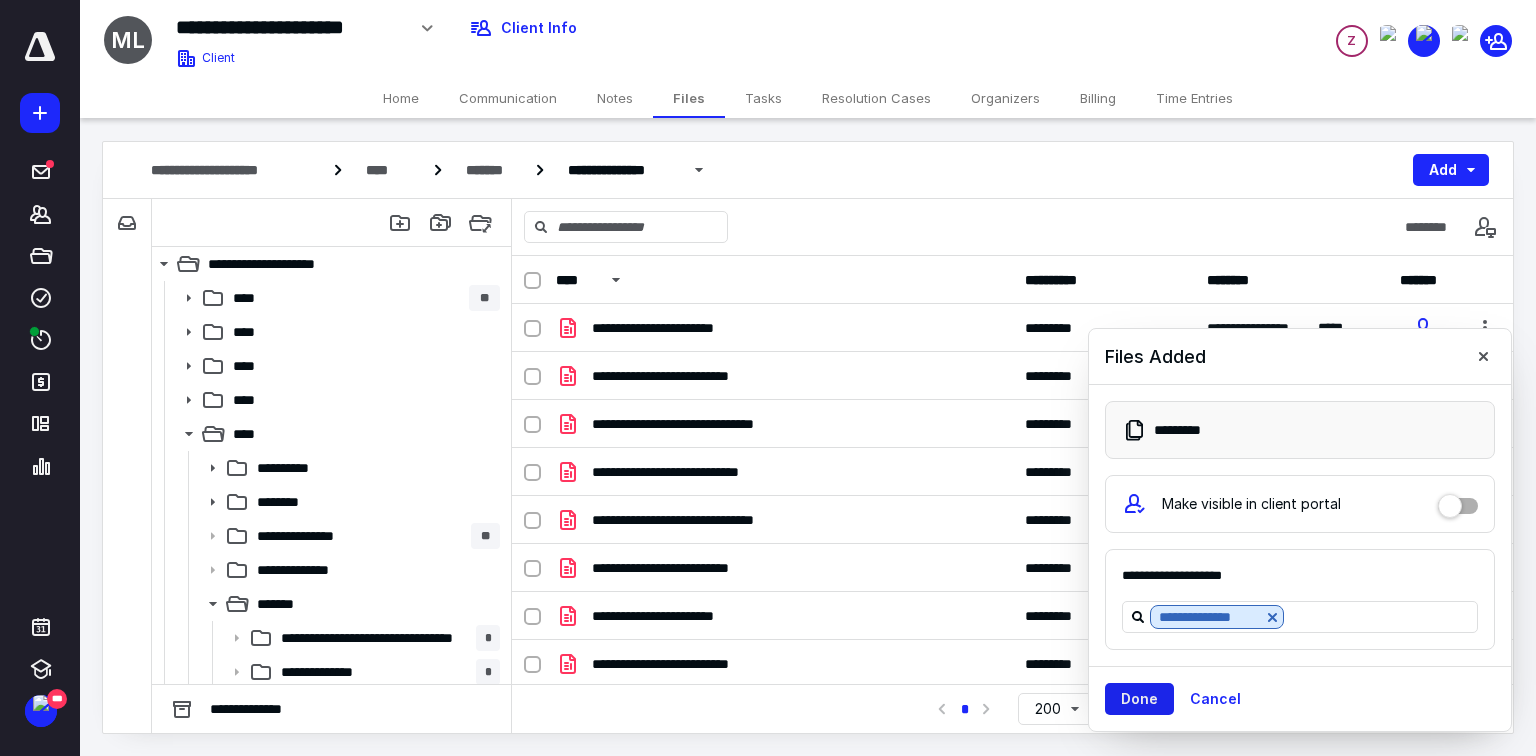 click on "Done" at bounding box center [1139, 699] 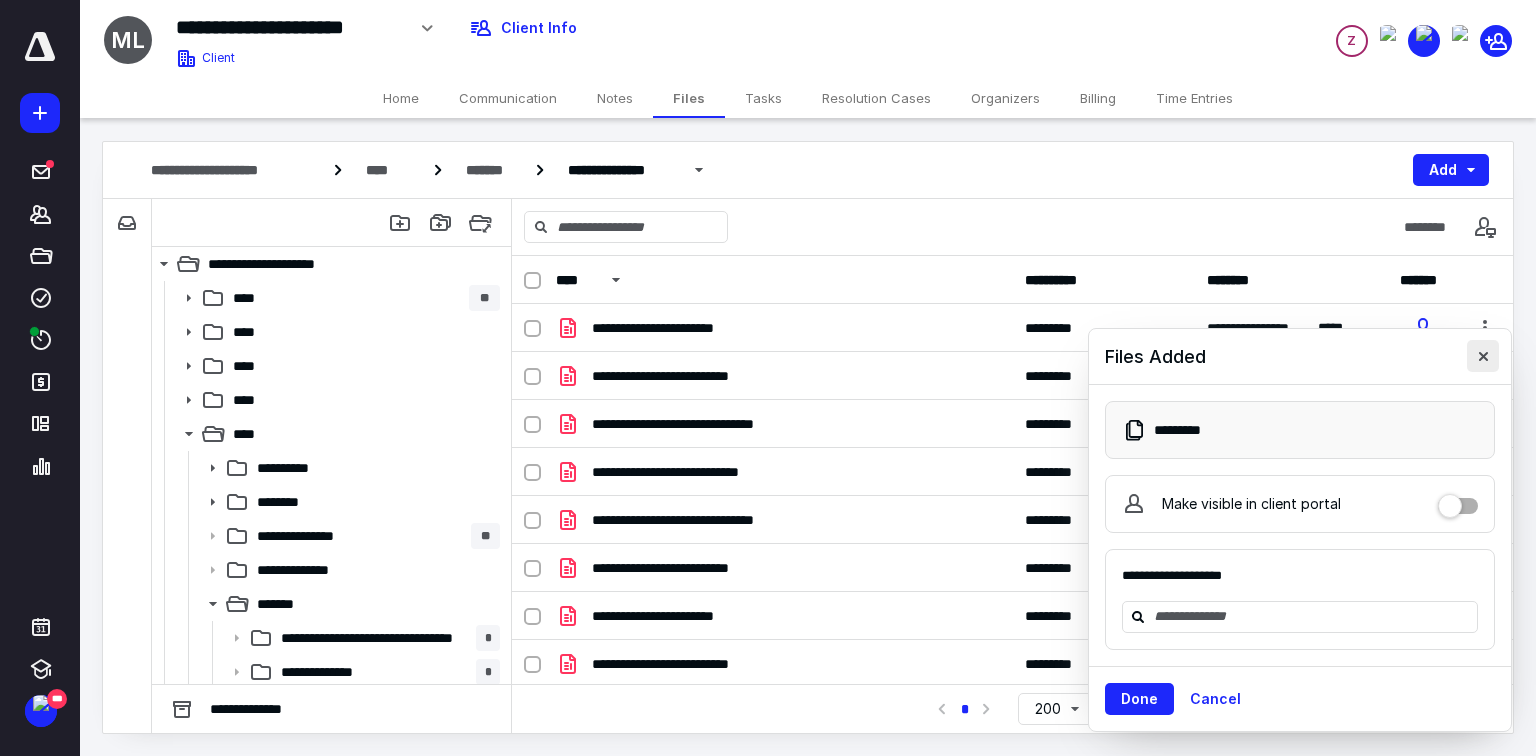 click at bounding box center [1483, 356] 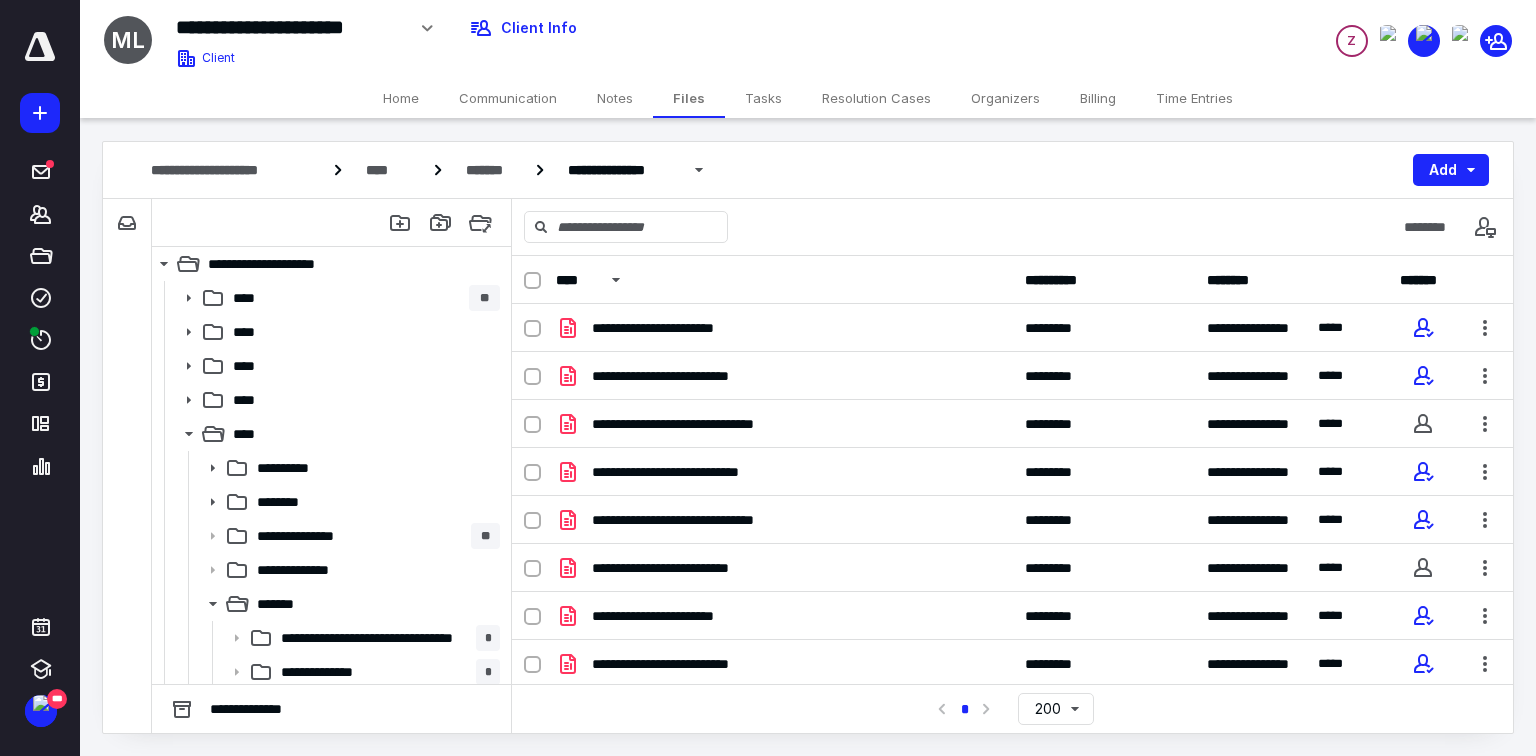 click on "Tasks" at bounding box center (763, 98) 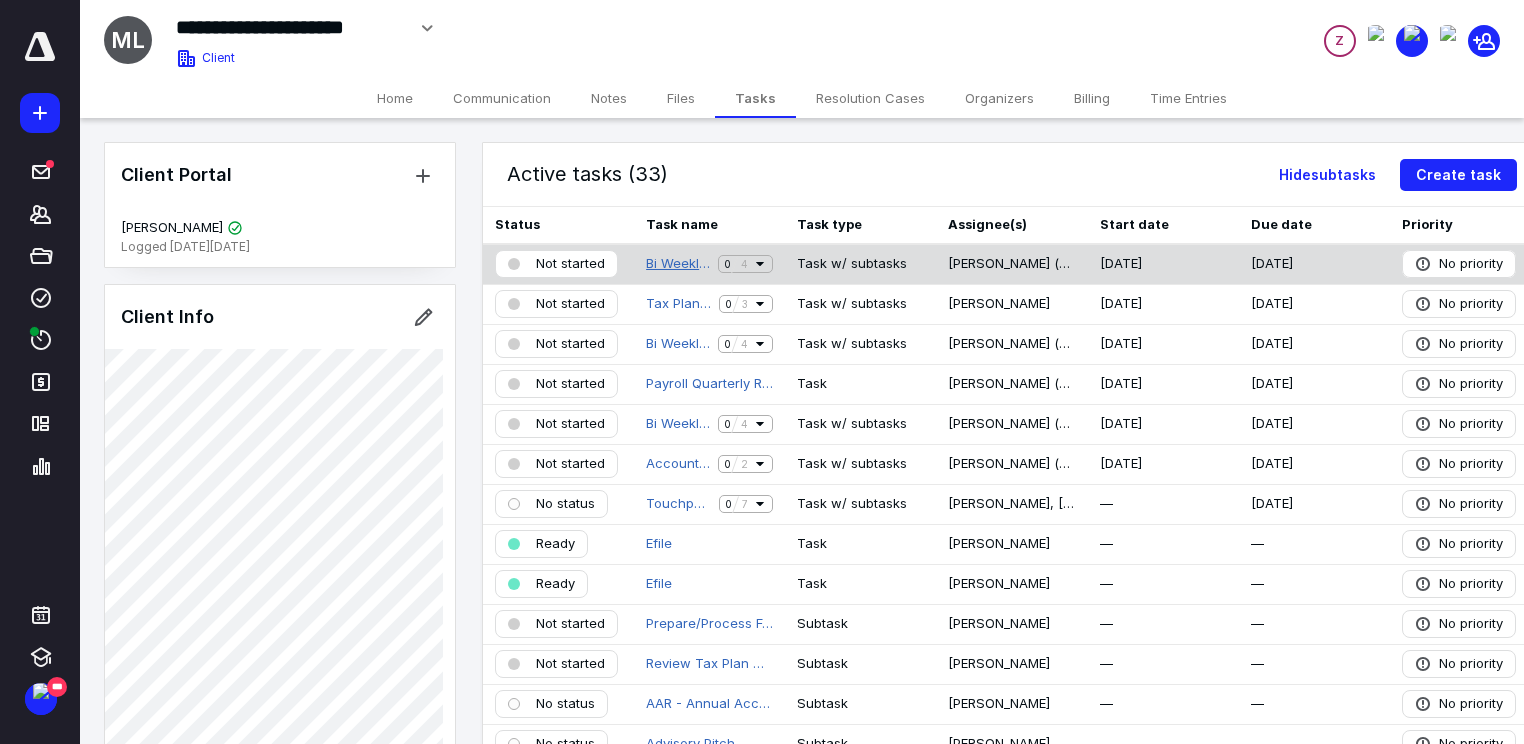 click on "Bi Weekly Payroll Processing" at bounding box center (678, 264) 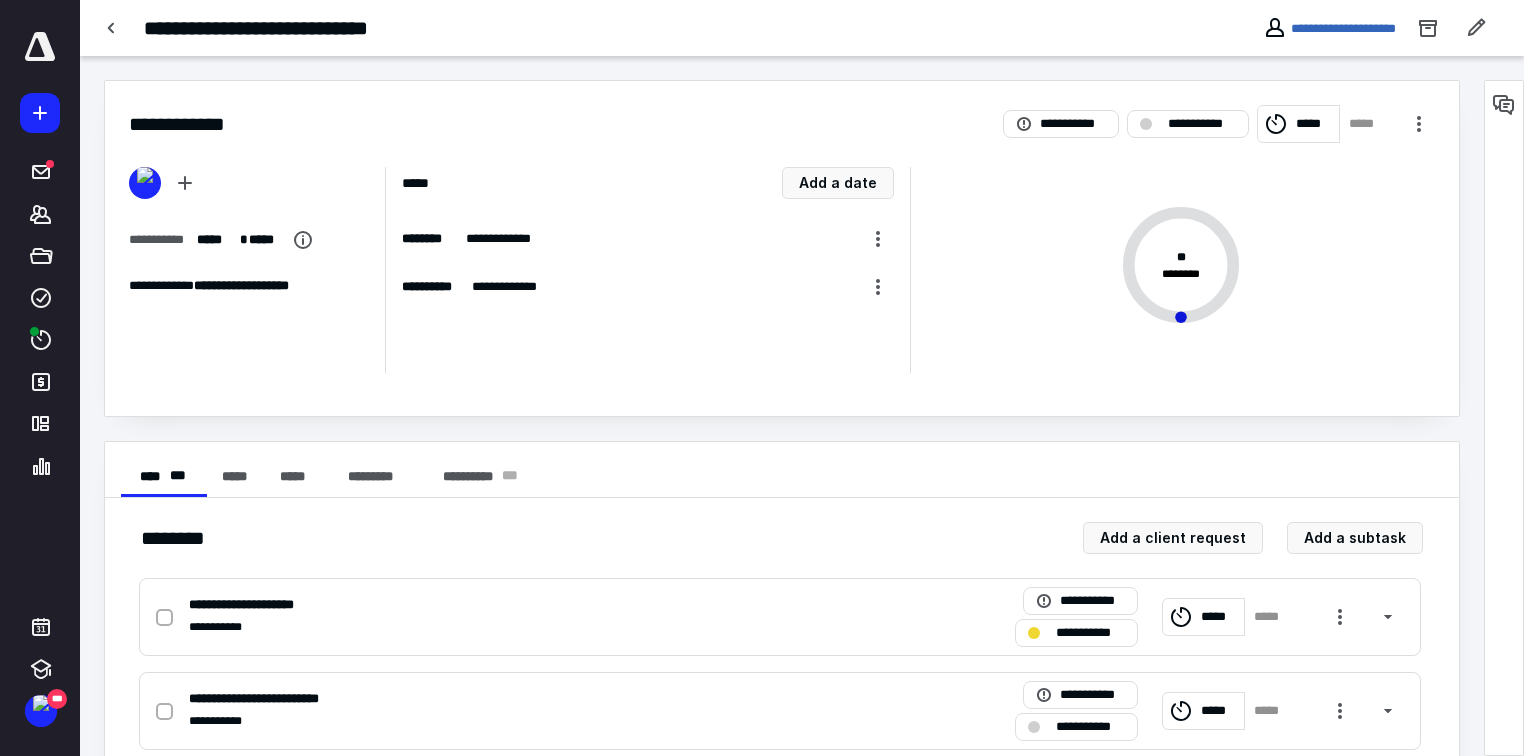 click on "*****" at bounding box center [1314, 124] 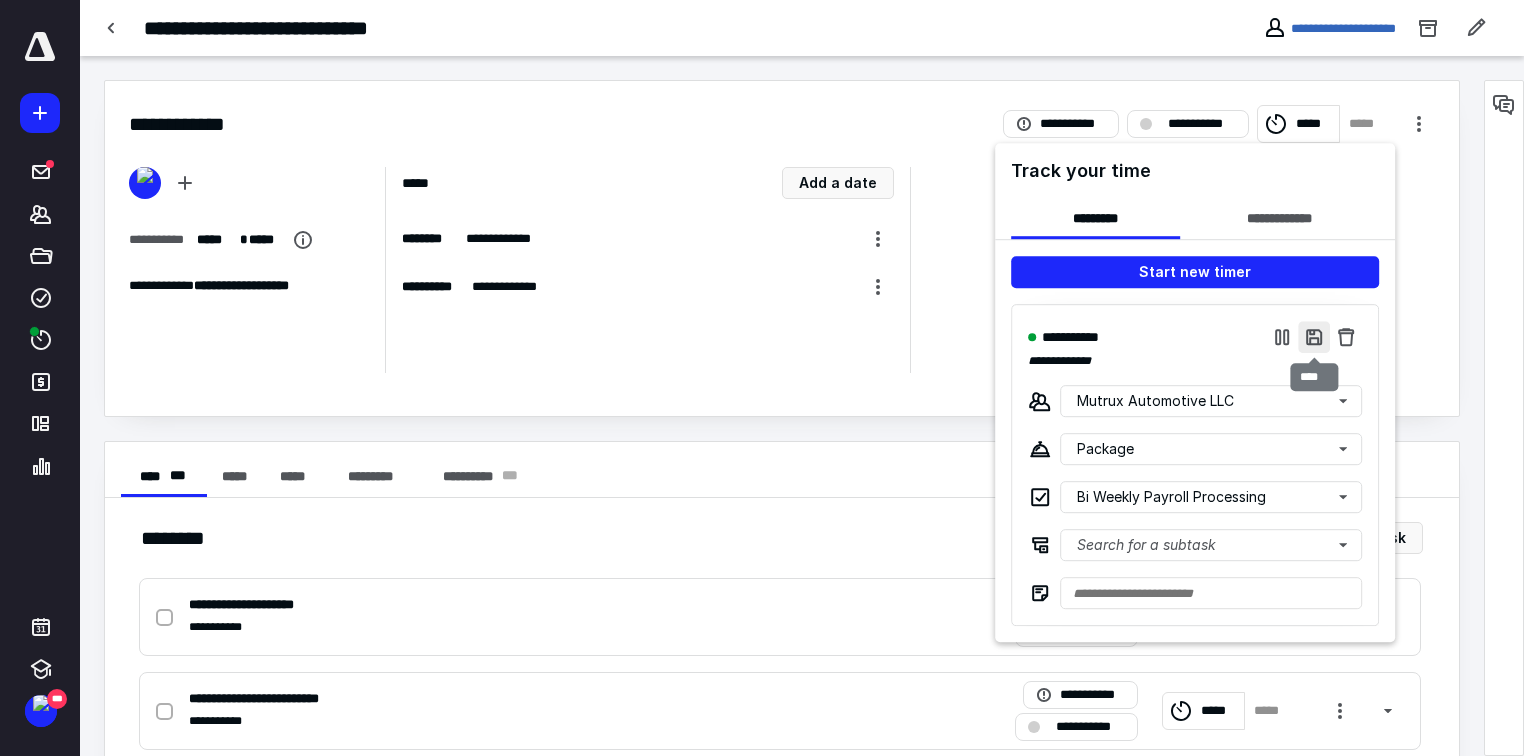 click at bounding box center [1314, 337] 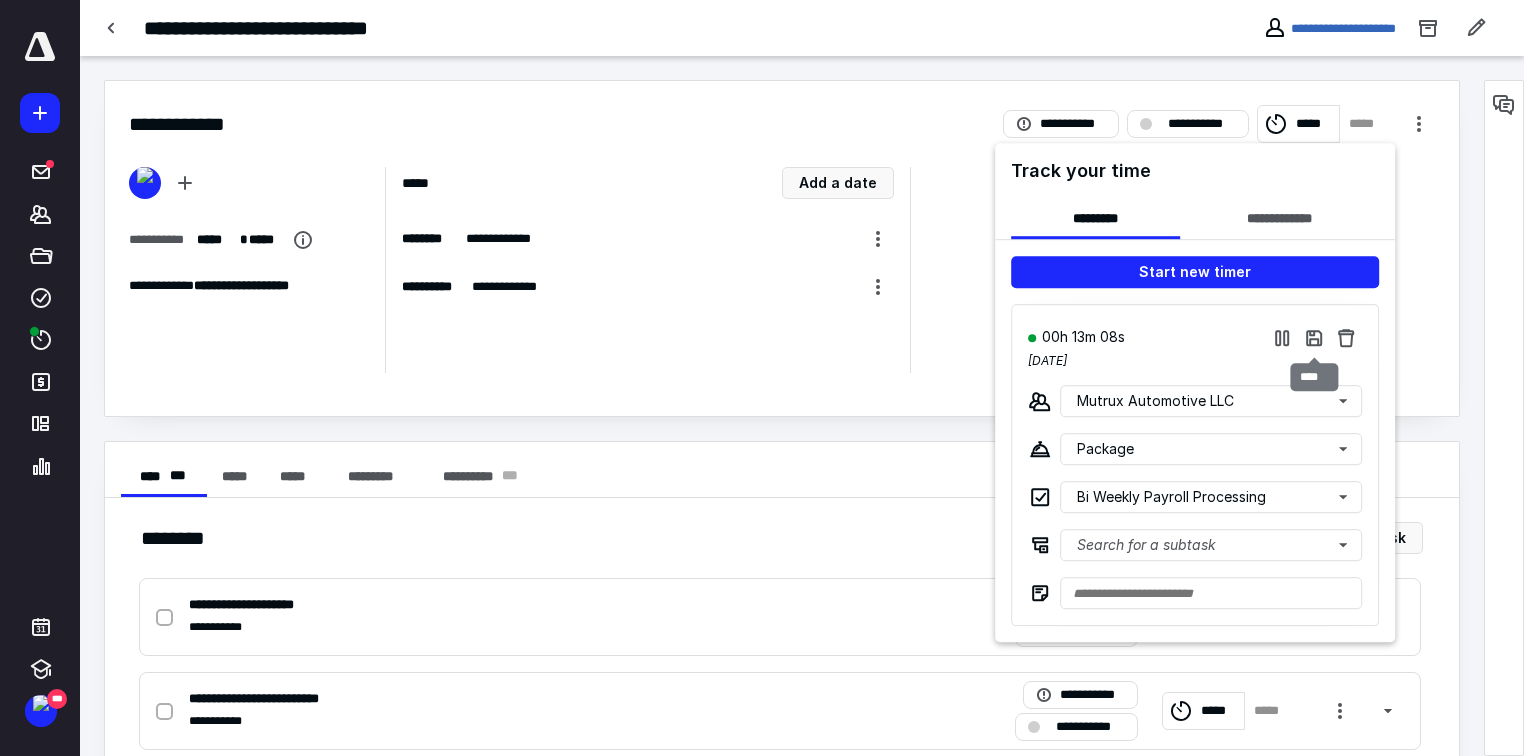 type on "**********" 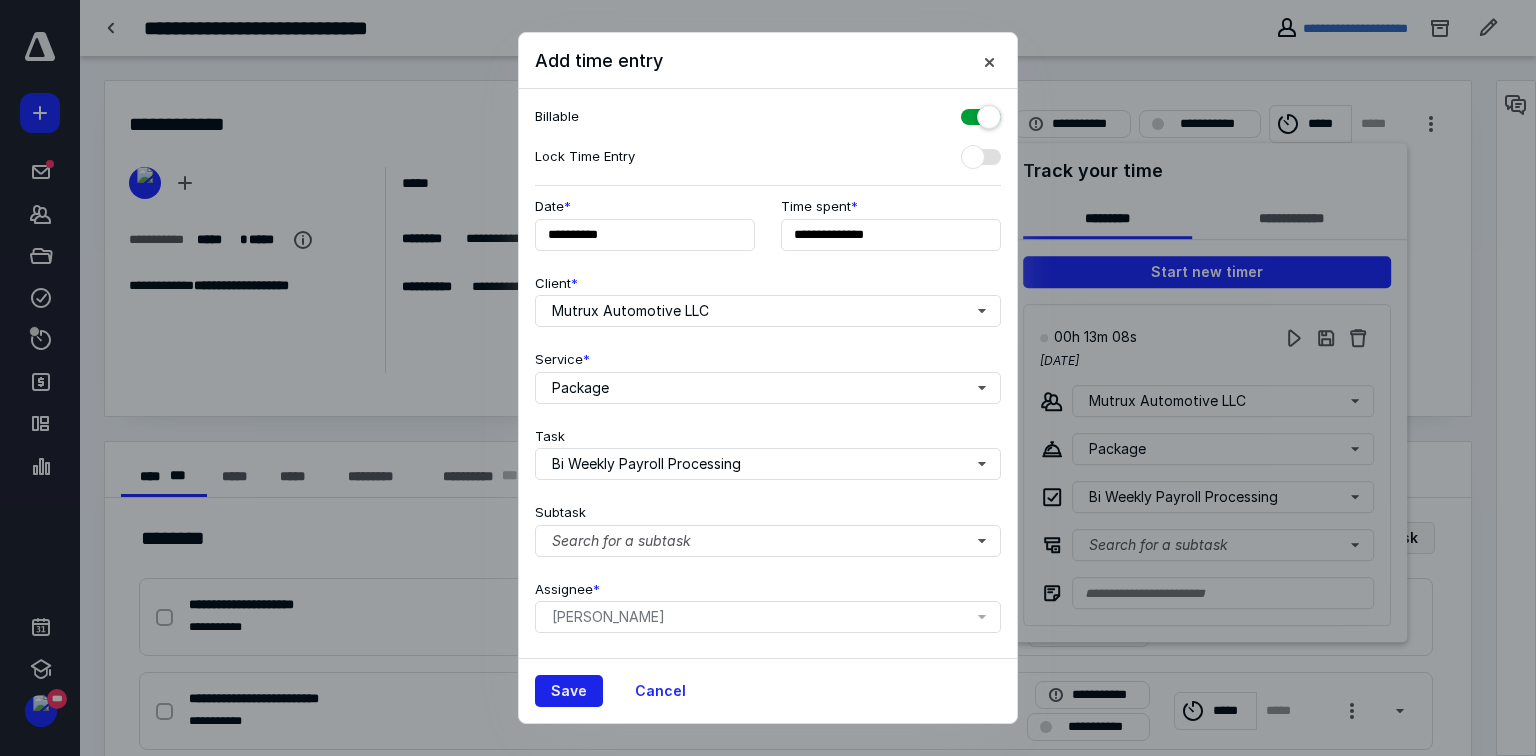 click on "Save" at bounding box center [569, 691] 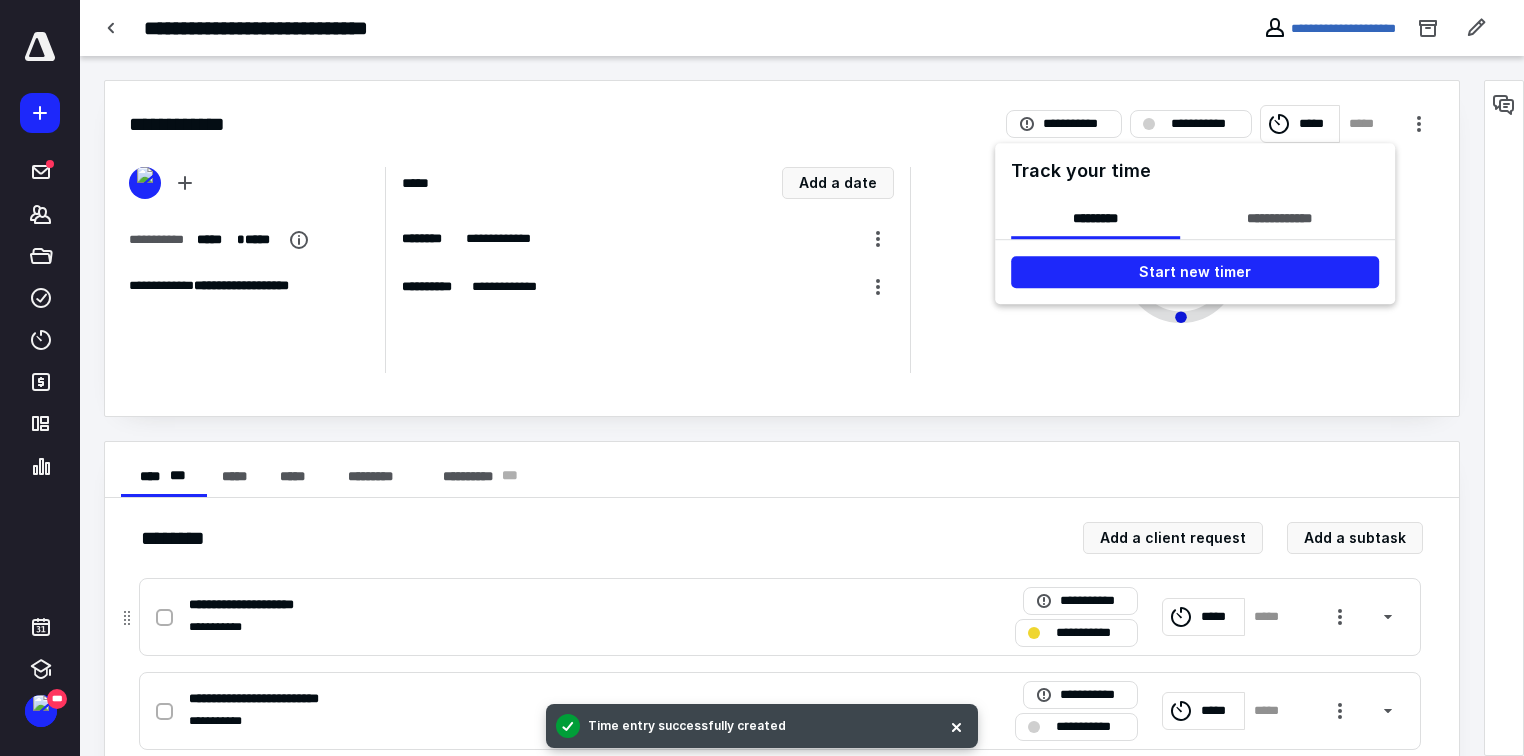 click at bounding box center [762, 378] 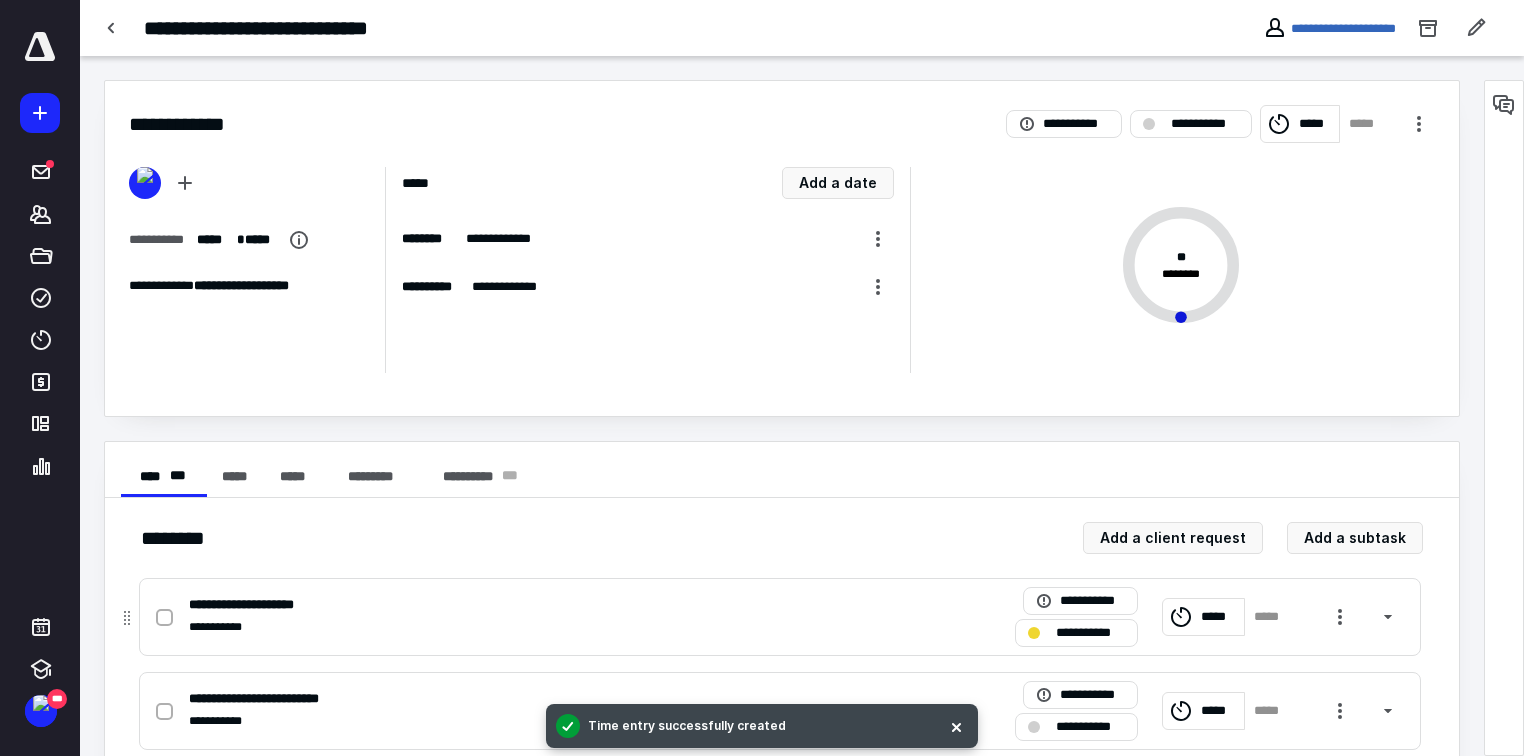 click 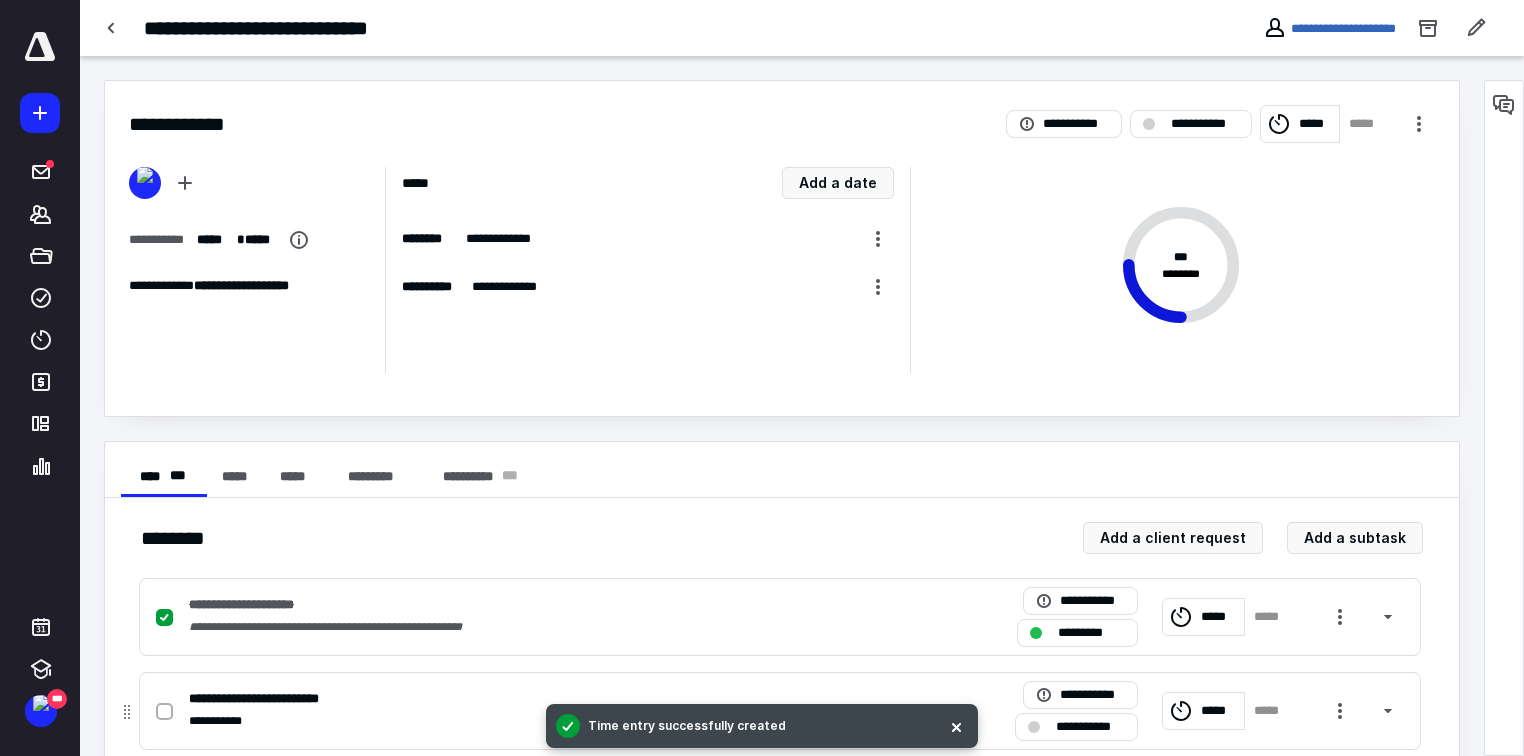 scroll, scrollTop: 230, scrollLeft: 0, axis: vertical 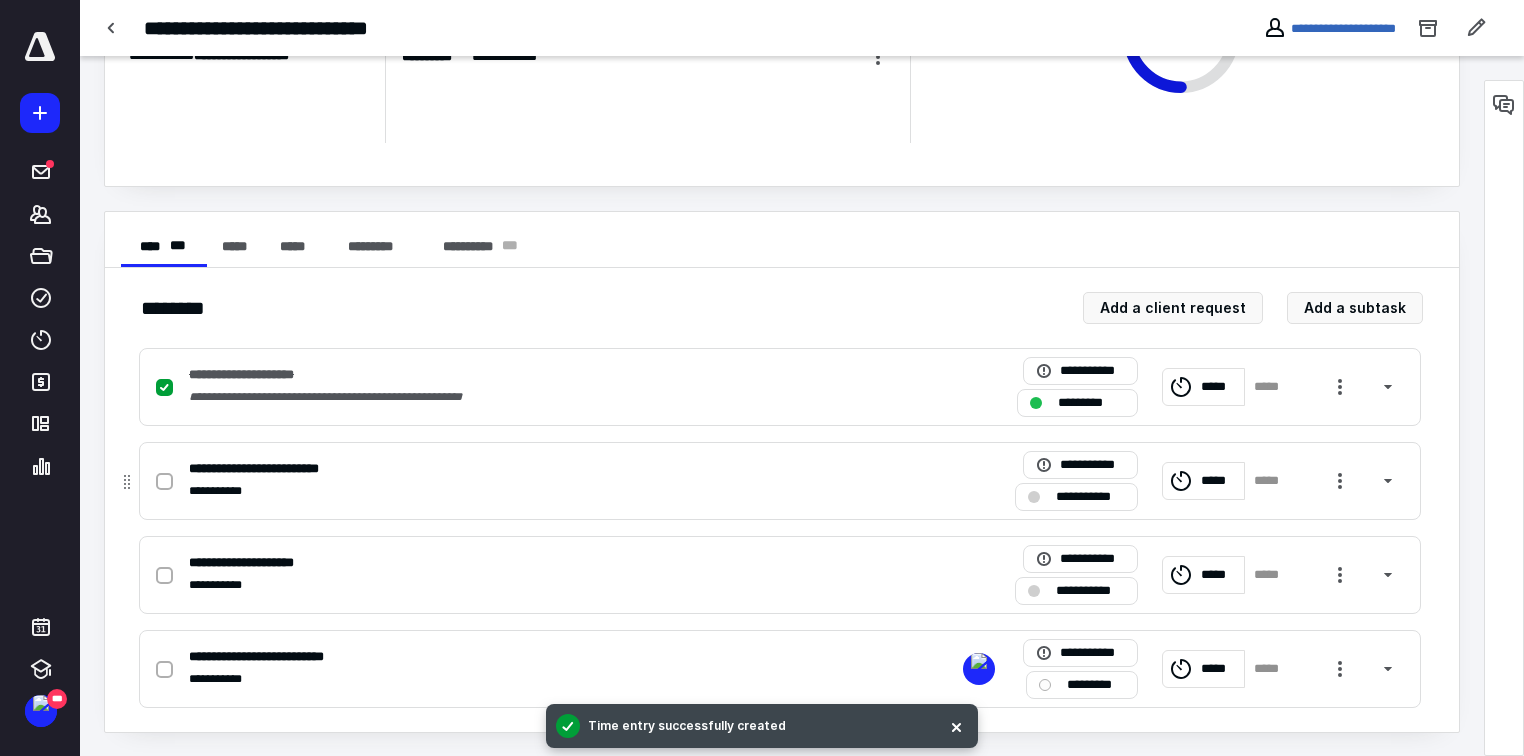 click 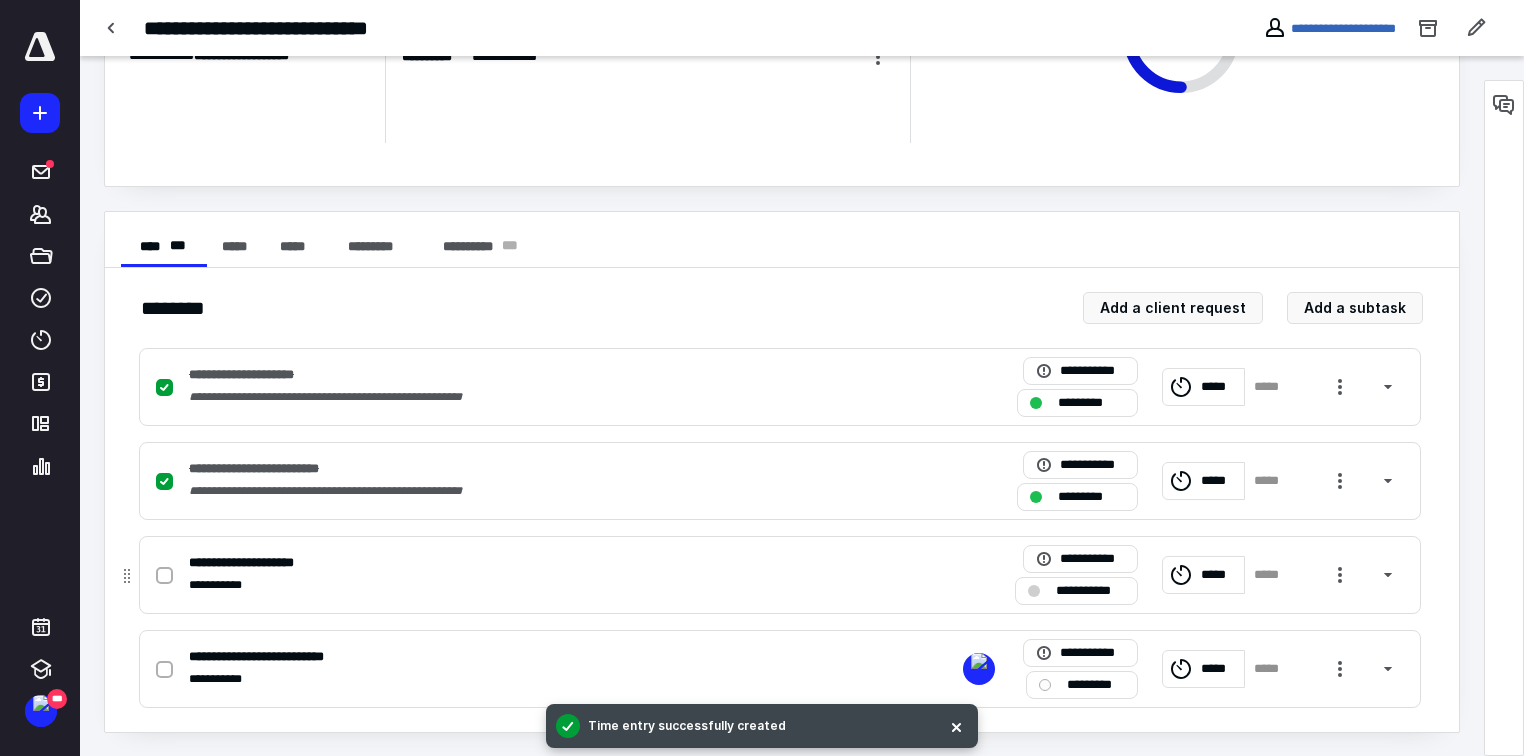 click at bounding box center (164, 576) 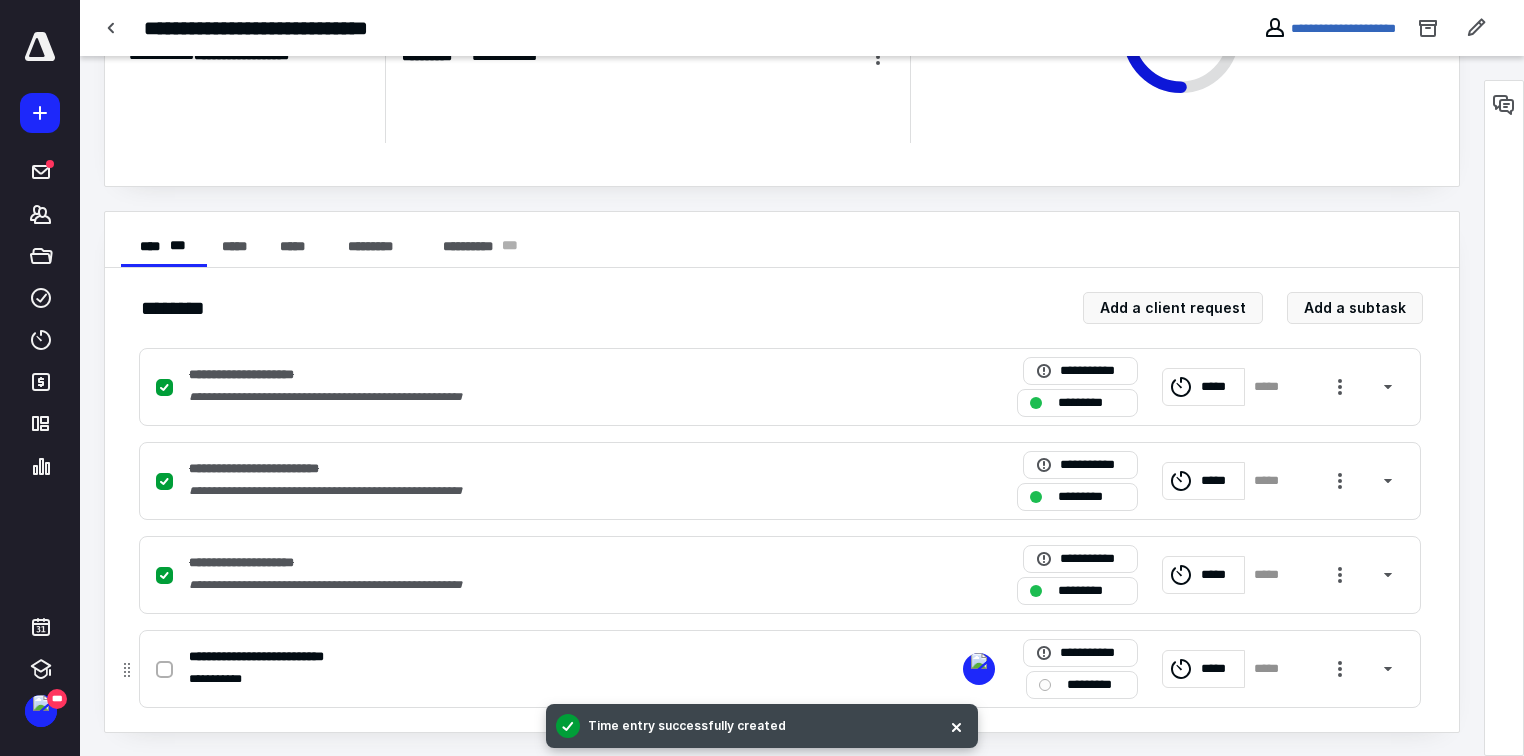 click 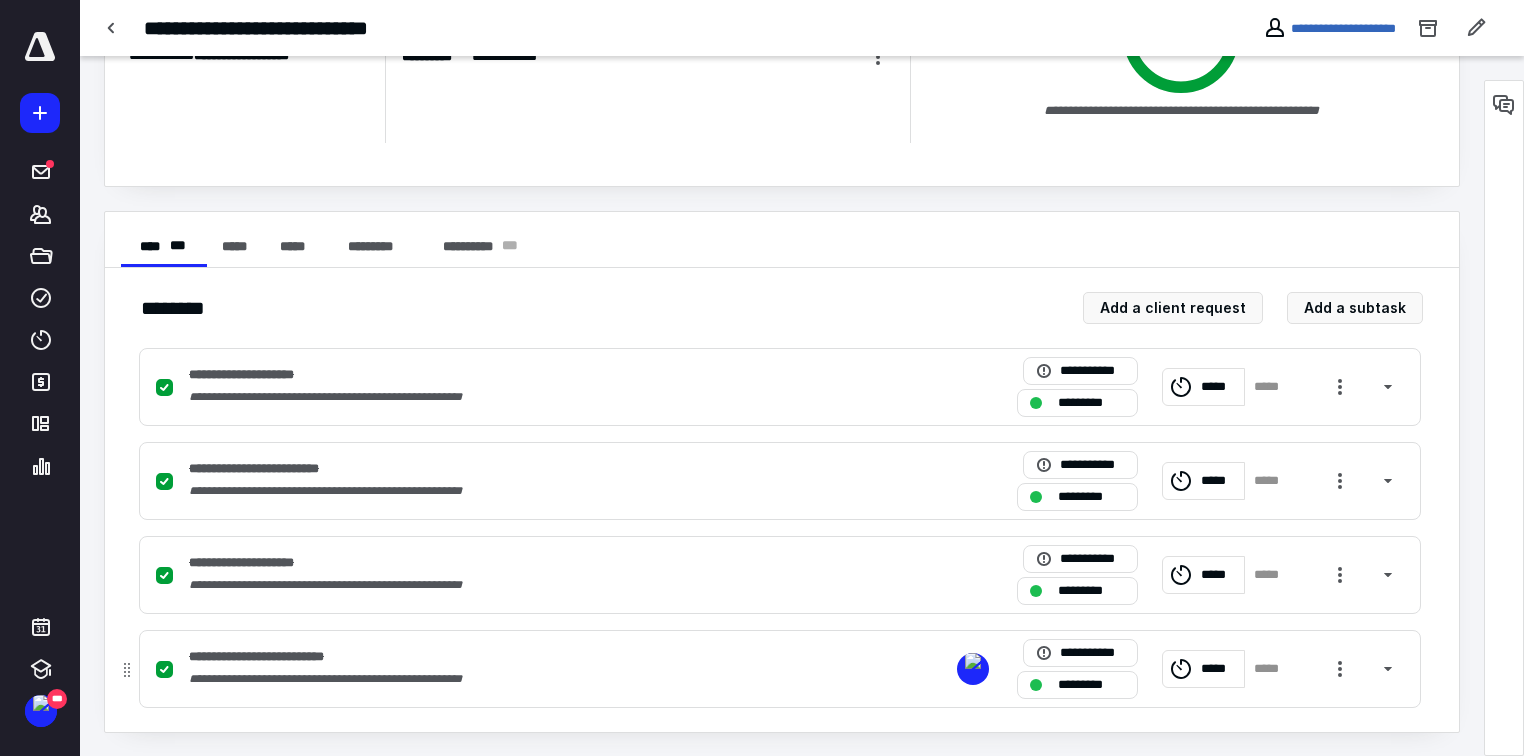 checkbox on "false" 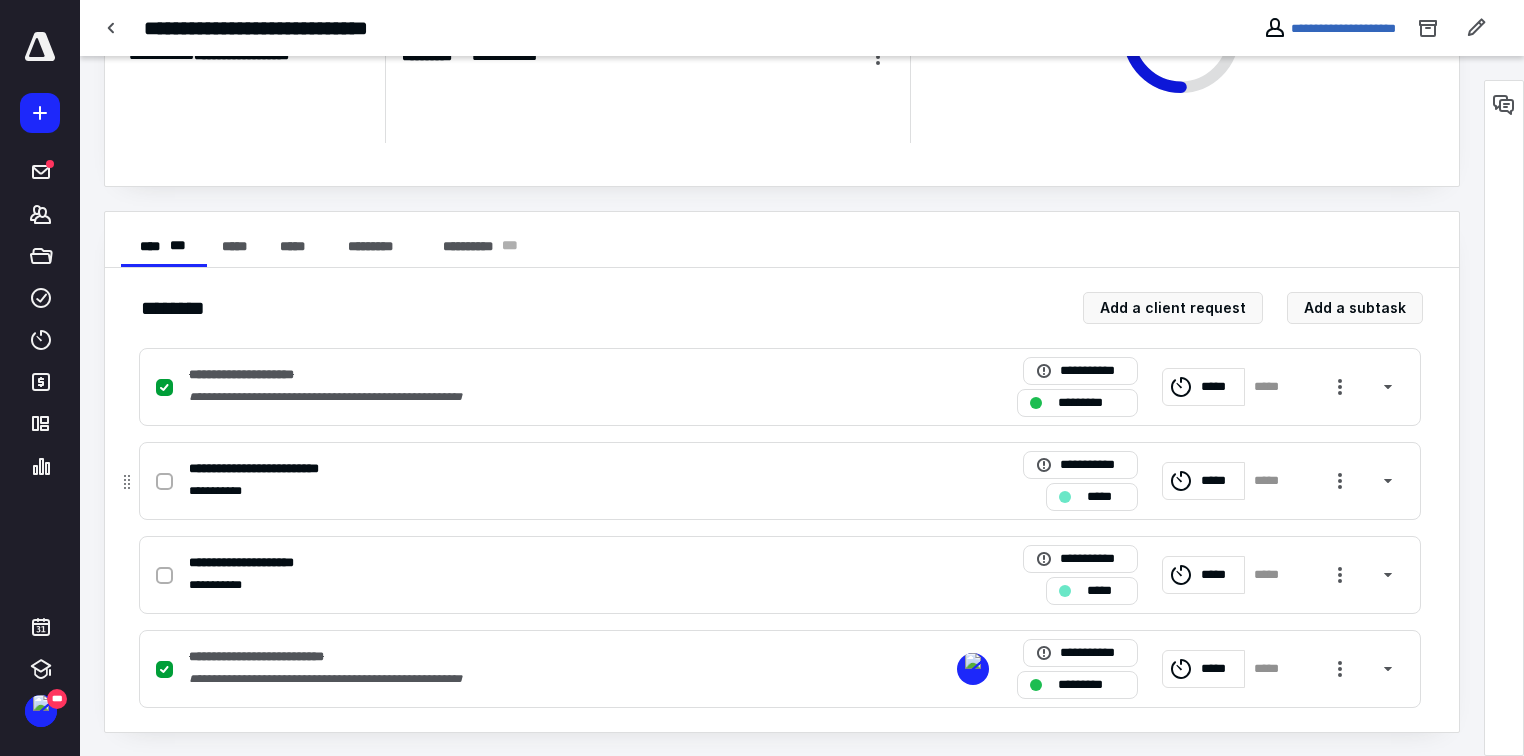 click 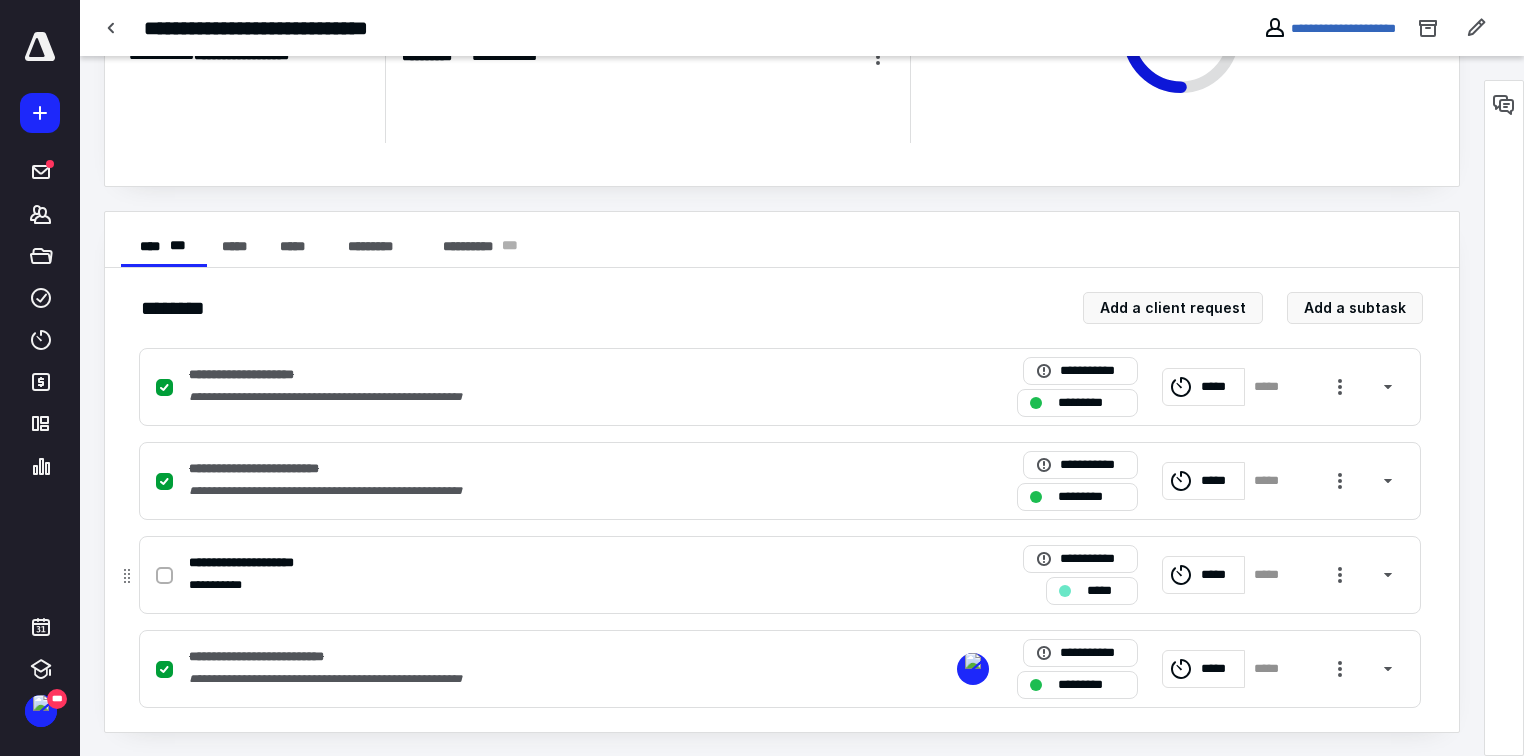 click 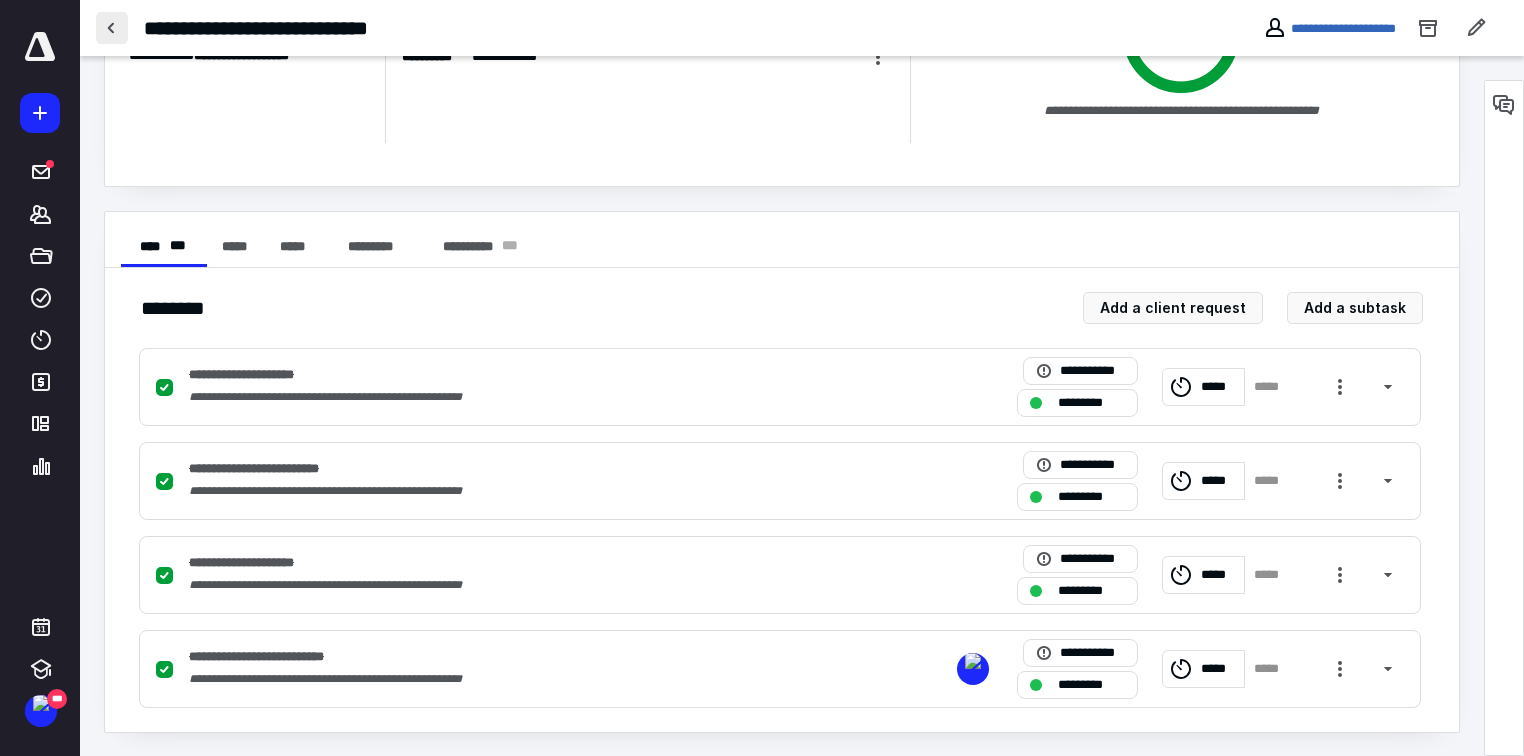click at bounding box center (112, 28) 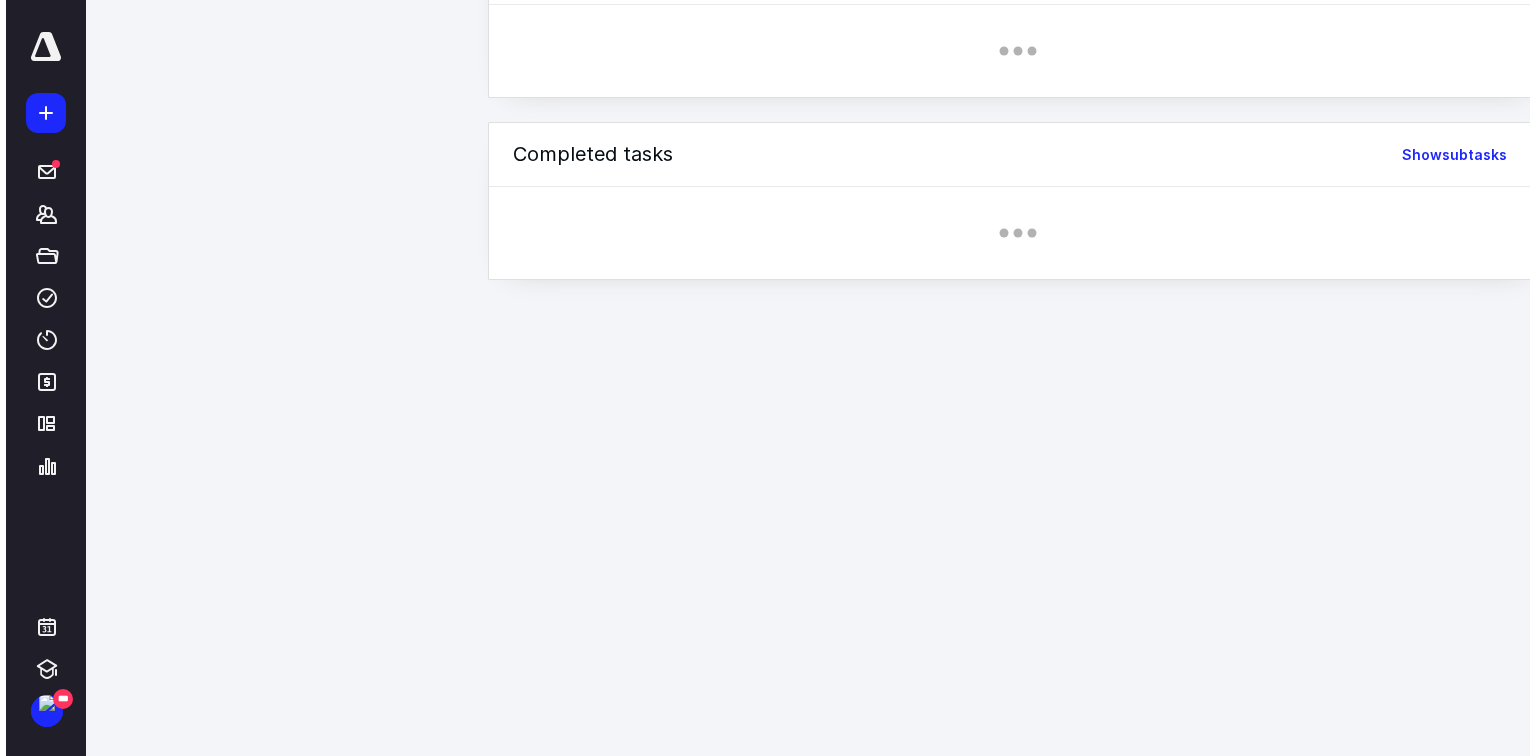 scroll, scrollTop: 0, scrollLeft: 0, axis: both 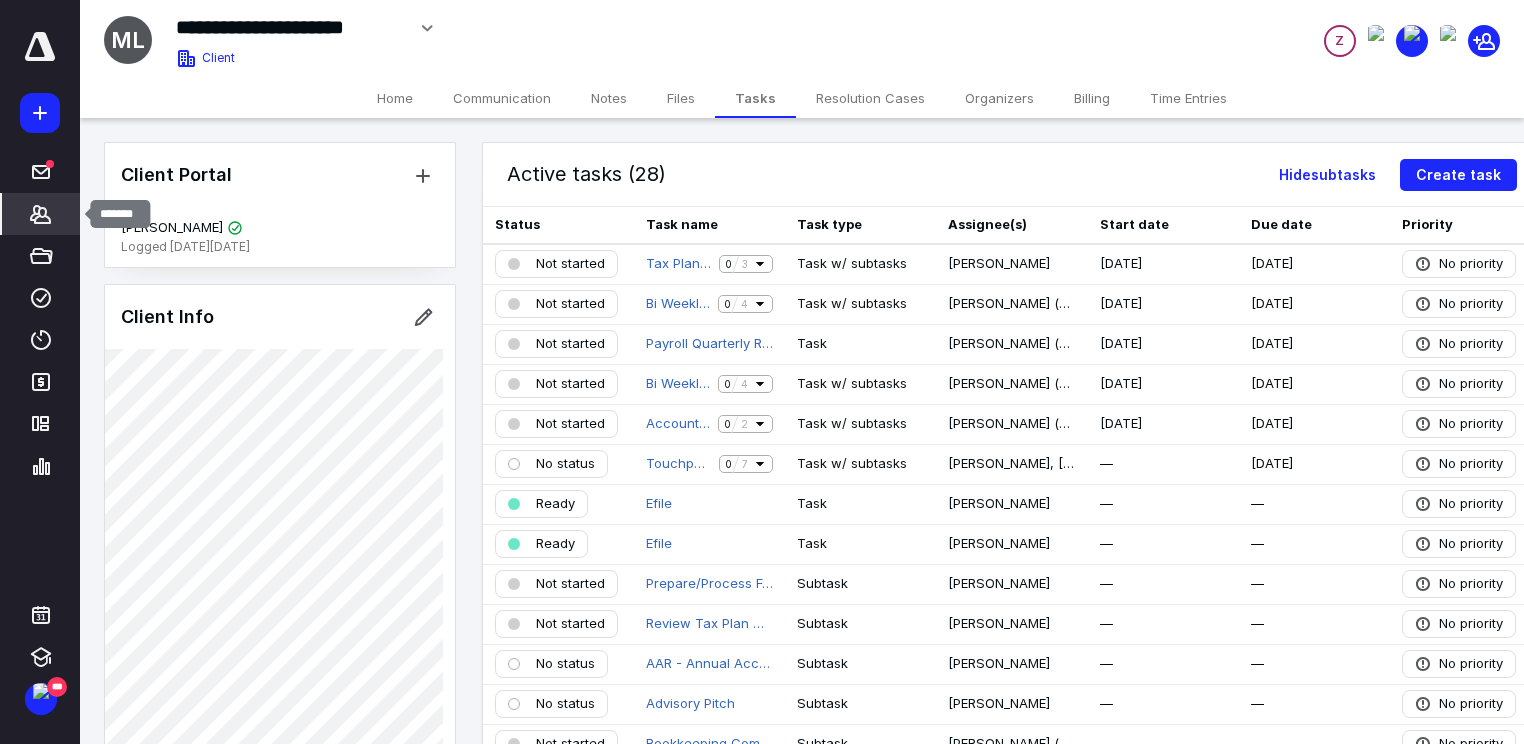click 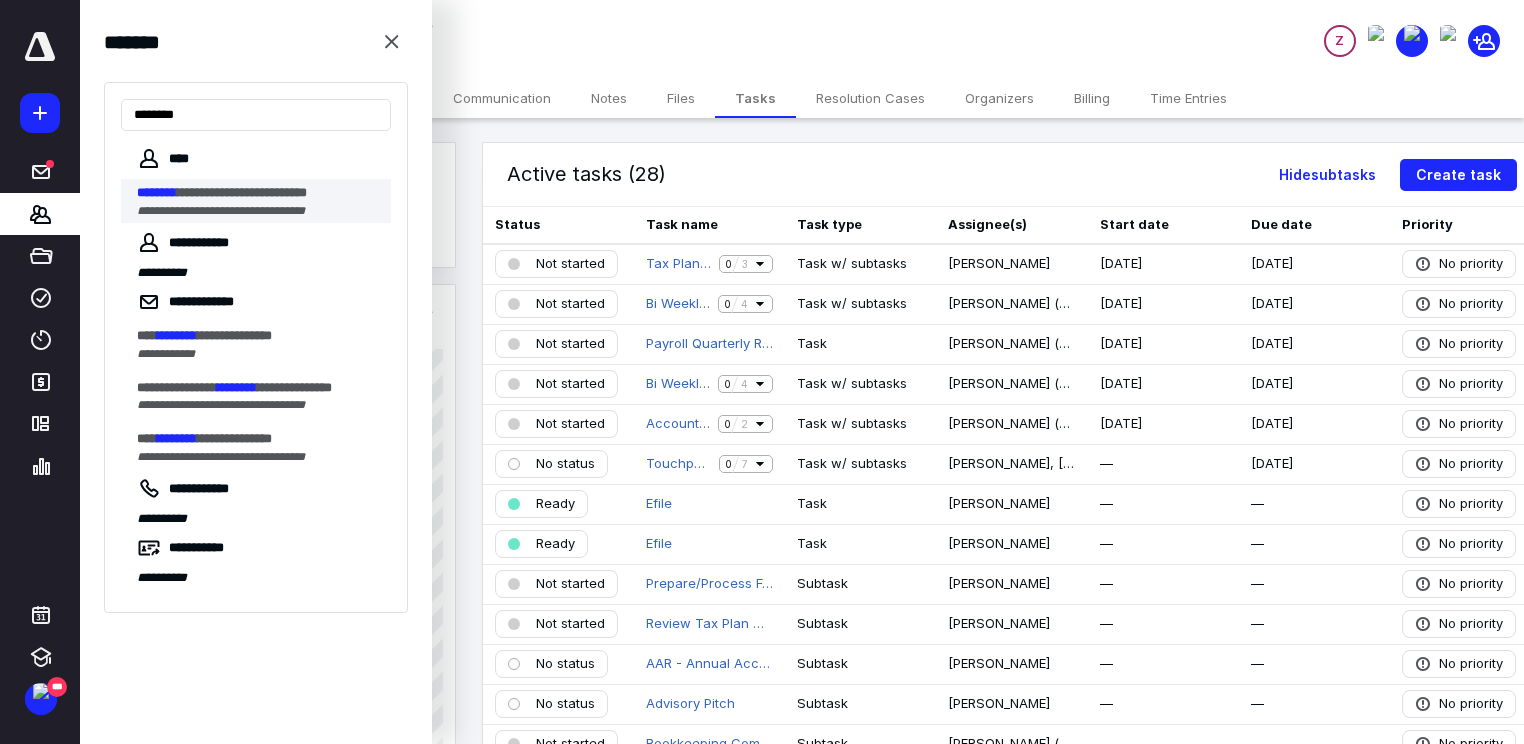 type on "********" 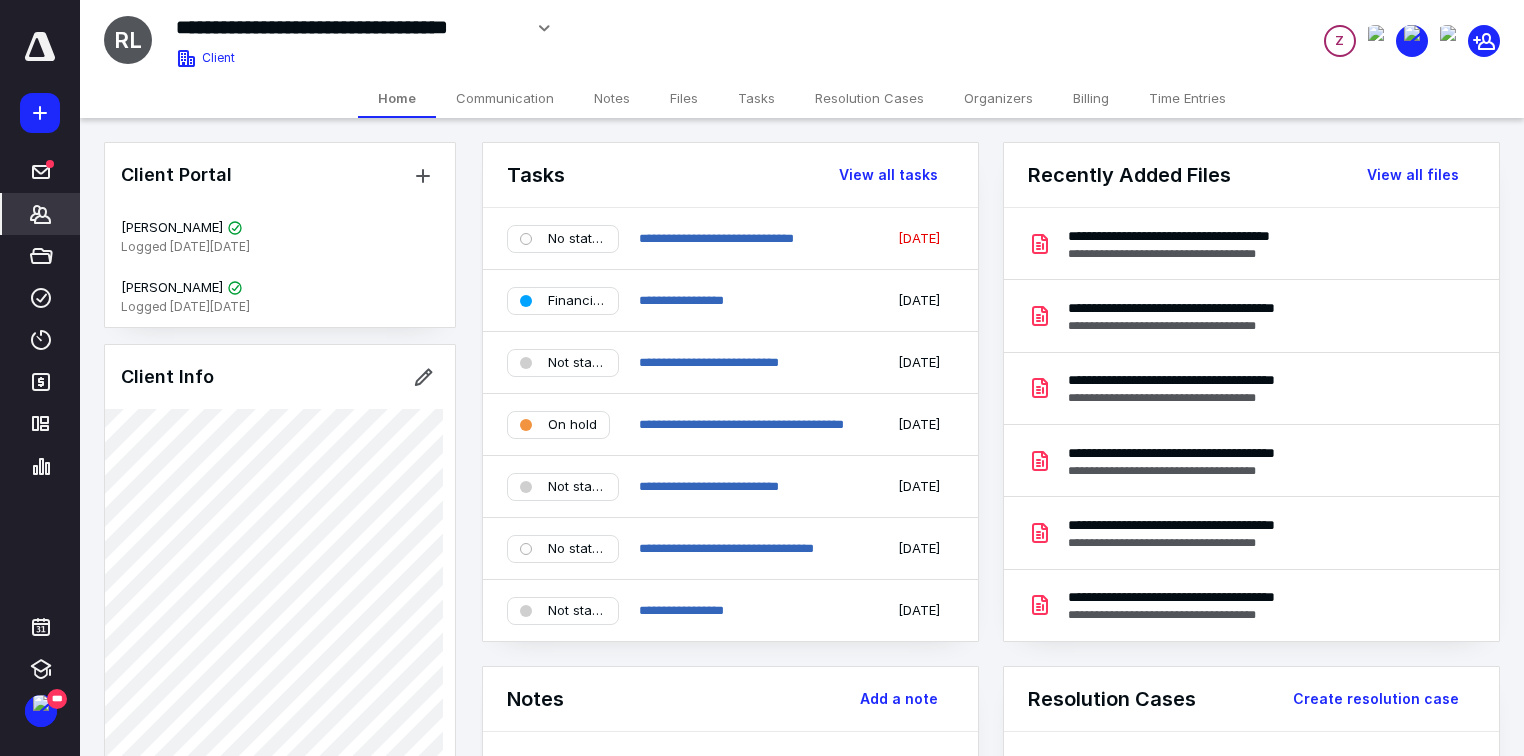 click on "Files" at bounding box center (684, 98) 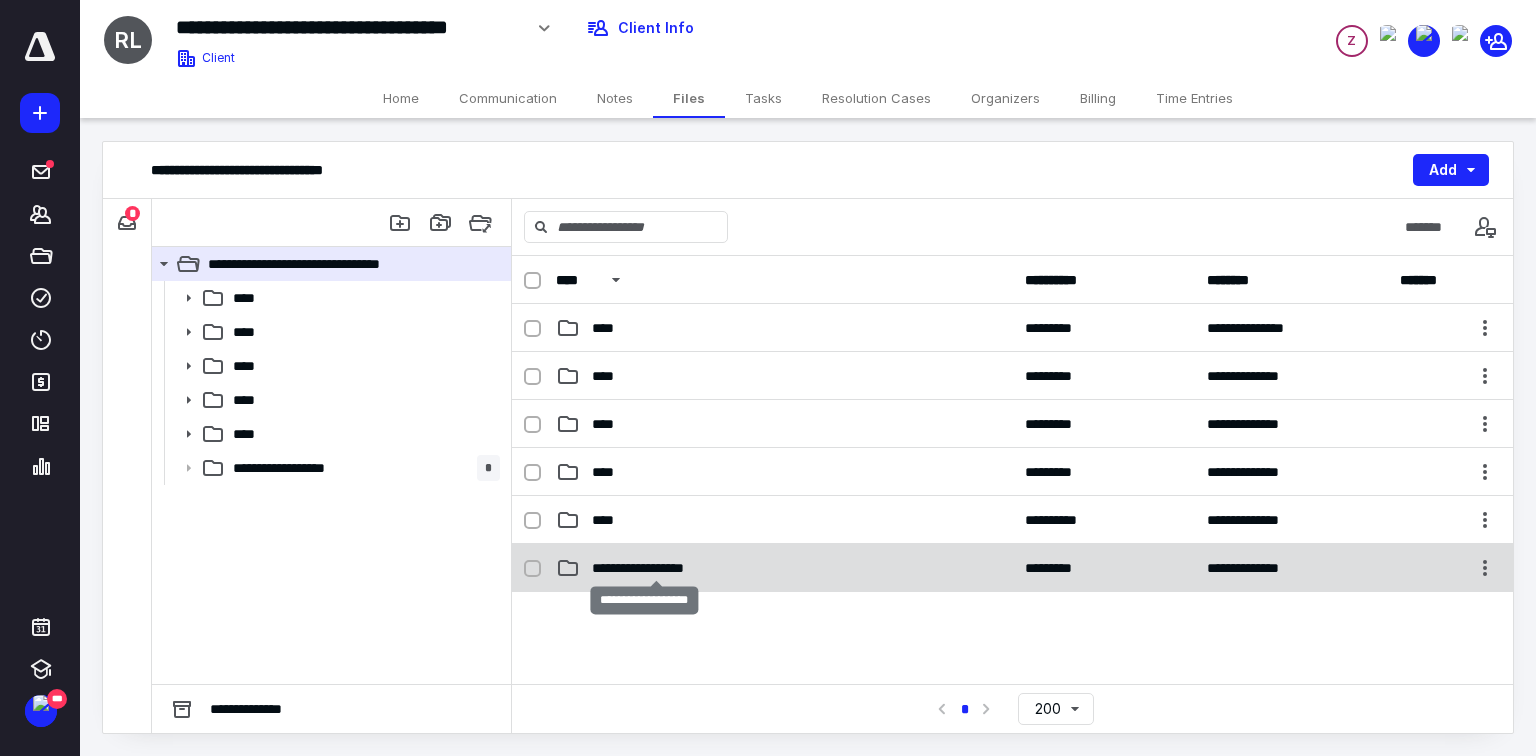 click on "**********" at bounding box center [656, 568] 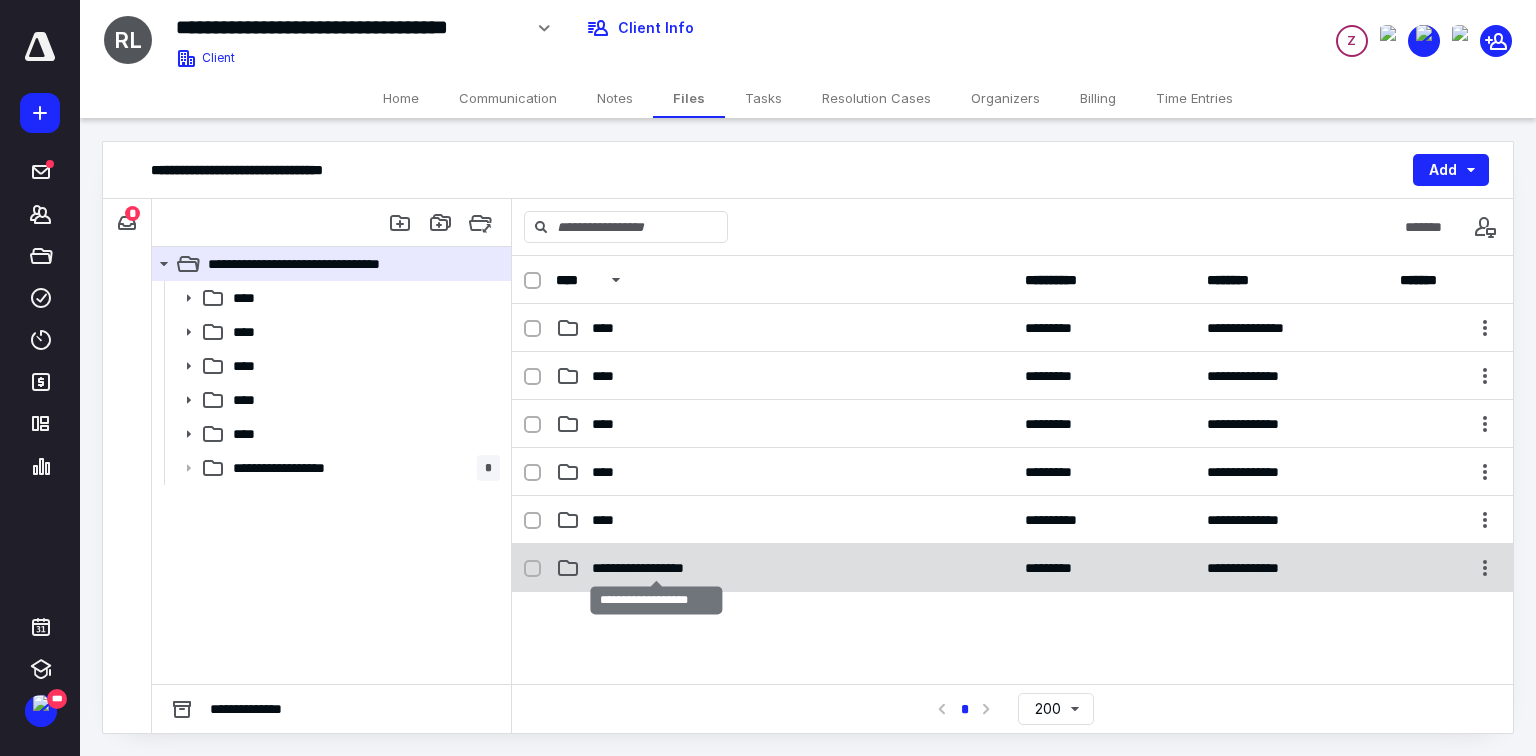 click on "**********" at bounding box center [656, 568] 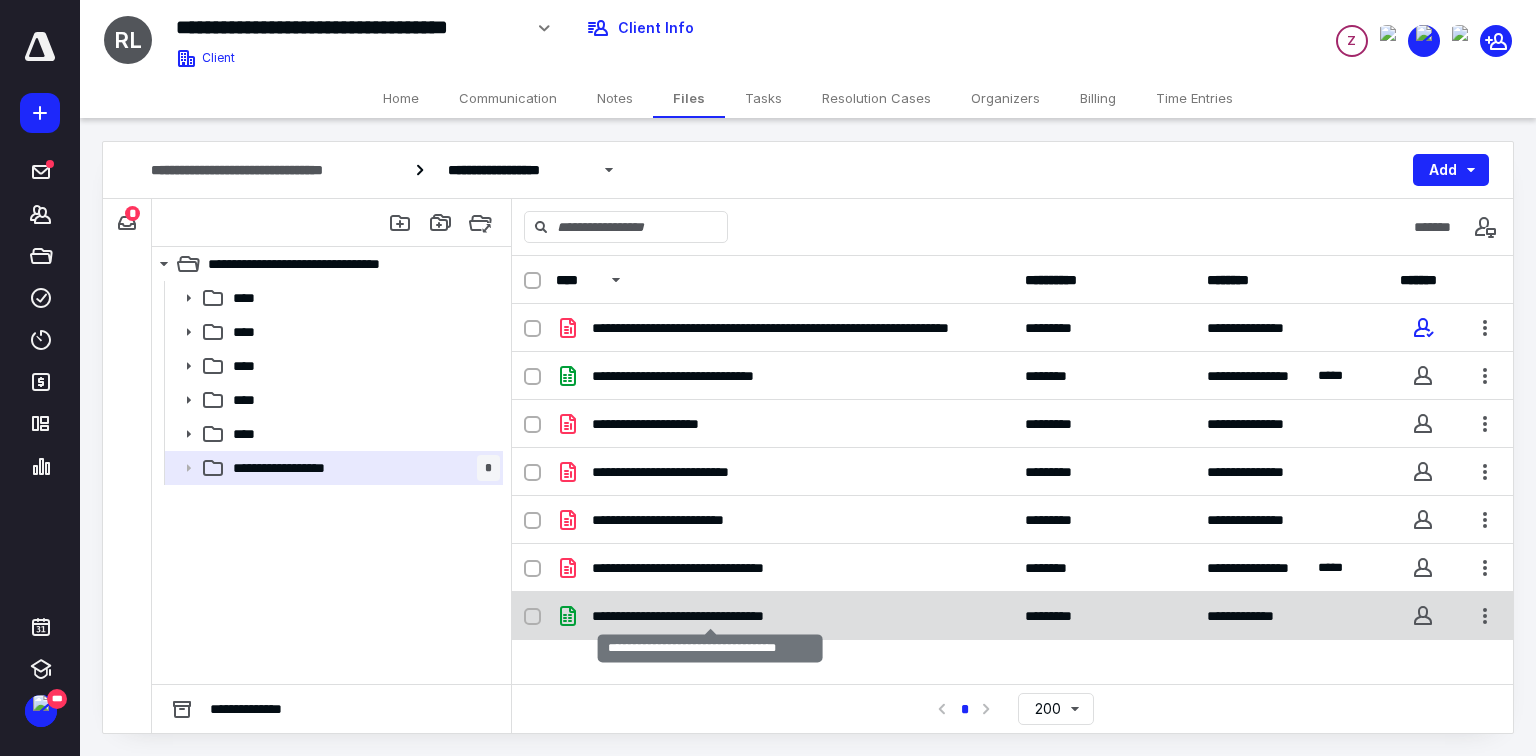 click on "**********" at bounding box center [710, 616] 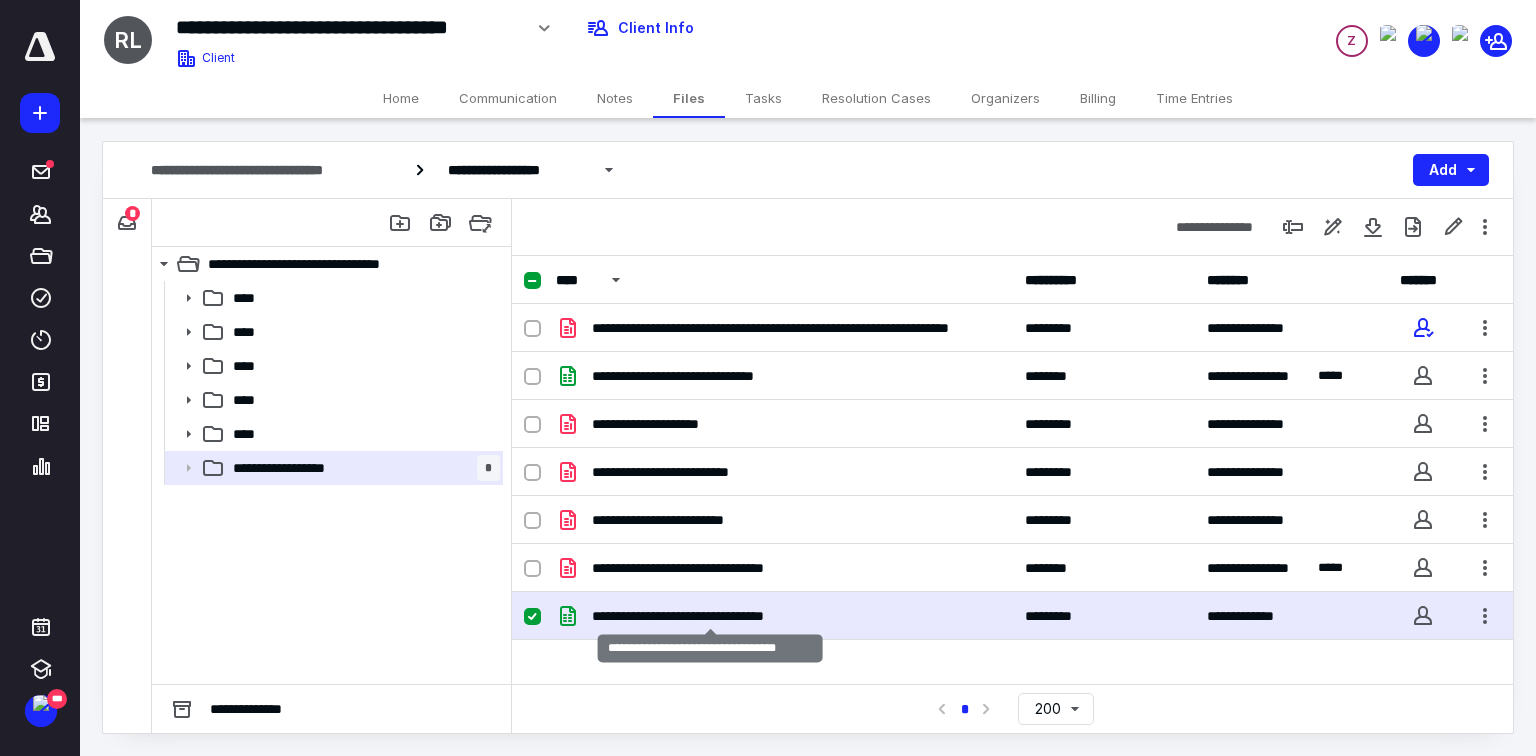 click on "**********" at bounding box center [710, 616] 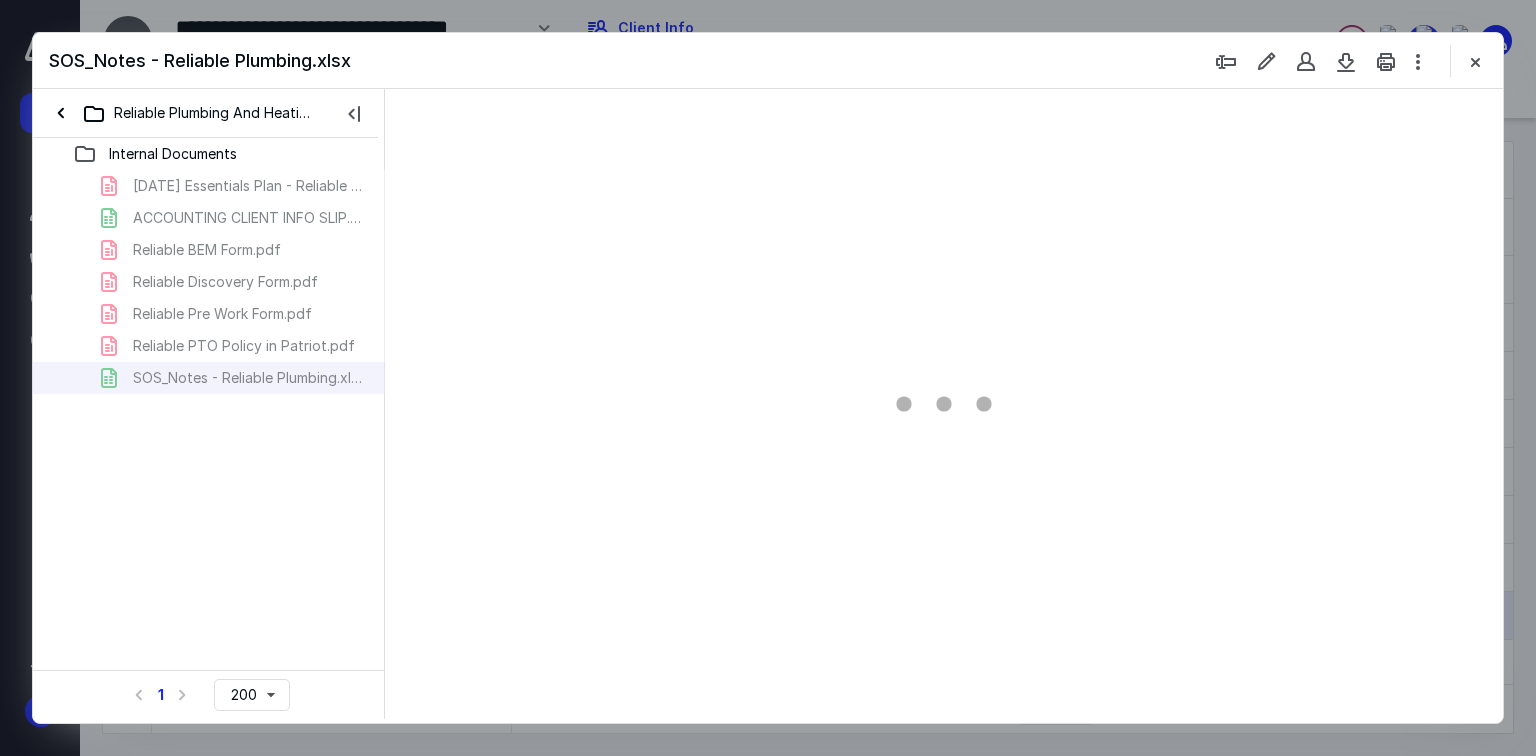 scroll, scrollTop: 0, scrollLeft: 0, axis: both 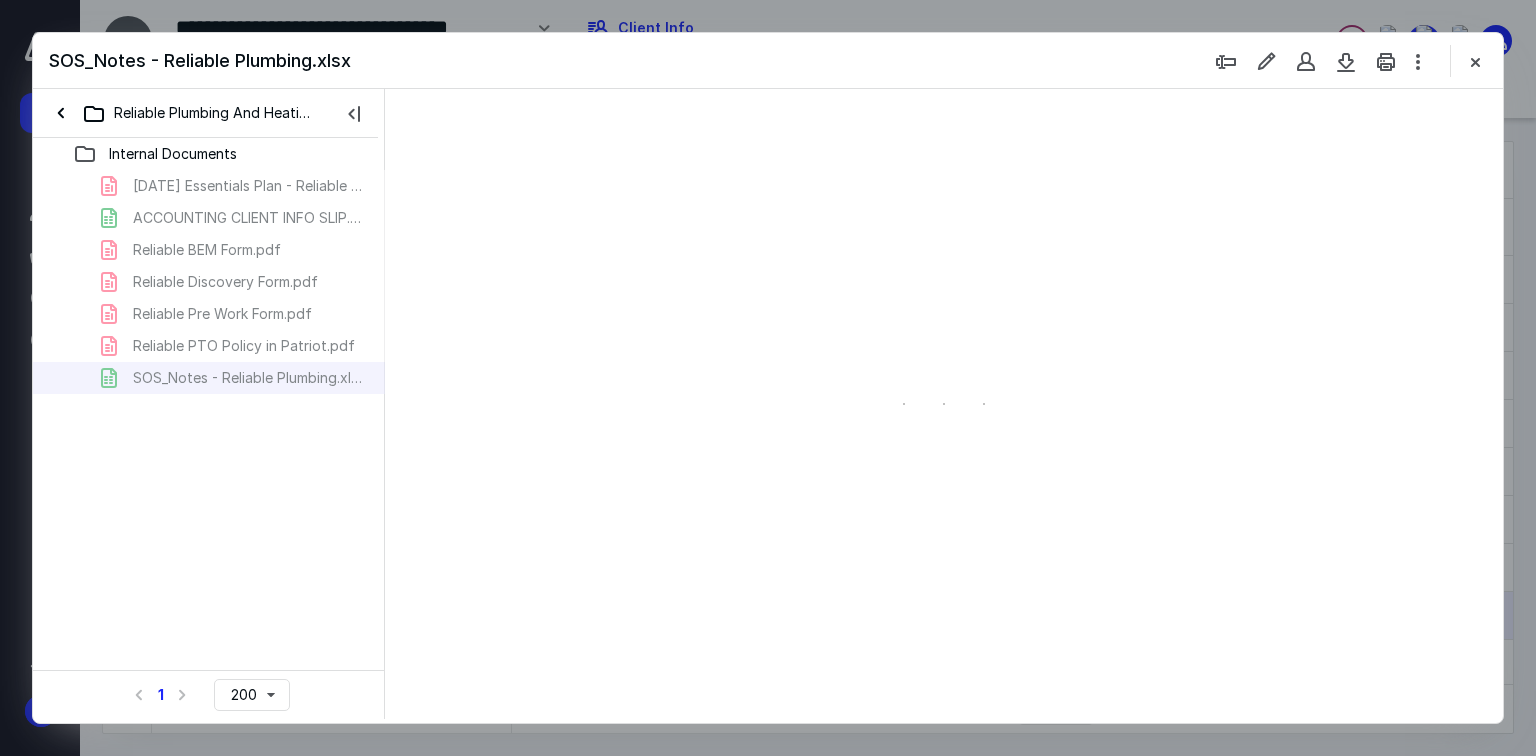 type on "154" 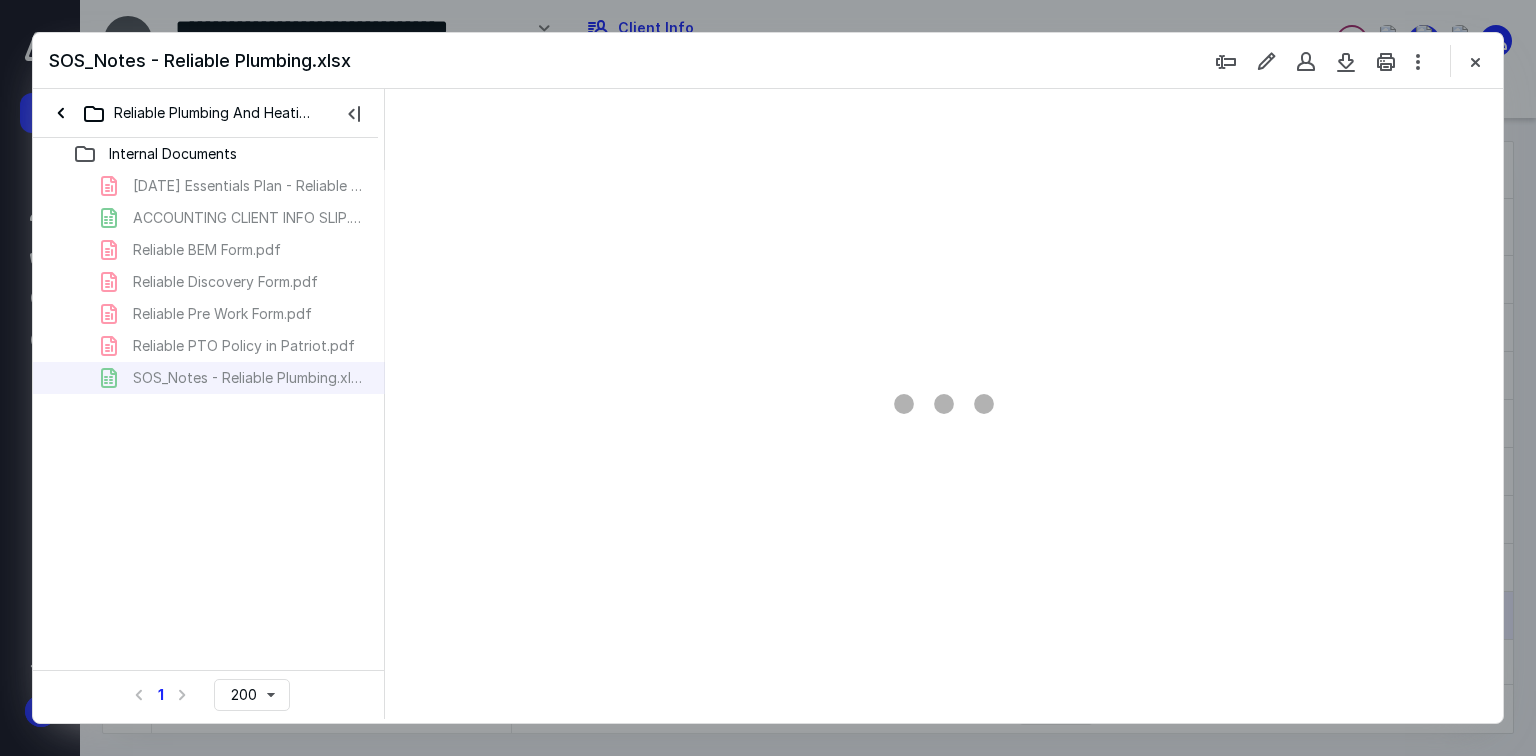 scroll, scrollTop: 82, scrollLeft: 608, axis: both 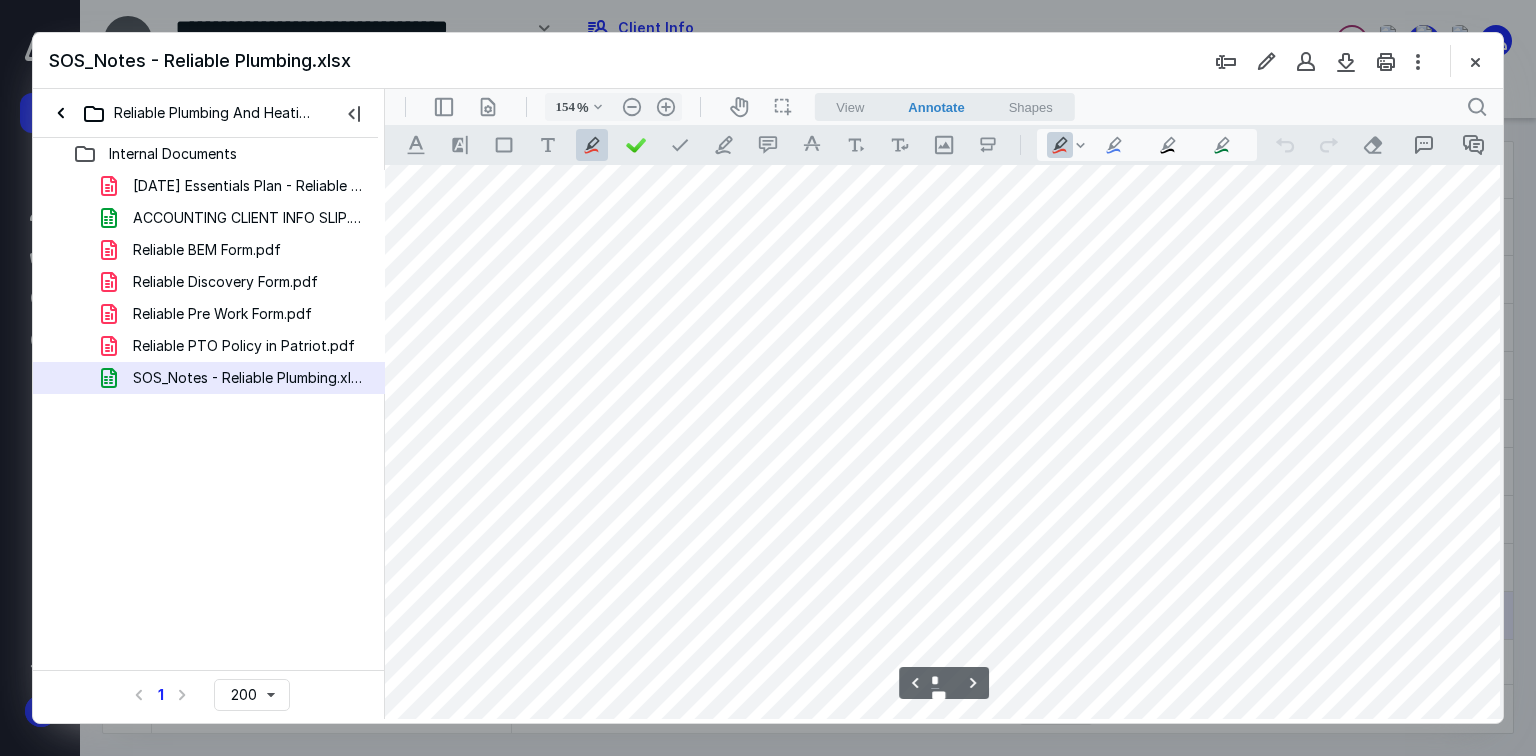 type on "*" 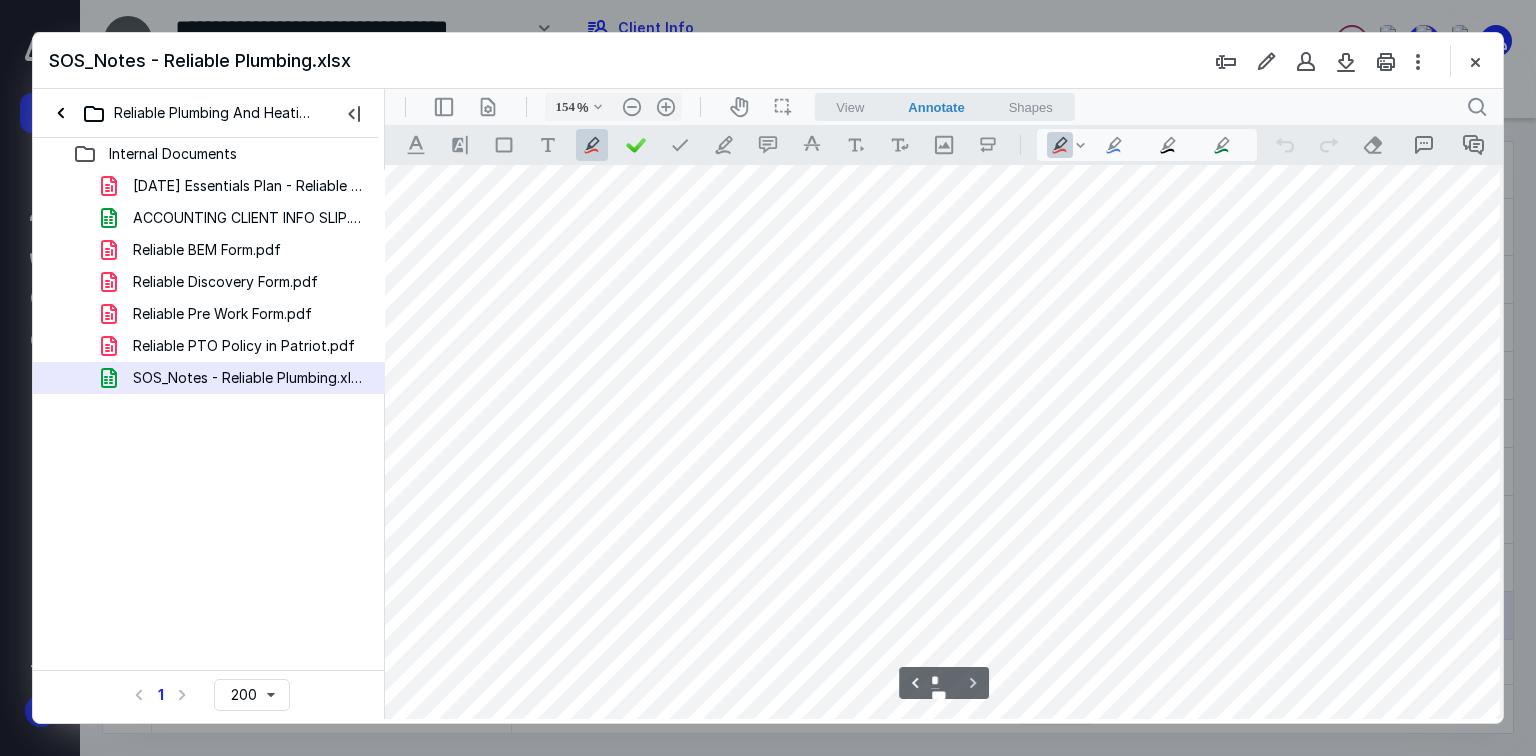 scroll, scrollTop: 3650, scrollLeft: 608, axis: both 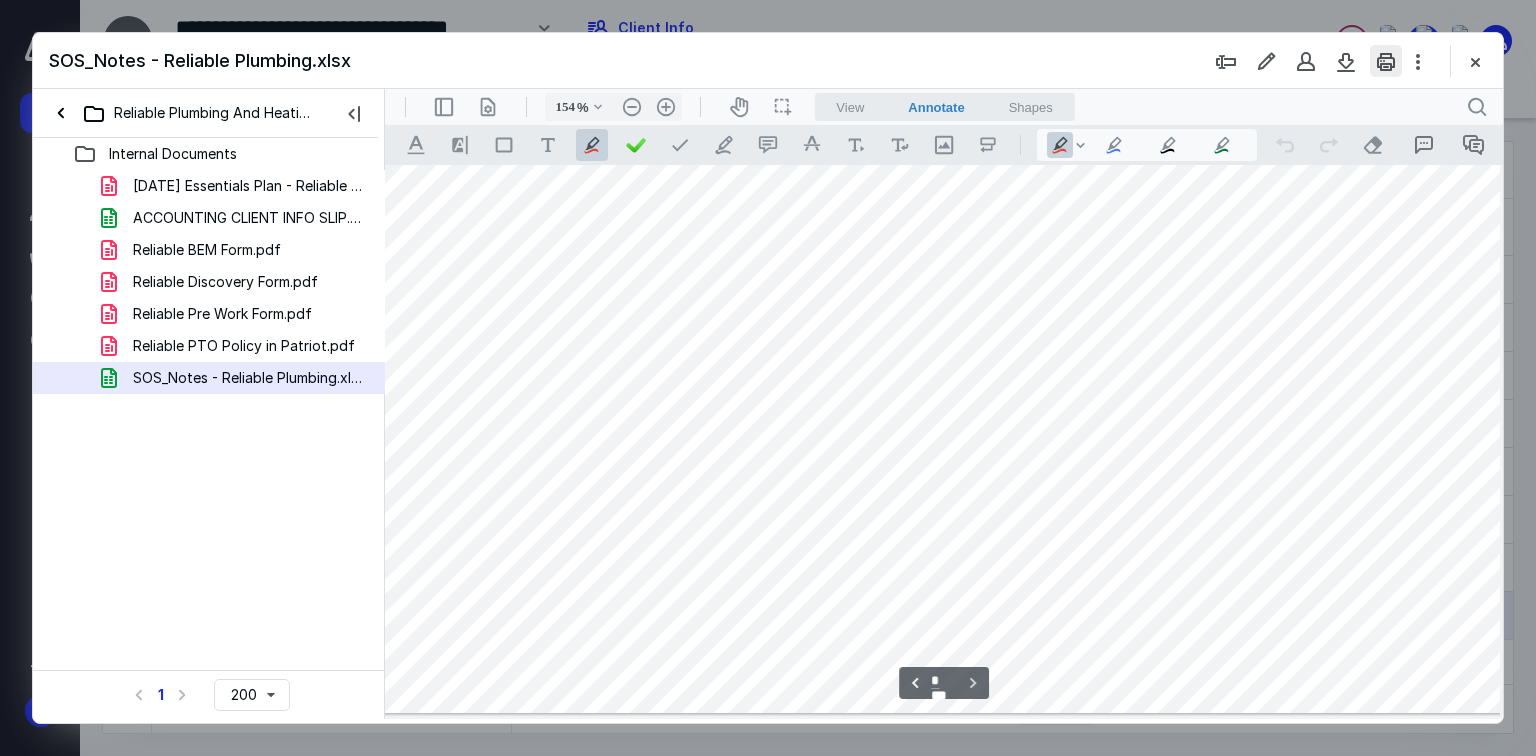 click at bounding box center (1386, 61) 